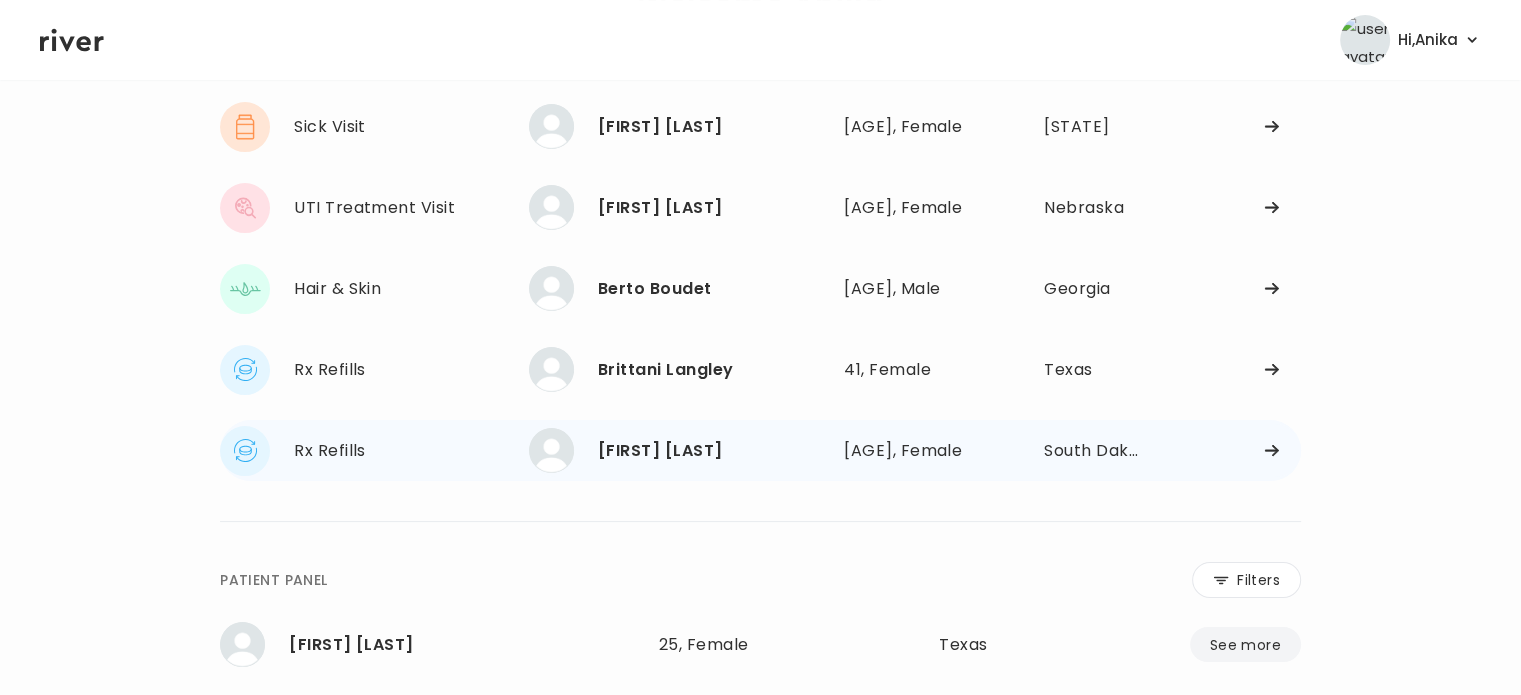 scroll, scrollTop: 142, scrollLeft: 0, axis: vertical 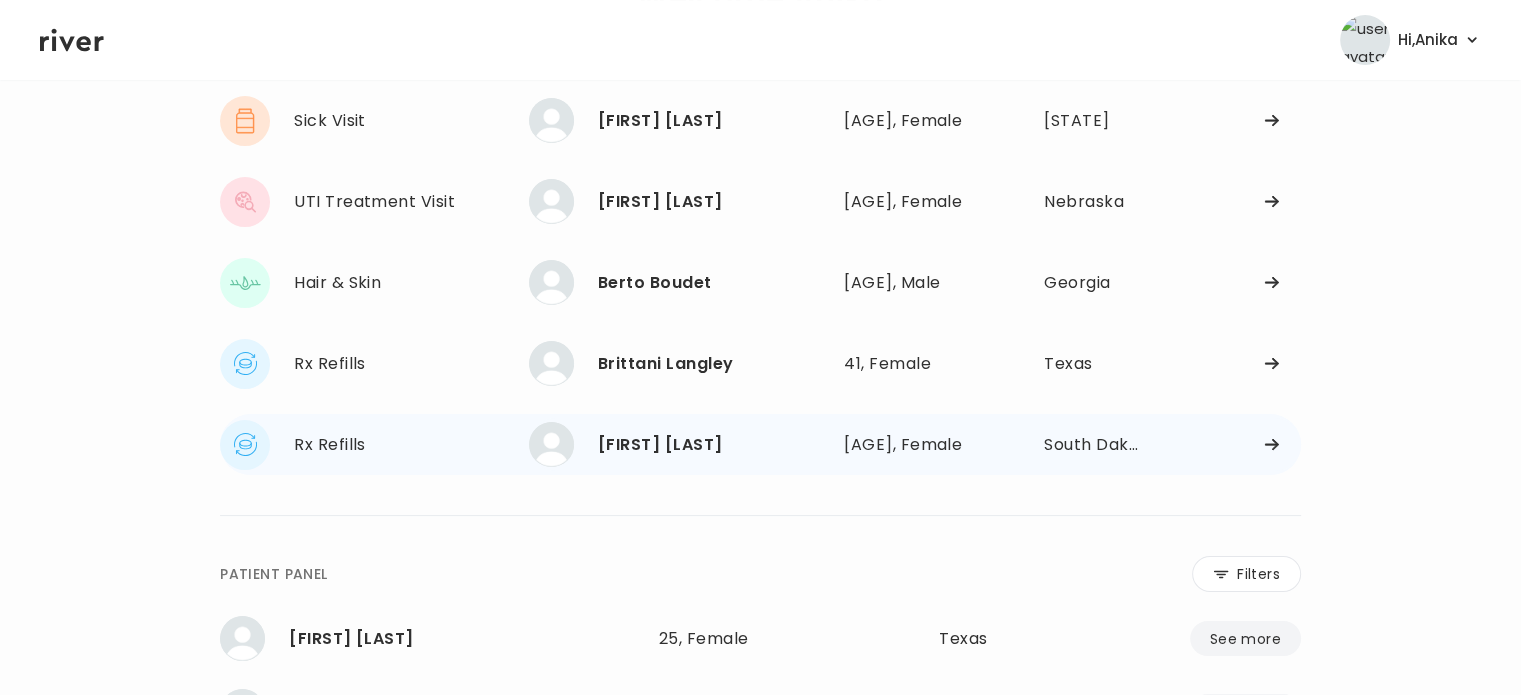 click on "[FIRST] [LAST]" at bounding box center [713, 445] 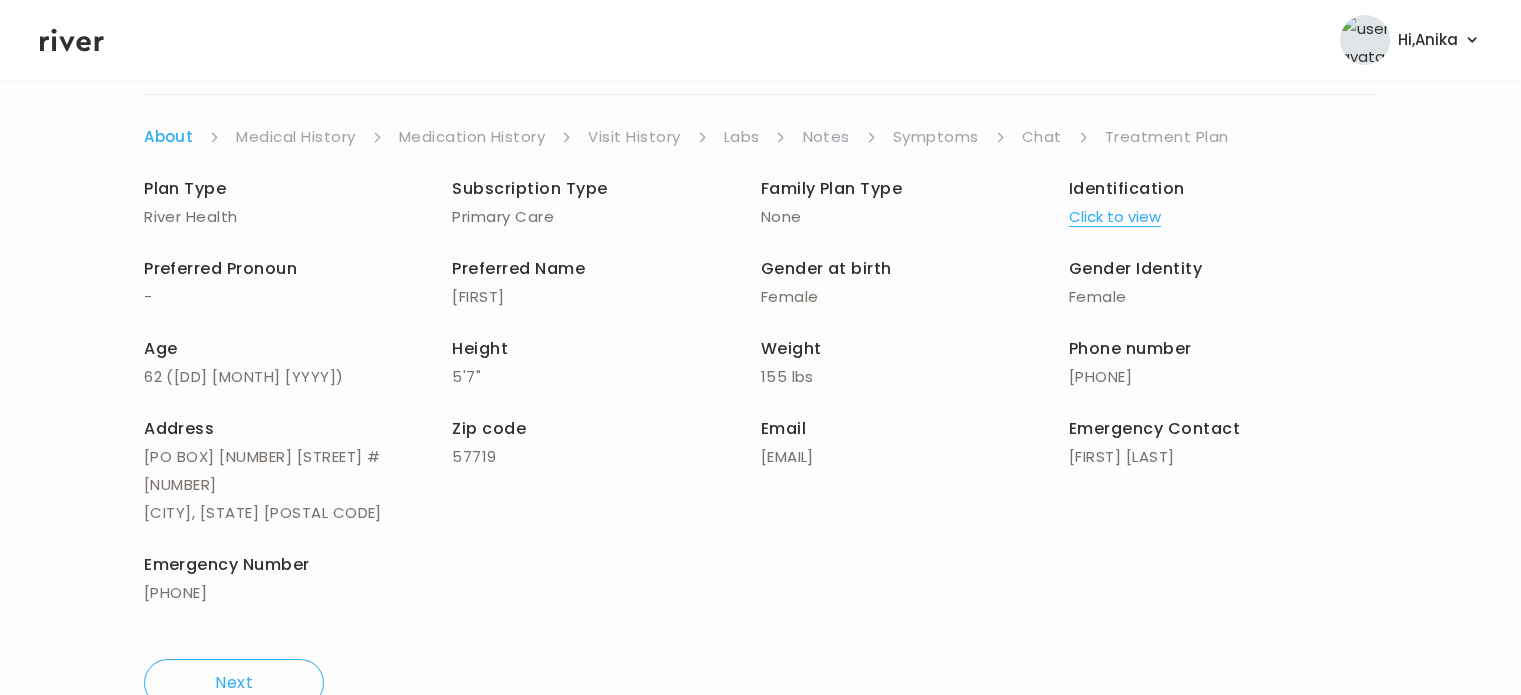 click on "Treatment Plan" at bounding box center (1167, 137) 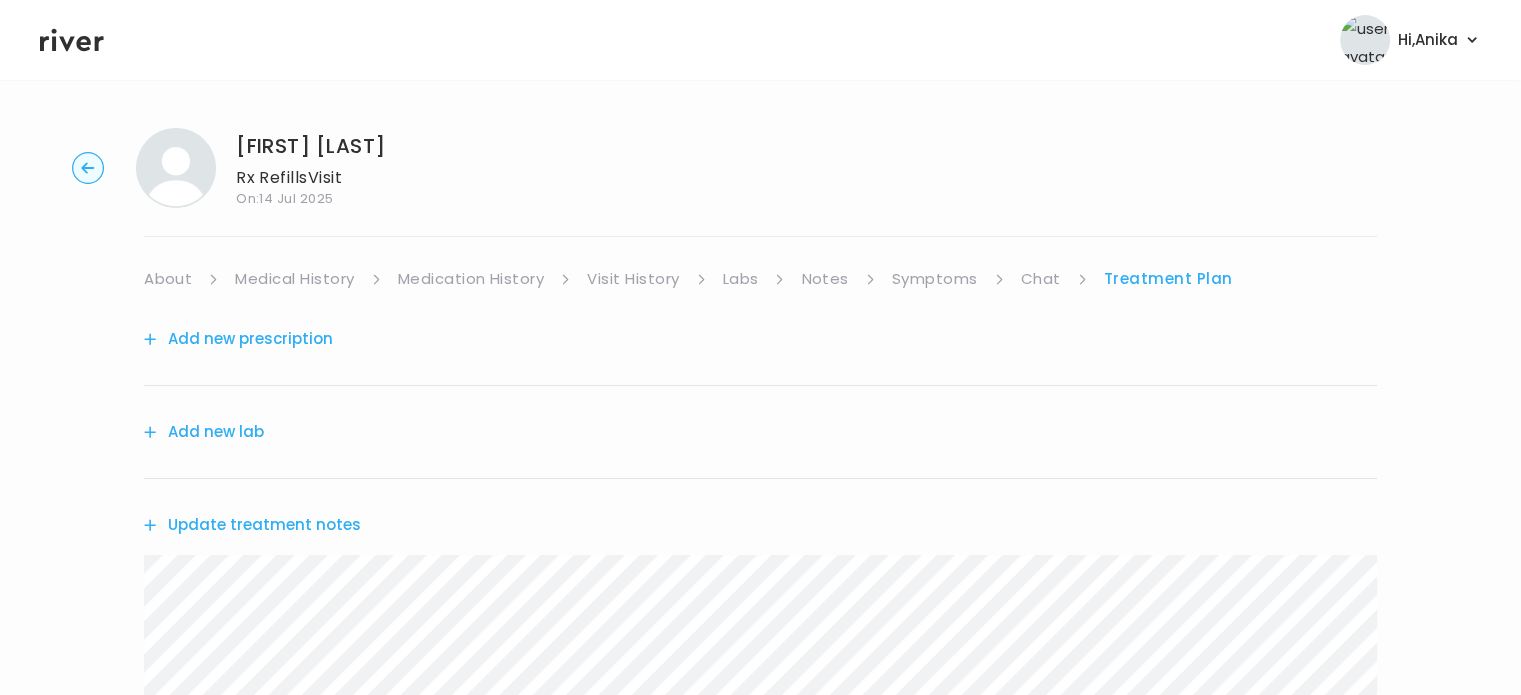 click on "Update treatment notes" at bounding box center [760, 525] 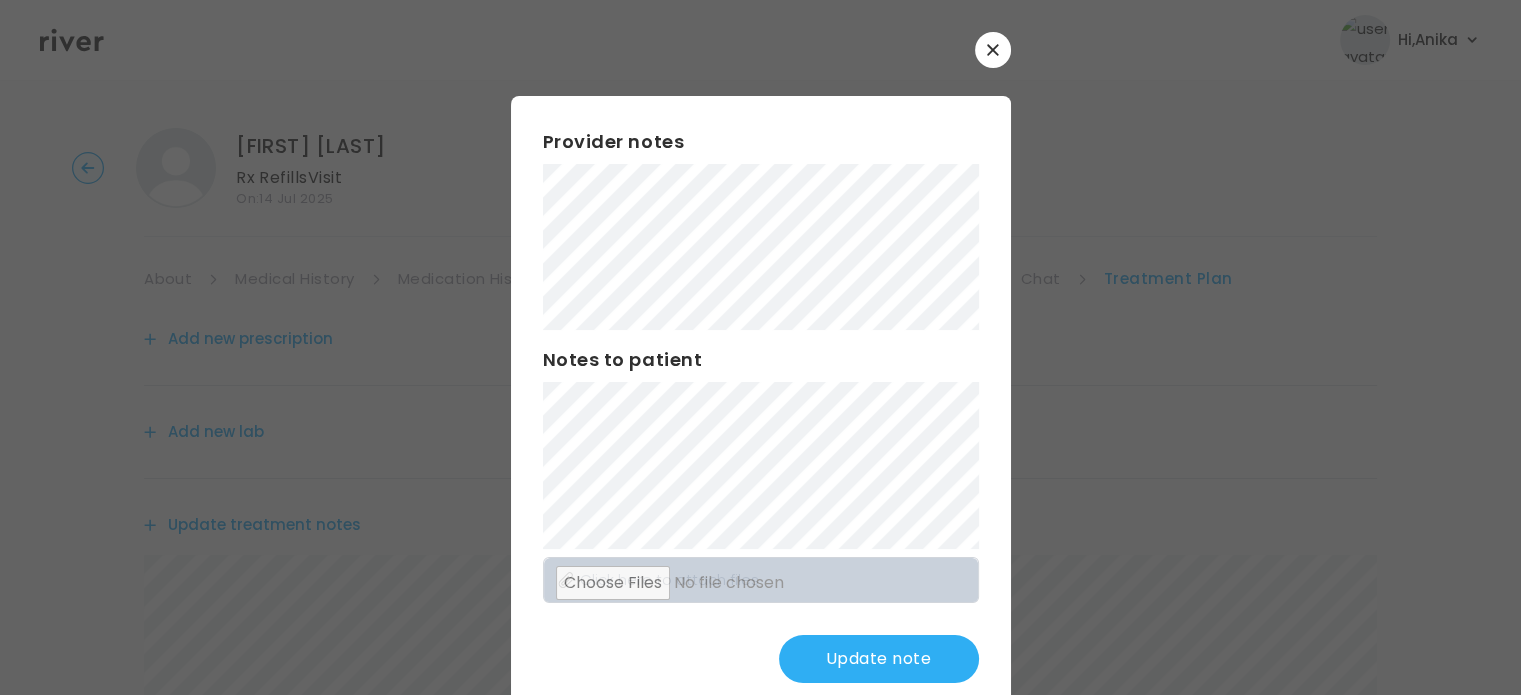click on "Update note" at bounding box center [879, 659] 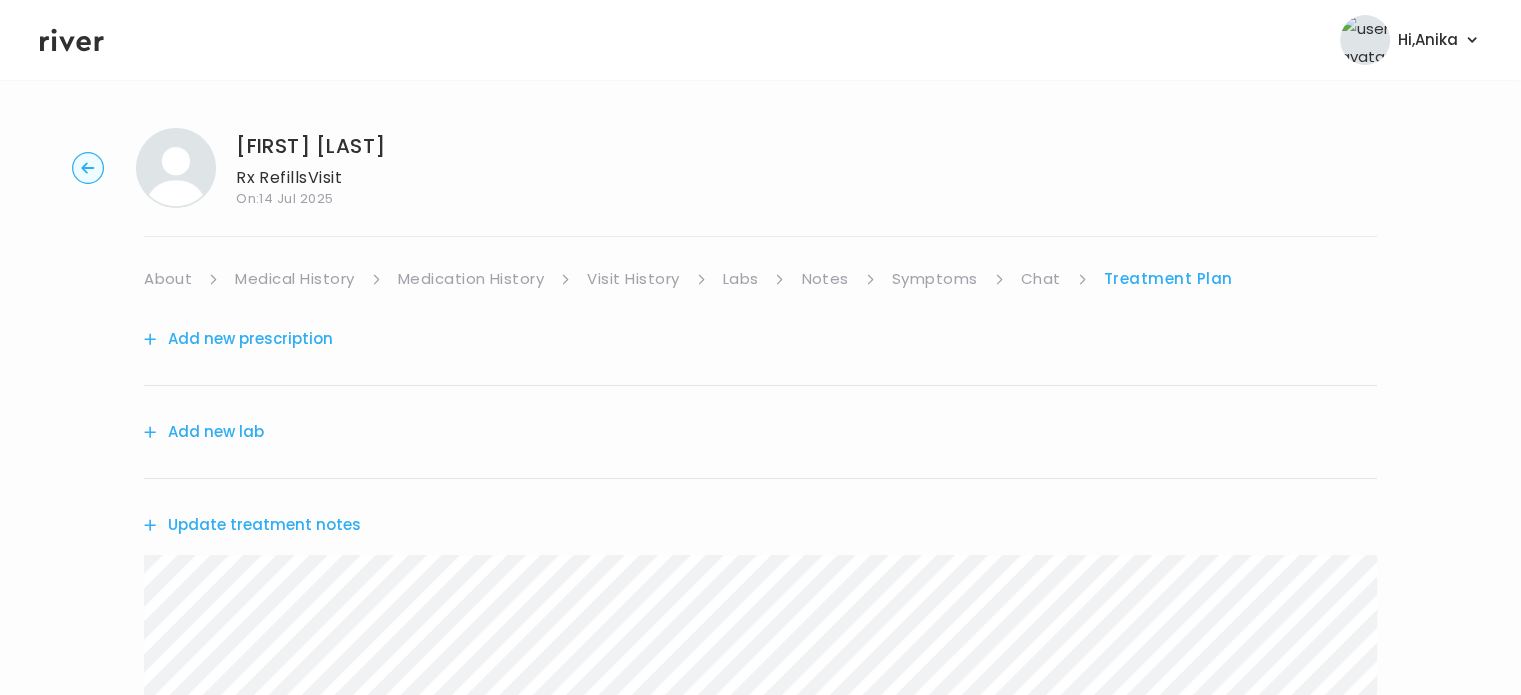 click on "Karen Cooper Rx Refills  Visit On:  14 Jul 2025 About Medical History Medication History Visit History Labs Notes Symptoms Chat Treatment Plan Add new prescription Add new lab Update treatment notes Referral Ticket No Treatment Plan Offered Complete visit" at bounding box center [760, 644] 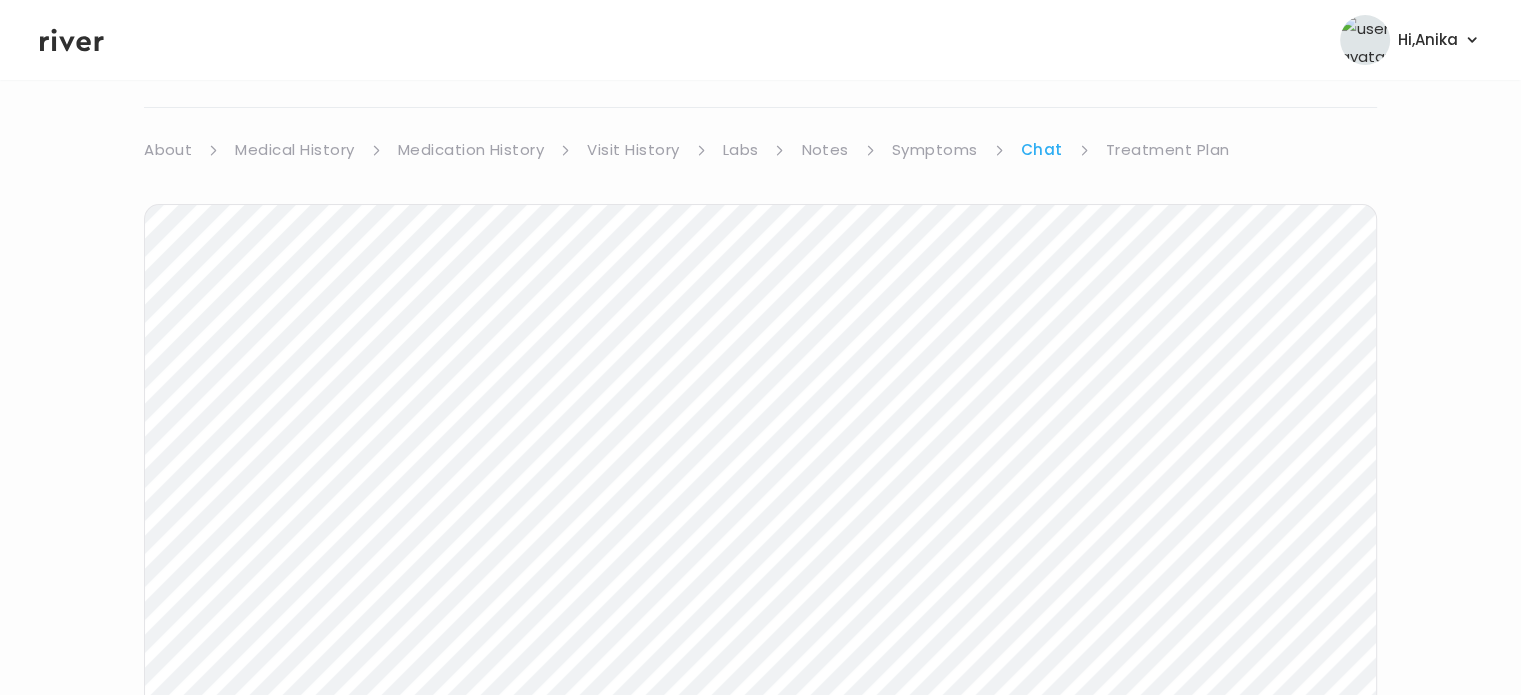 scroll, scrollTop: 0, scrollLeft: 0, axis: both 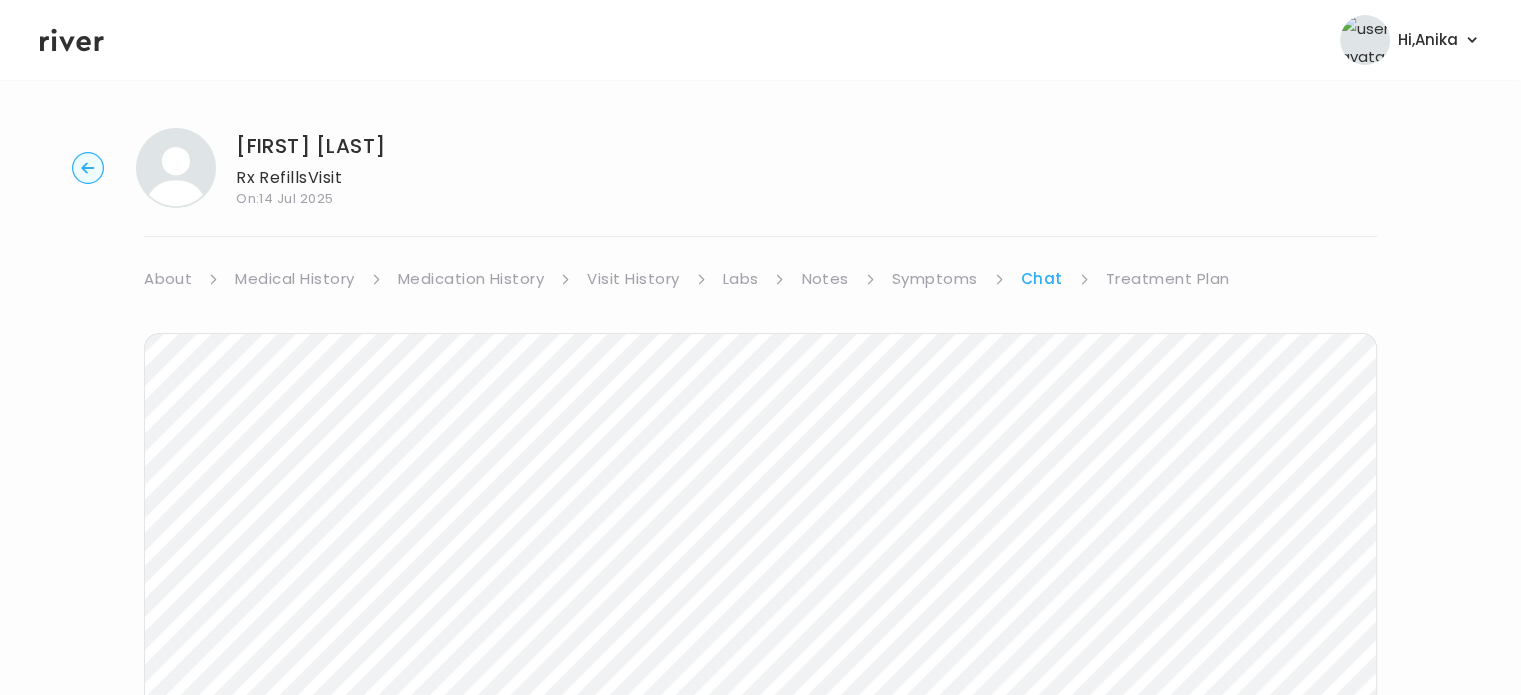 click on "Treatment Plan" at bounding box center [1168, 279] 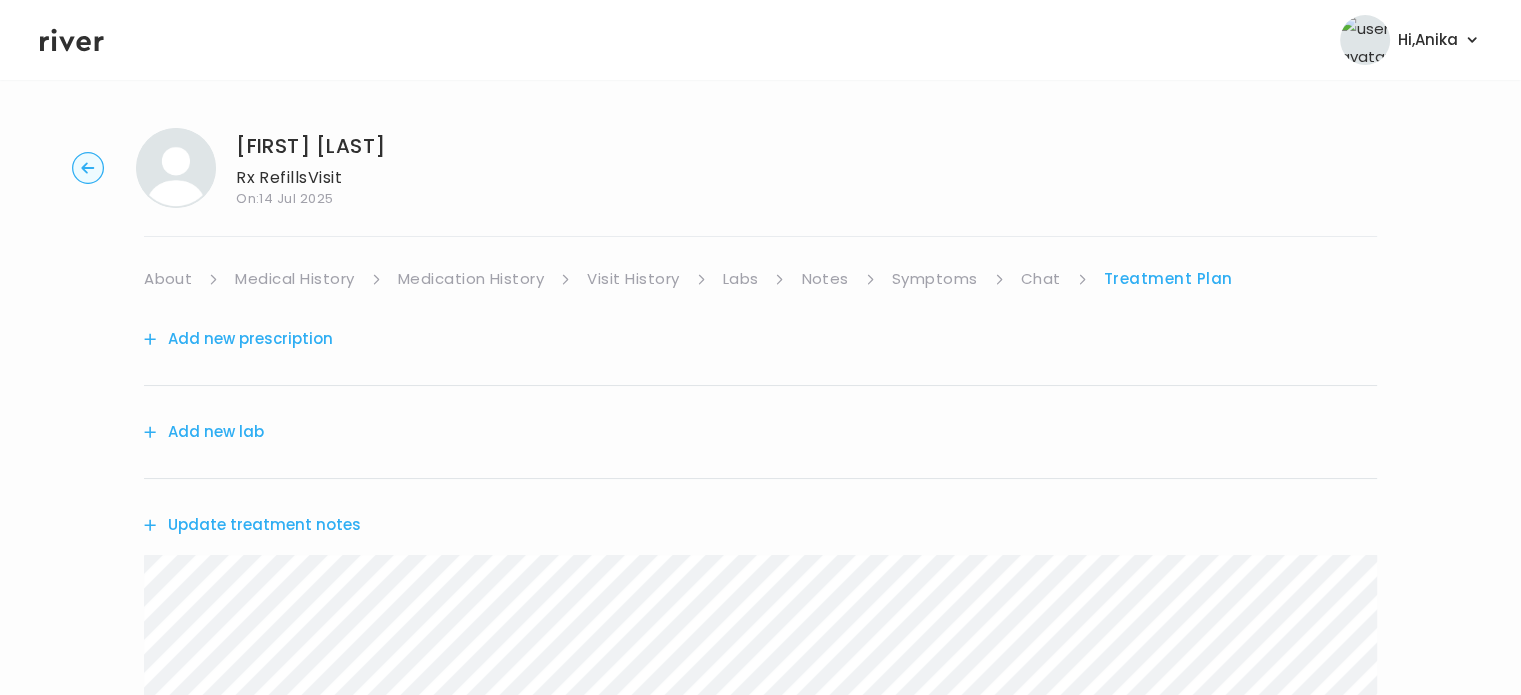 click on "Update treatment notes" at bounding box center (252, 525) 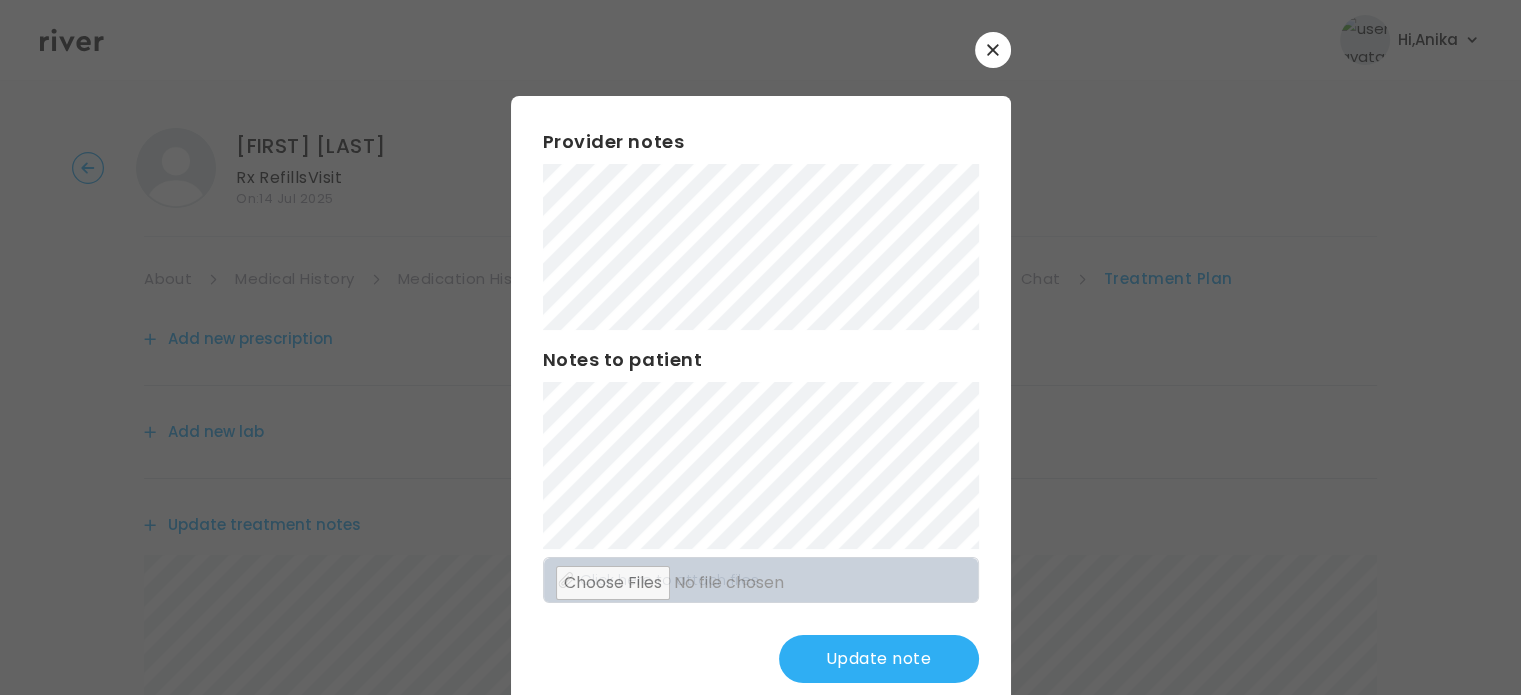 click on "Update note" at bounding box center [879, 659] 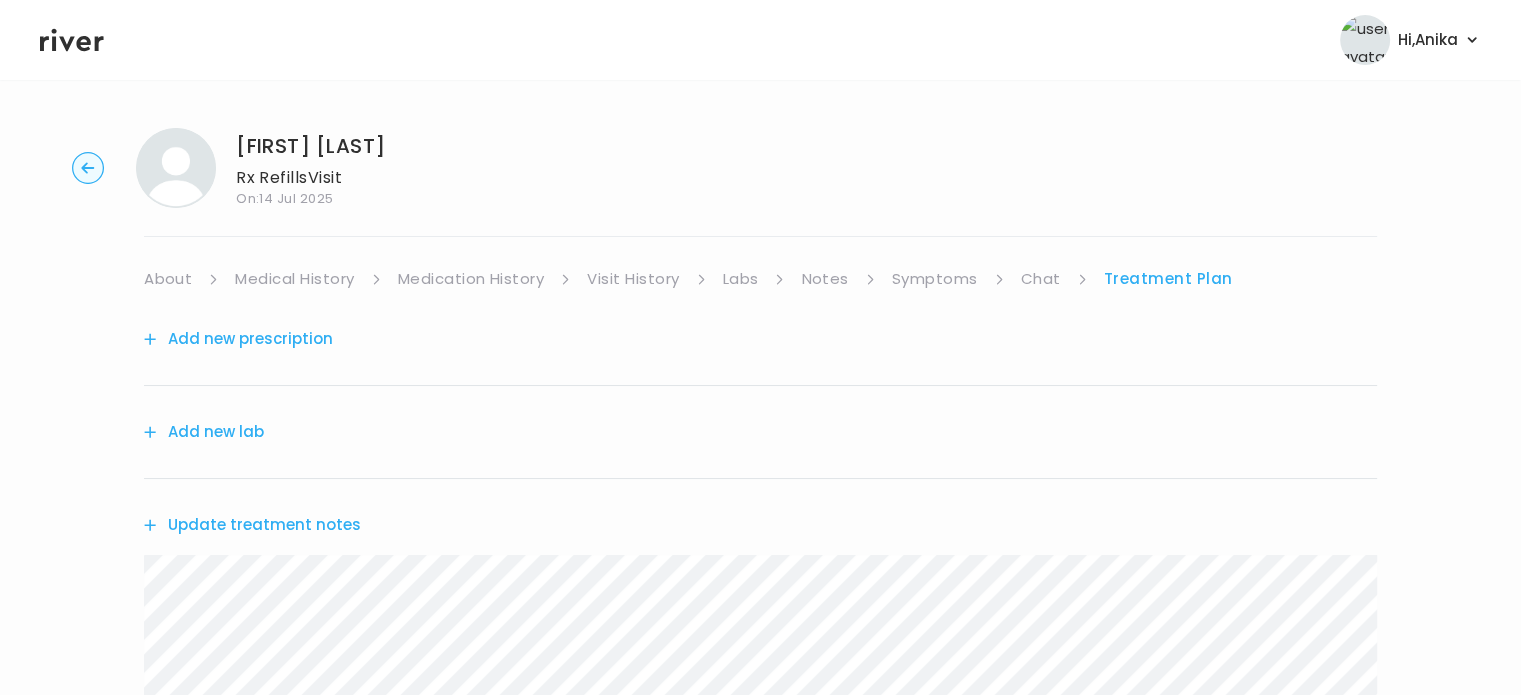click on "Symptoms" at bounding box center [935, 279] 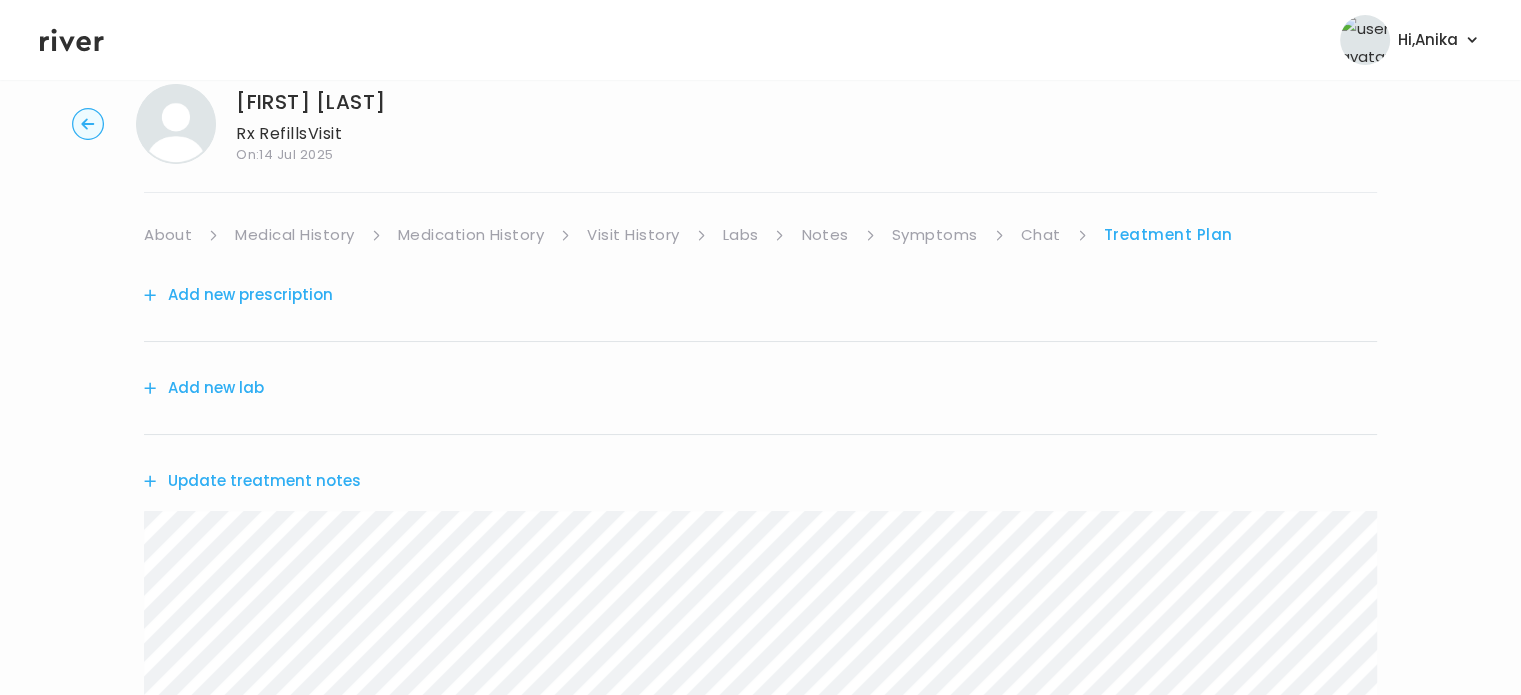 scroll, scrollTop: 172, scrollLeft: 0, axis: vertical 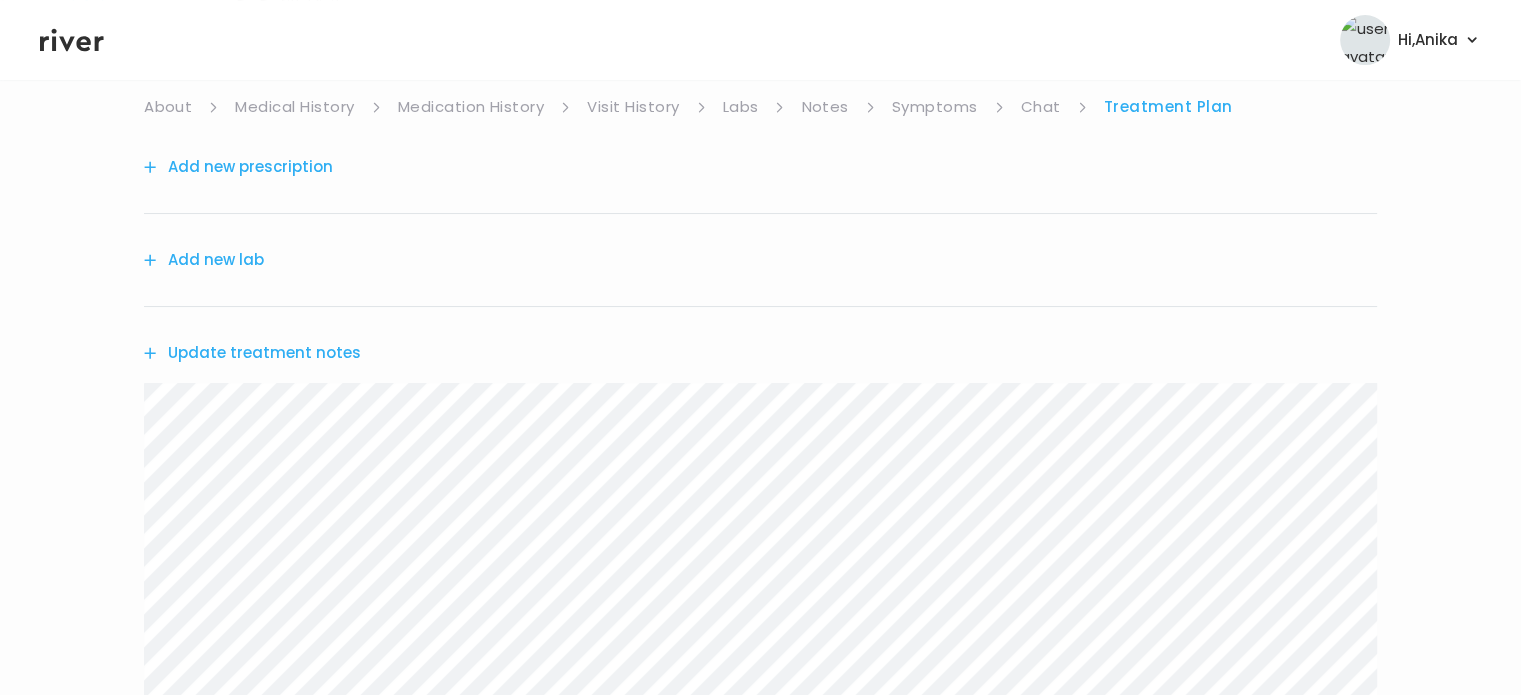 click on "Update treatment notes" at bounding box center [252, 353] 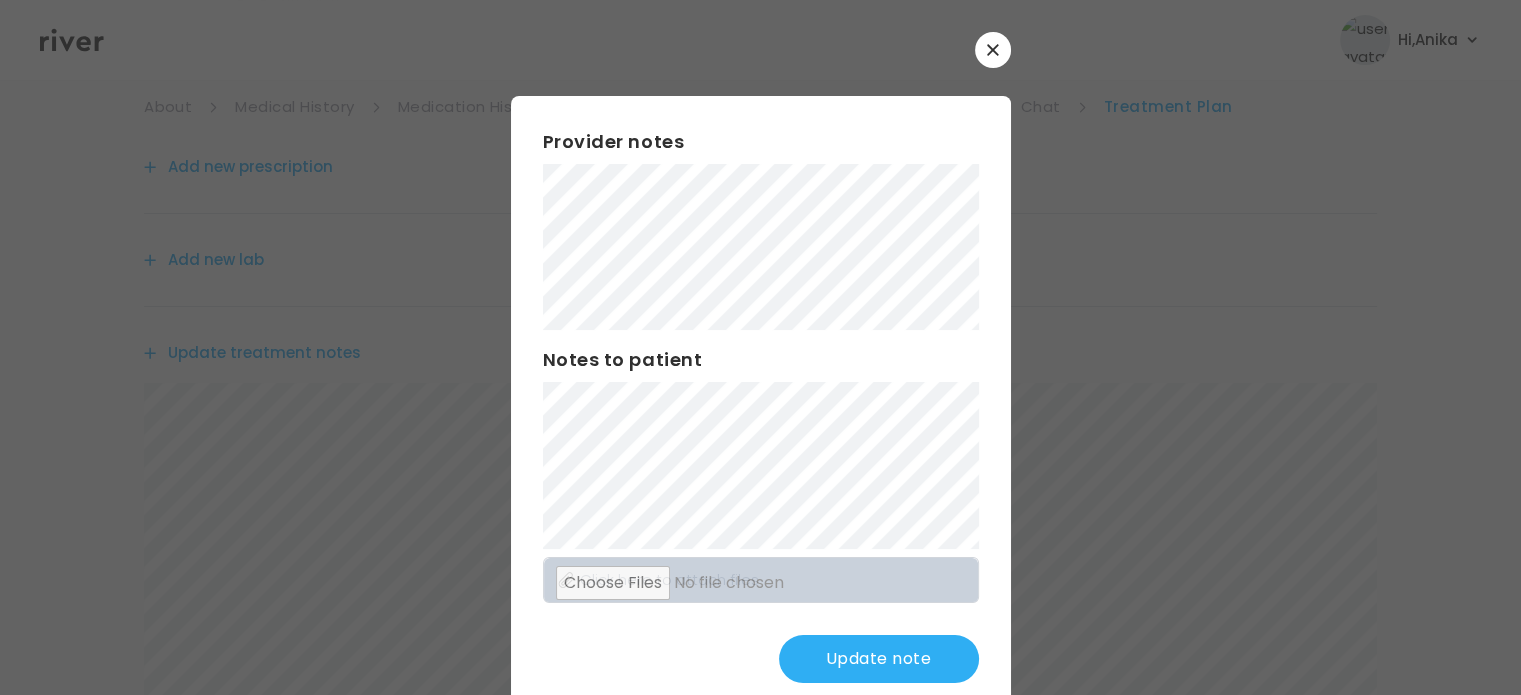 click on "Provider notes Notes to patient Click here to attach files Update note" at bounding box center (761, 405) 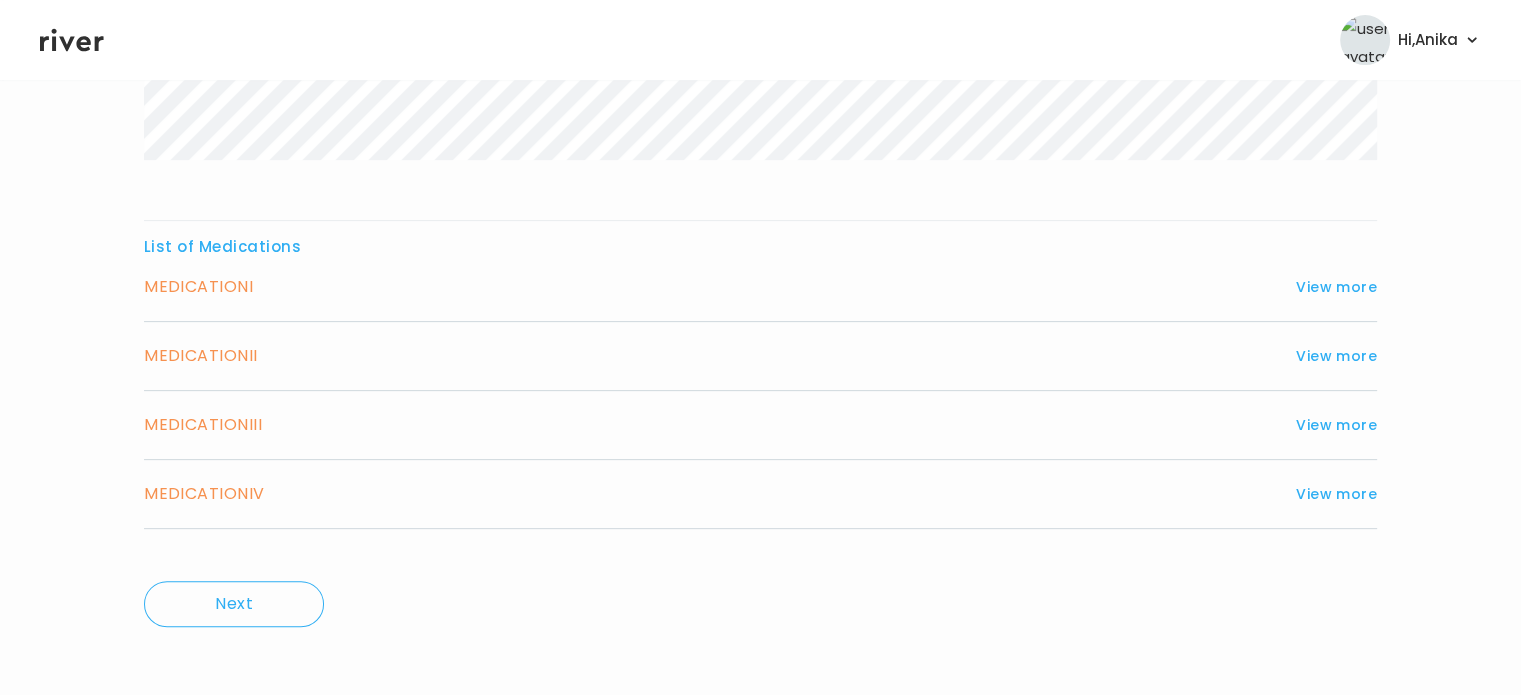scroll, scrollTop: 599, scrollLeft: 0, axis: vertical 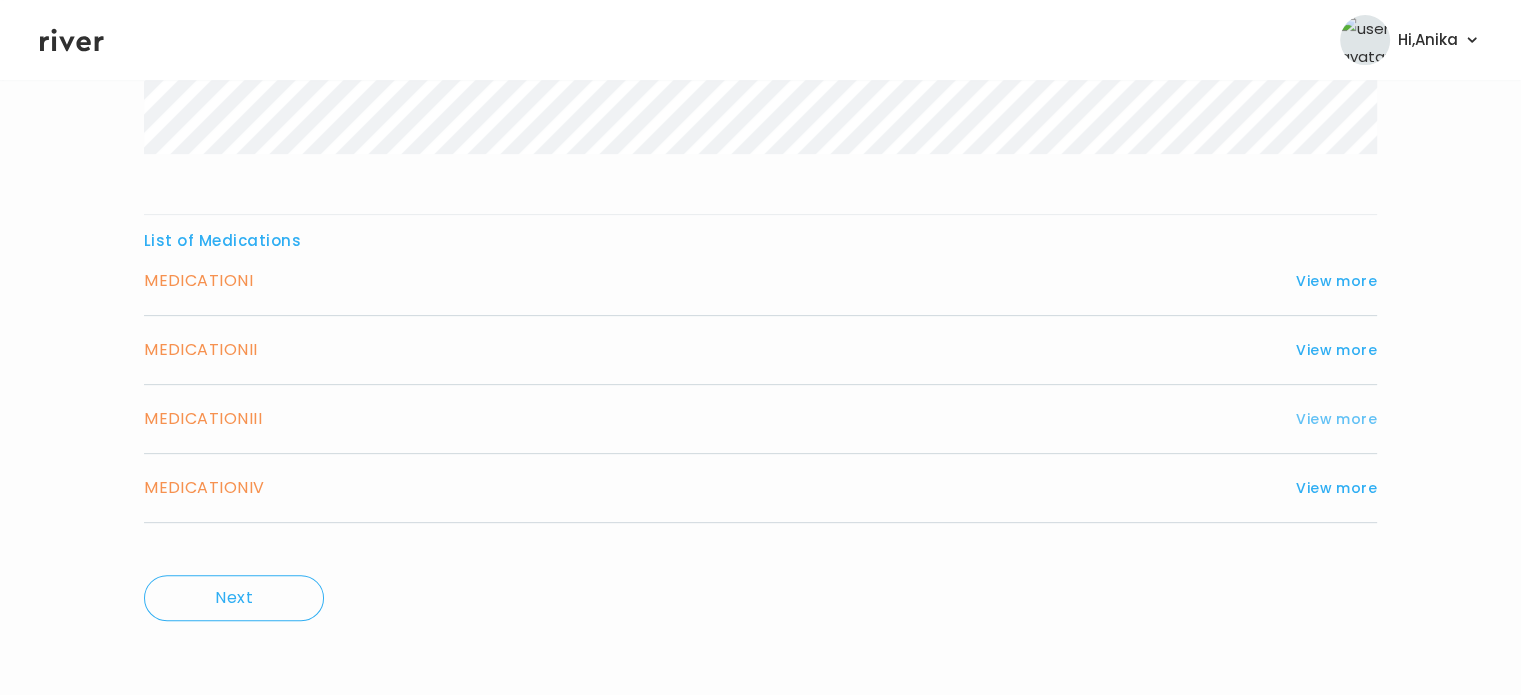 click on "View more" at bounding box center (1336, 419) 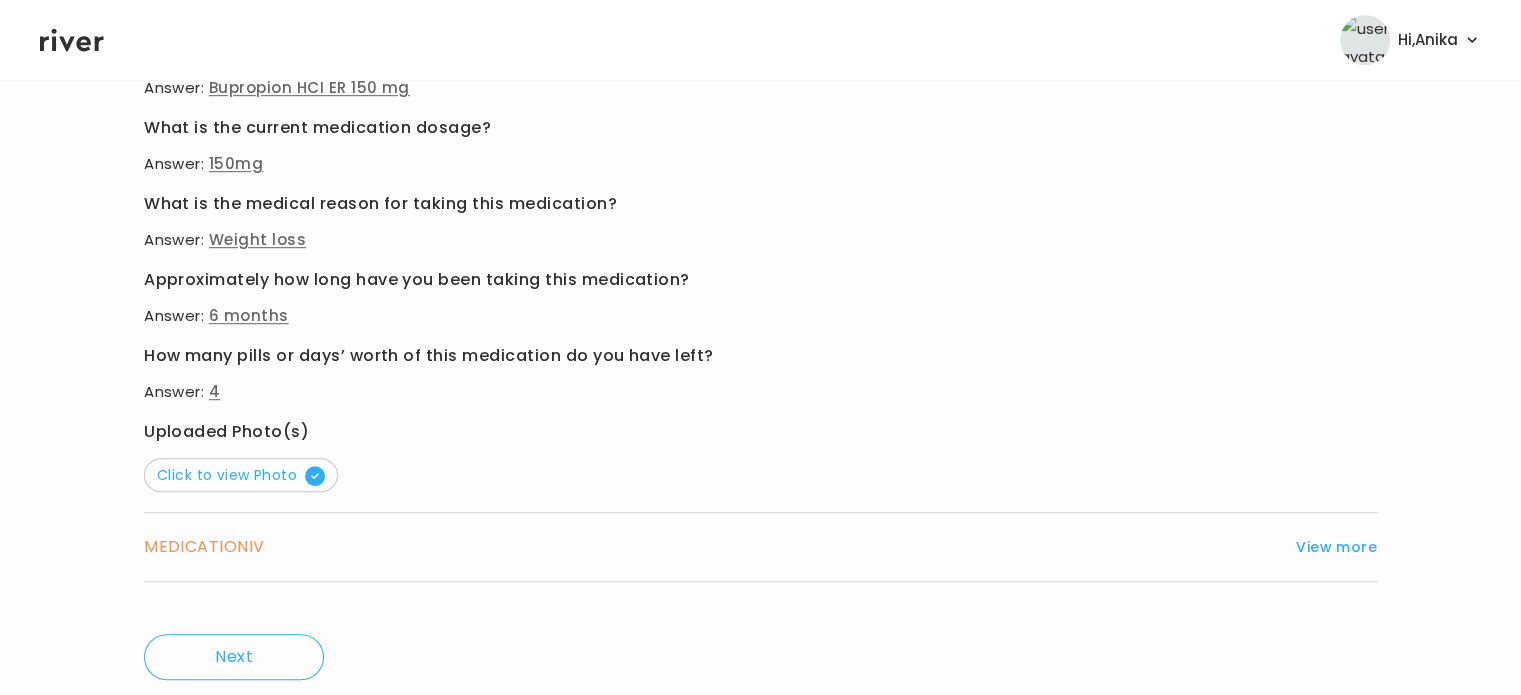 scroll, scrollTop: 1182, scrollLeft: 0, axis: vertical 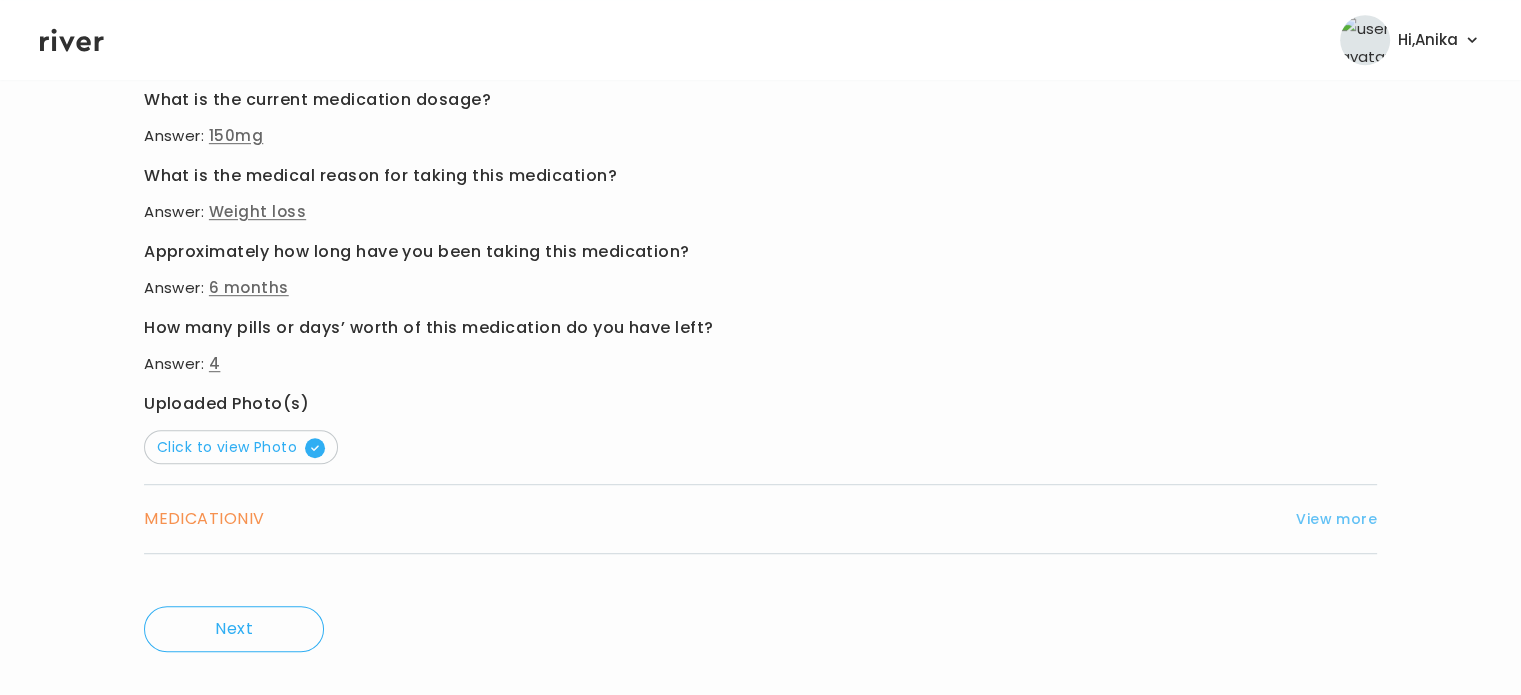 click on "View more" at bounding box center [1336, 519] 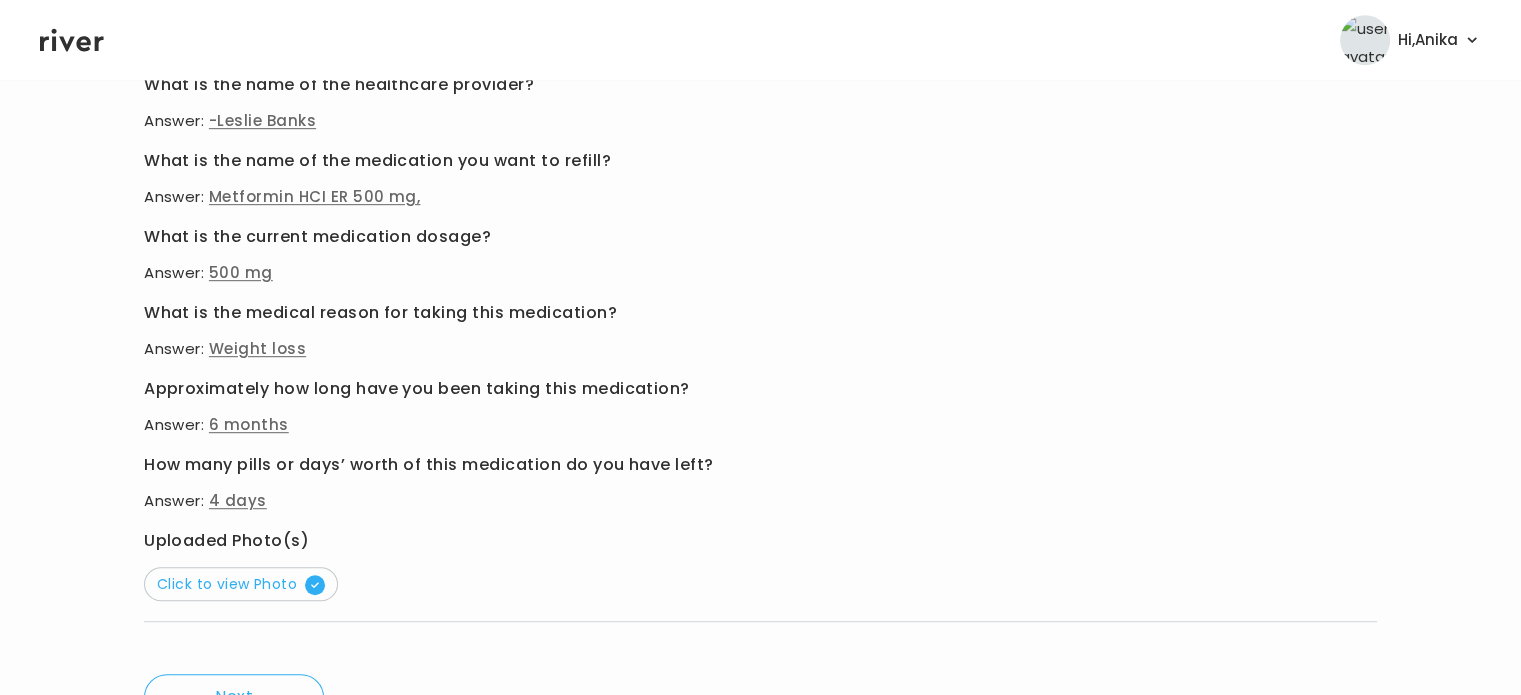 scroll, scrollTop: 1086, scrollLeft: 0, axis: vertical 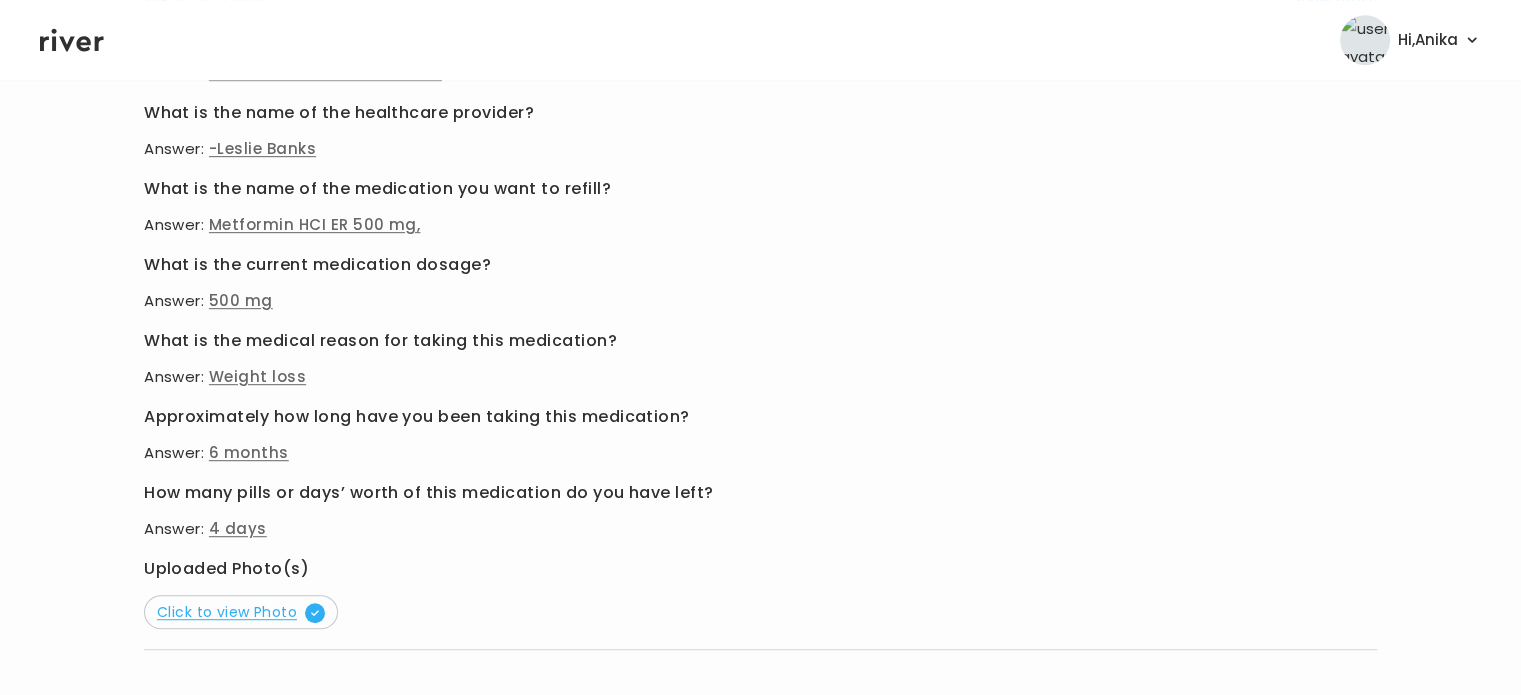 click on "Click to view Photo" at bounding box center (241, 612) 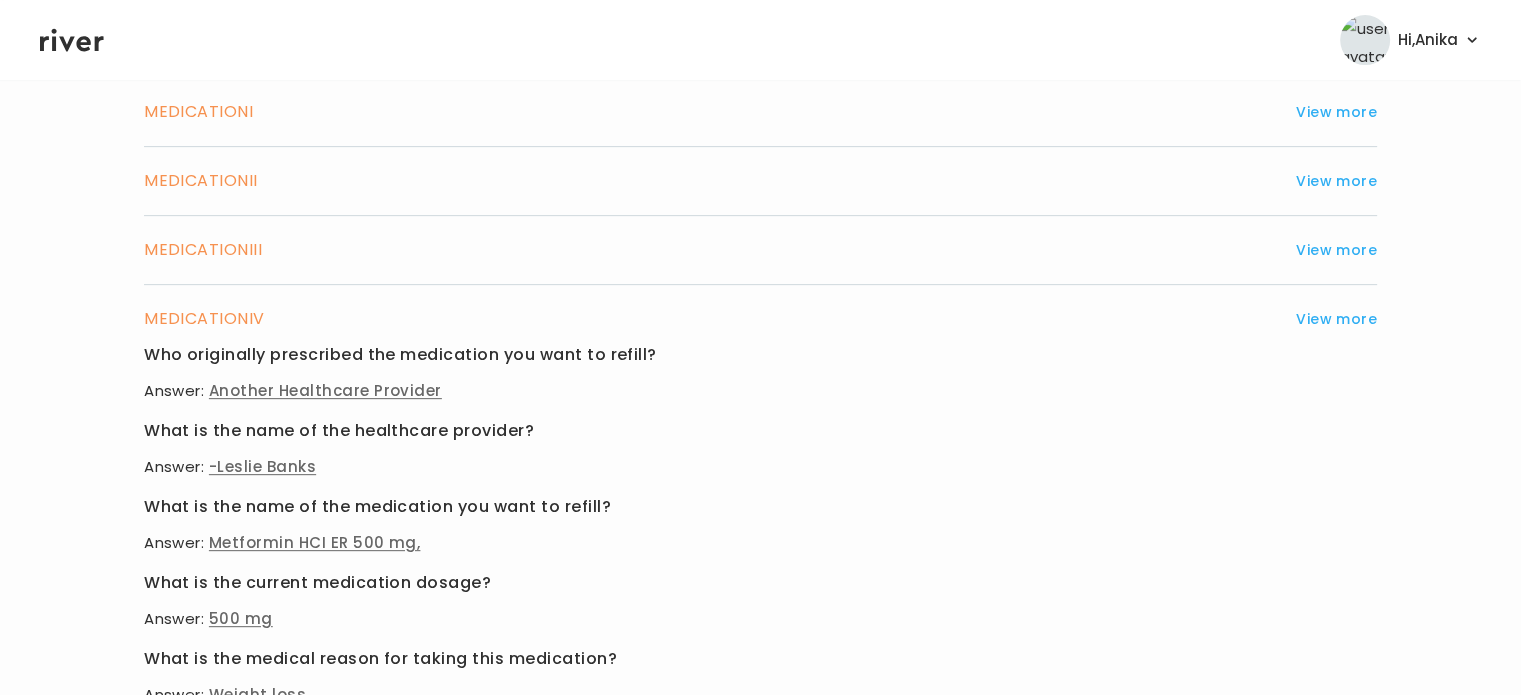 scroll, scrollTop: 740, scrollLeft: 0, axis: vertical 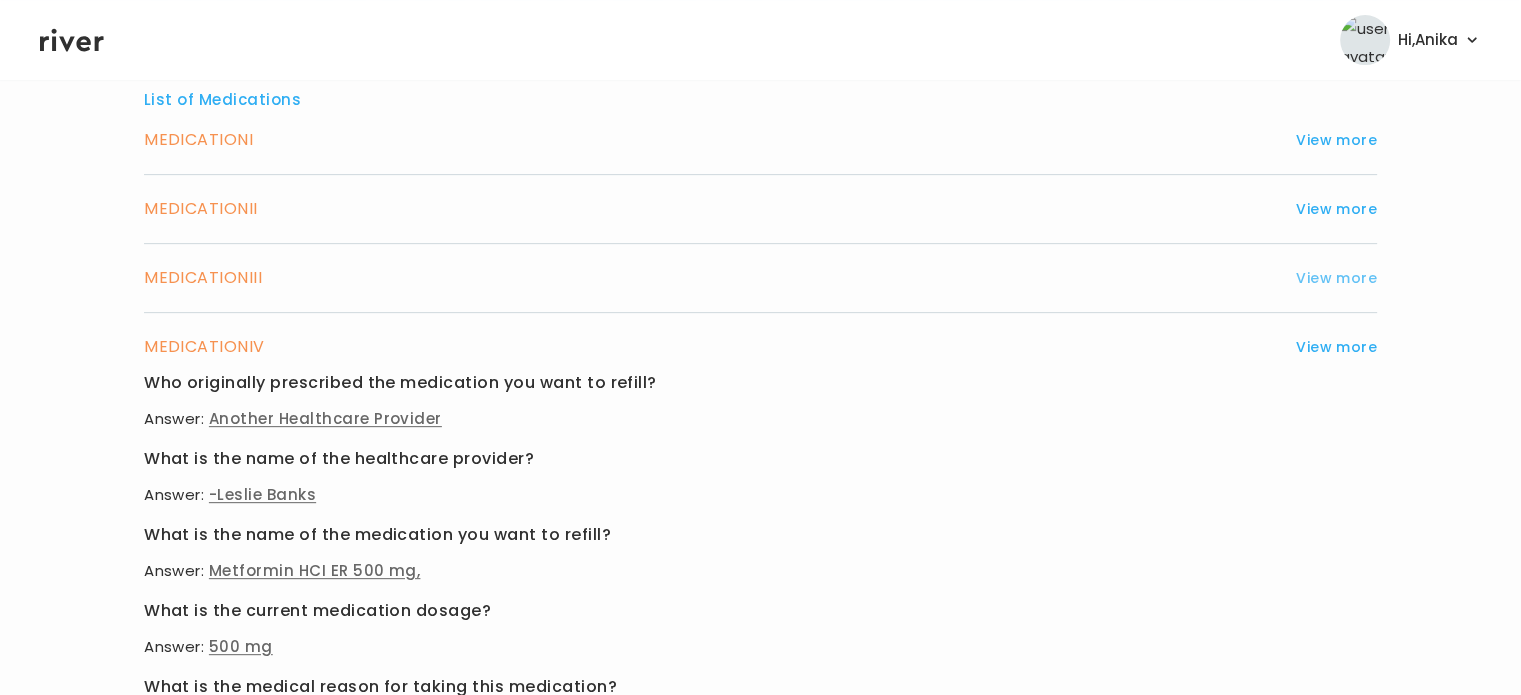 click on "View more" at bounding box center (1336, 278) 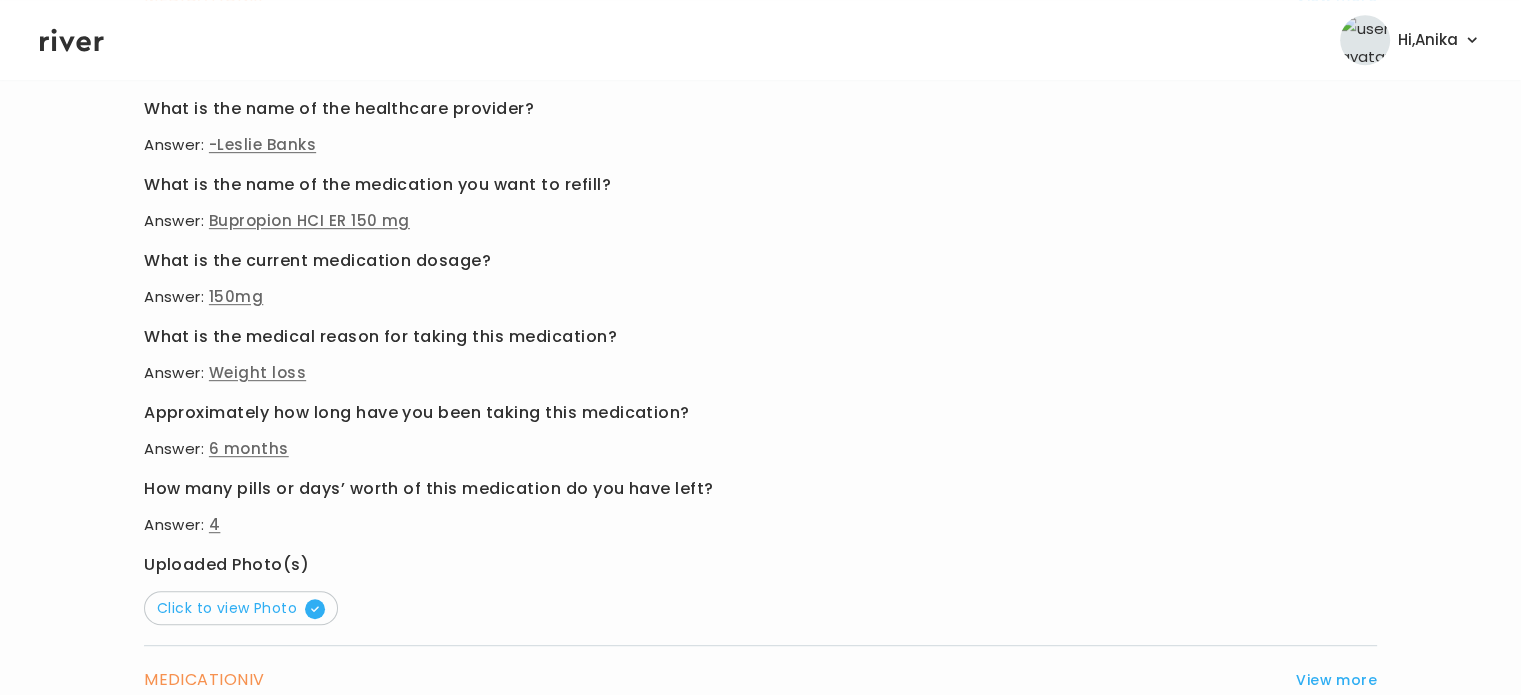scroll, scrollTop: 1027, scrollLeft: 0, axis: vertical 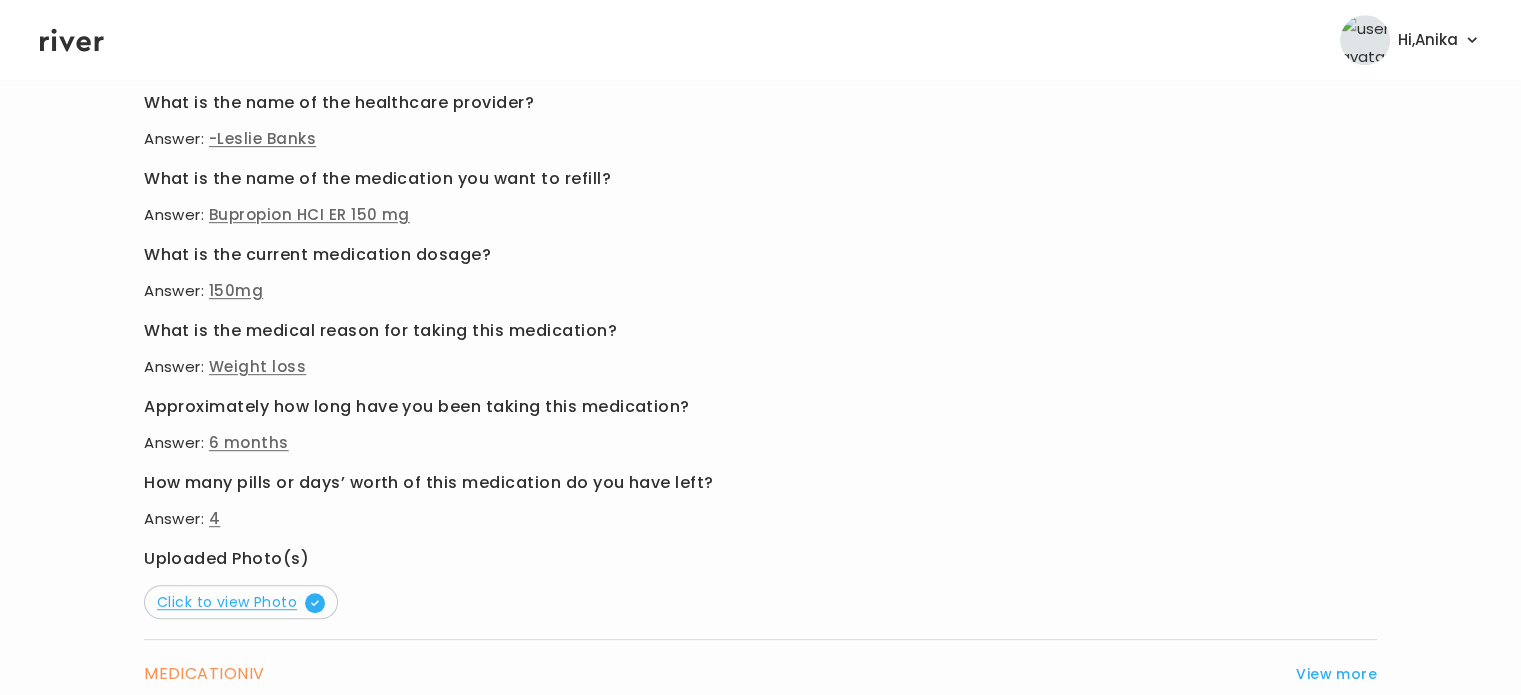 click on "Click to view Photo" at bounding box center (241, 602) 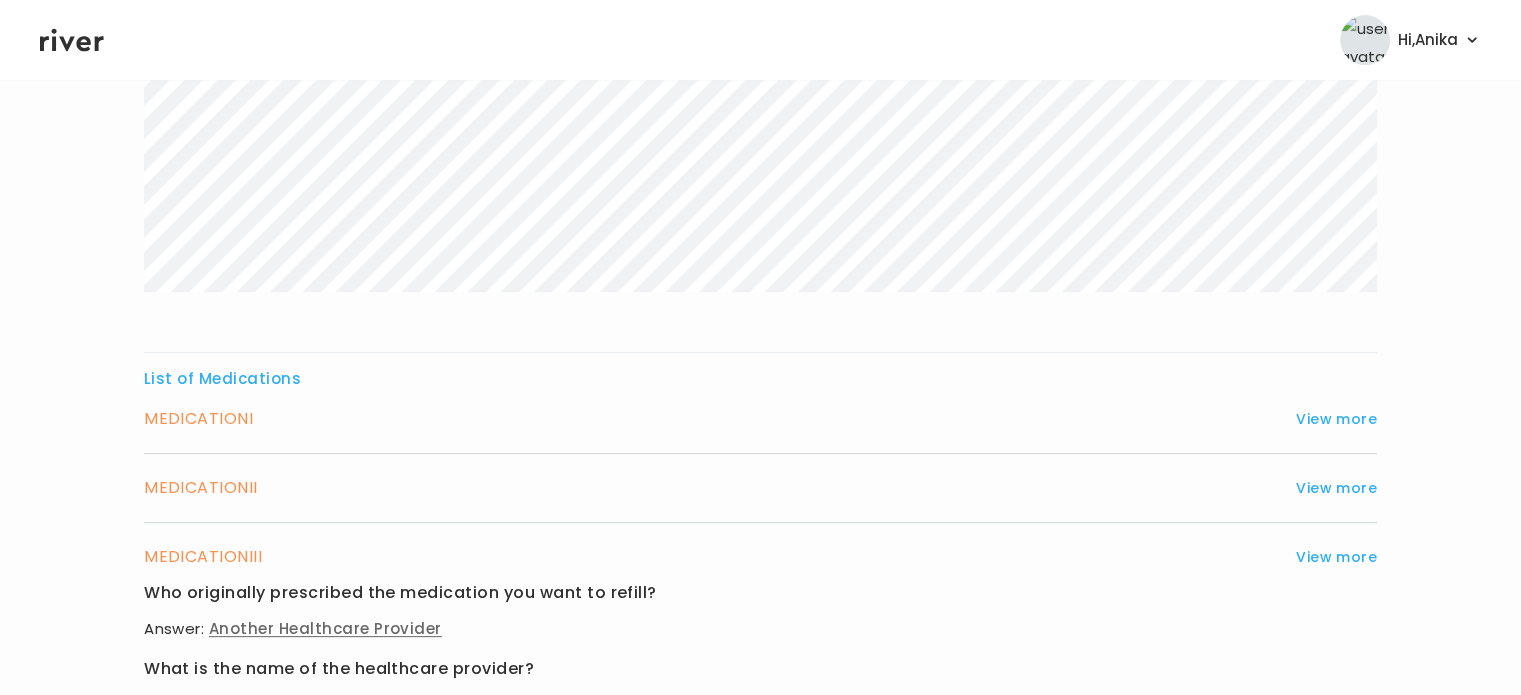 scroll, scrollTop: 456, scrollLeft: 0, axis: vertical 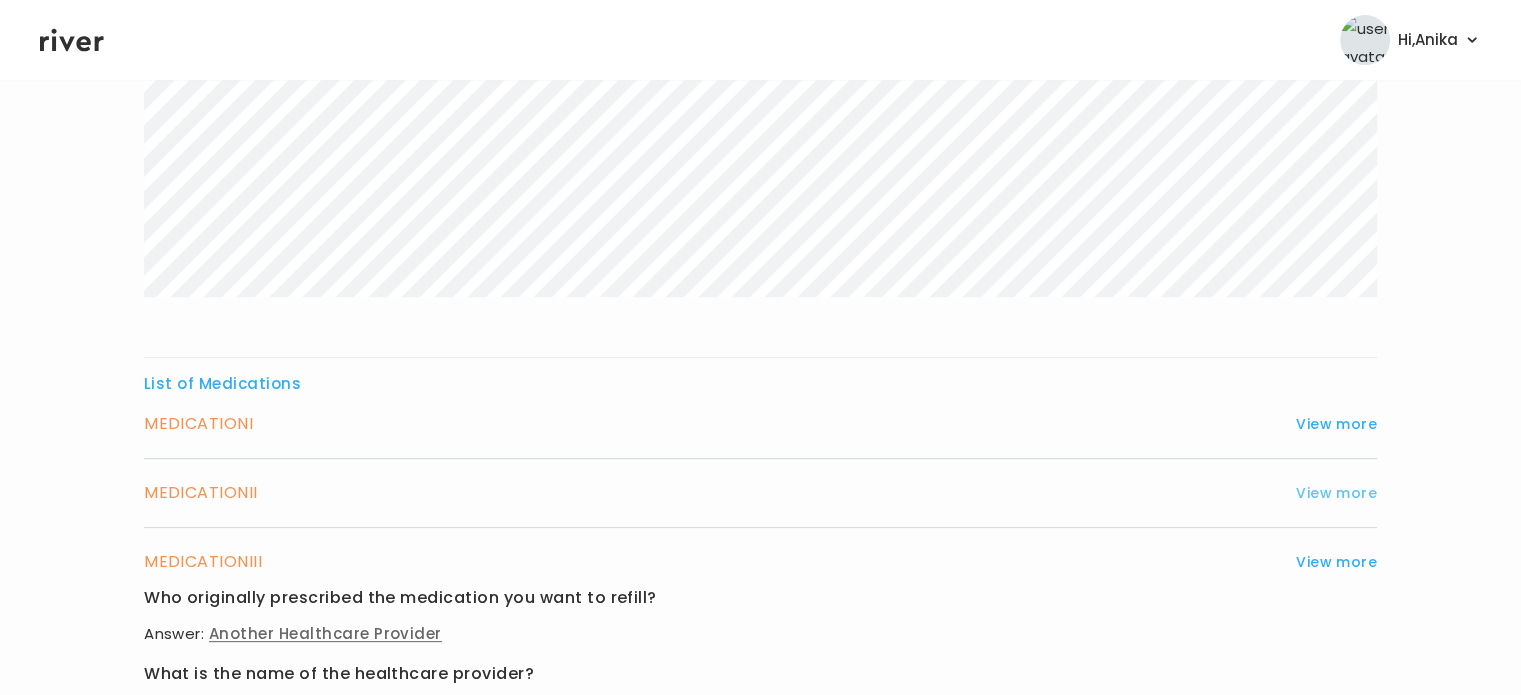 click on "View more" at bounding box center (1336, 493) 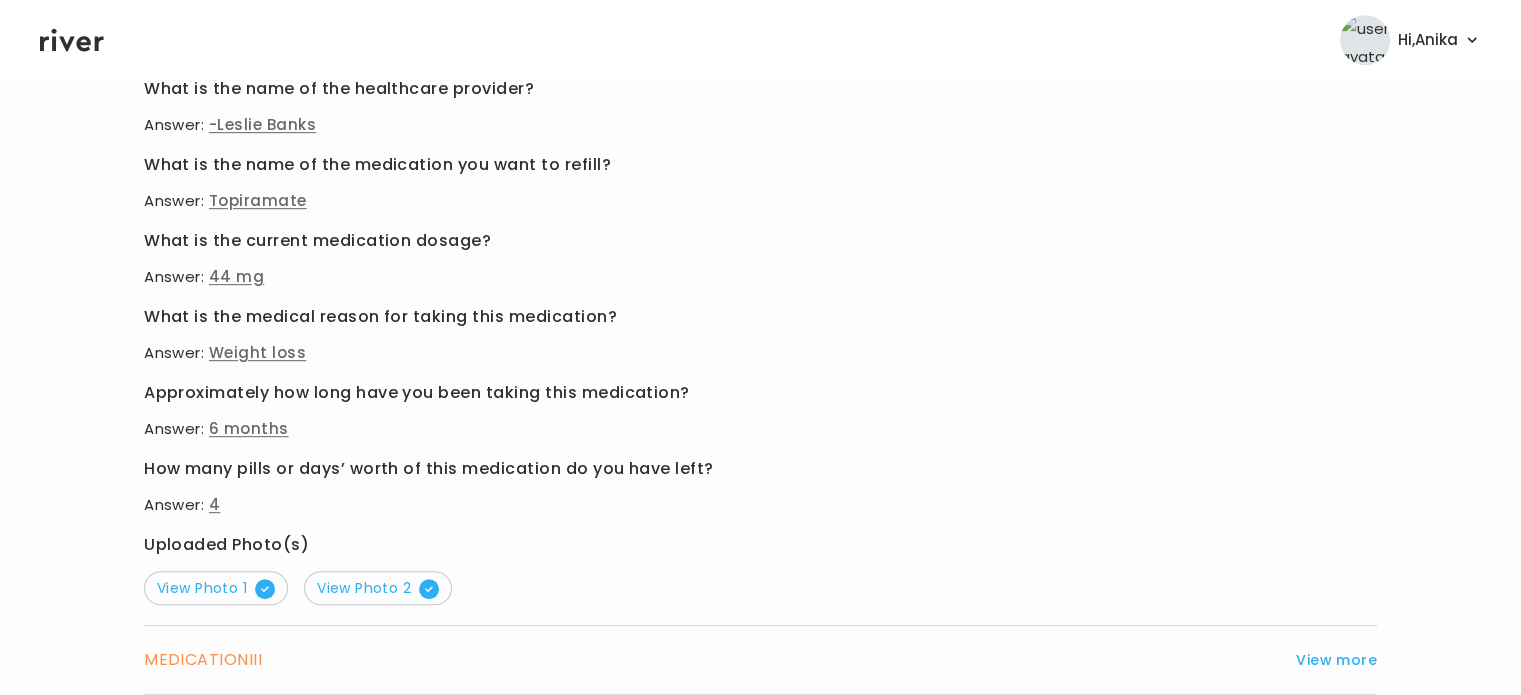 scroll, scrollTop: 1003, scrollLeft: 0, axis: vertical 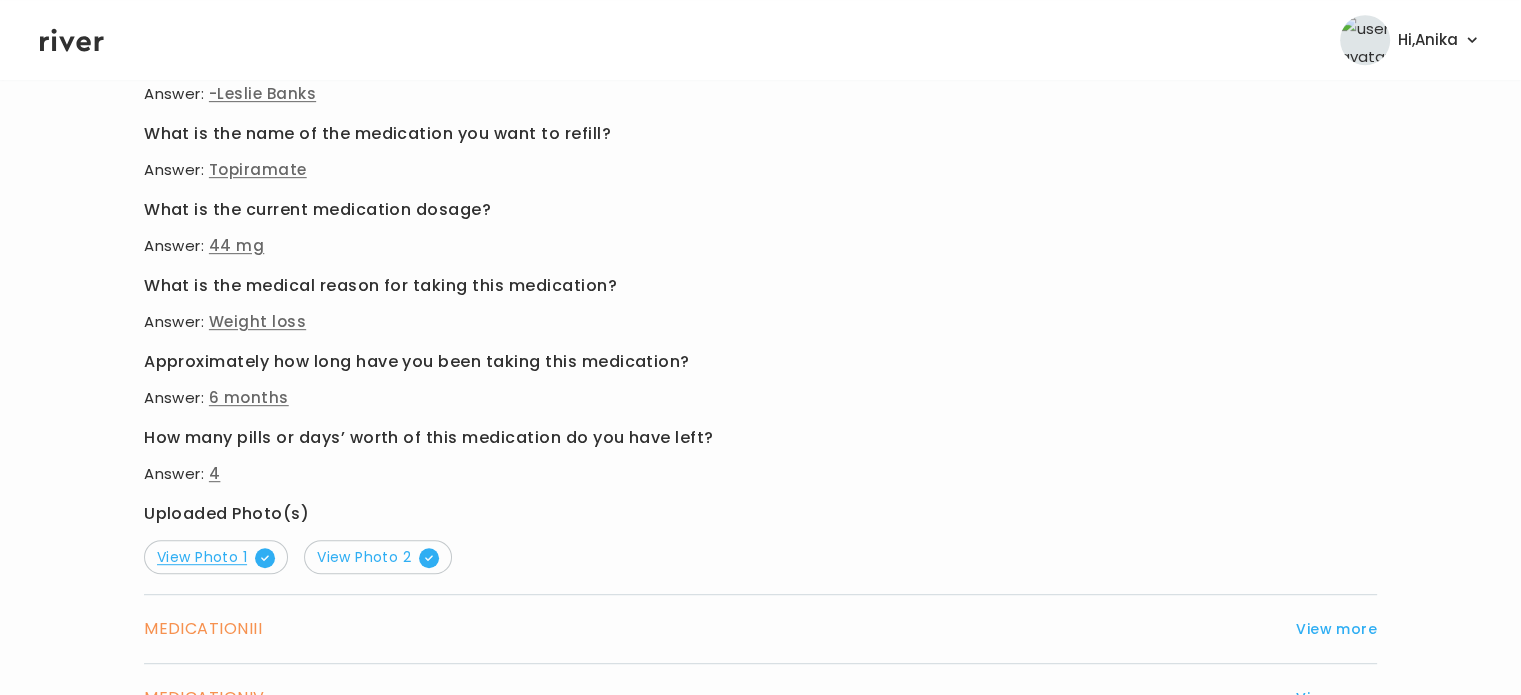 click on "View Photo 1" at bounding box center [216, 557] 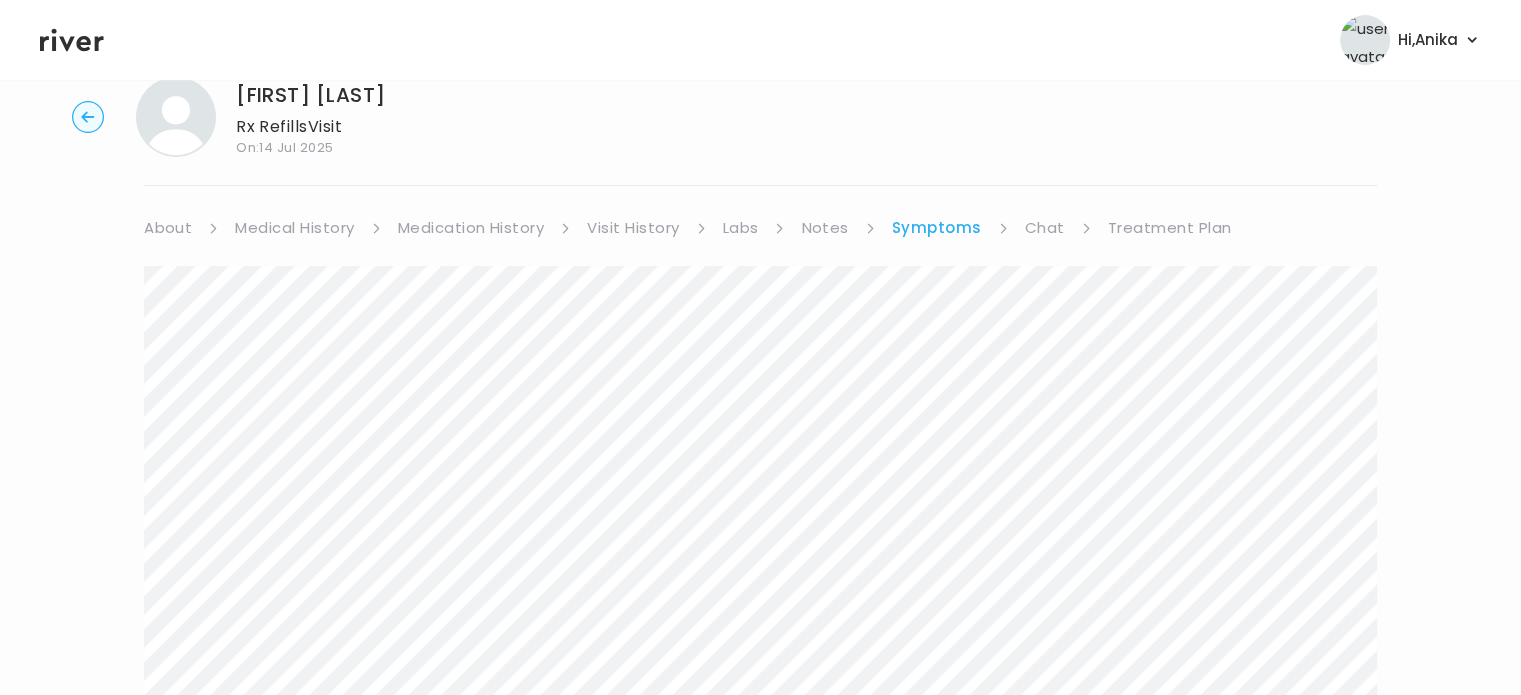 scroll, scrollTop: 0, scrollLeft: 0, axis: both 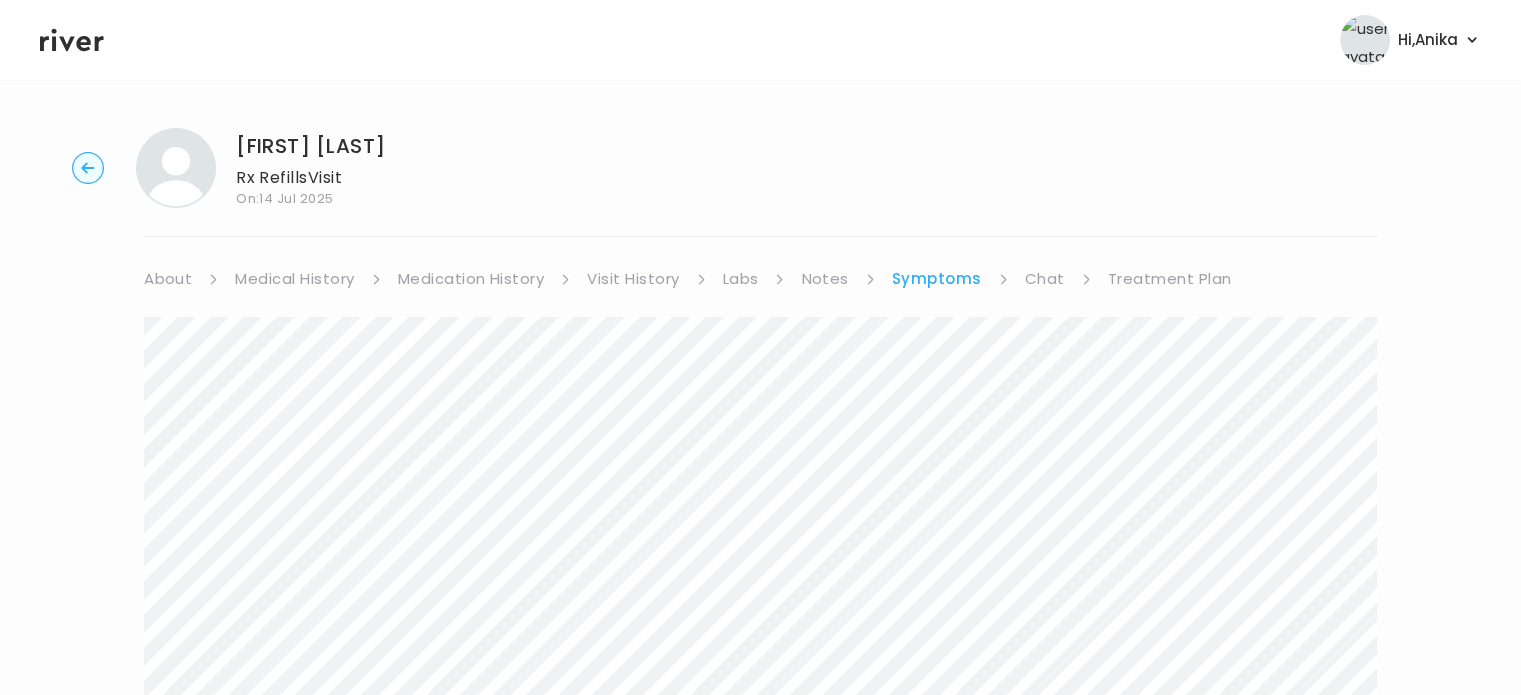 click on "Treatment Plan" at bounding box center [1170, 279] 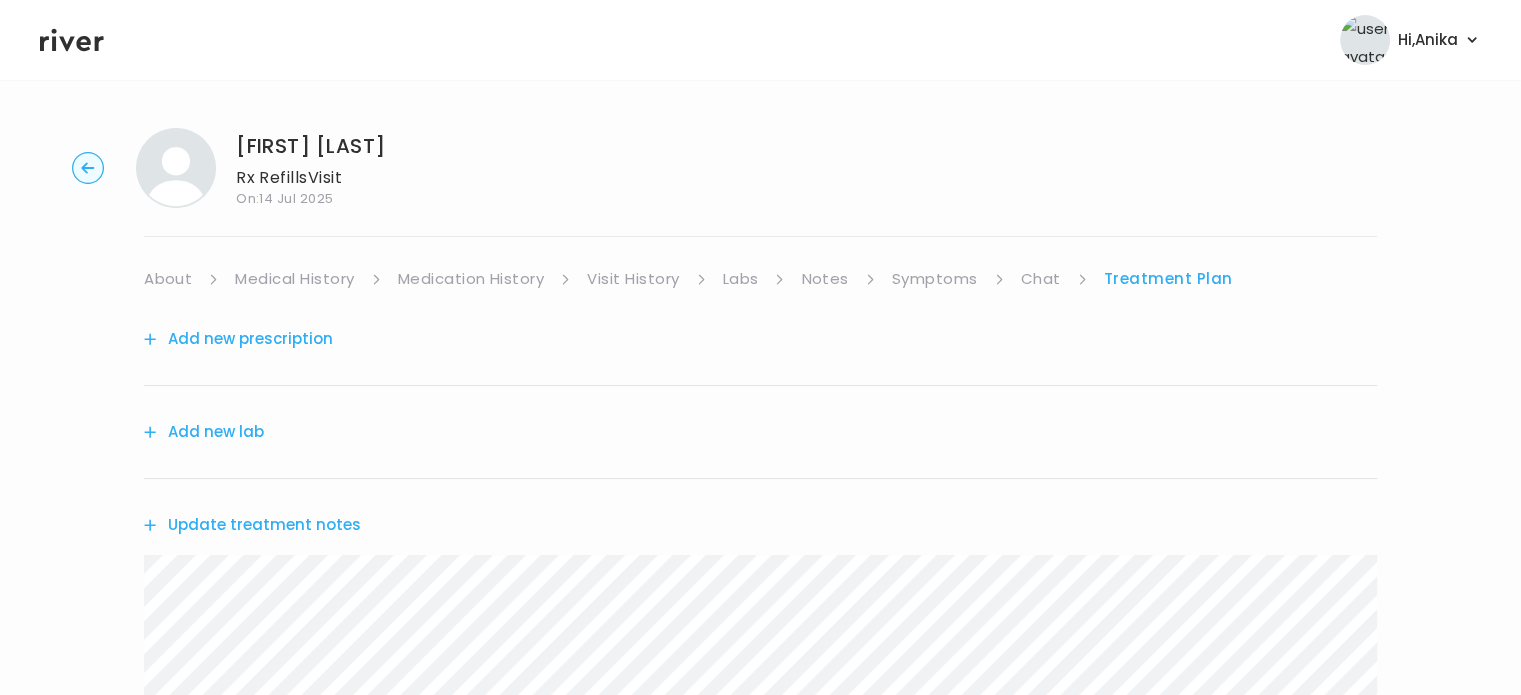 click on "Add new prescription" at bounding box center (238, 339) 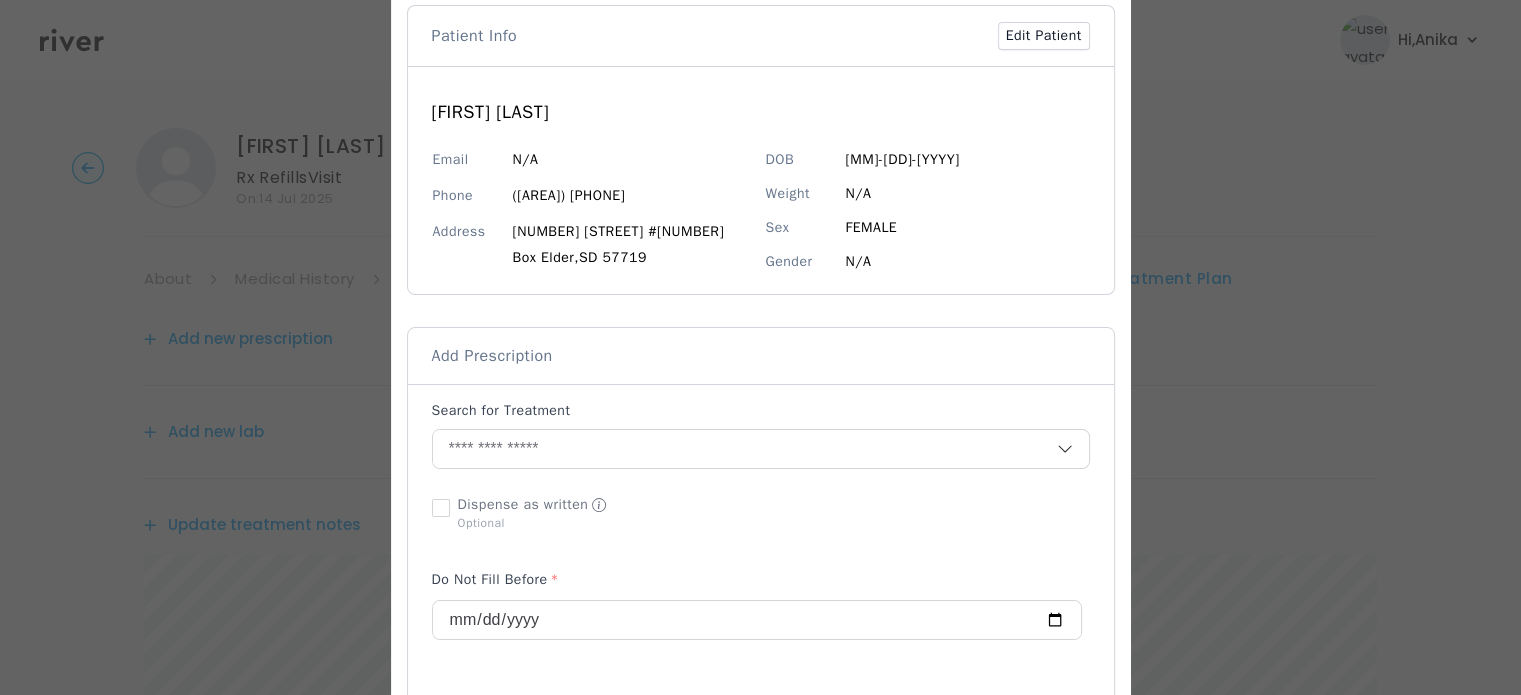 scroll, scrollTop: 200, scrollLeft: 0, axis: vertical 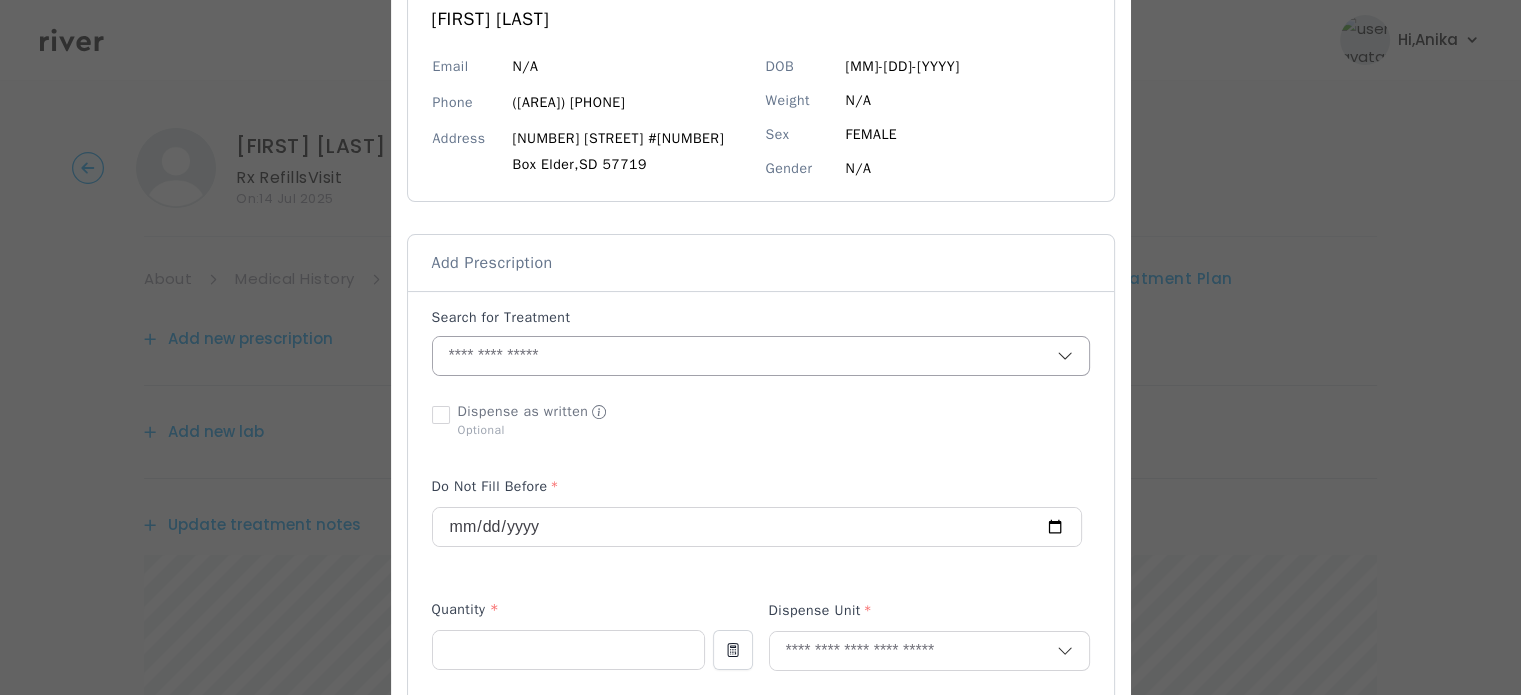 click at bounding box center (745, 356) 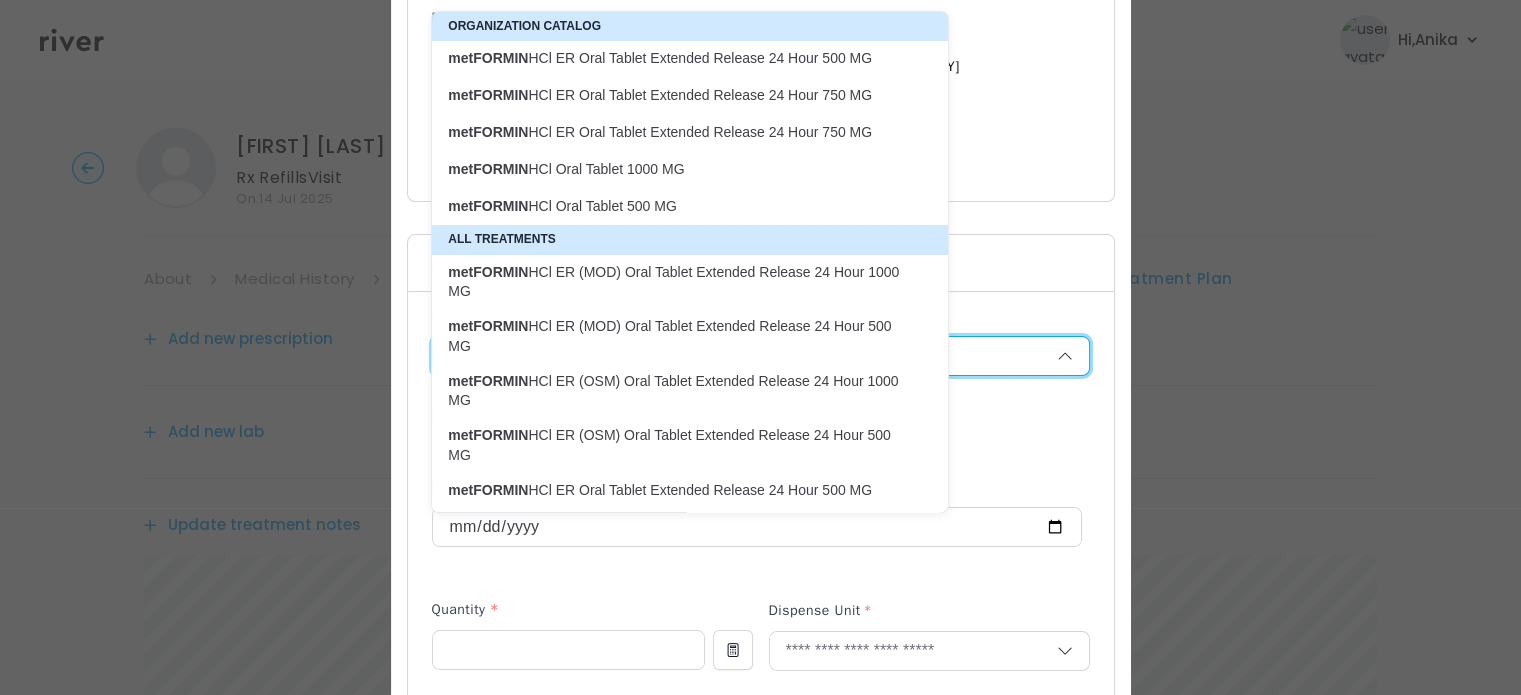 click on "metFORMIN  HCl ER Oral Tablet Extended Release 24 Hour 500 MG" at bounding box center [678, 58] 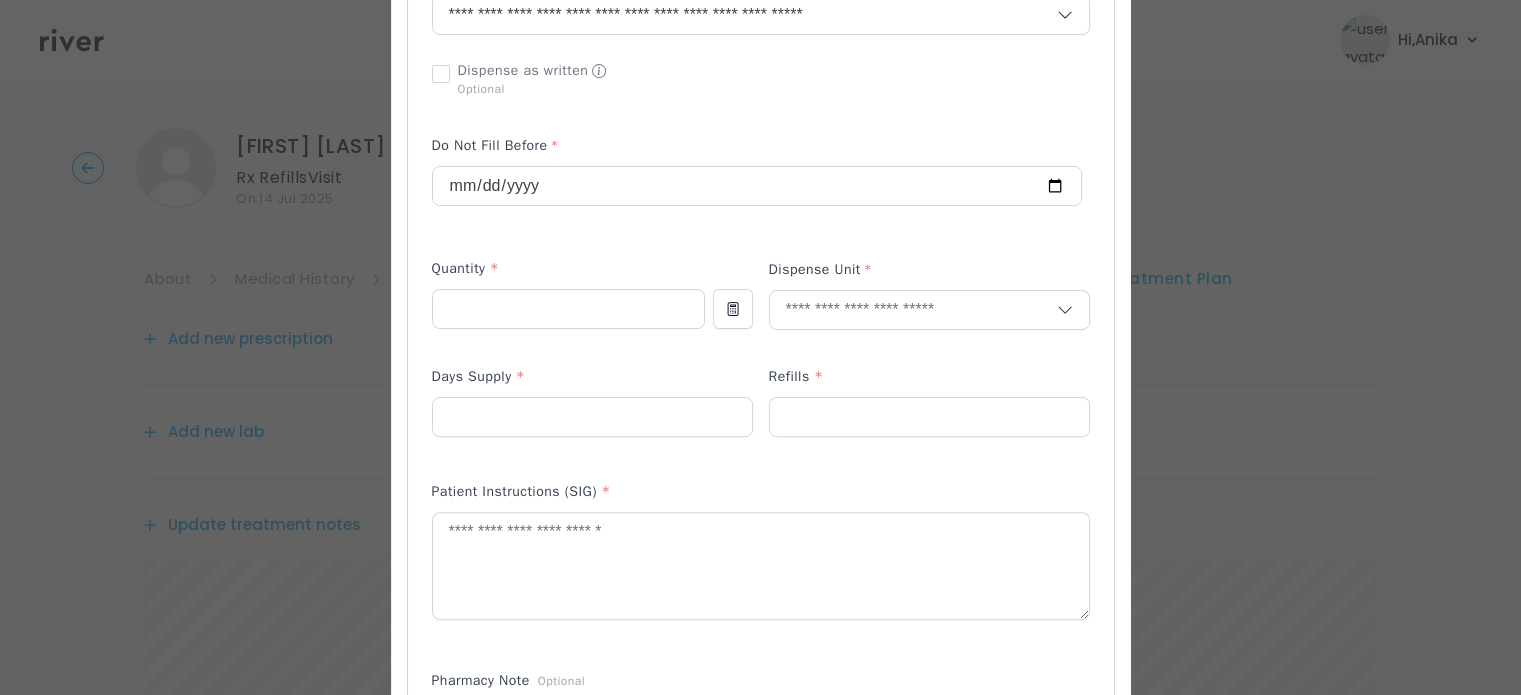 scroll, scrollTop: 553, scrollLeft: 0, axis: vertical 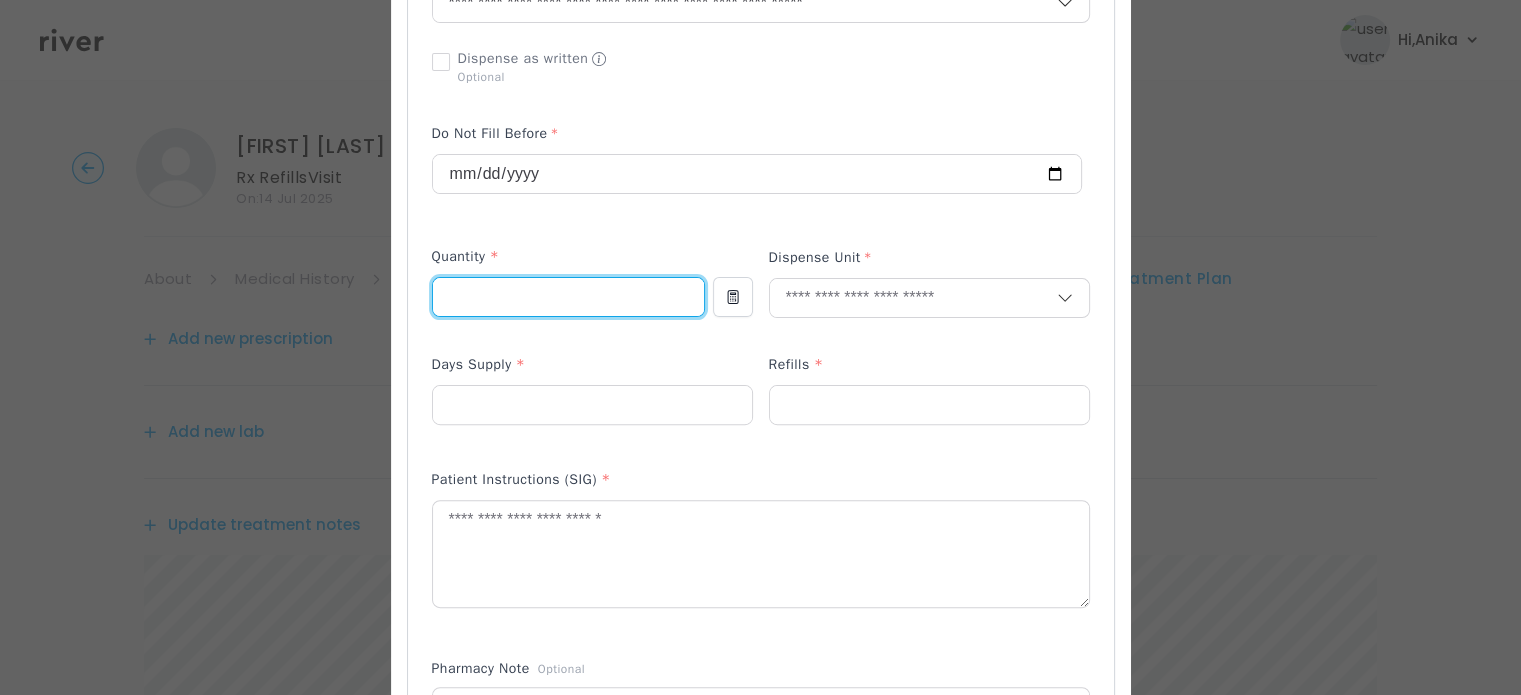 click at bounding box center (568, 297) 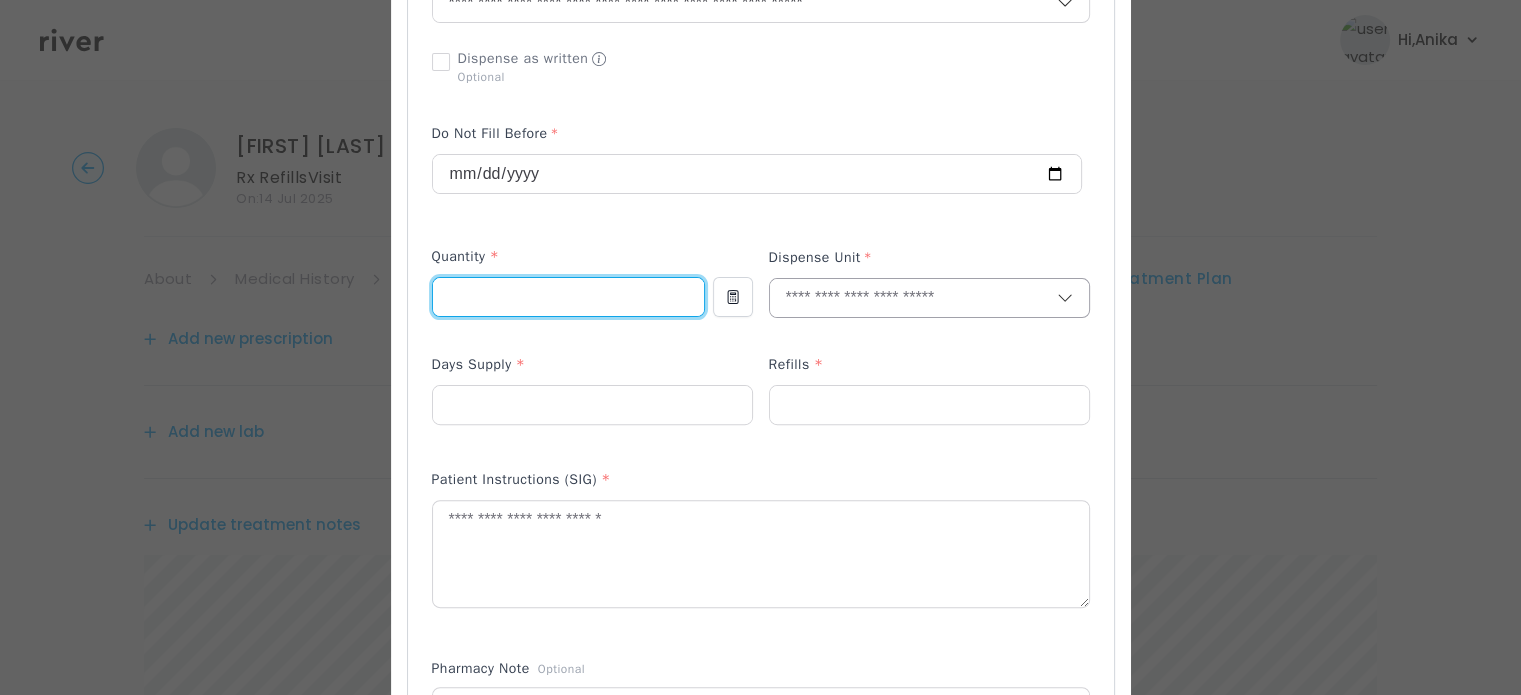 type on "**" 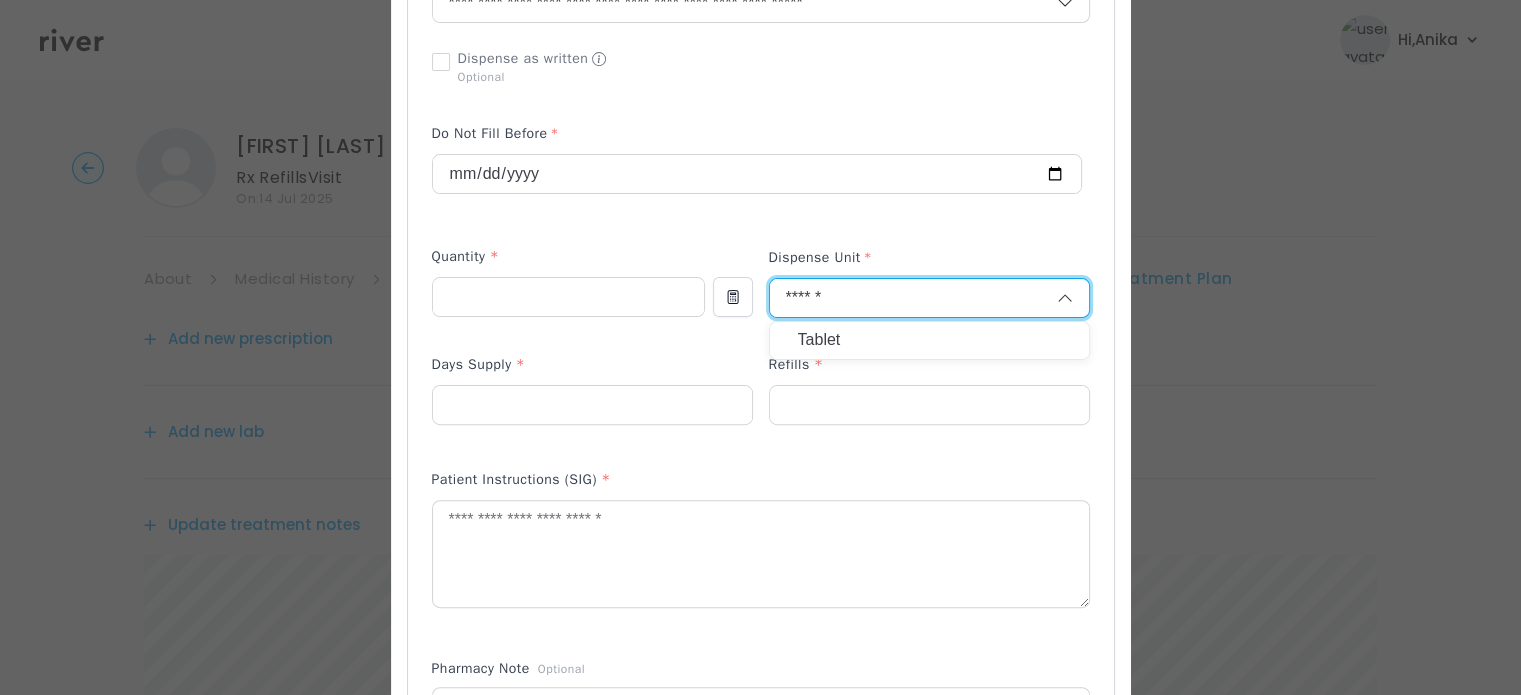 type on "******" 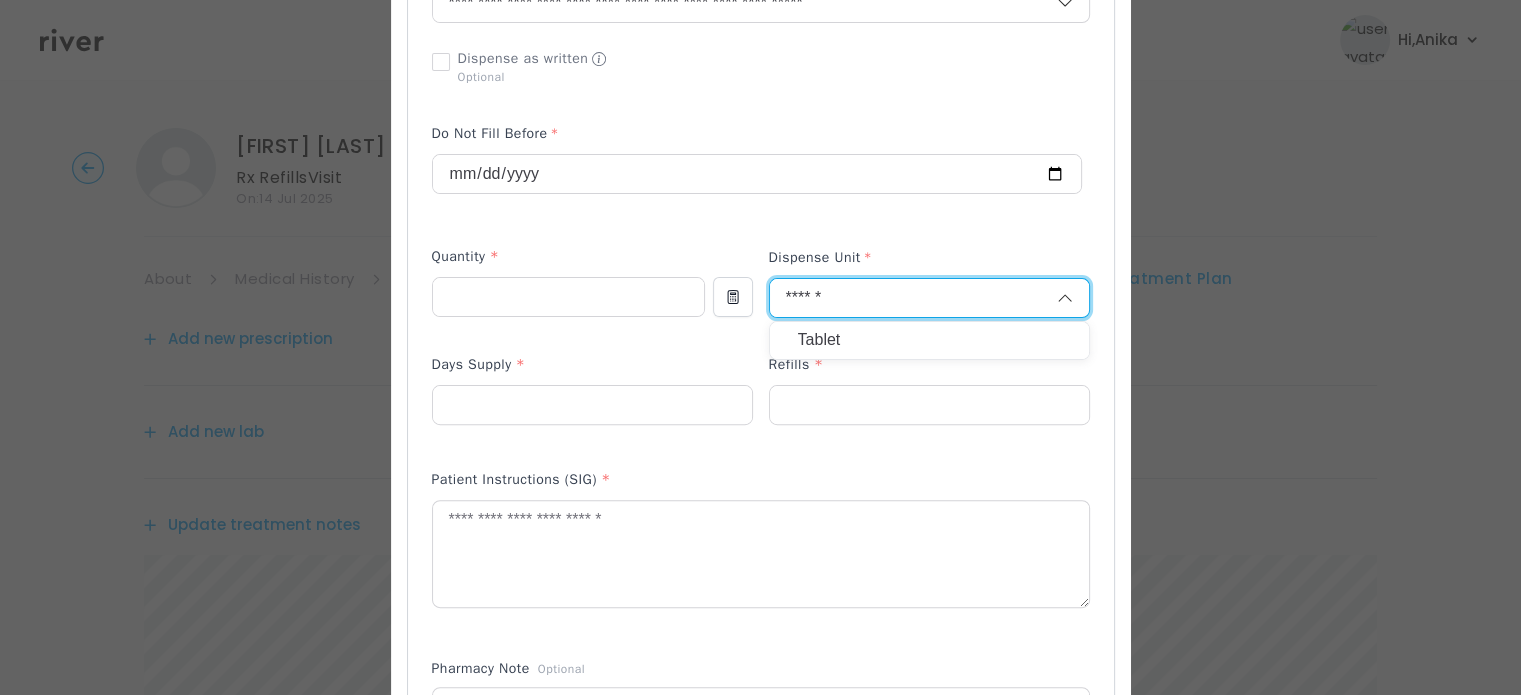 type 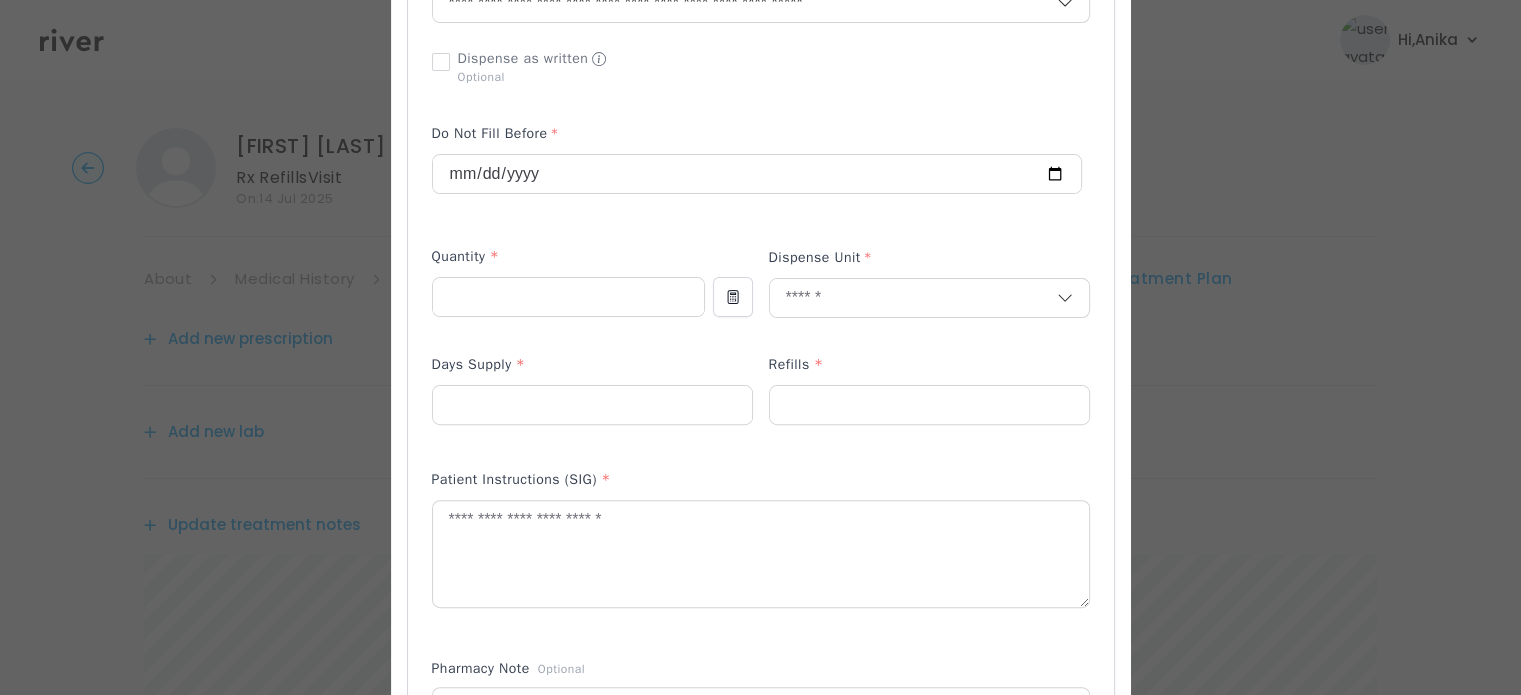 click at bounding box center (592, 437) 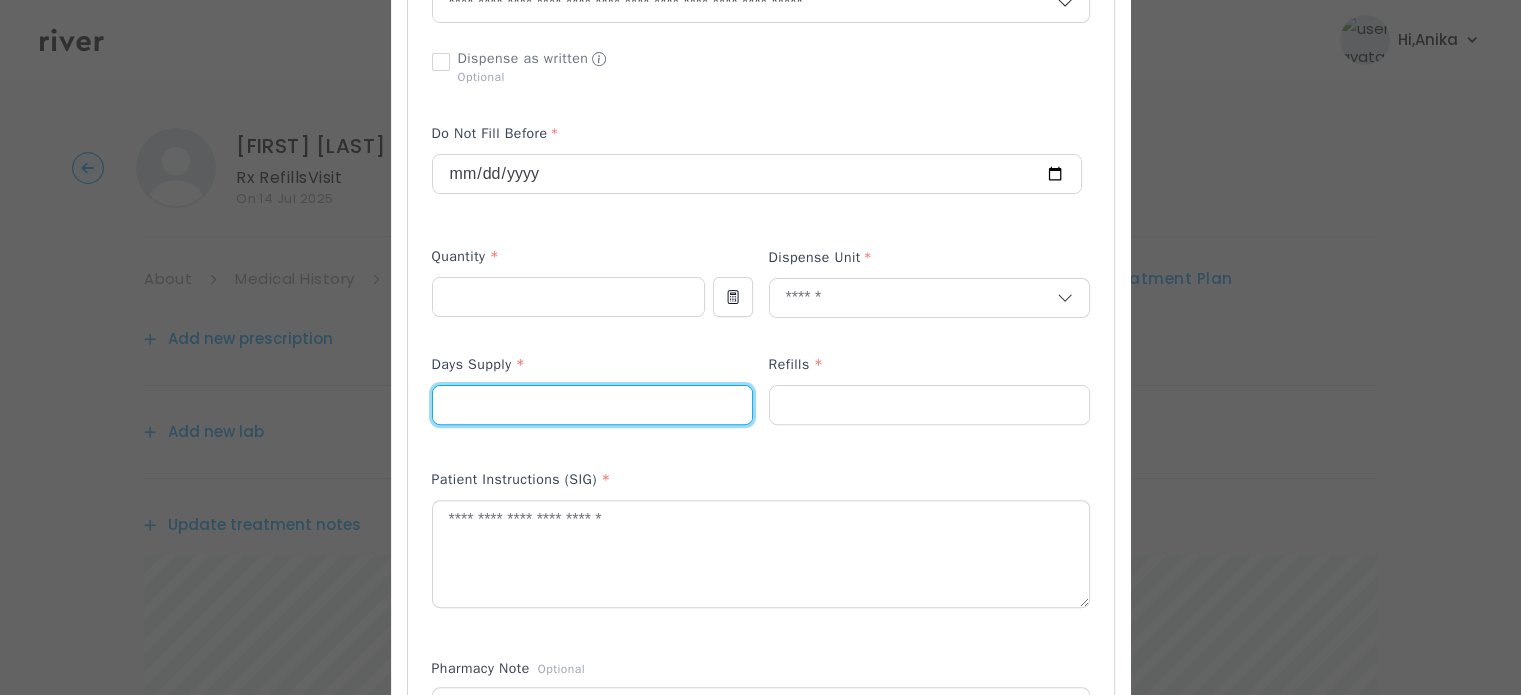 click at bounding box center [592, 405] 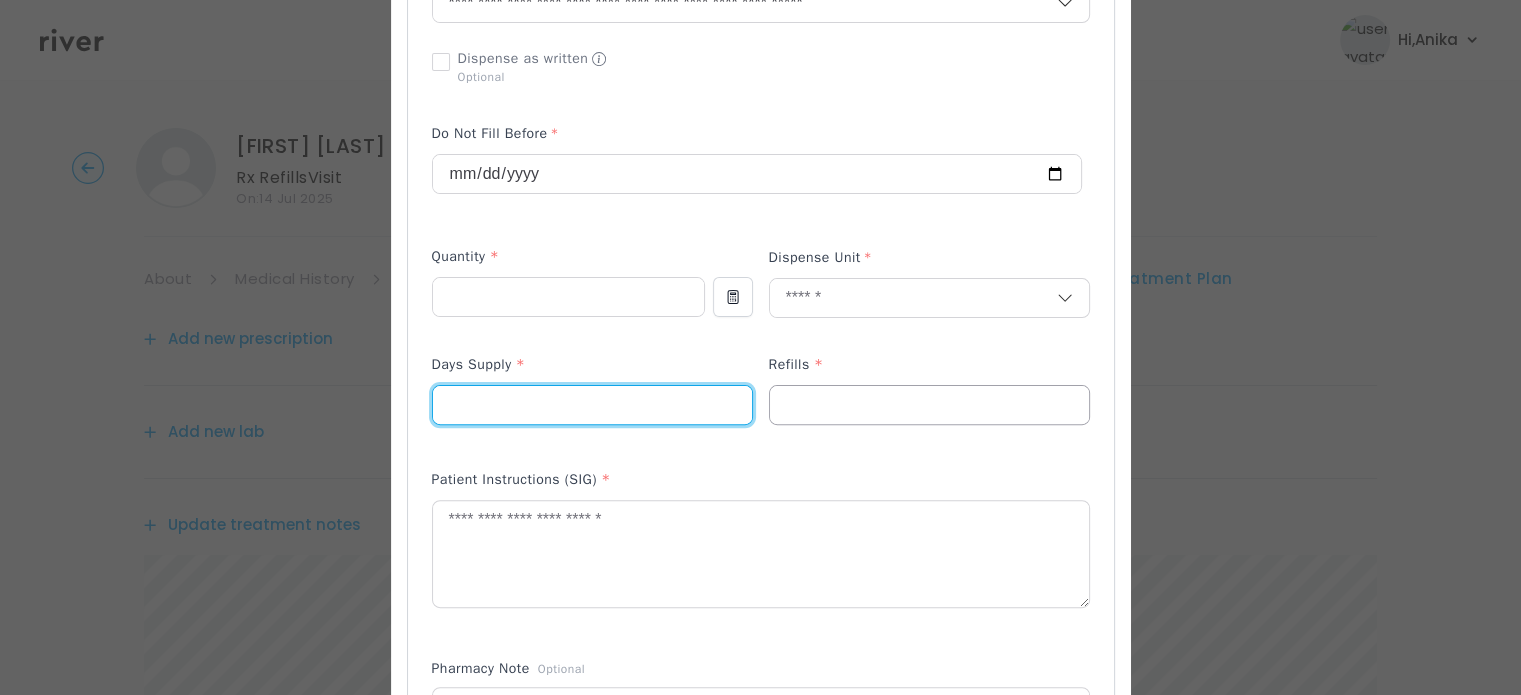 type on "**" 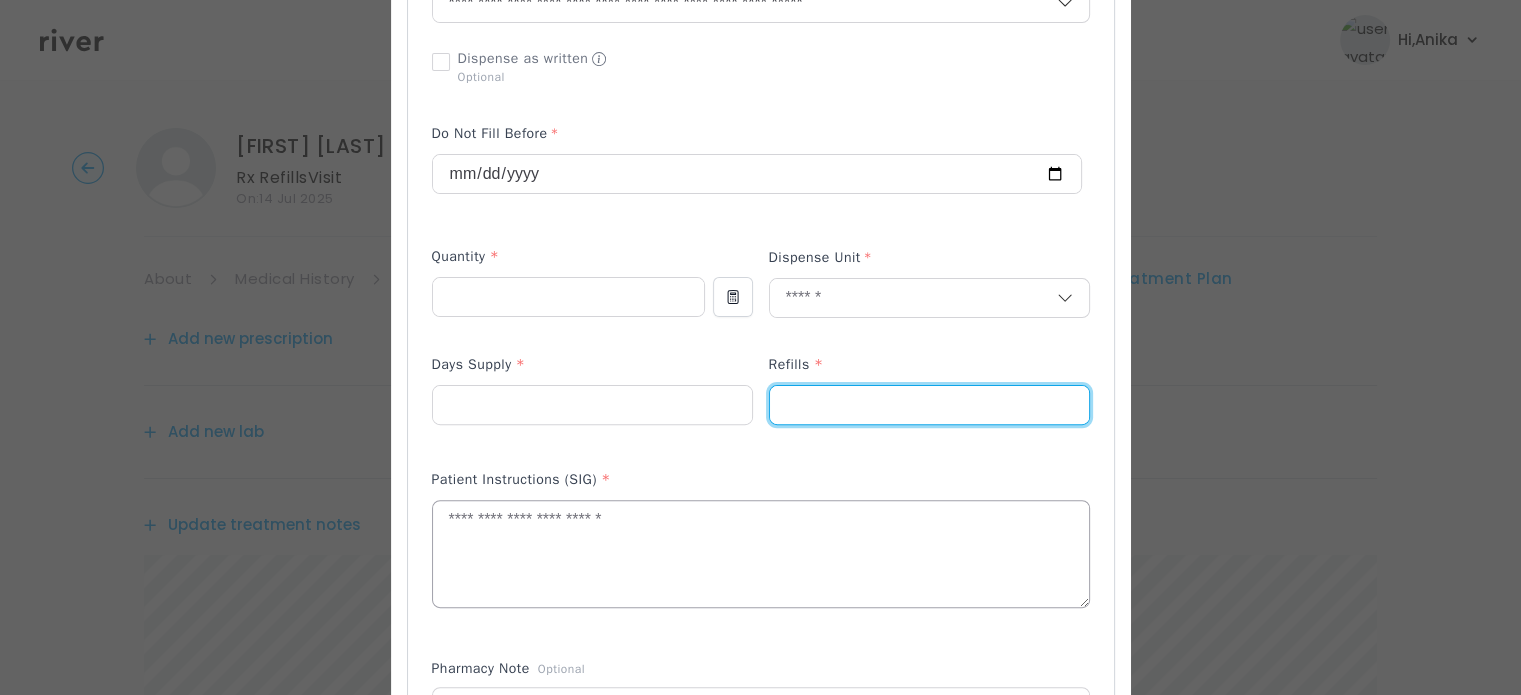 type on "*" 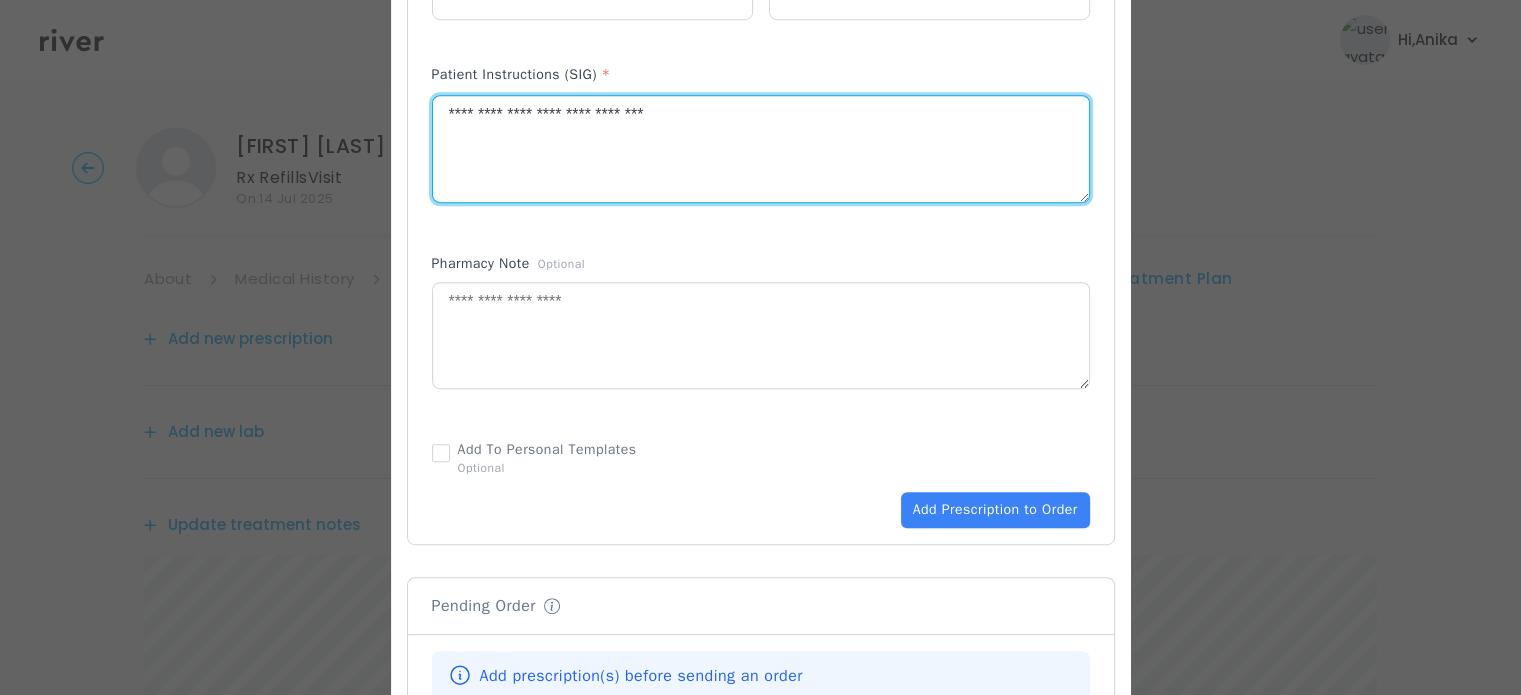 scroll, scrollTop: 959, scrollLeft: 0, axis: vertical 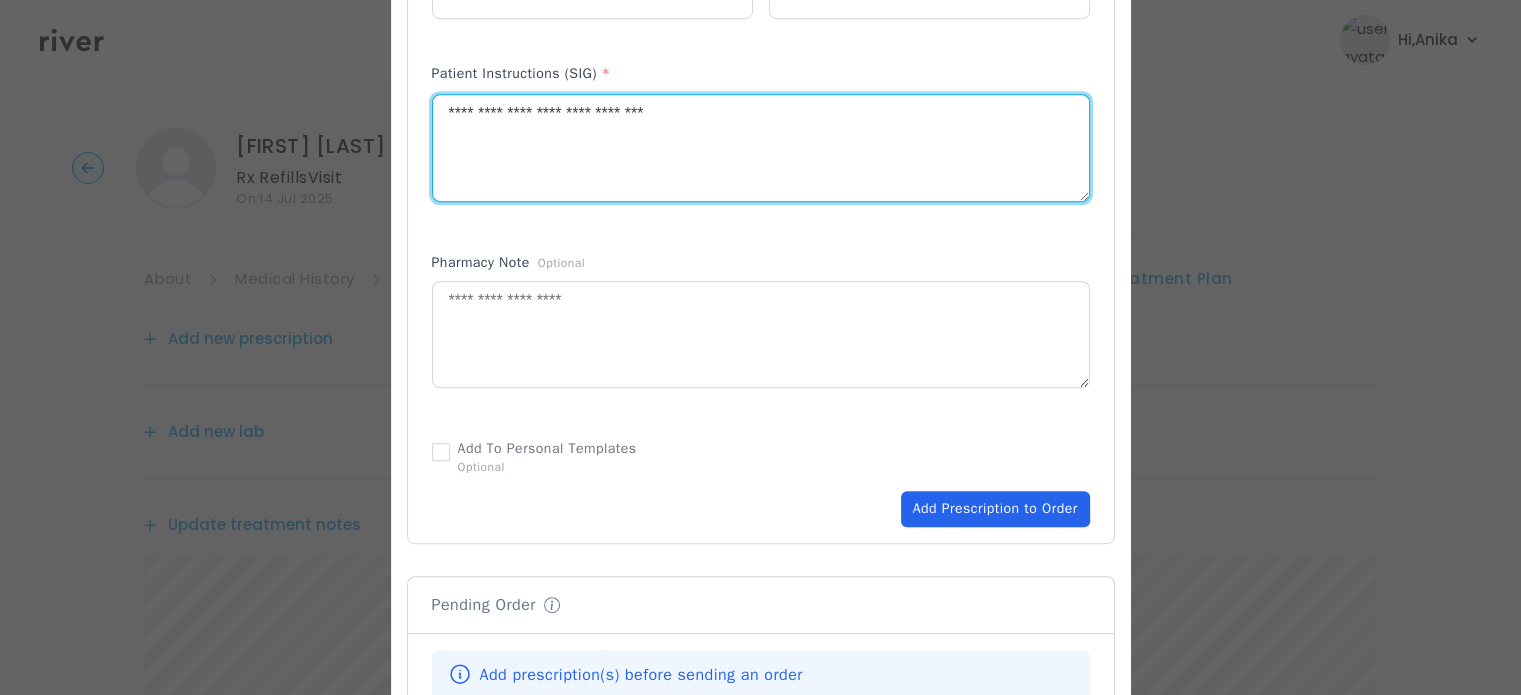 type on "**********" 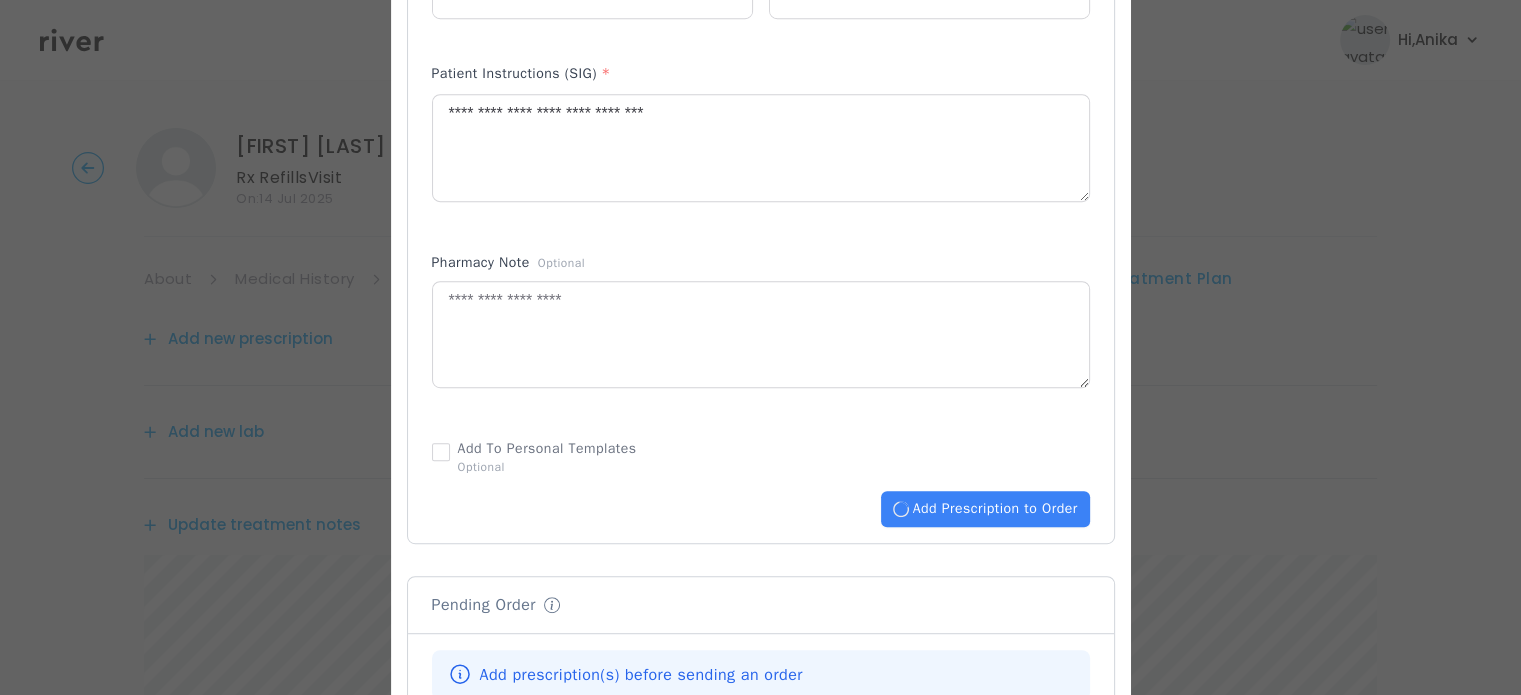 type 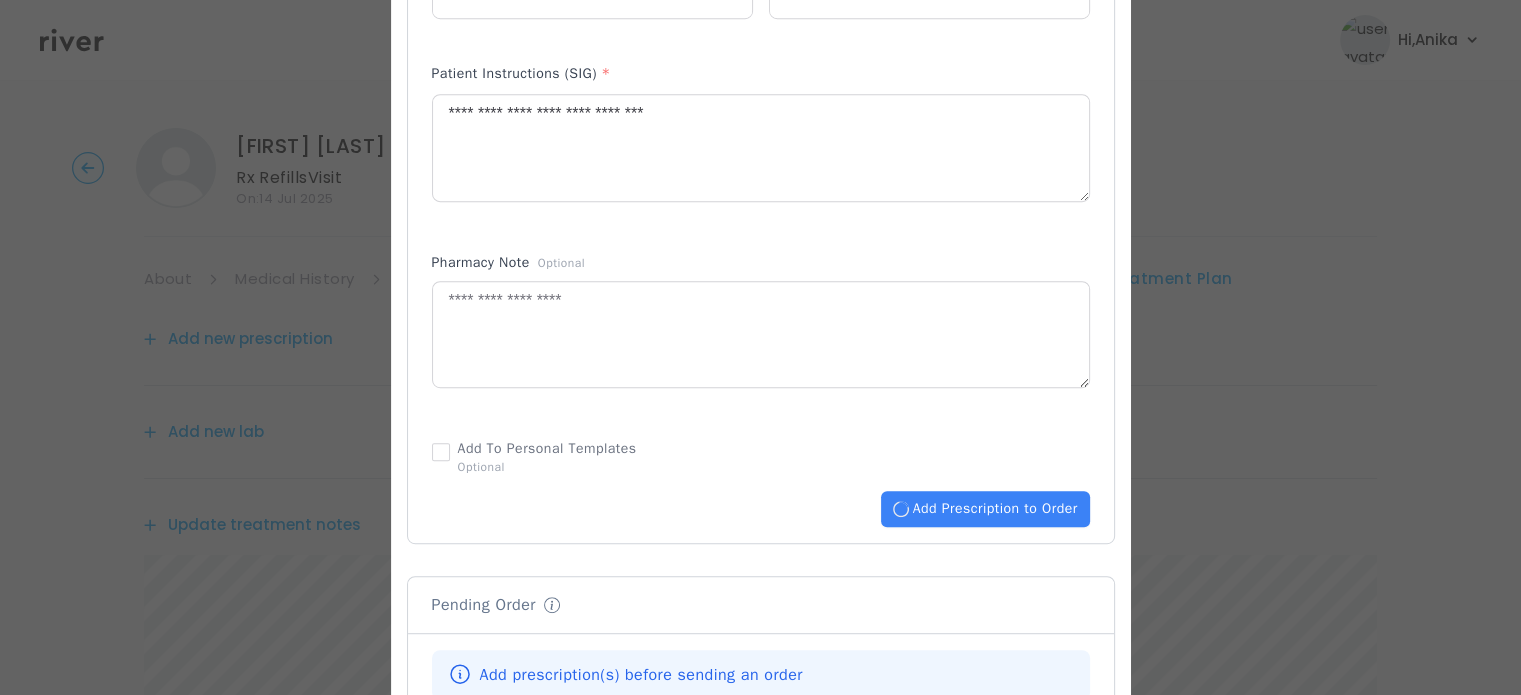 type 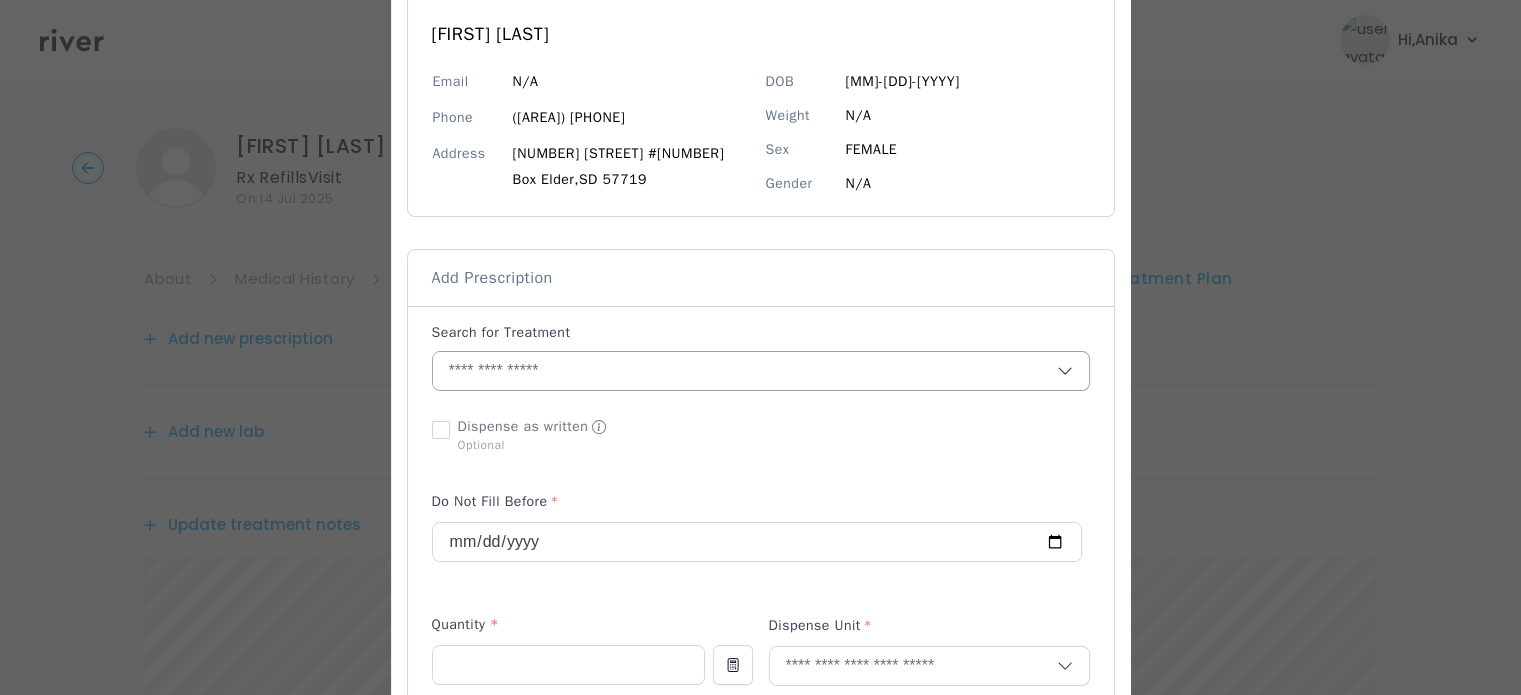scroll, scrollTop: 233, scrollLeft: 0, axis: vertical 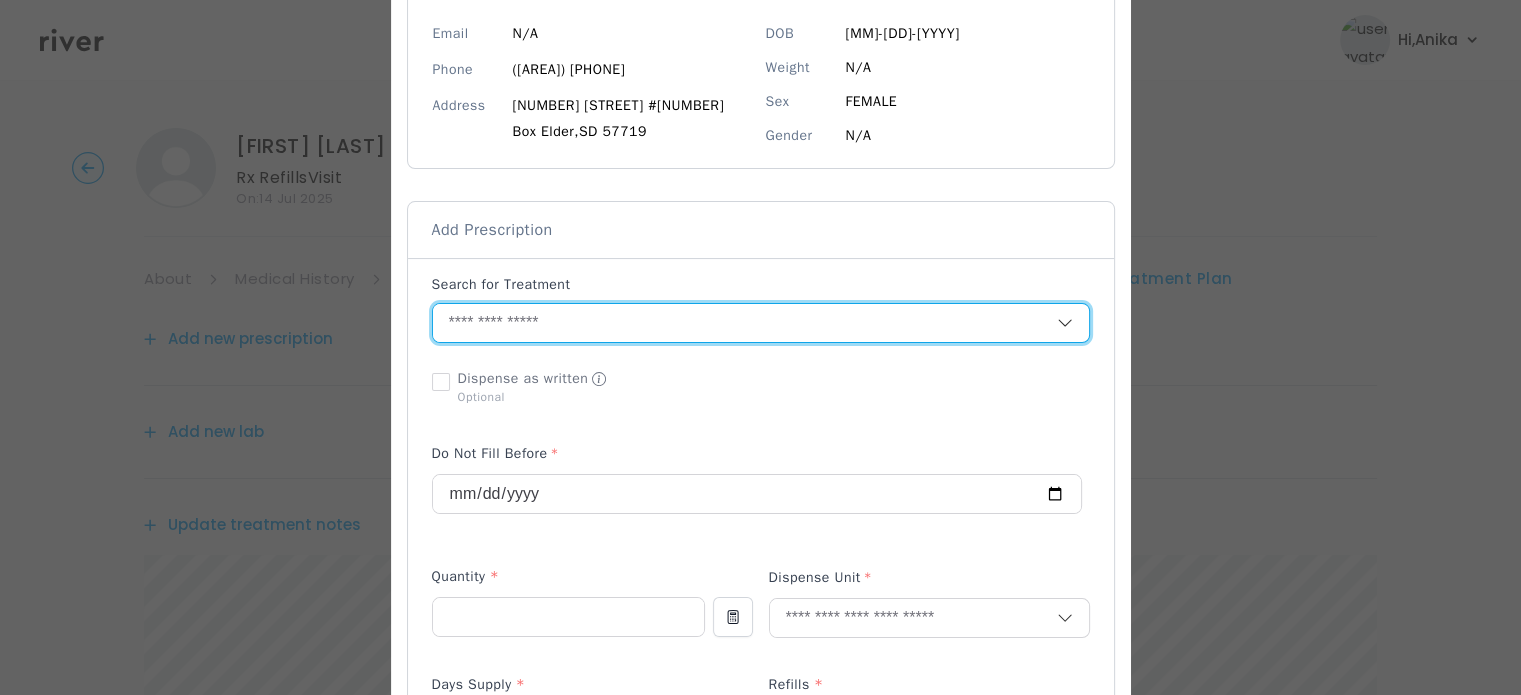 click at bounding box center [745, 323] 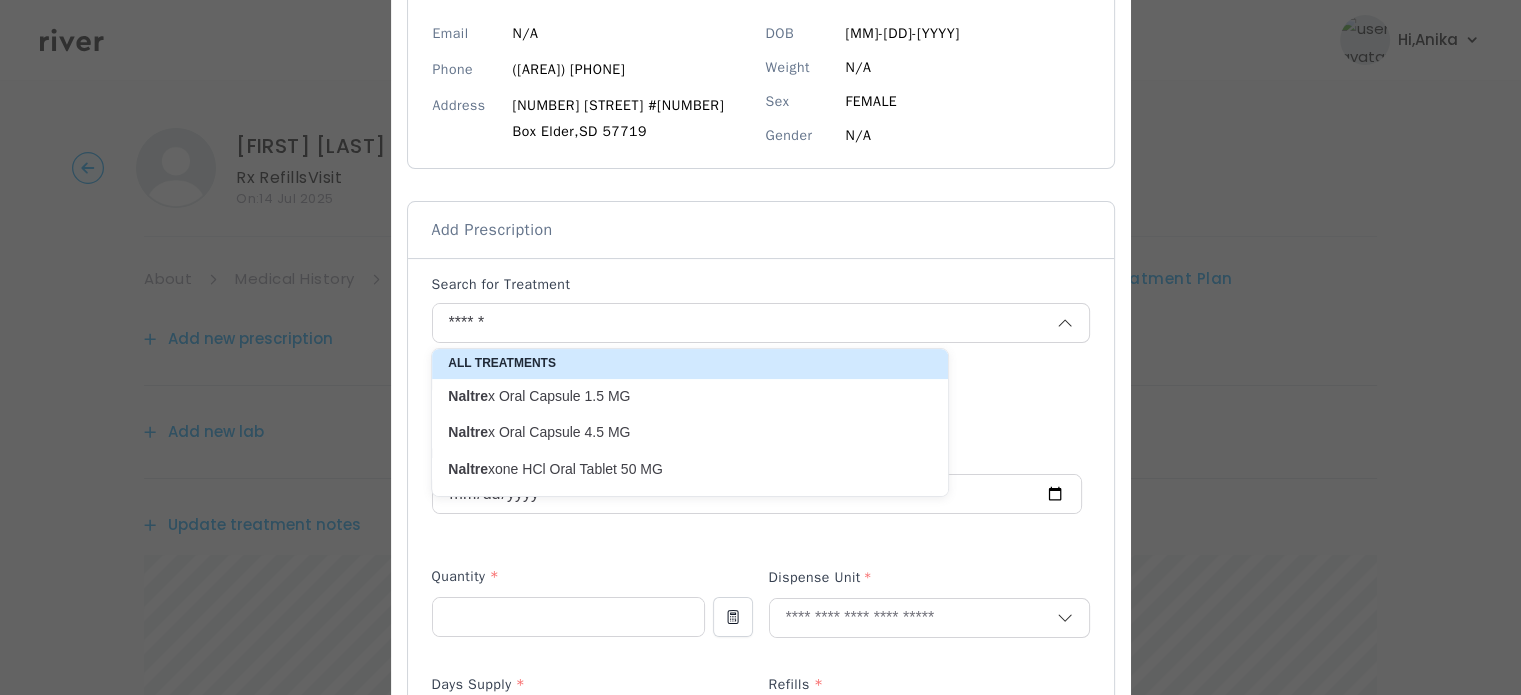 click on "Naltre xone HCl Oral Tablet 50 MG" at bounding box center (678, 469) 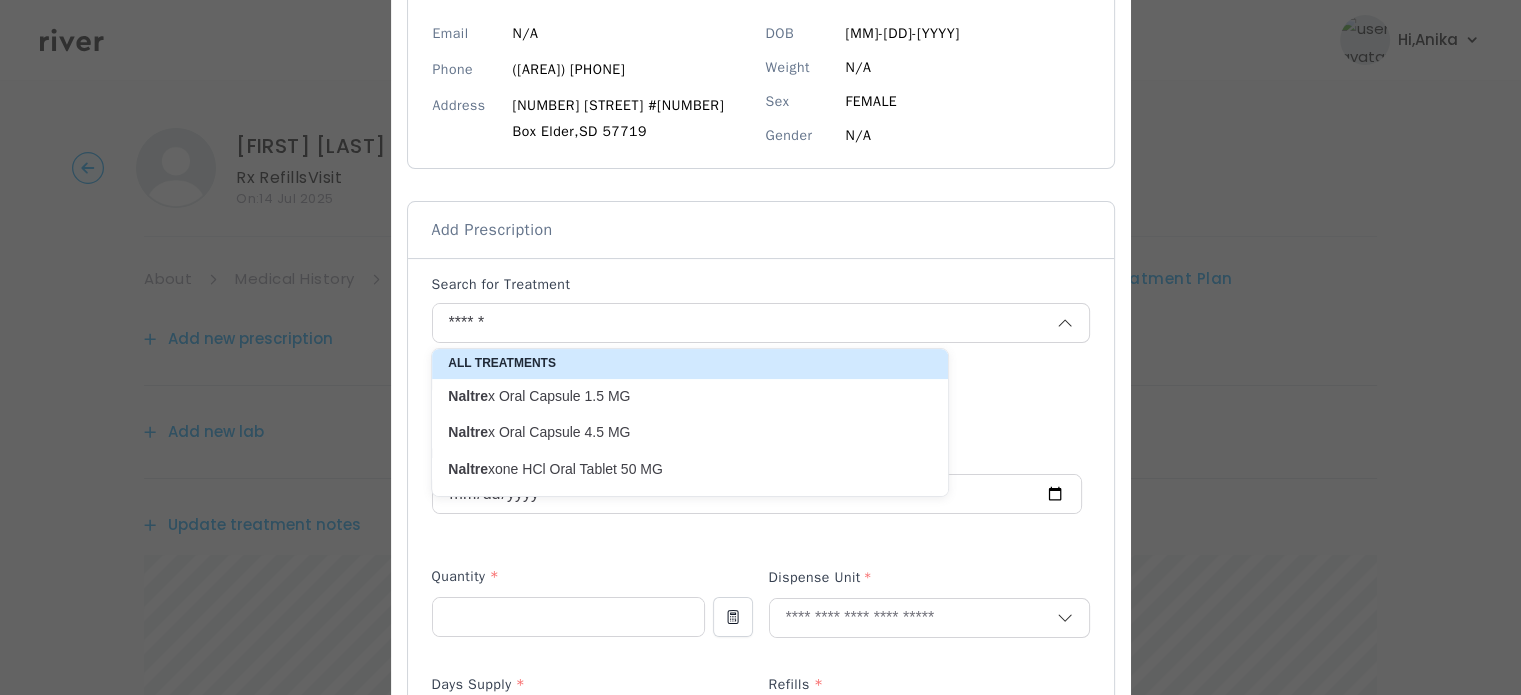 type on "**********" 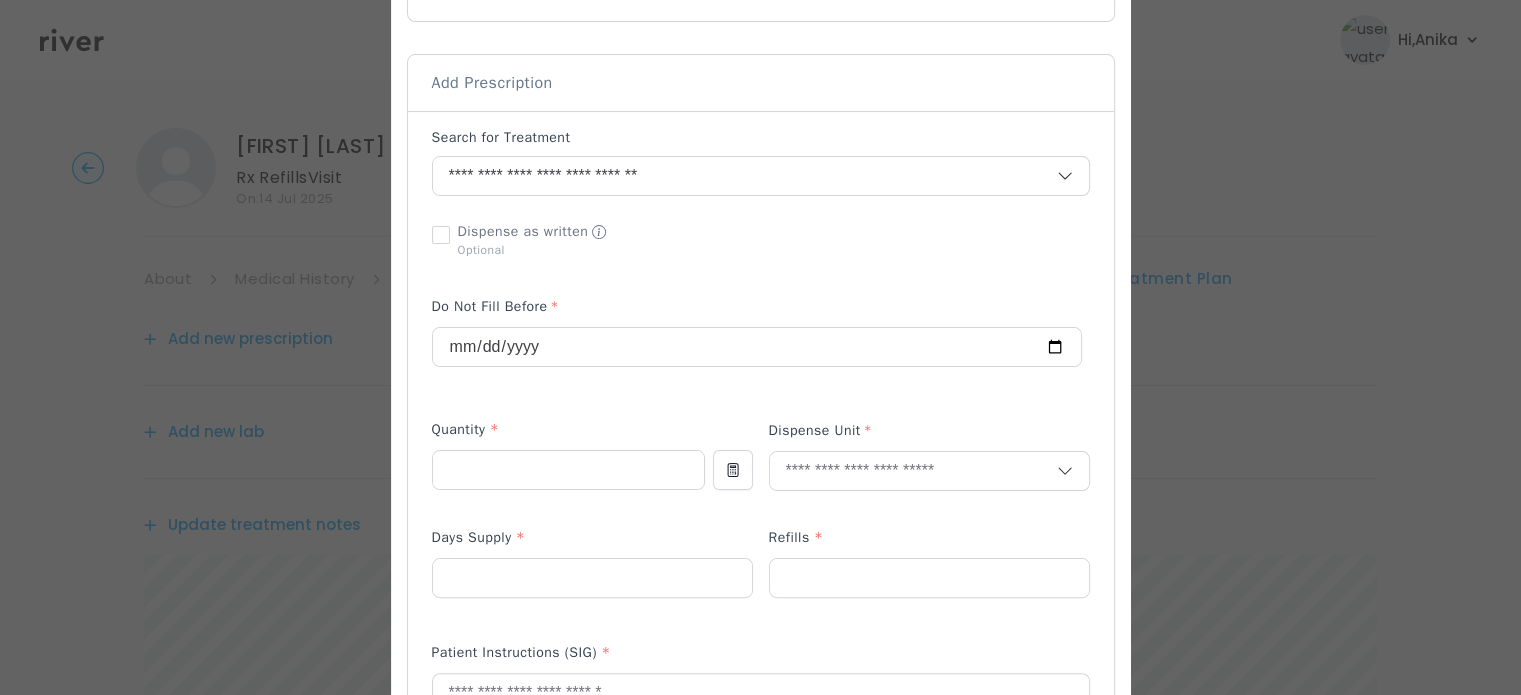 scroll, scrollTop: 401, scrollLeft: 0, axis: vertical 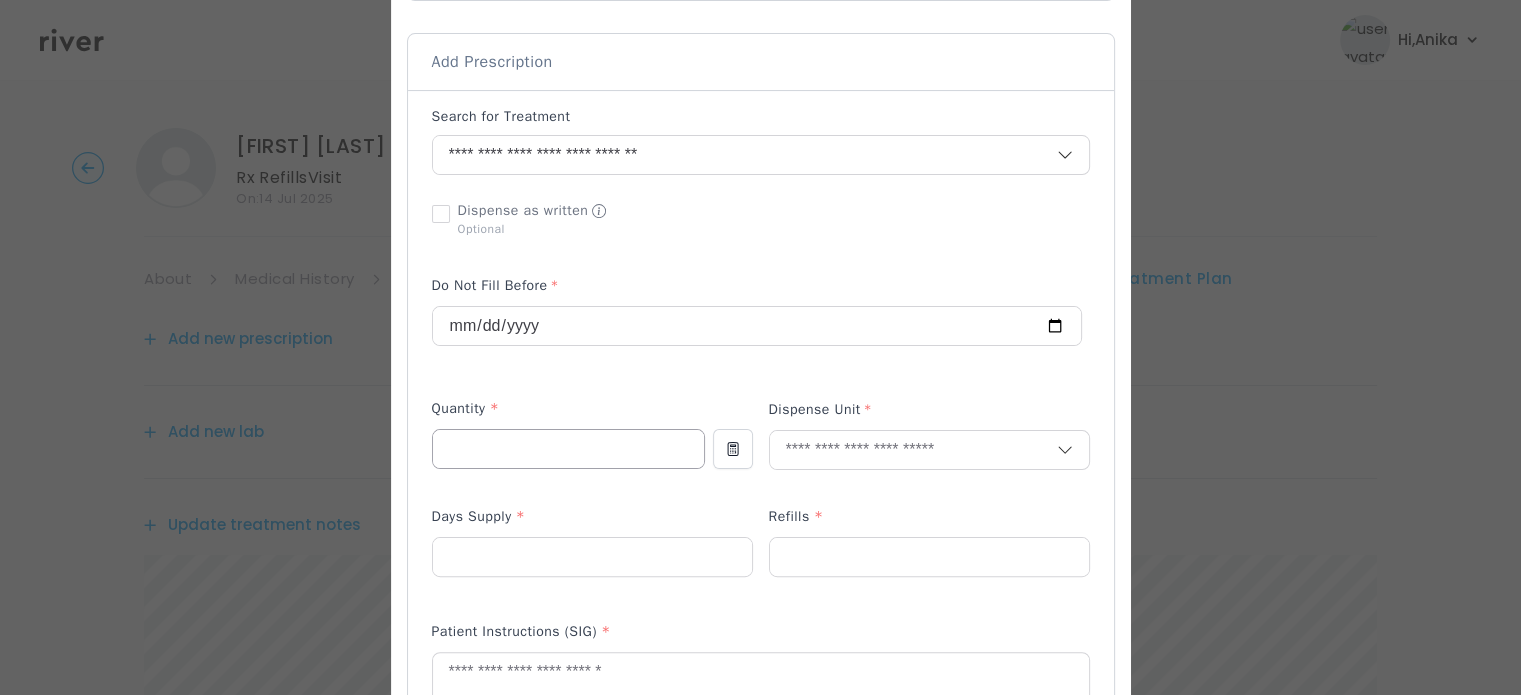 click at bounding box center [568, 449] 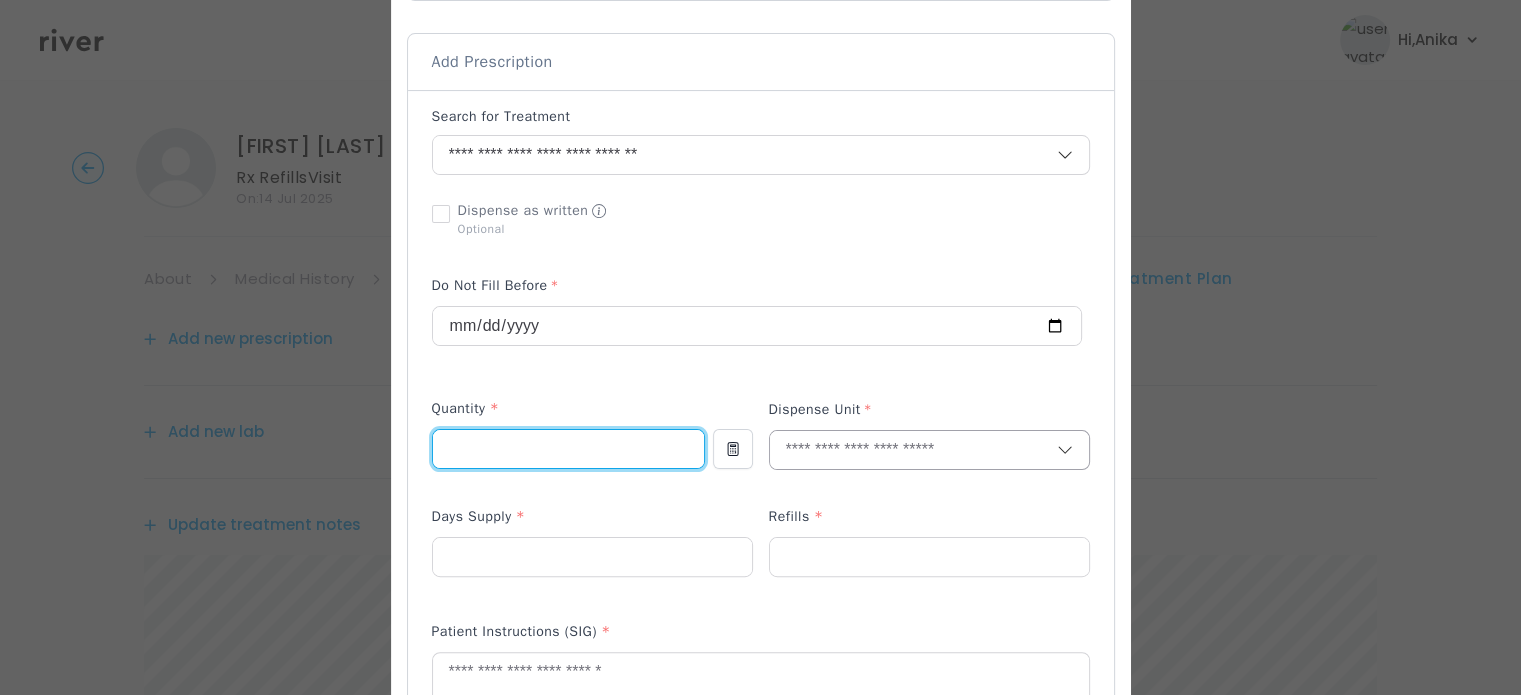 type on "**" 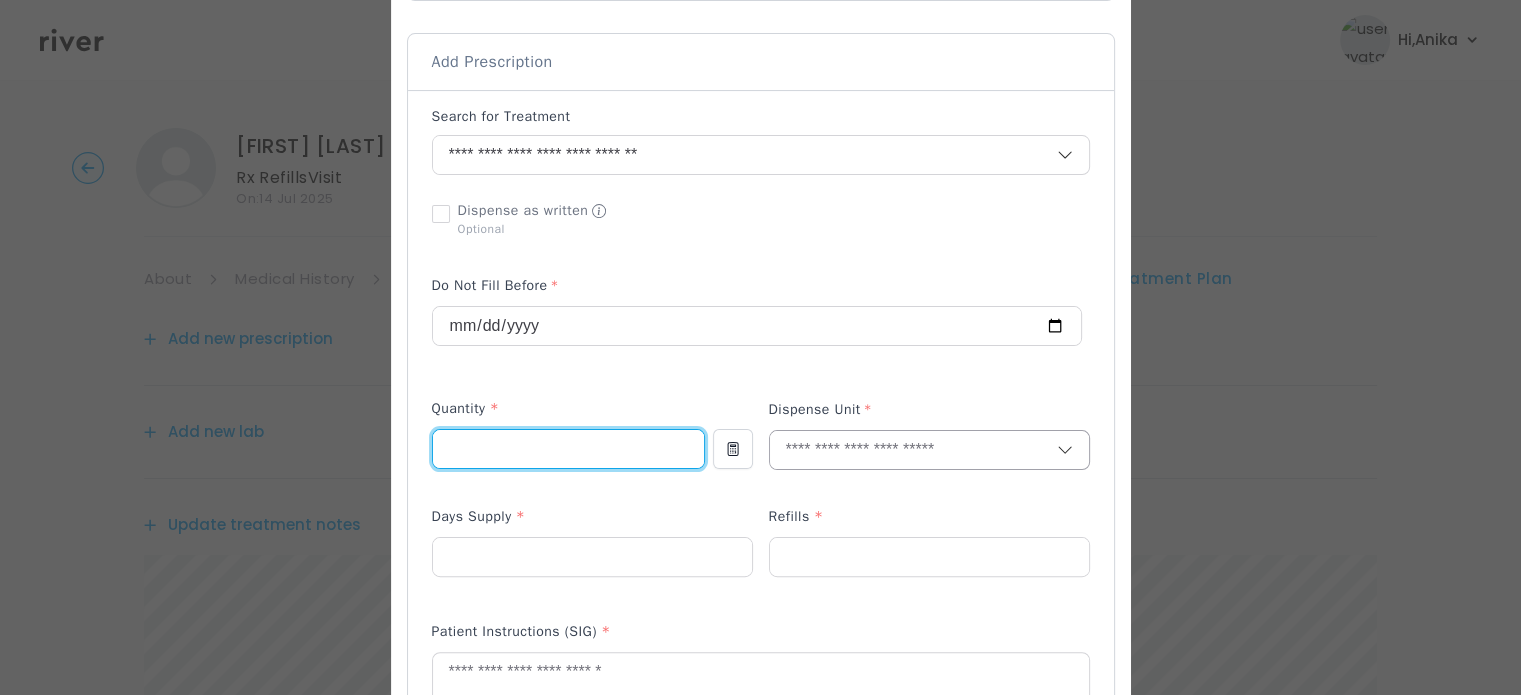 click at bounding box center [913, 450] 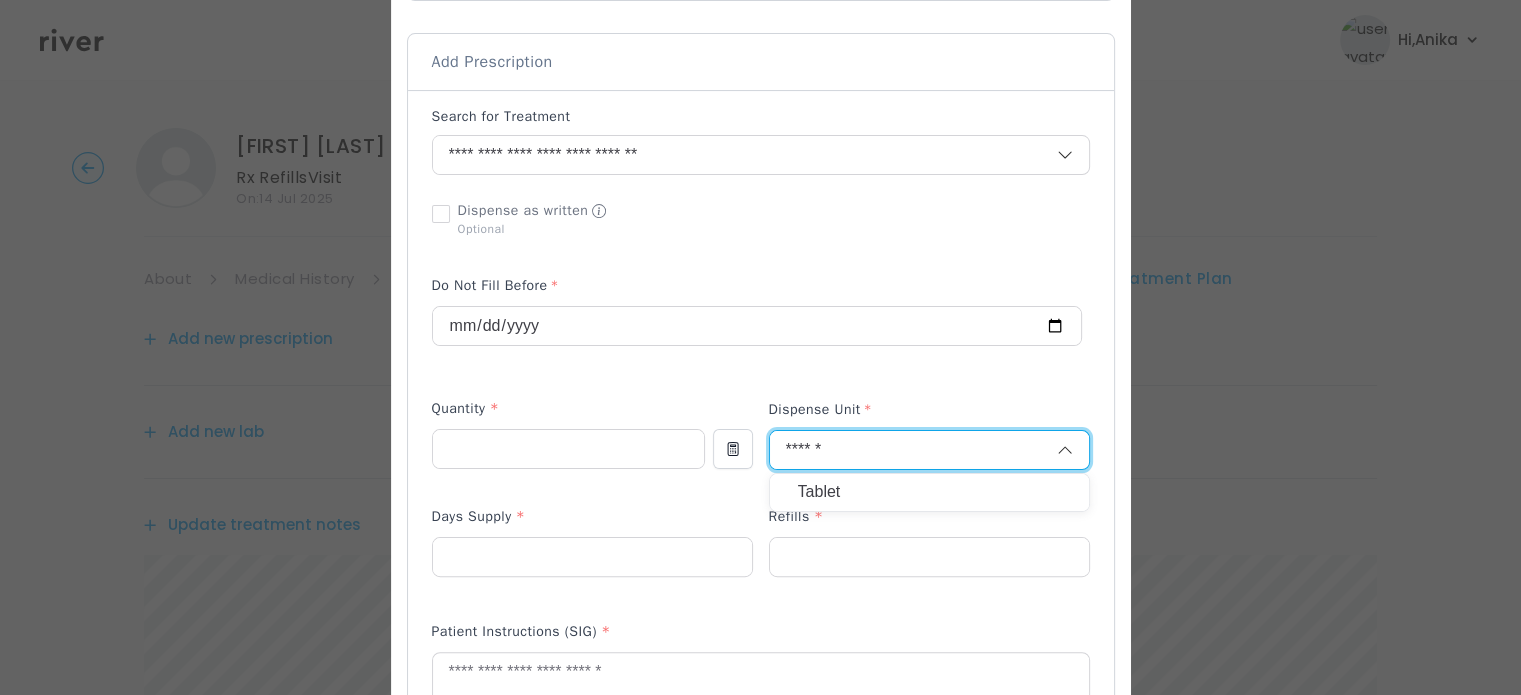 type on "******" 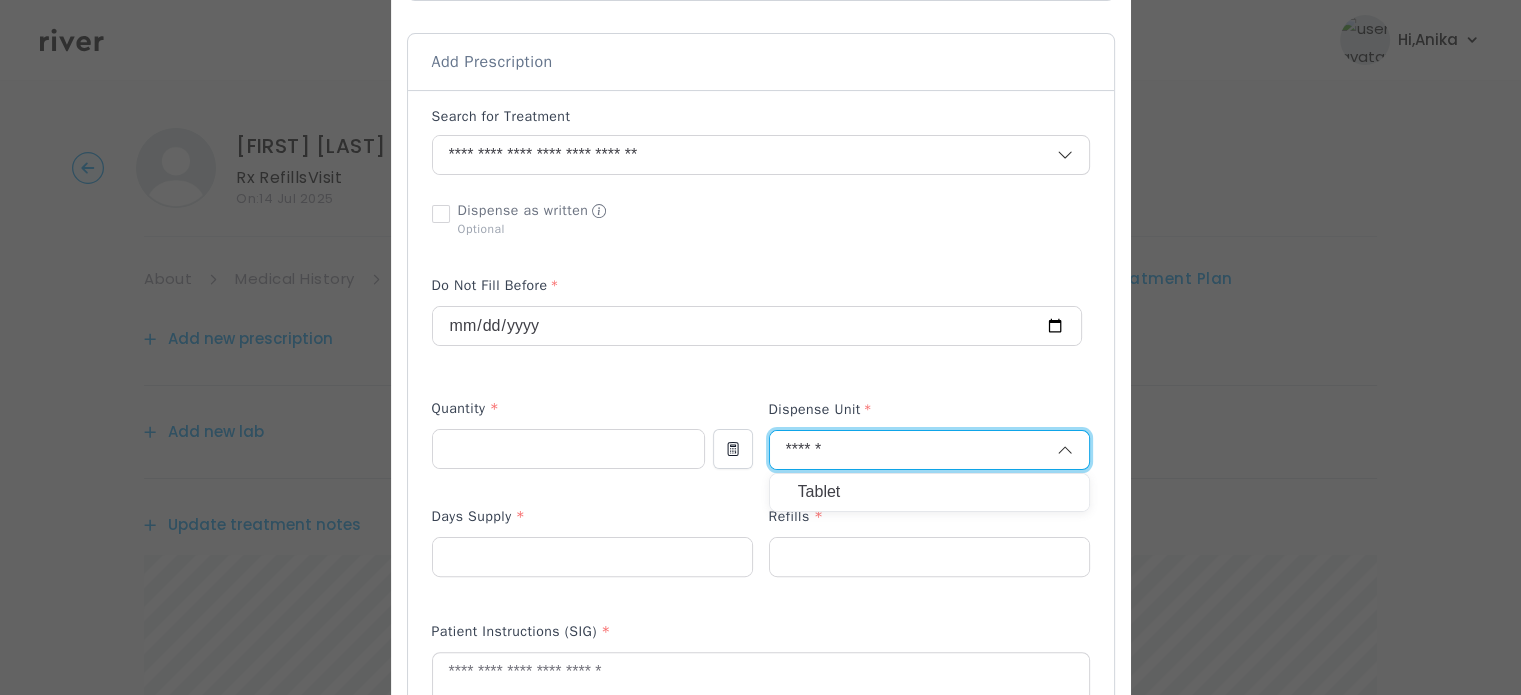 click on "Tablet" at bounding box center (929, 492) 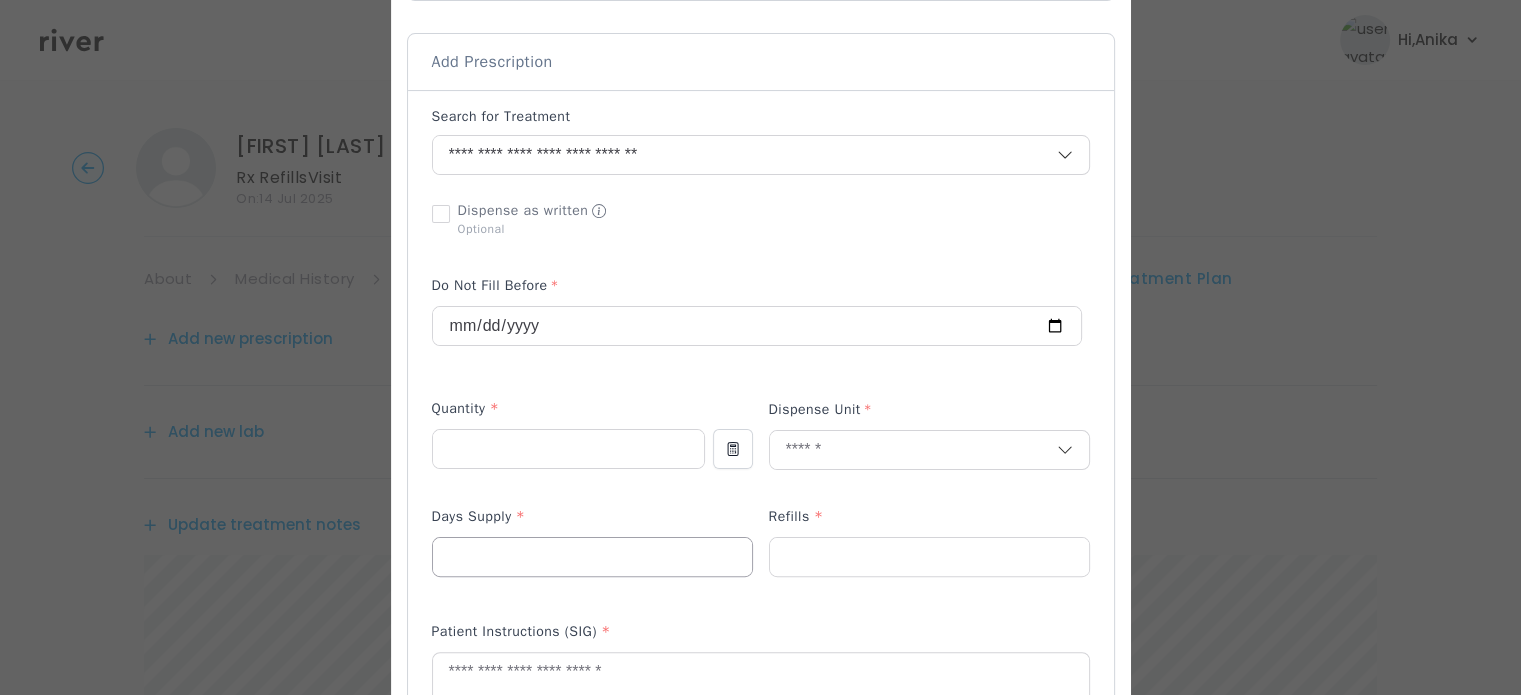 click at bounding box center (592, 557) 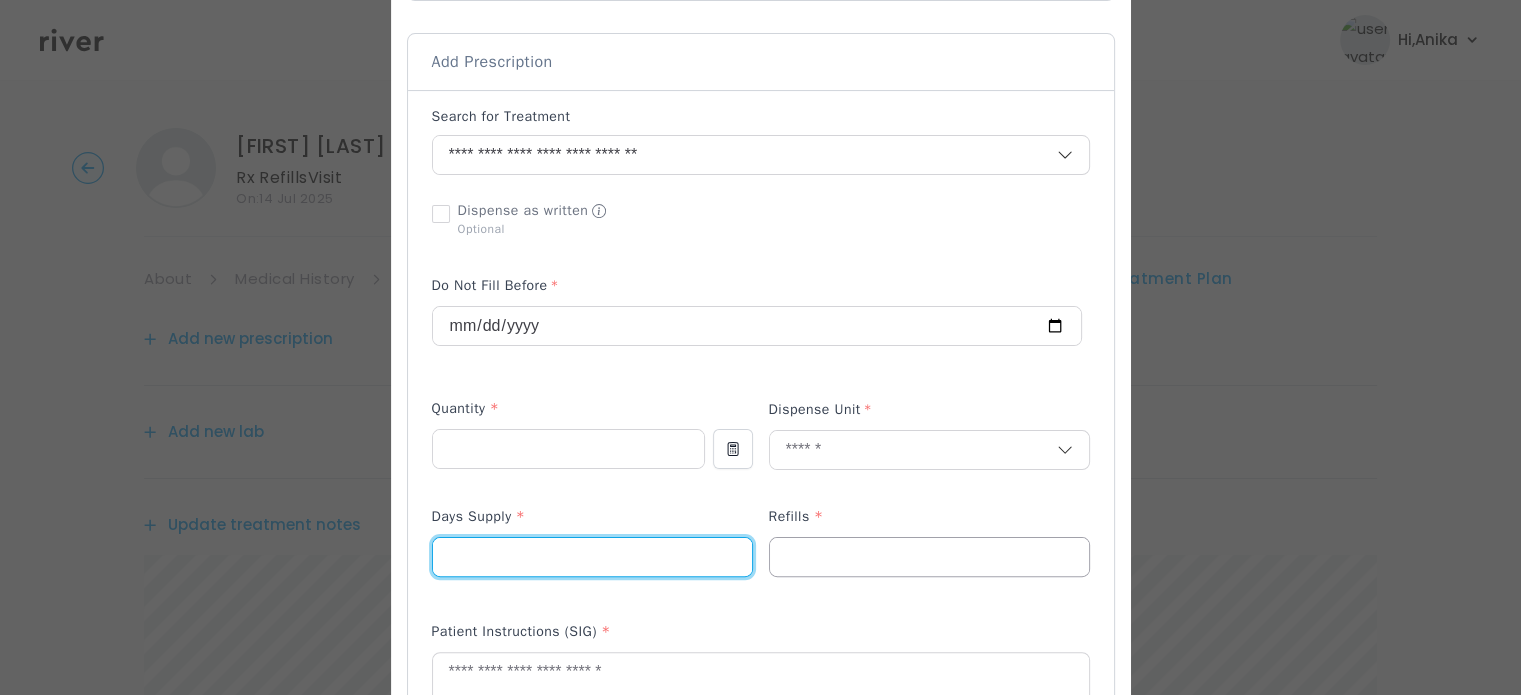type on "**" 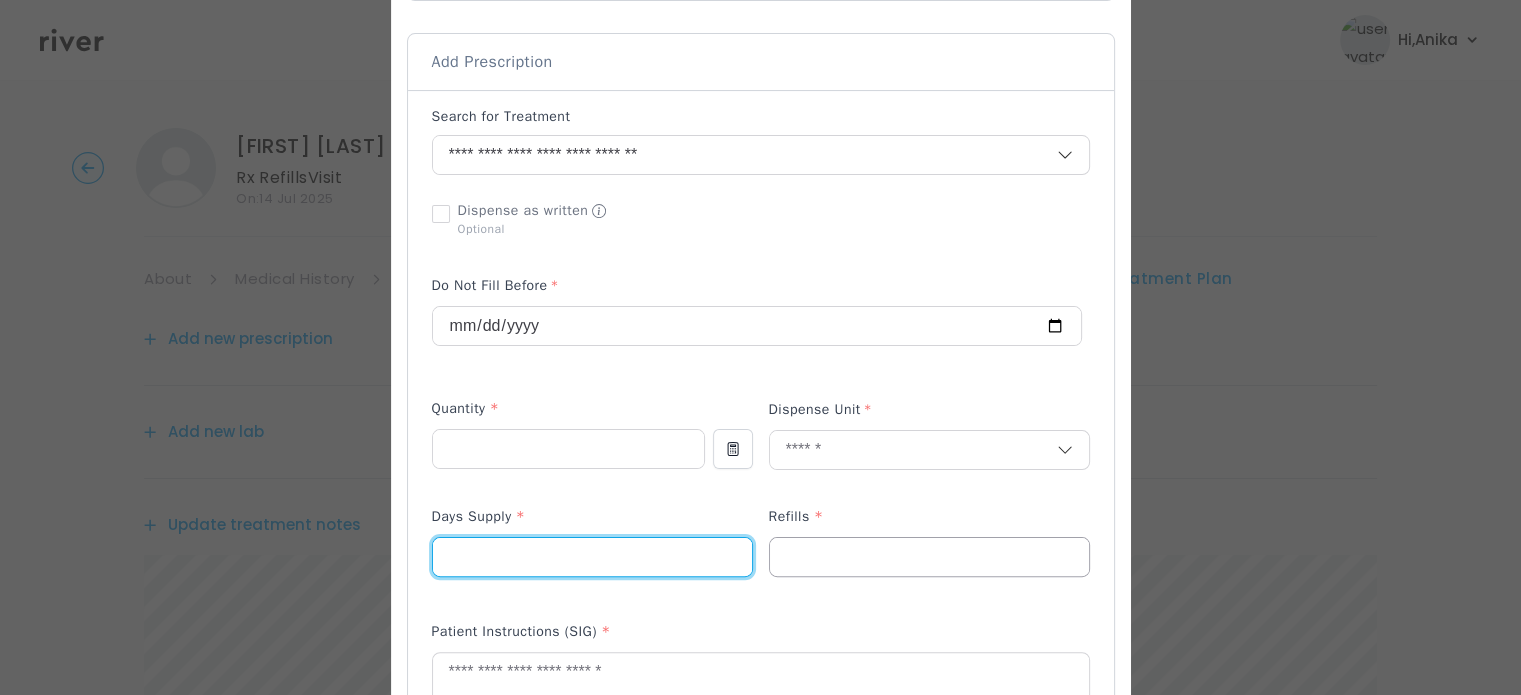 click at bounding box center [929, 557] 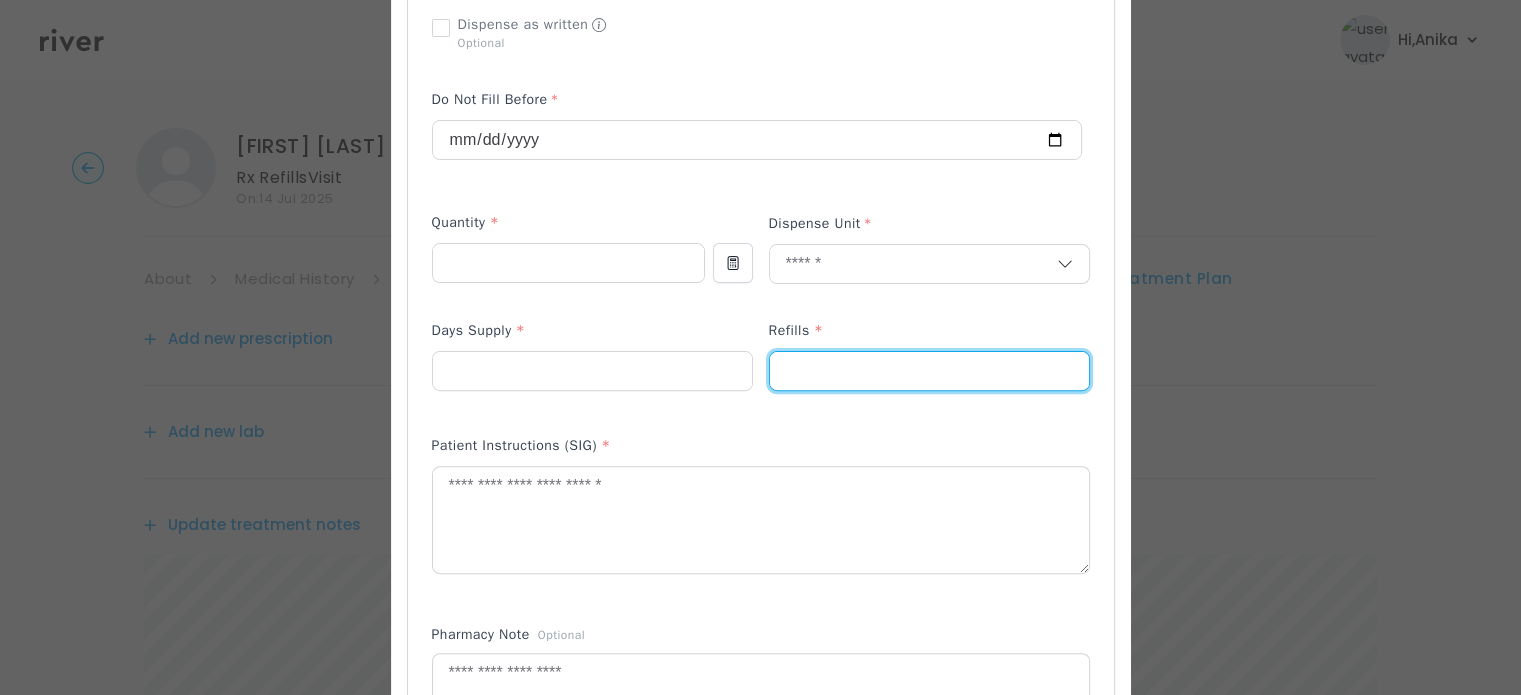 scroll, scrollTop: 698, scrollLeft: 0, axis: vertical 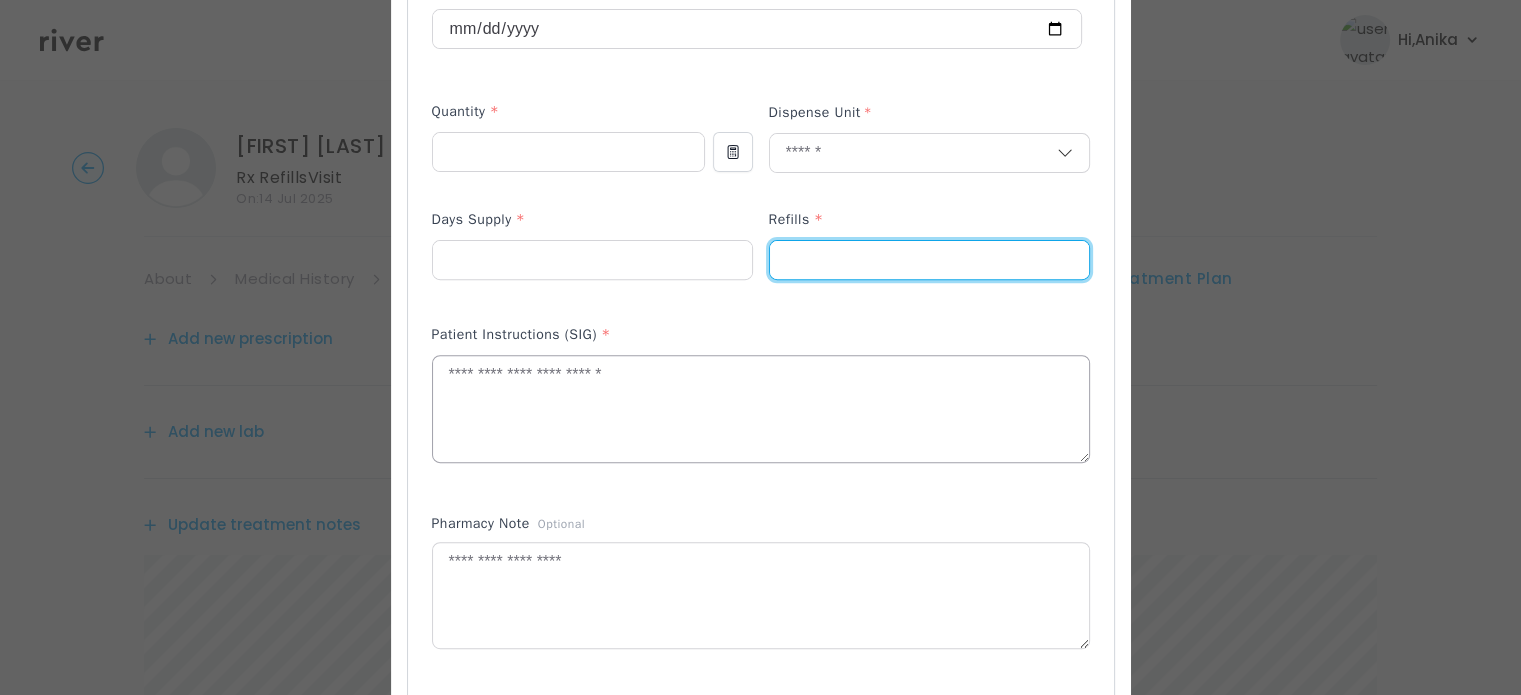 type on "*" 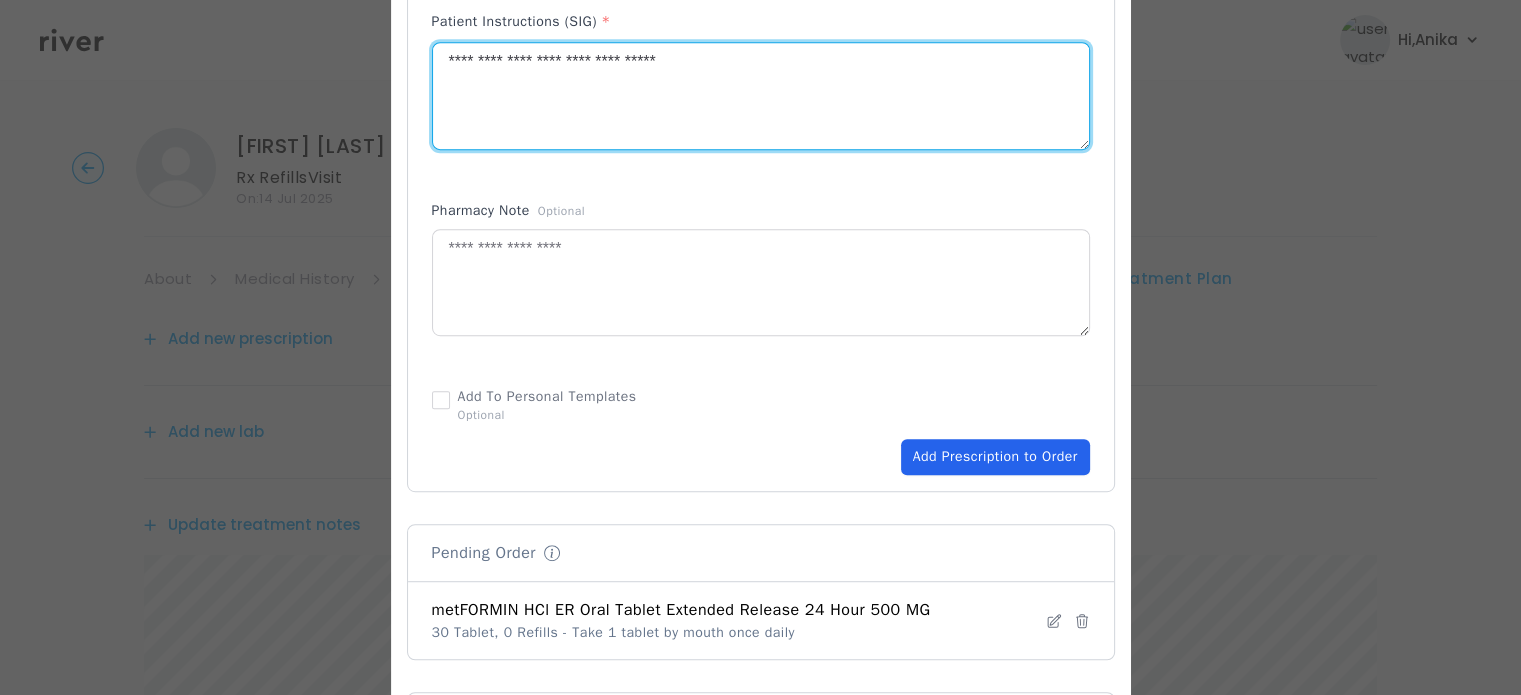 scroll, scrollTop: 1019, scrollLeft: 0, axis: vertical 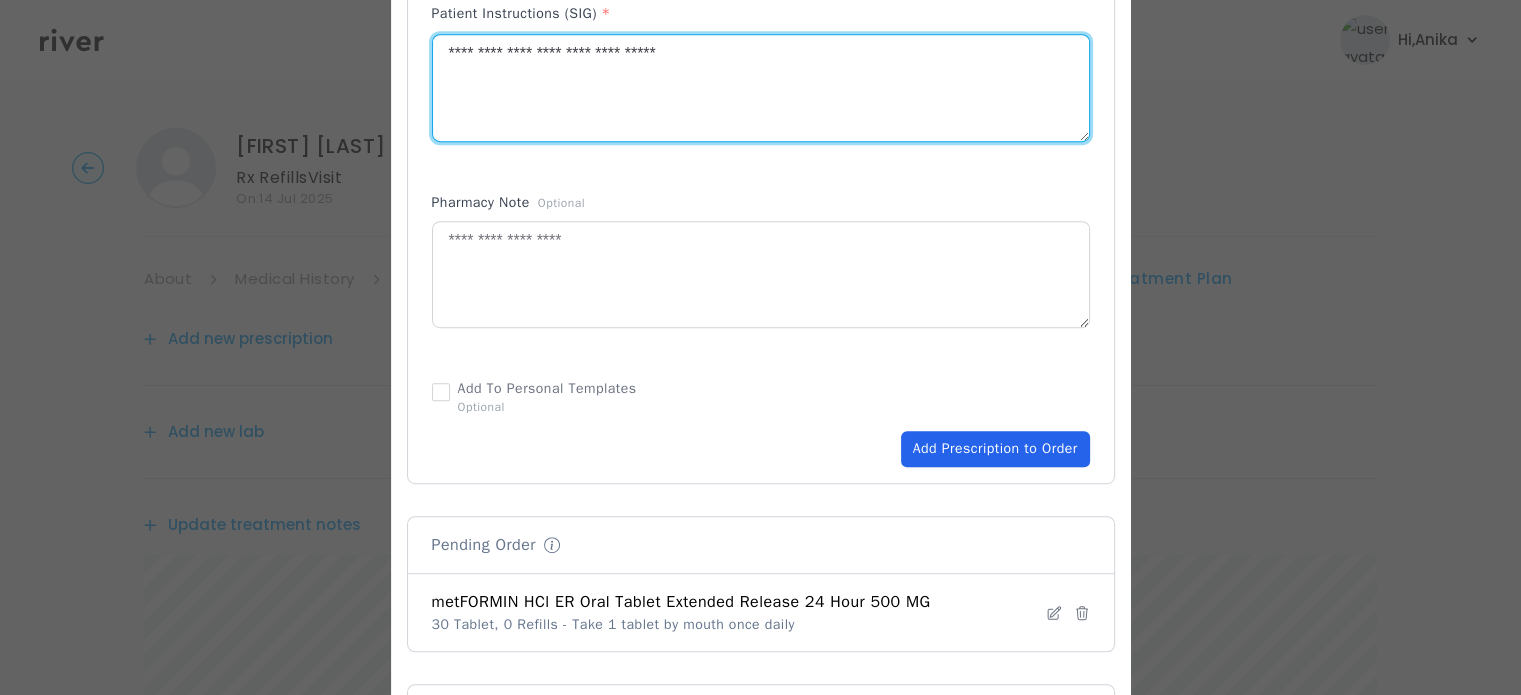type on "**********" 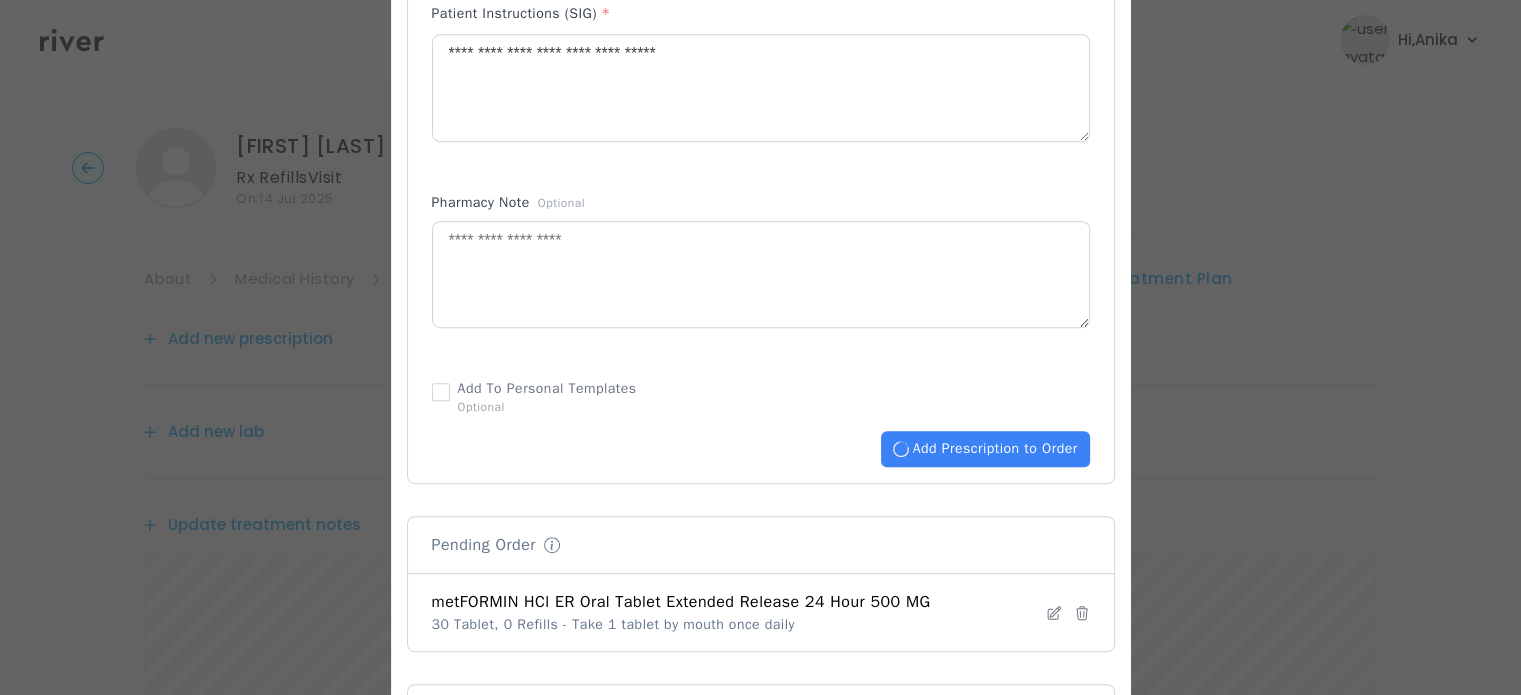 type 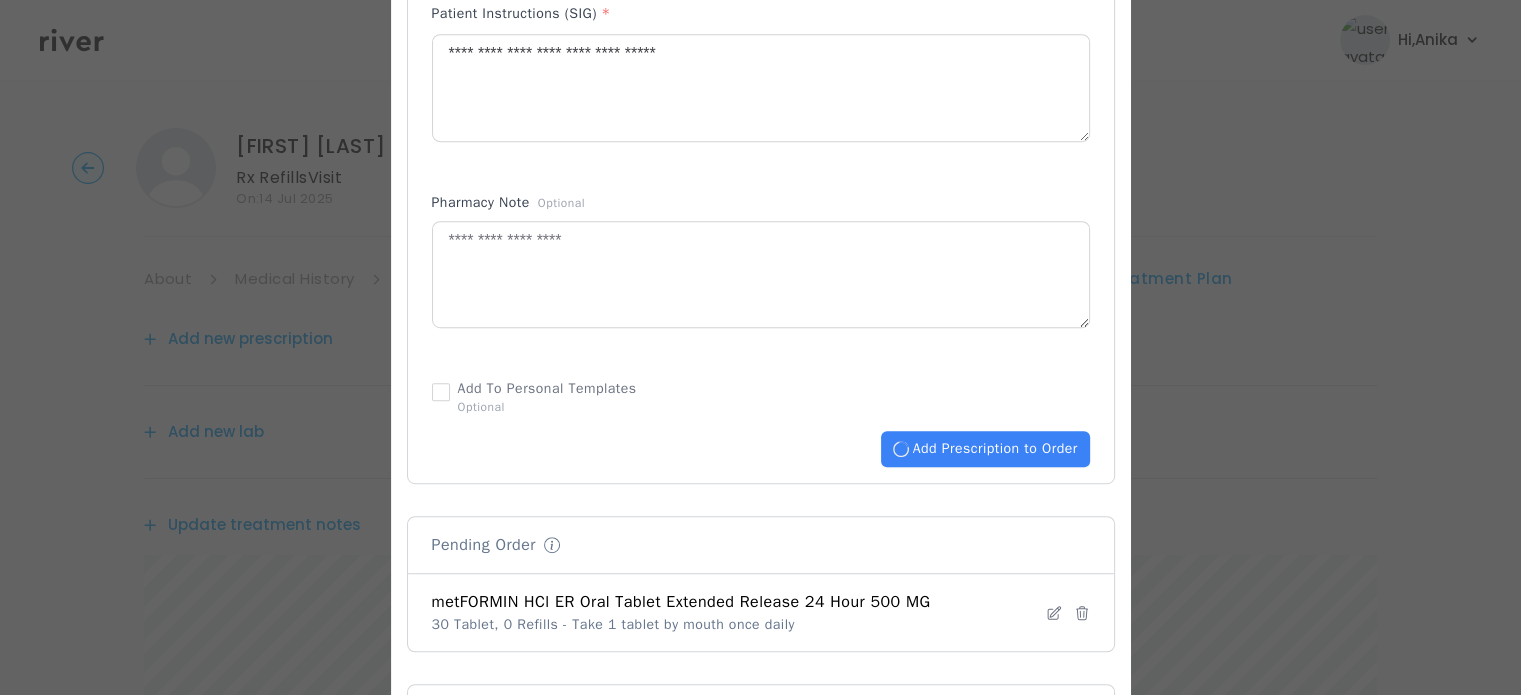 type 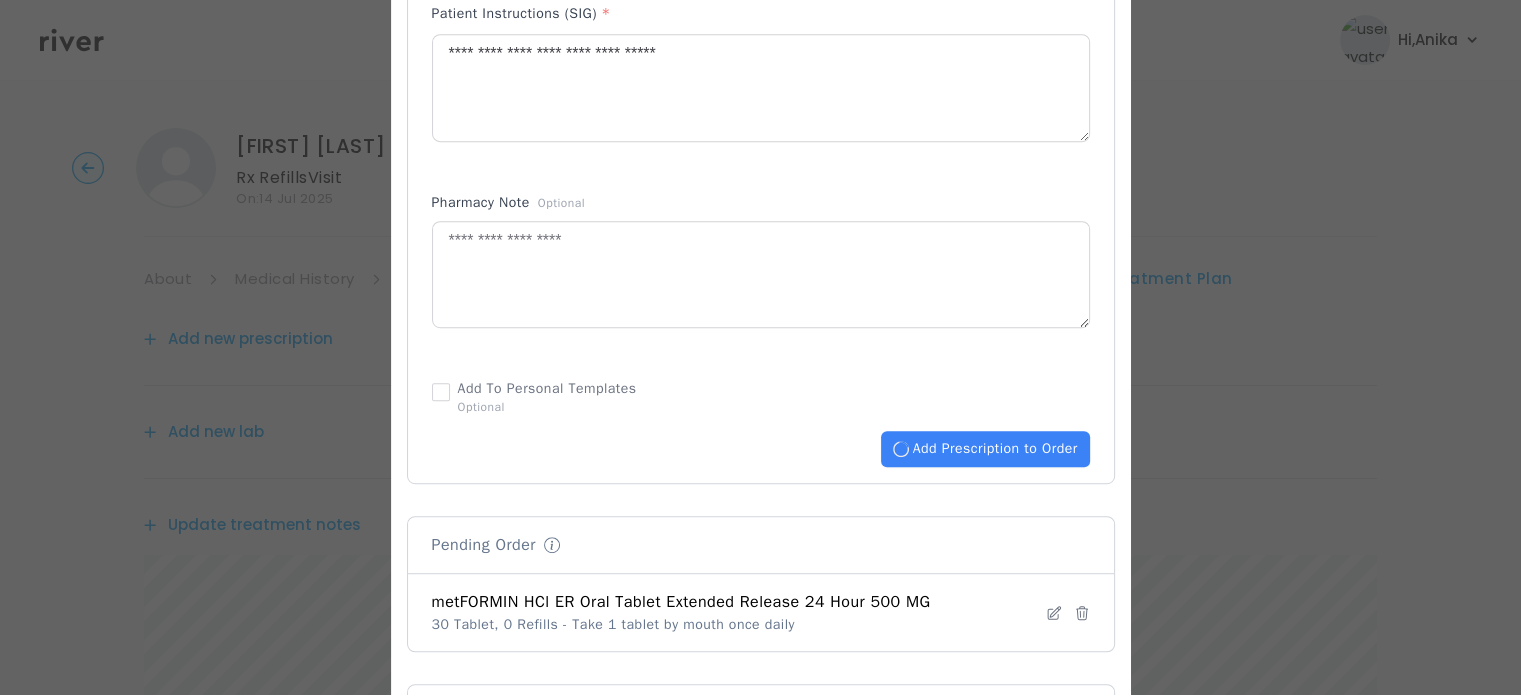 type 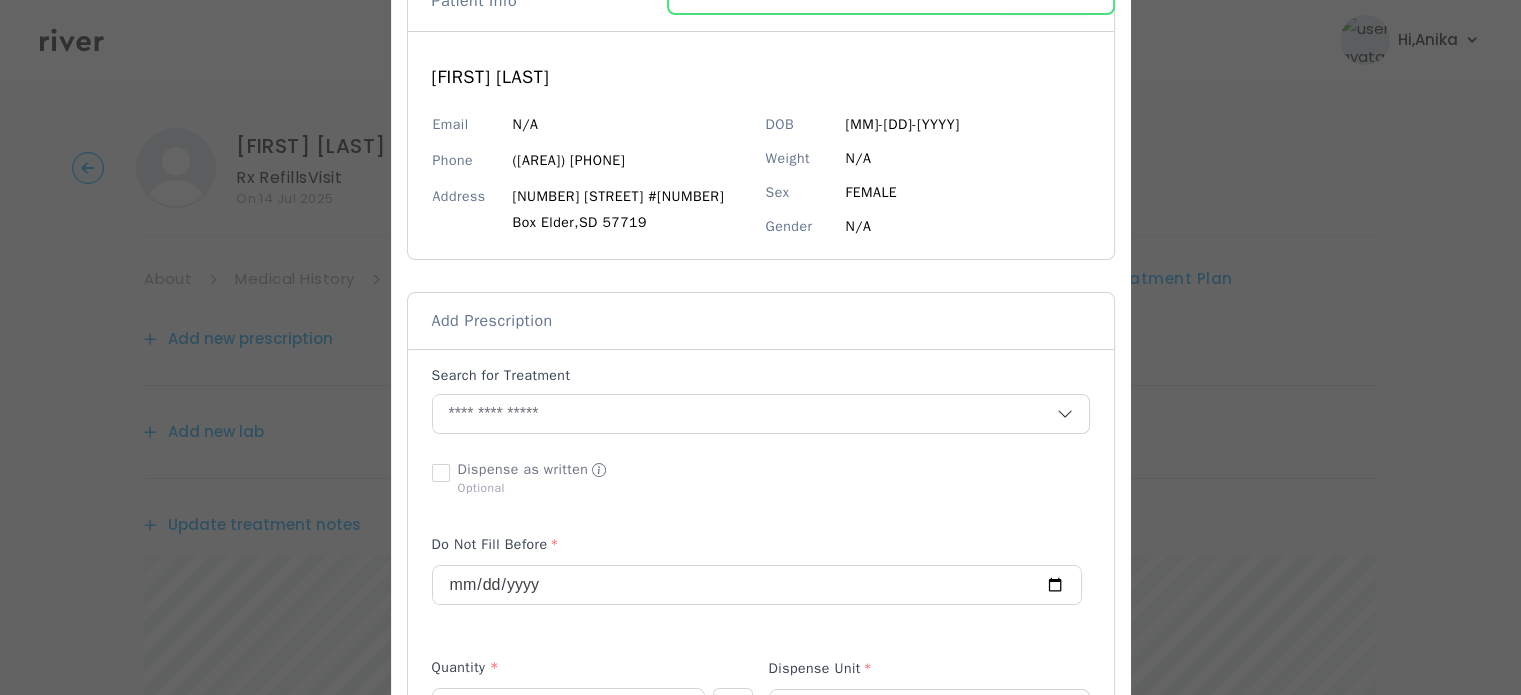 scroll, scrollTop: 149, scrollLeft: 0, axis: vertical 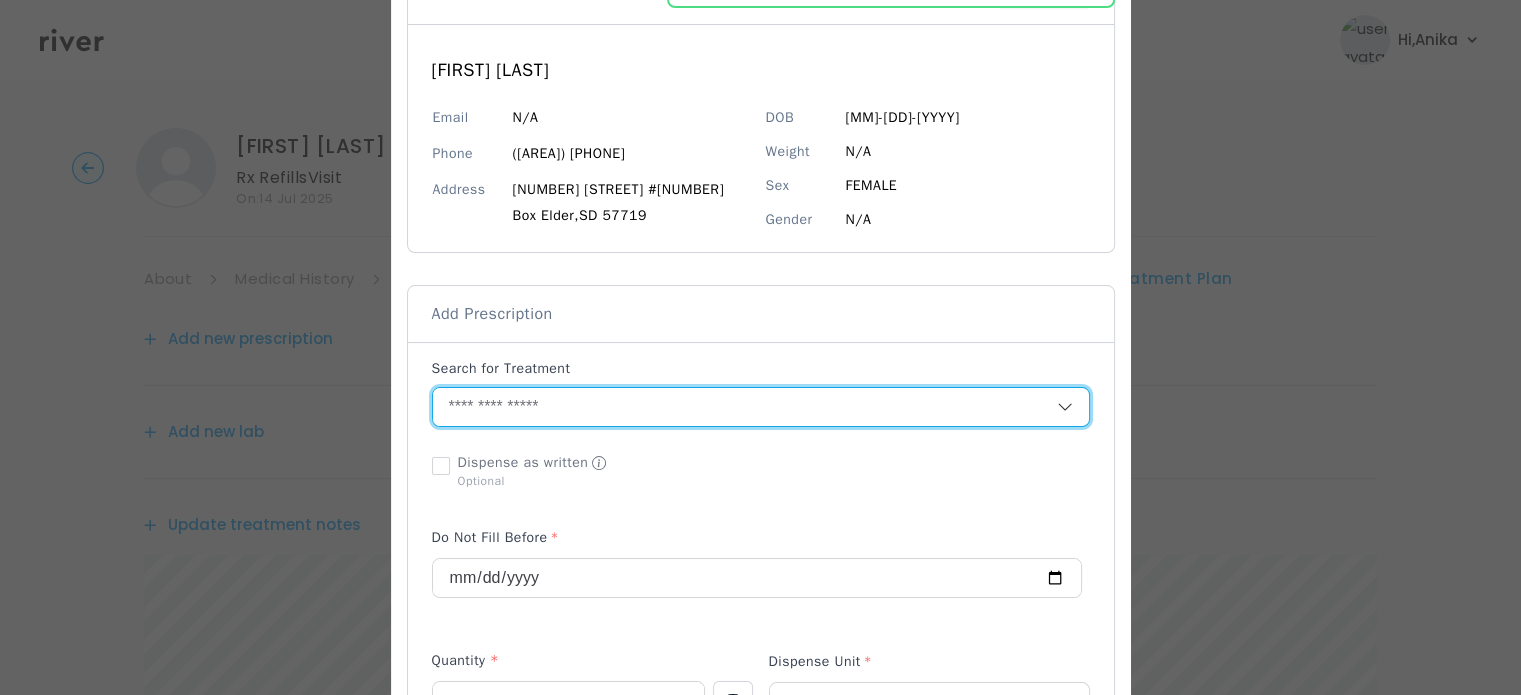click at bounding box center [745, 407] 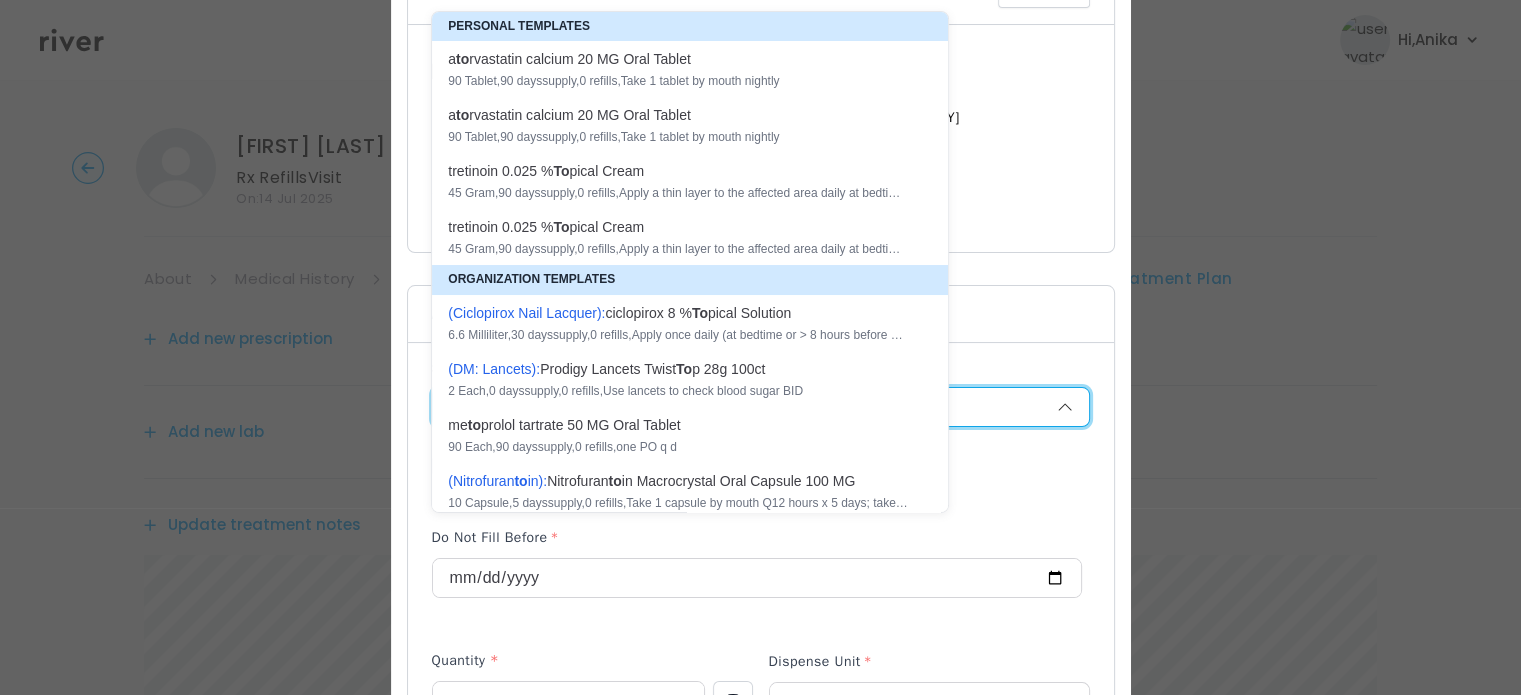 type on "*" 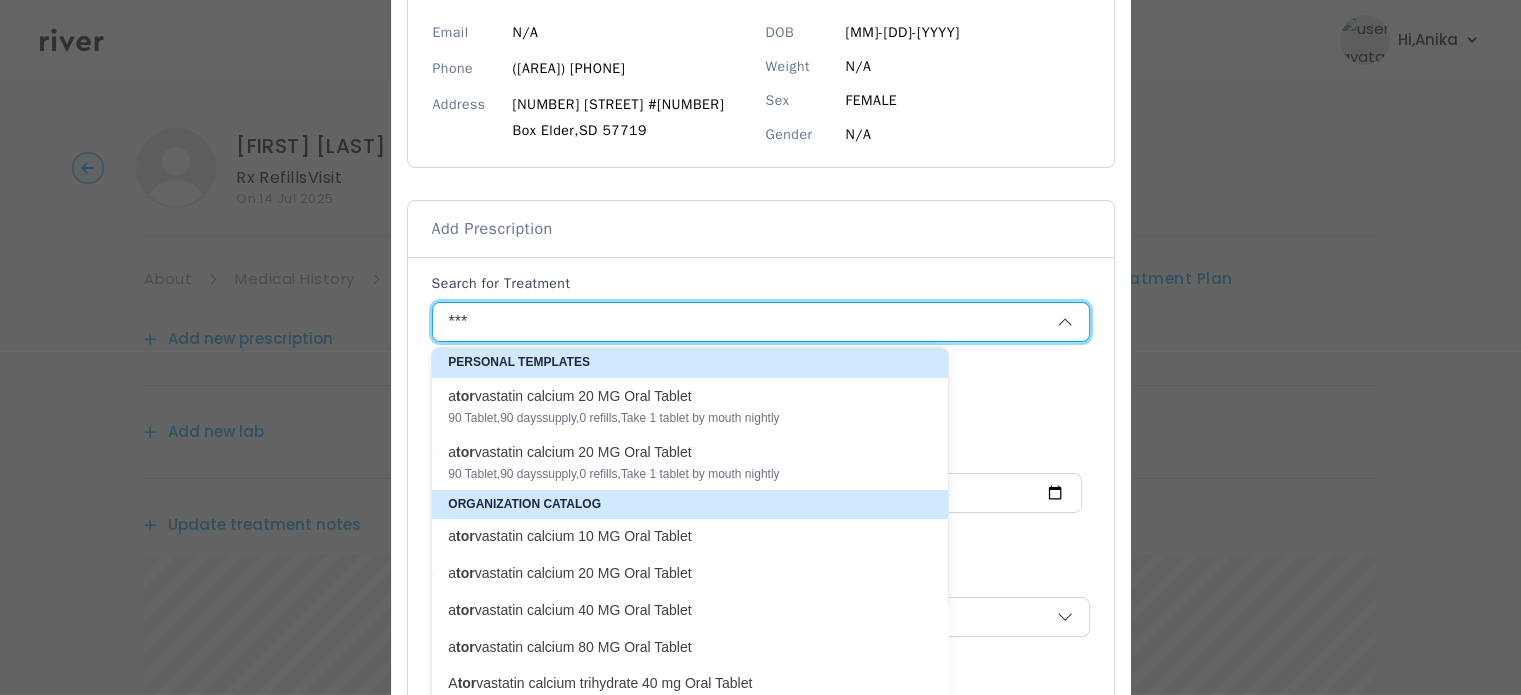 scroll, scrollTop: 327, scrollLeft: 0, axis: vertical 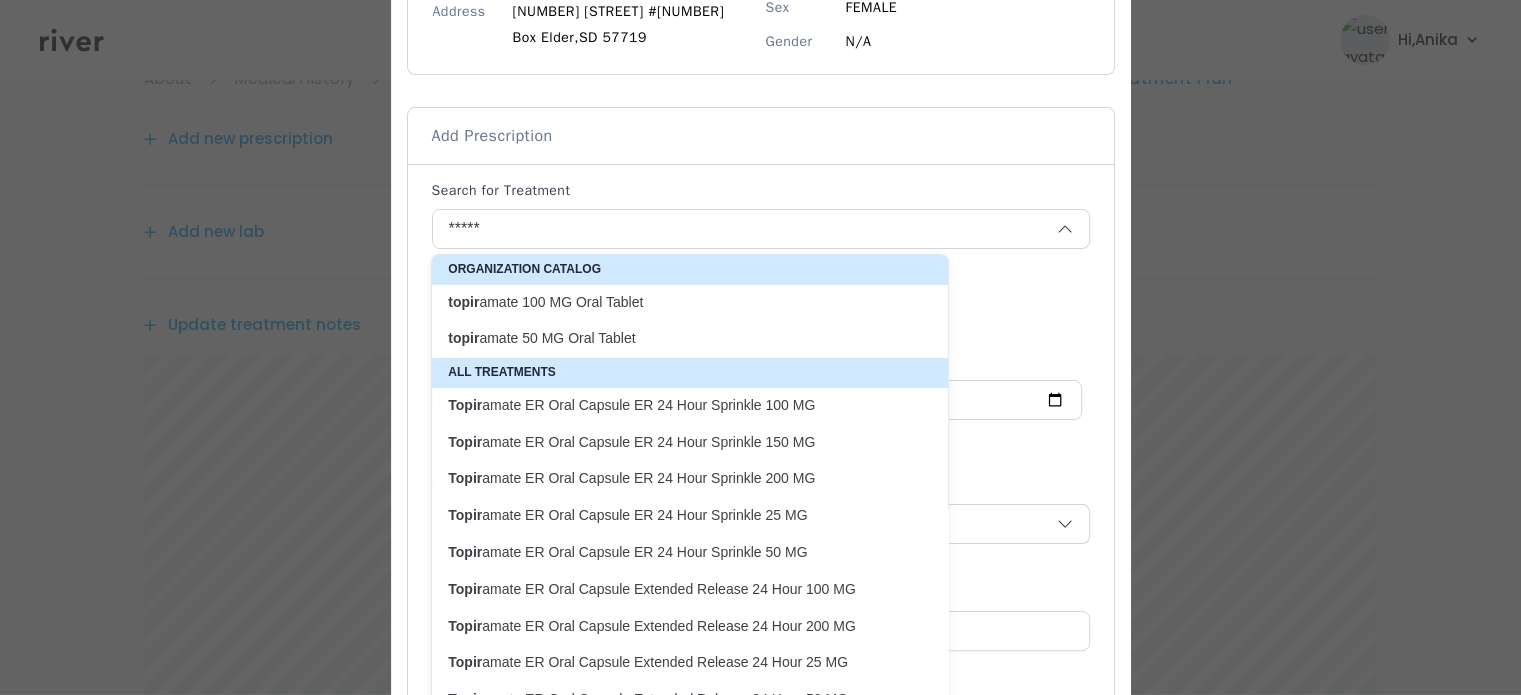 click on "topir amate 50 MG Oral Tablet" at bounding box center (678, 338) 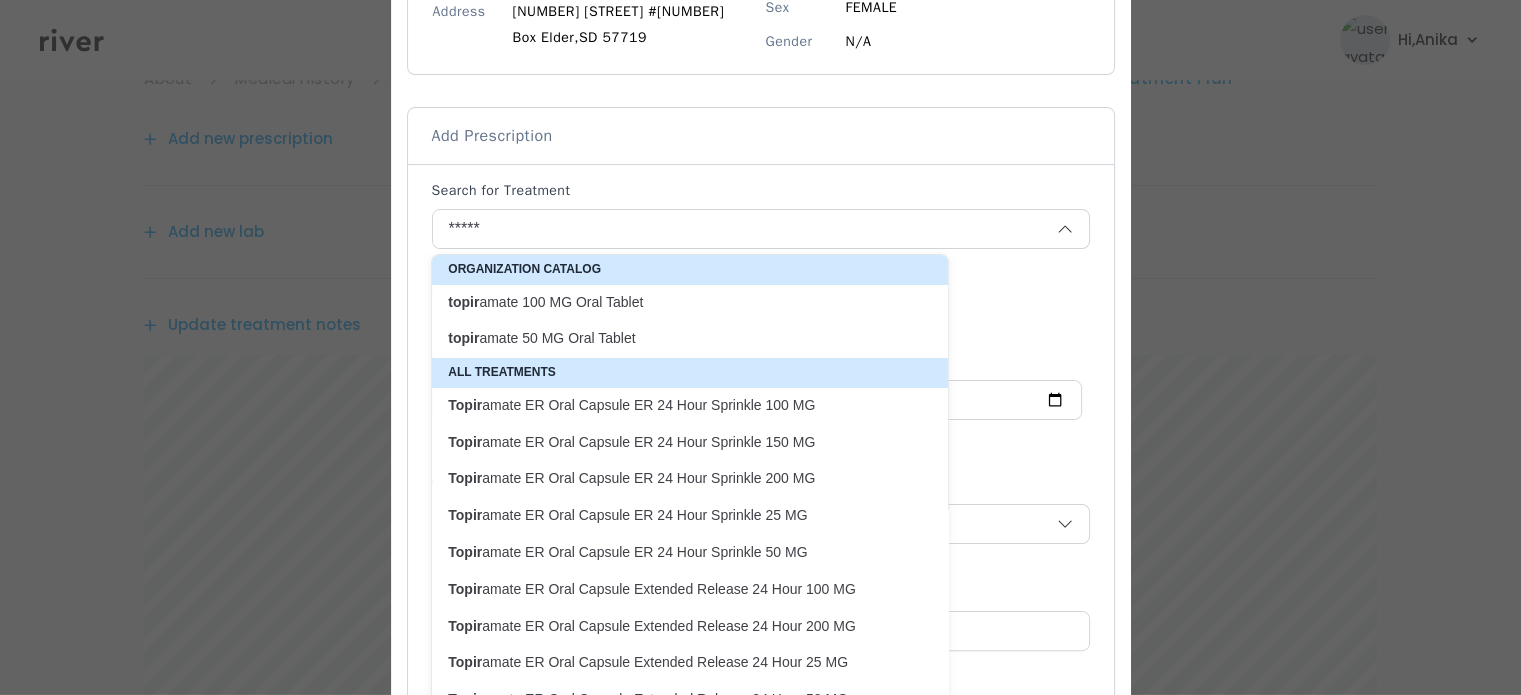 type on "**********" 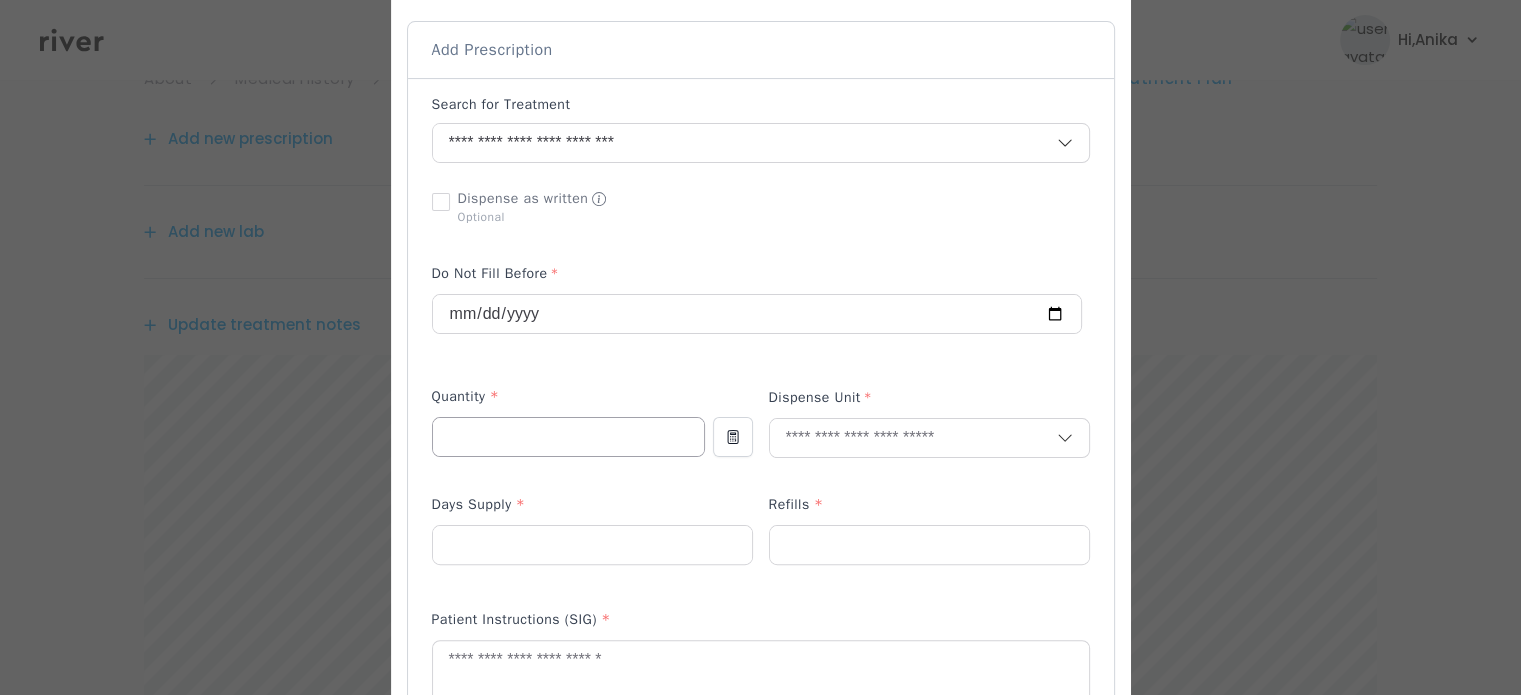 scroll, scrollTop: 434, scrollLeft: 0, axis: vertical 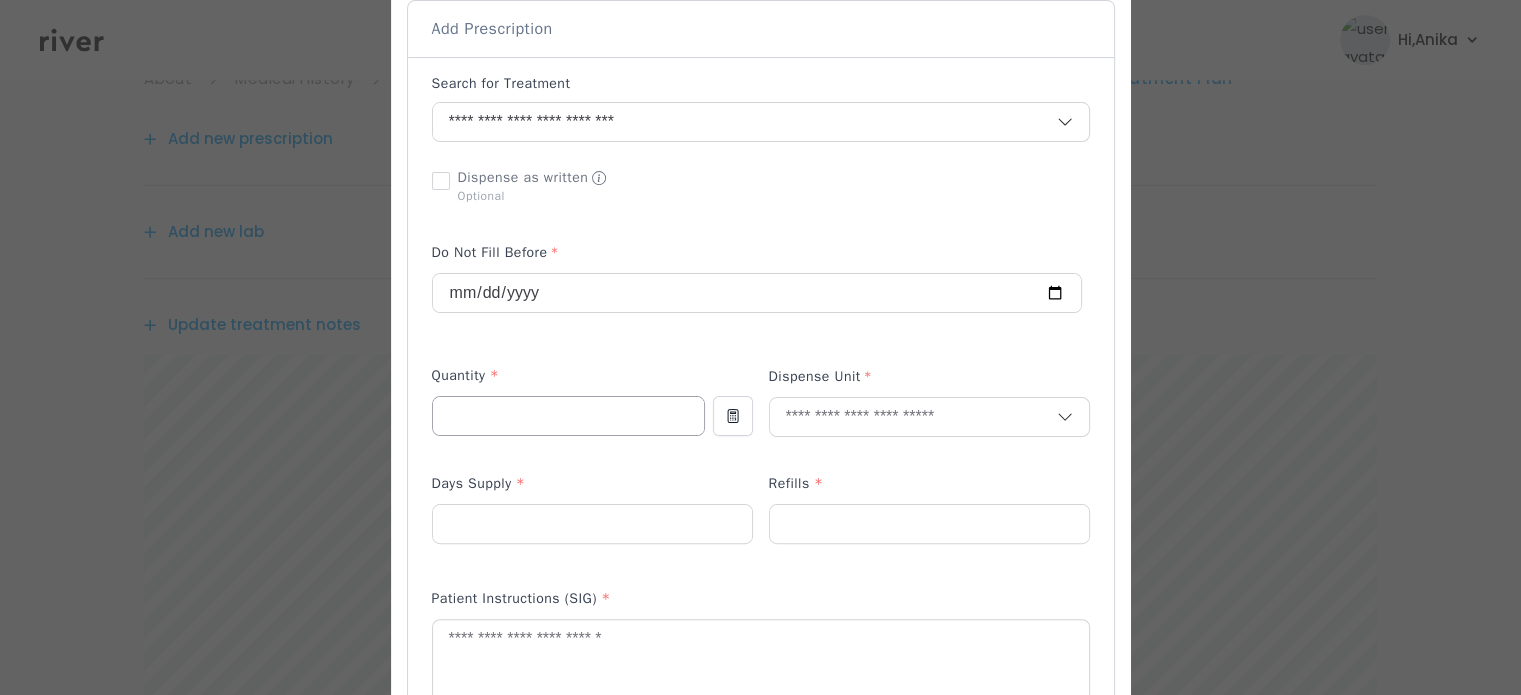 click at bounding box center [568, 416] 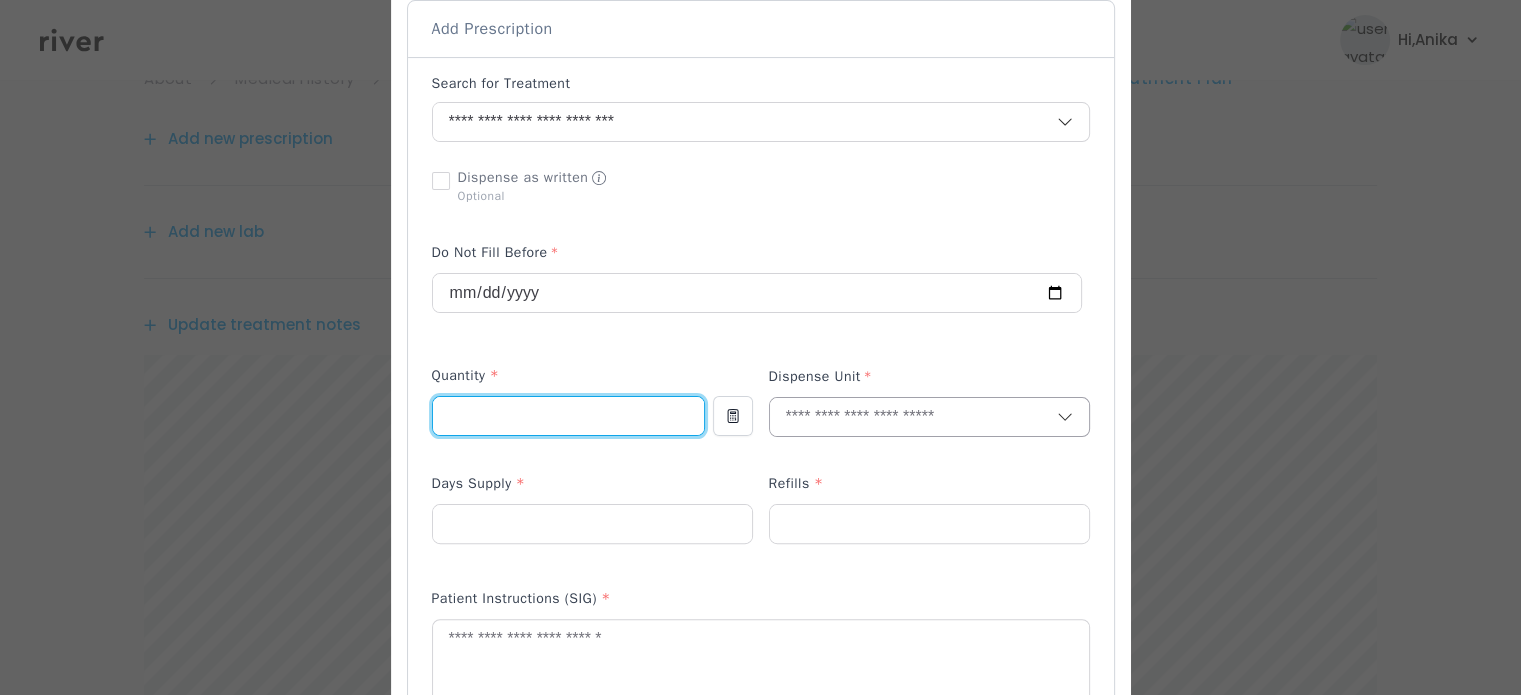 type on "**" 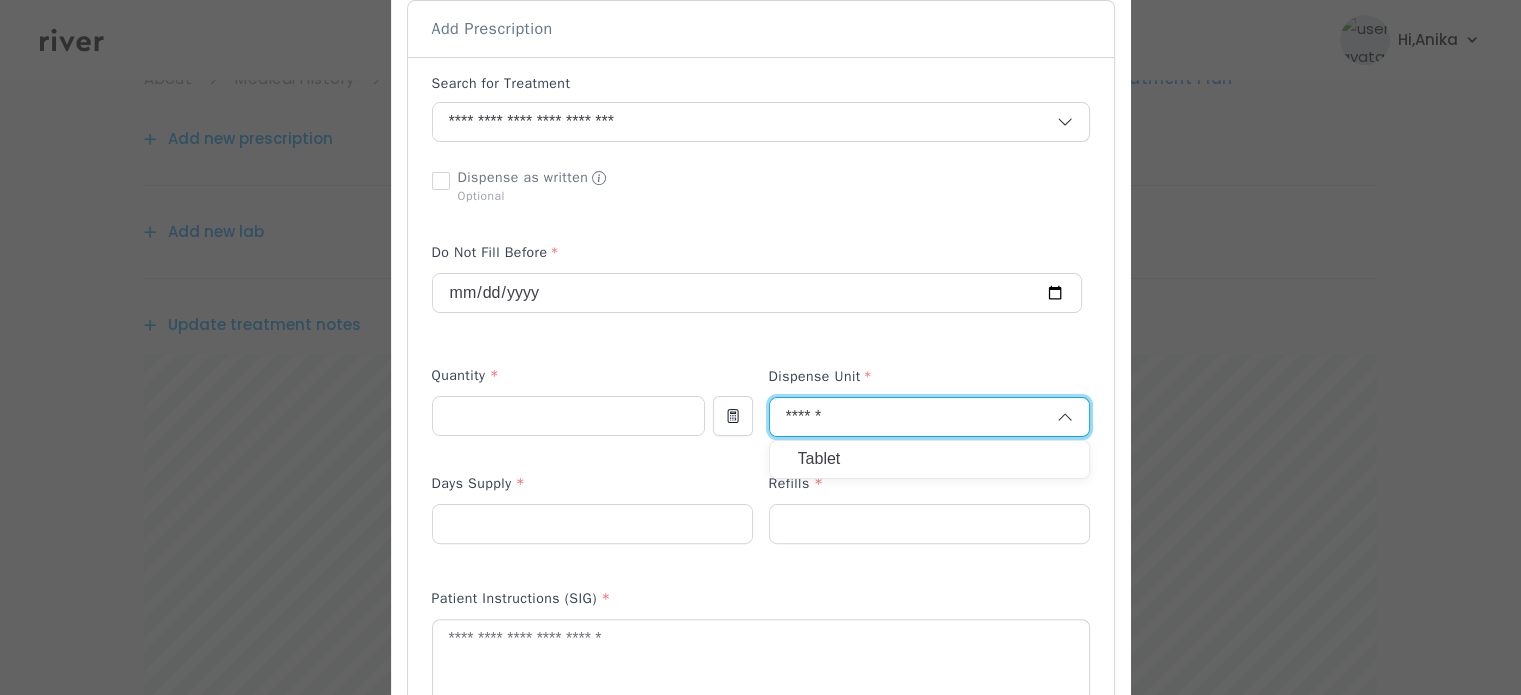 type on "******" 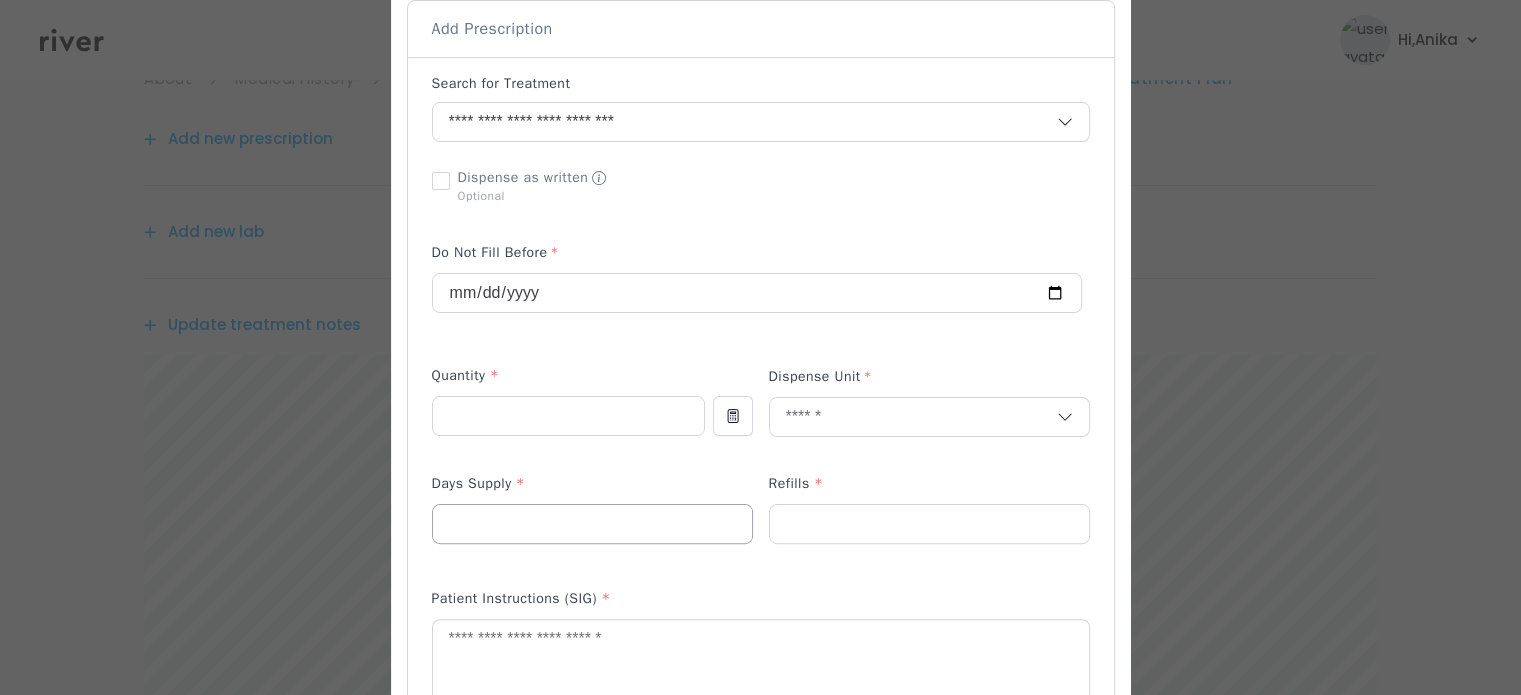 click at bounding box center [592, 524] 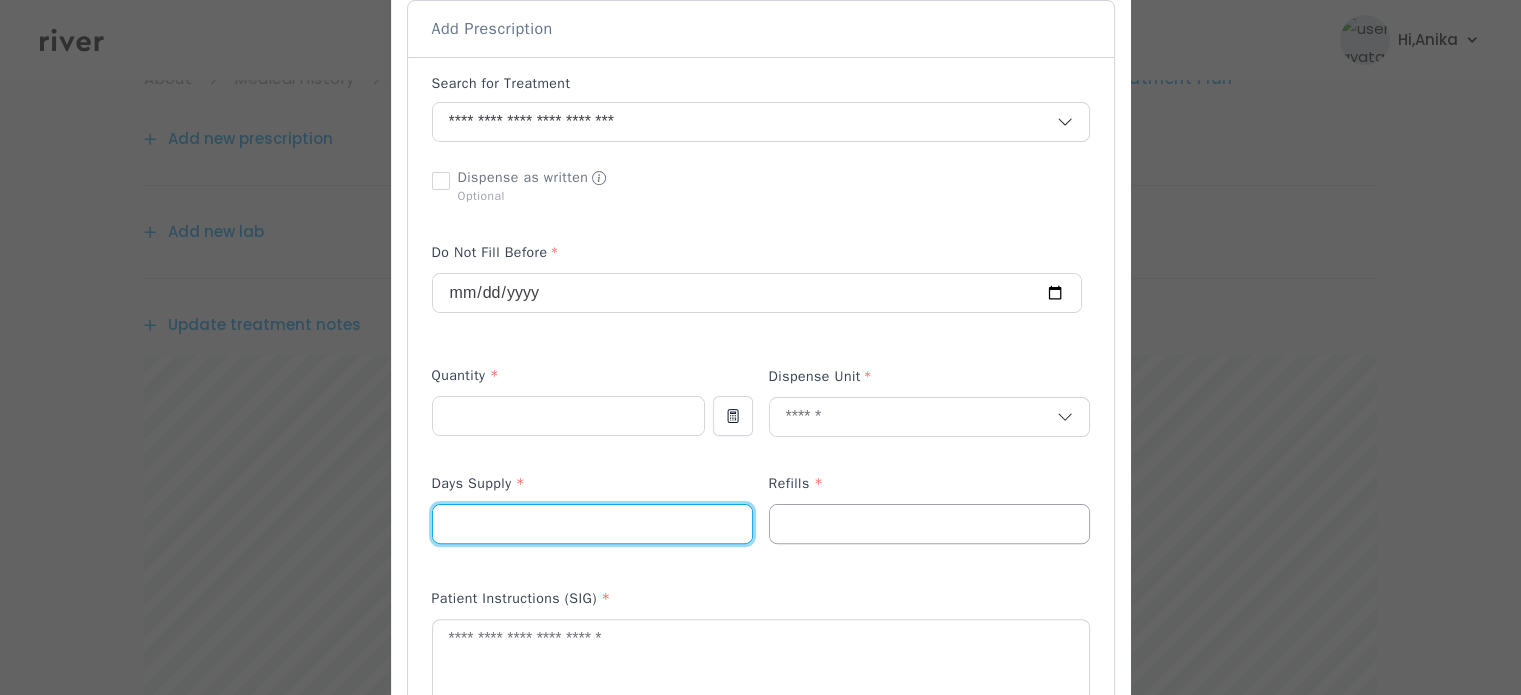 type on "**" 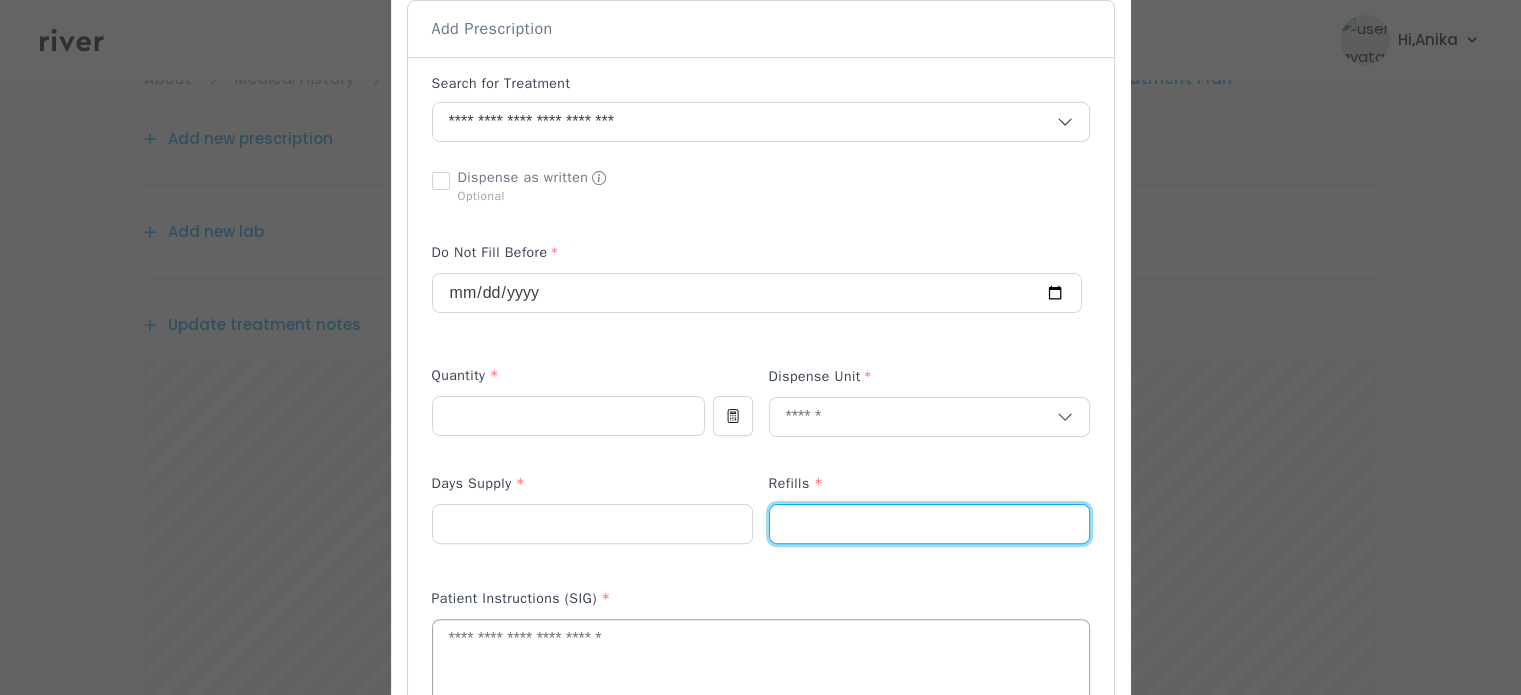 type on "*" 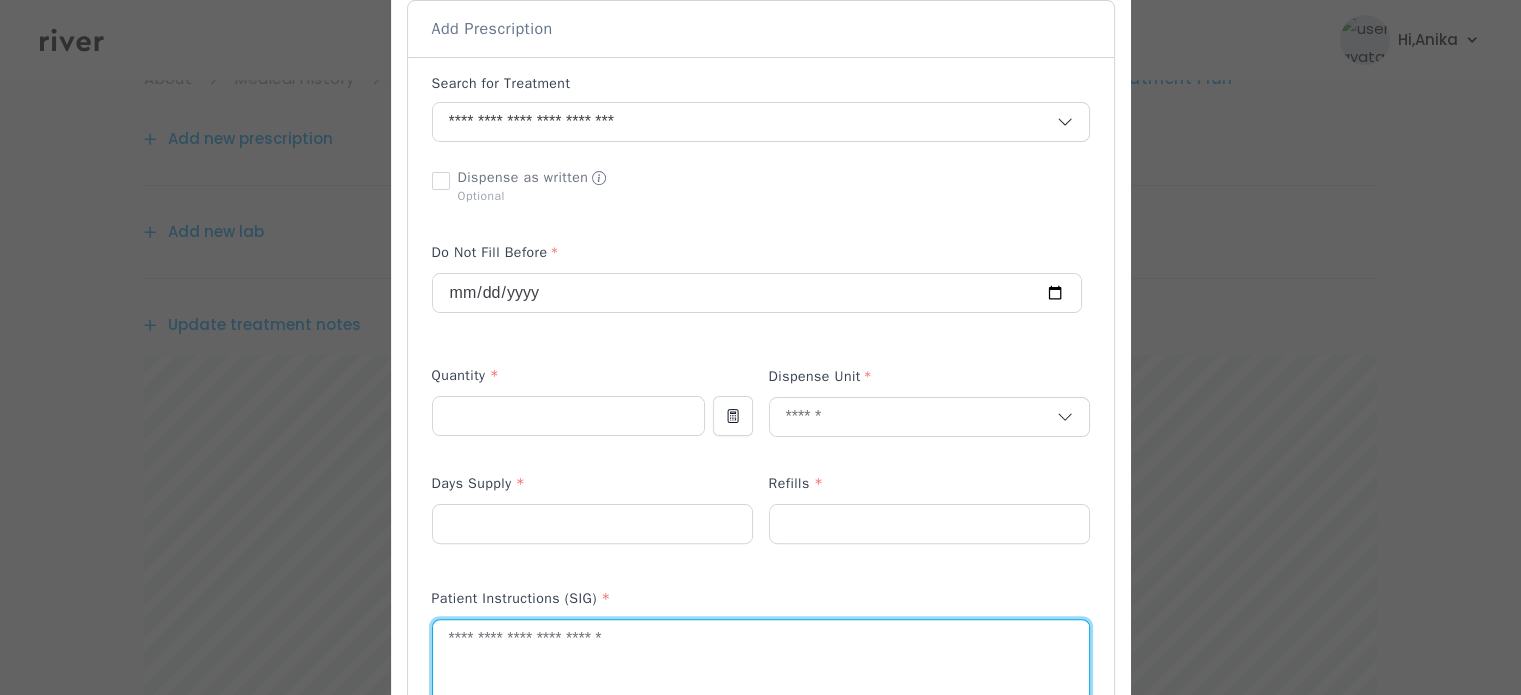 click at bounding box center (761, 673) 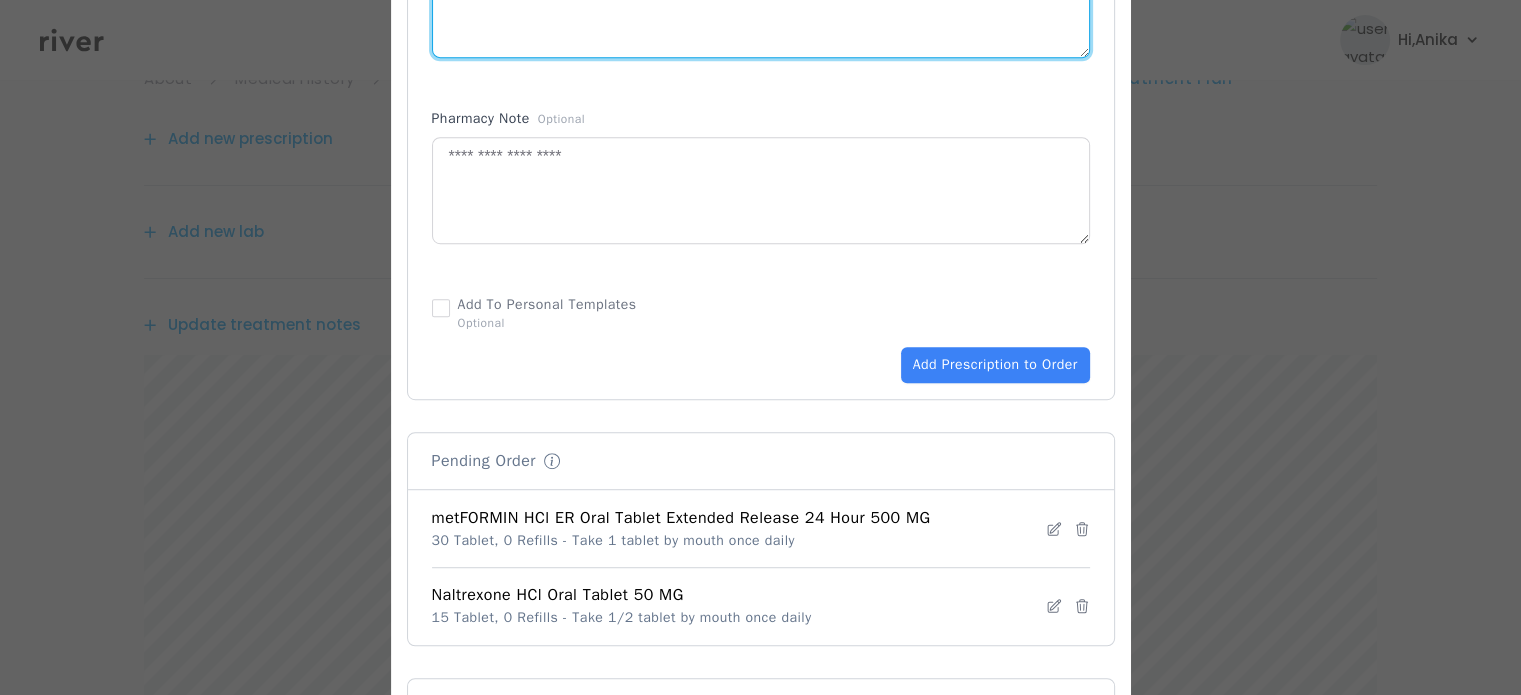 scroll, scrollTop: 1104, scrollLeft: 0, axis: vertical 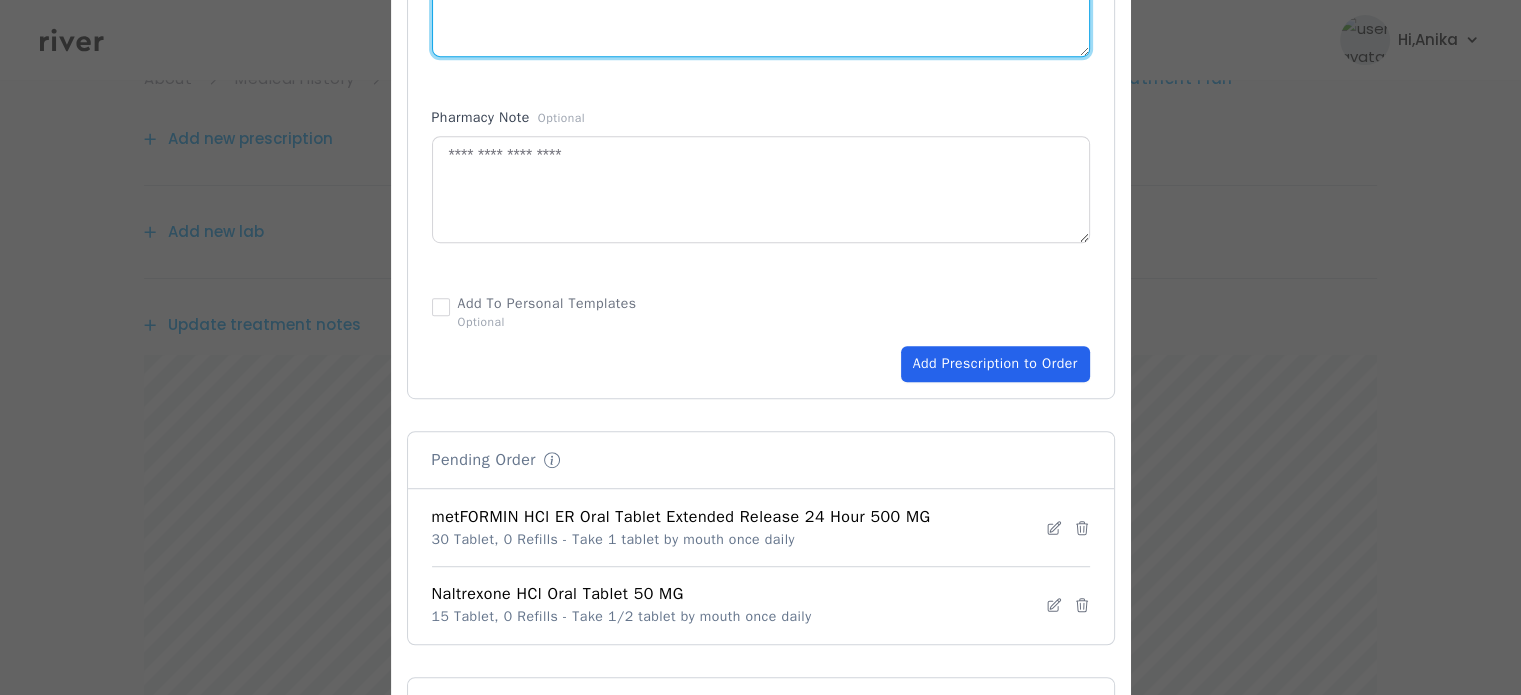 type on "**********" 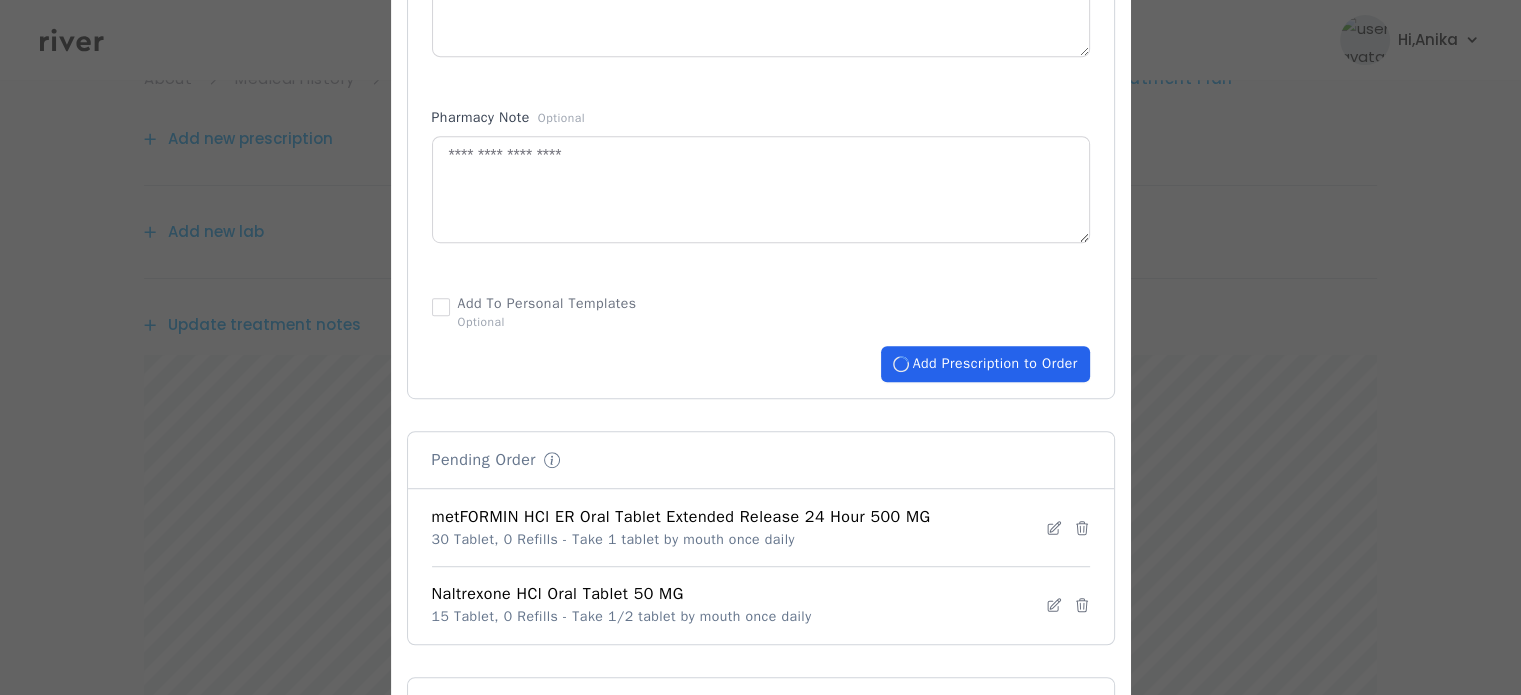 type 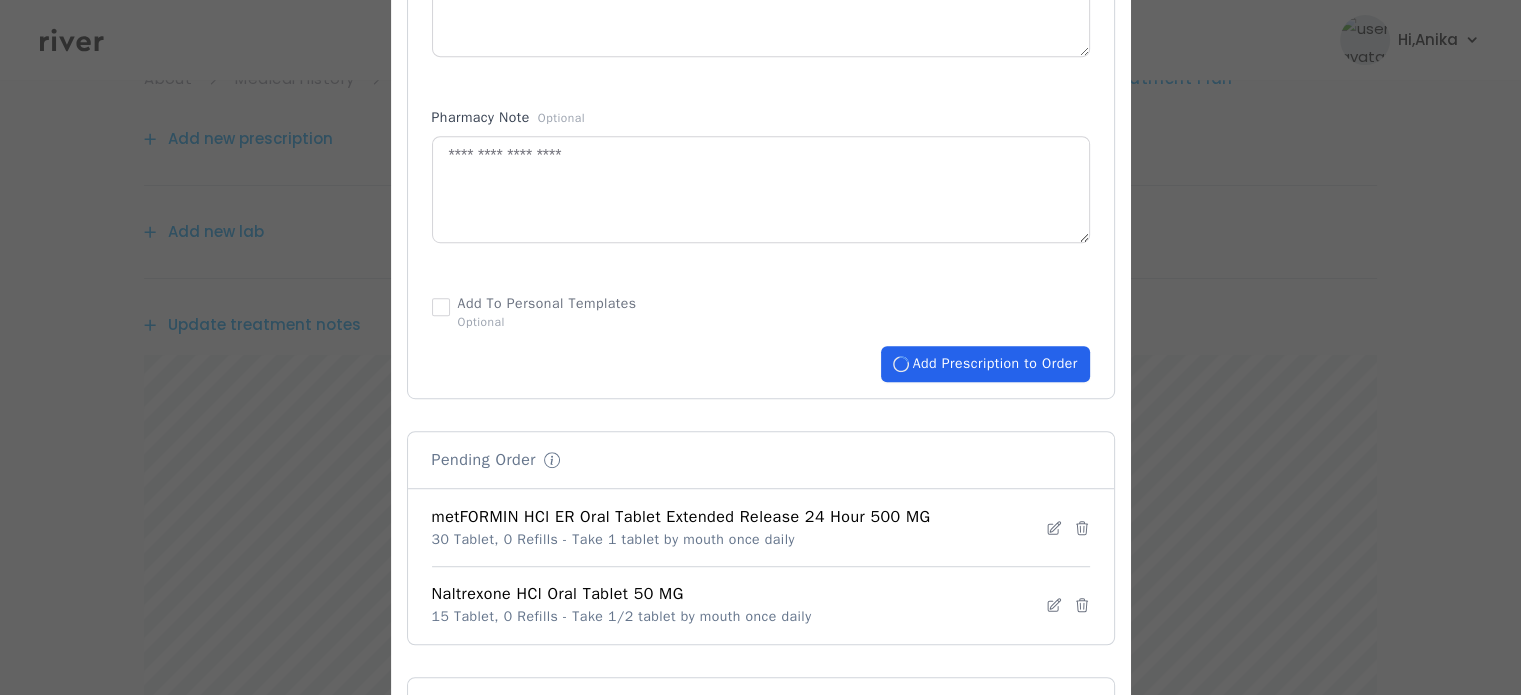 type 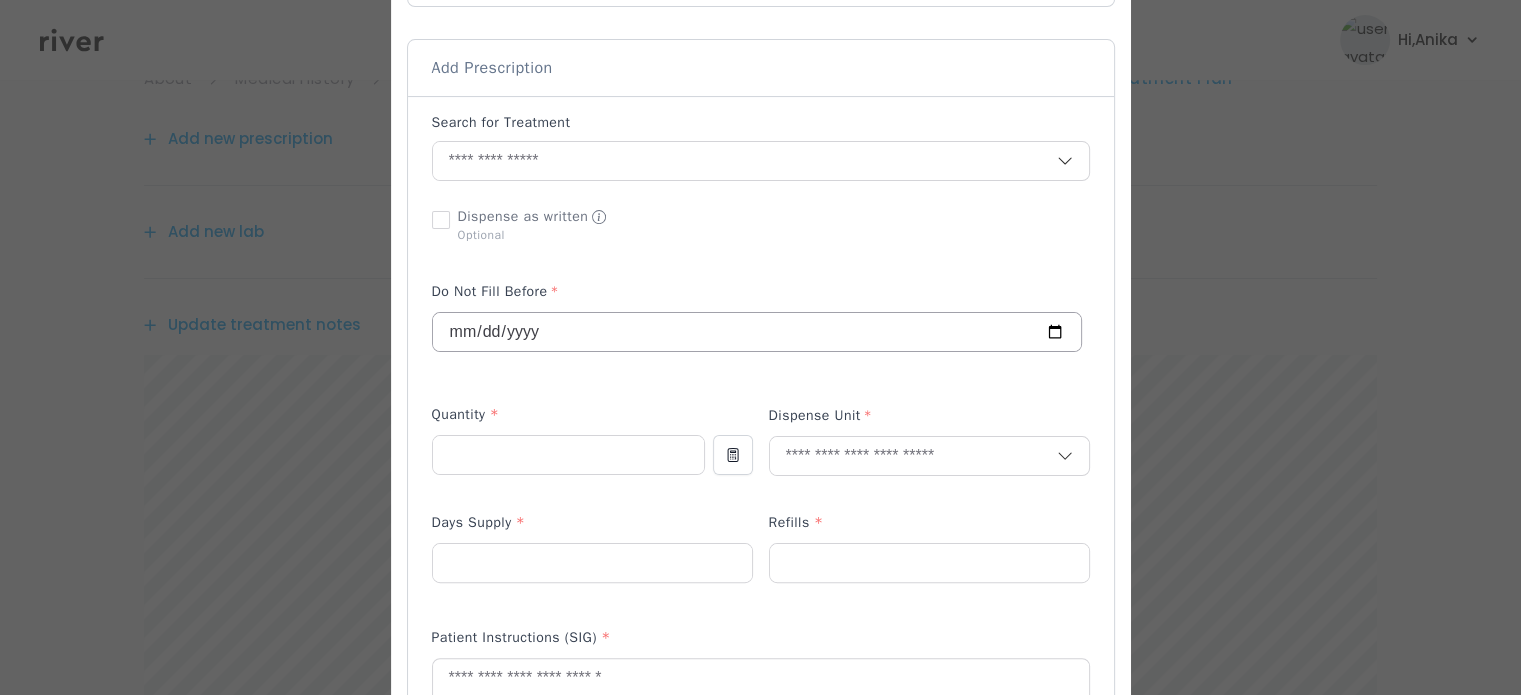 scroll, scrollTop: 379, scrollLeft: 0, axis: vertical 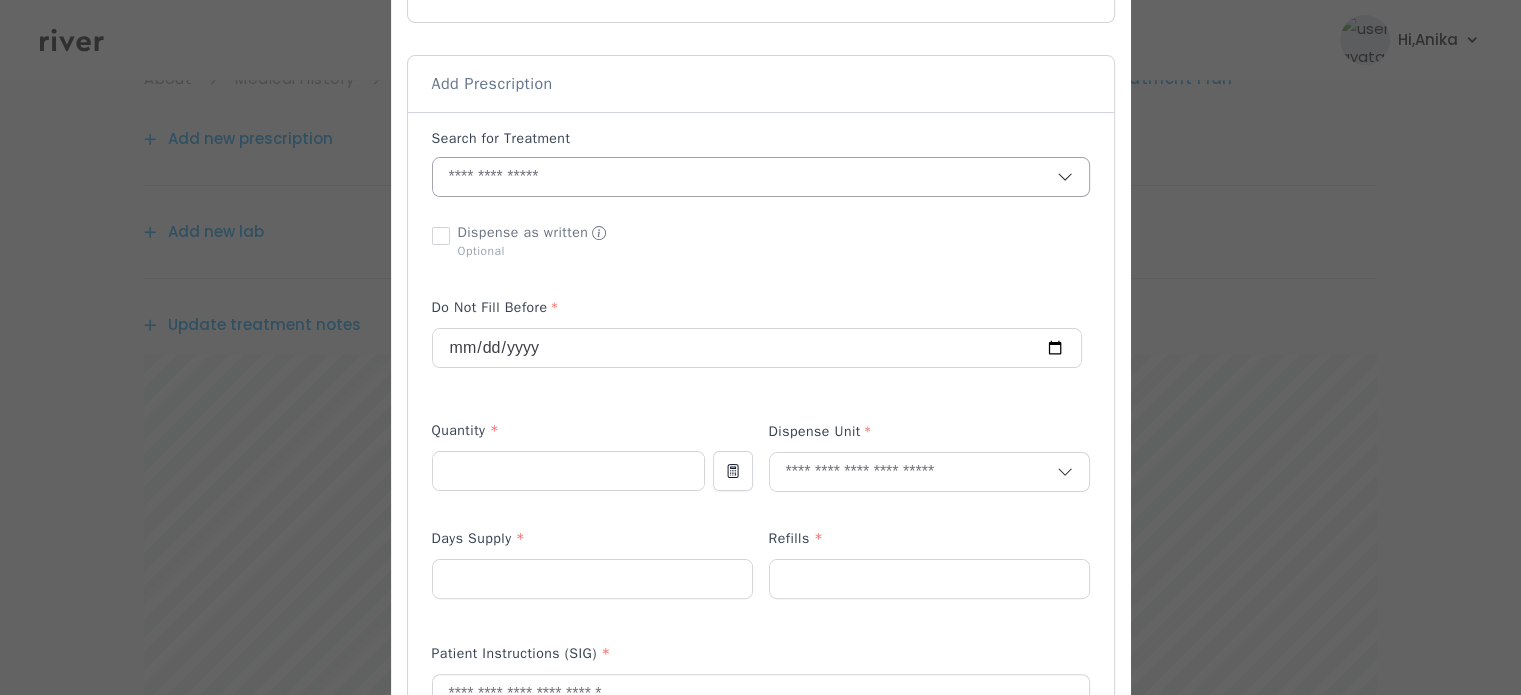 click at bounding box center [745, 177] 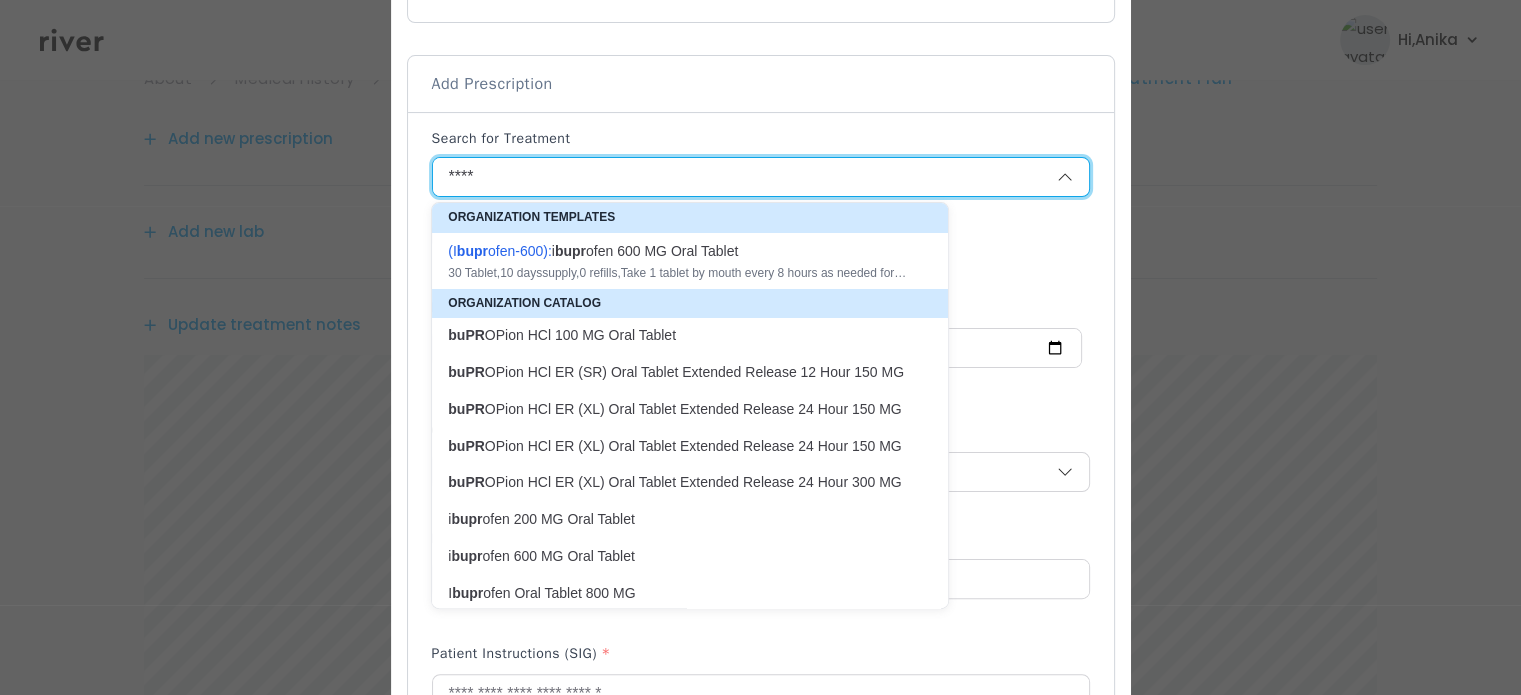 scroll, scrollTop: 4, scrollLeft: 0, axis: vertical 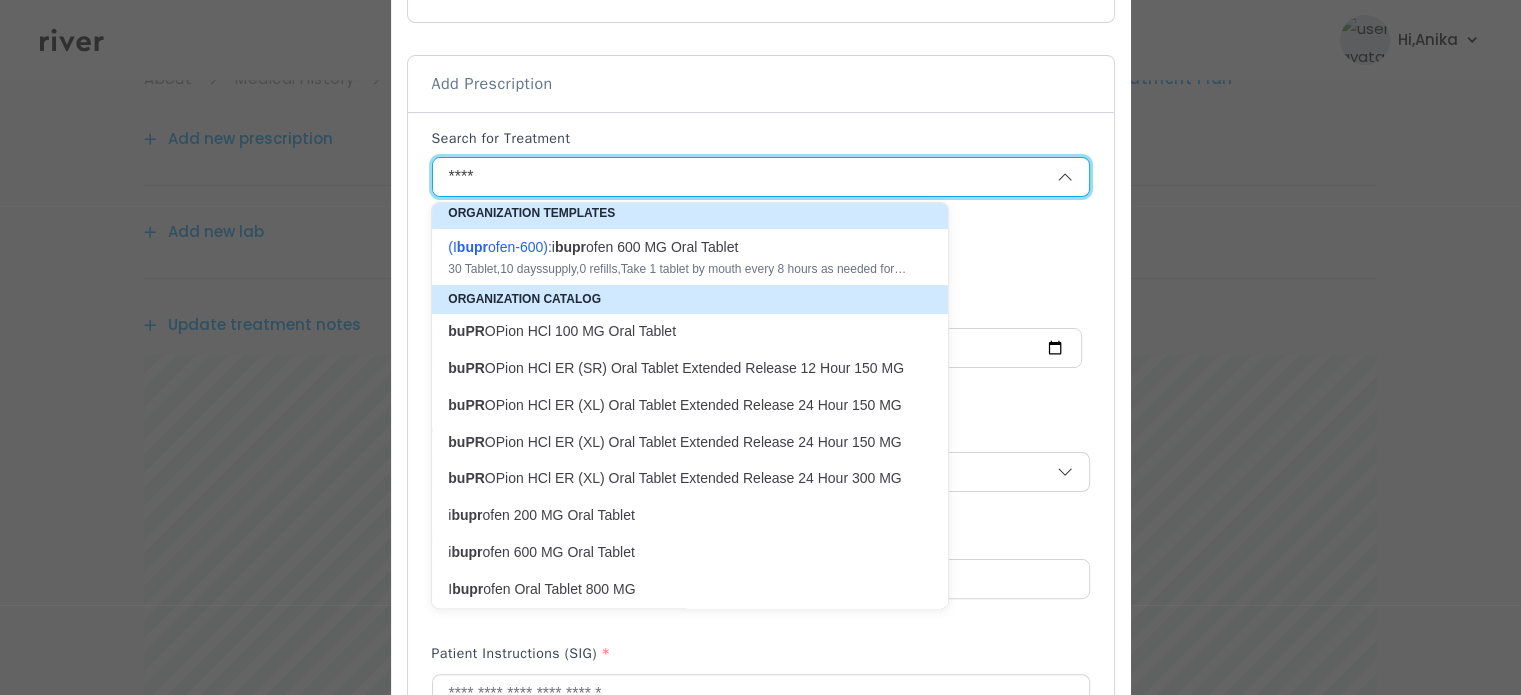 click on "buPR OPion HCl ER (XL) Oral Tablet Extended Release 24 Hour 150 MG" at bounding box center [678, 405] 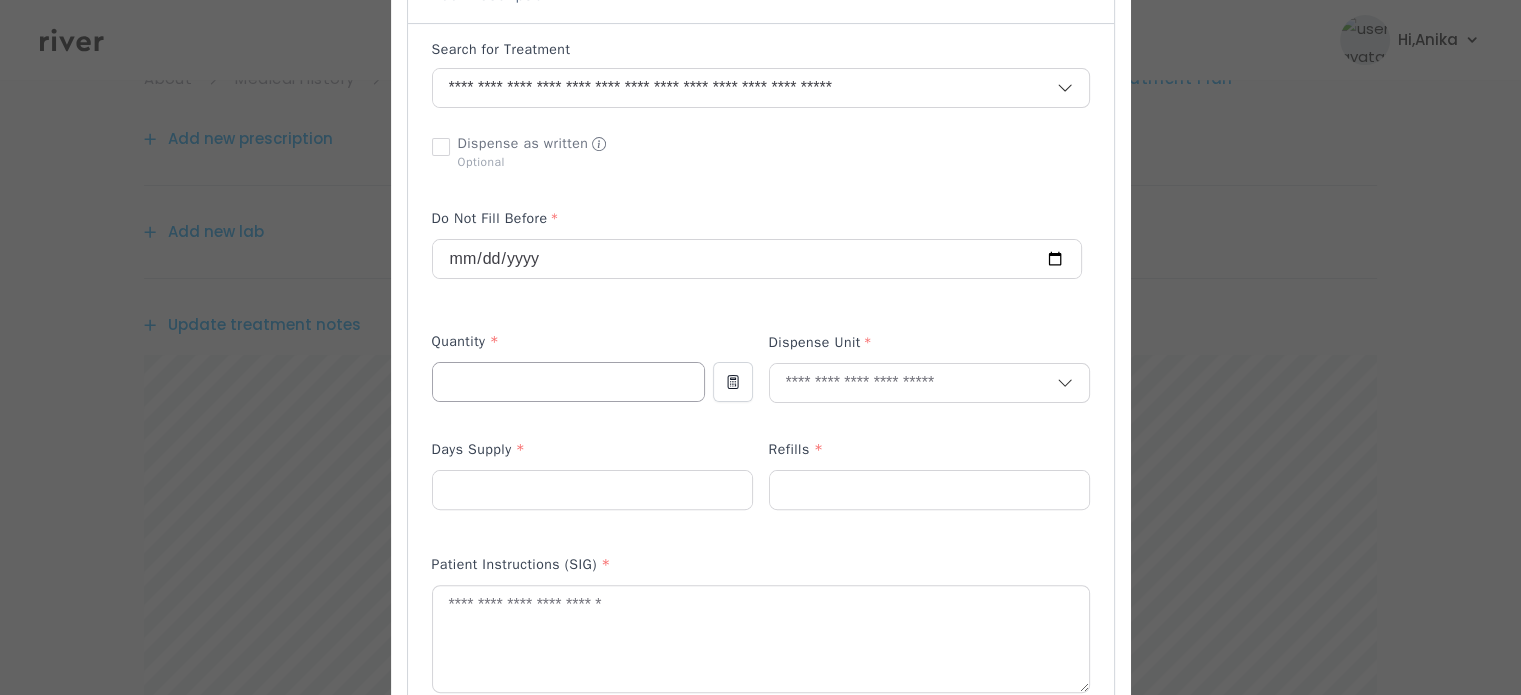 scroll, scrollTop: 480, scrollLeft: 0, axis: vertical 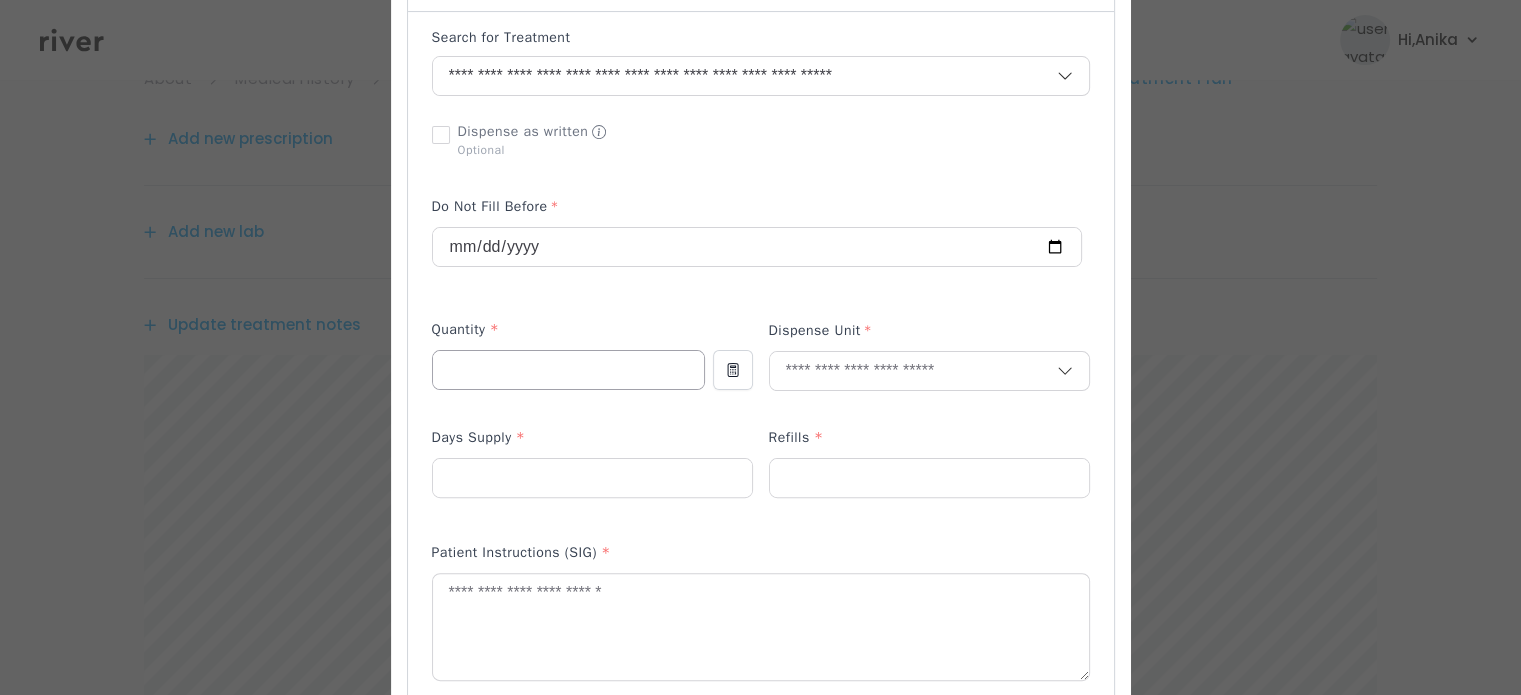 click at bounding box center (568, 370) 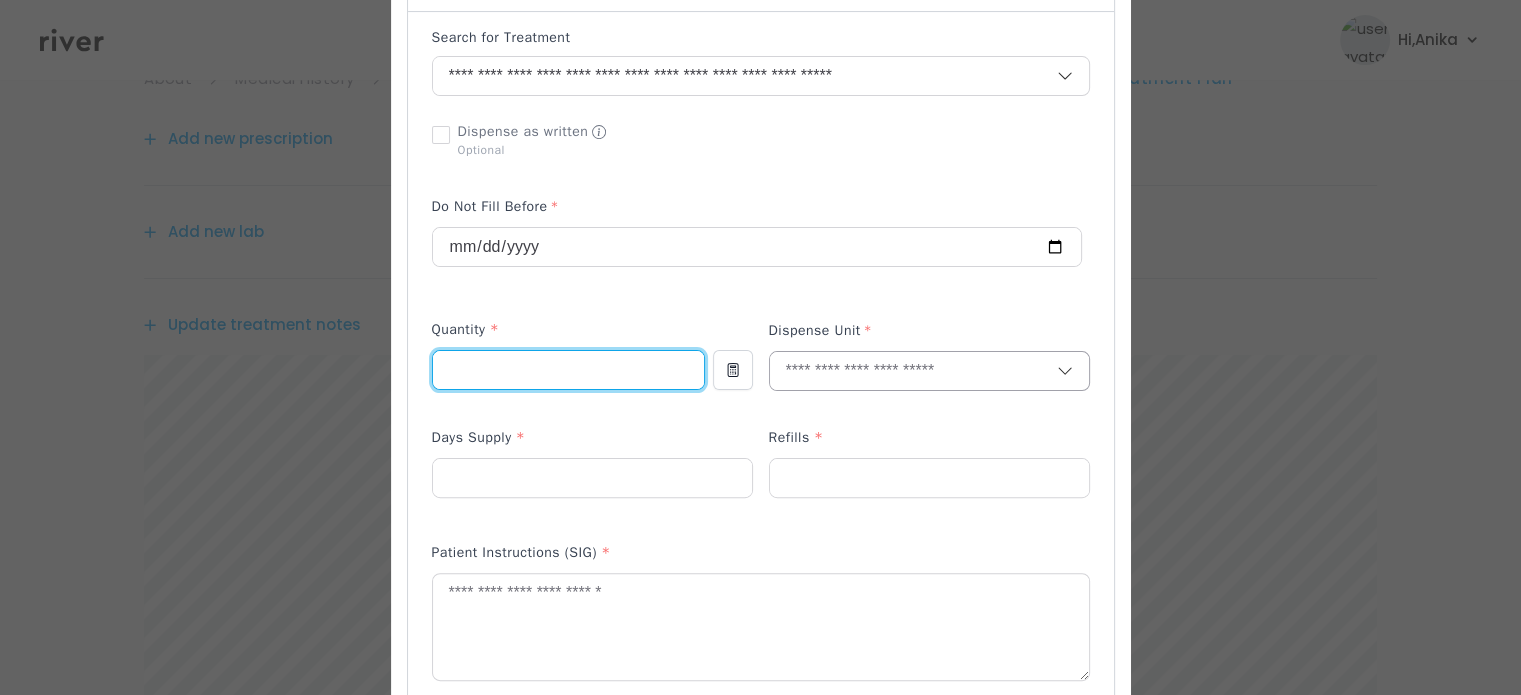 type on "**" 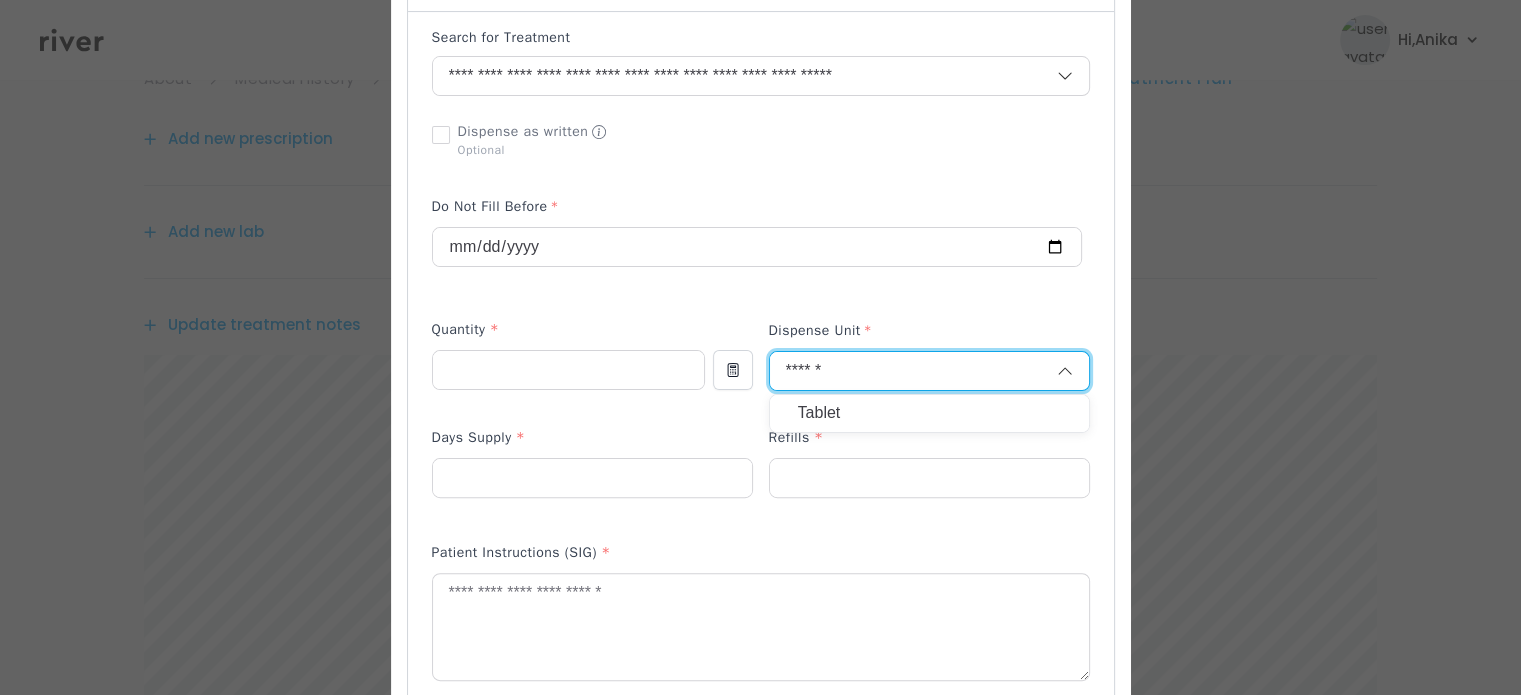 type on "******" 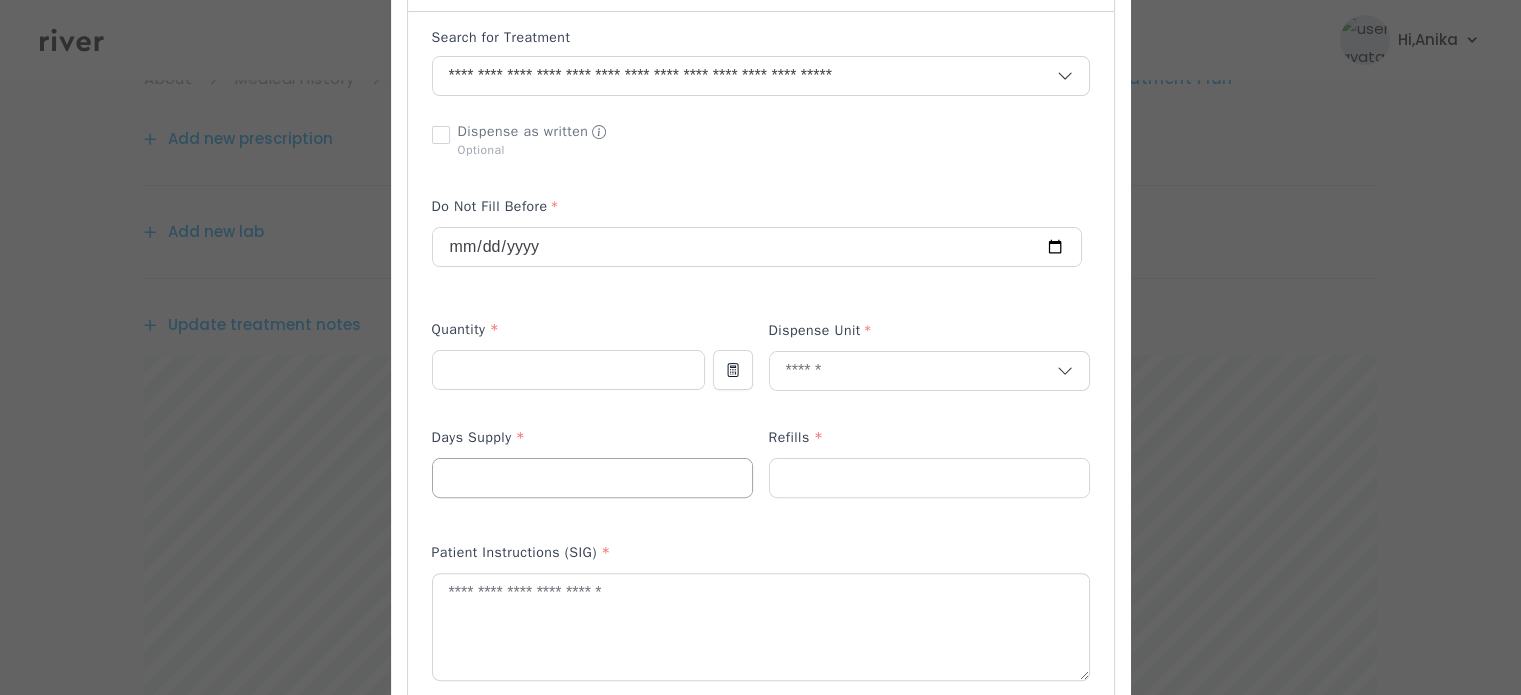 click at bounding box center (592, 478) 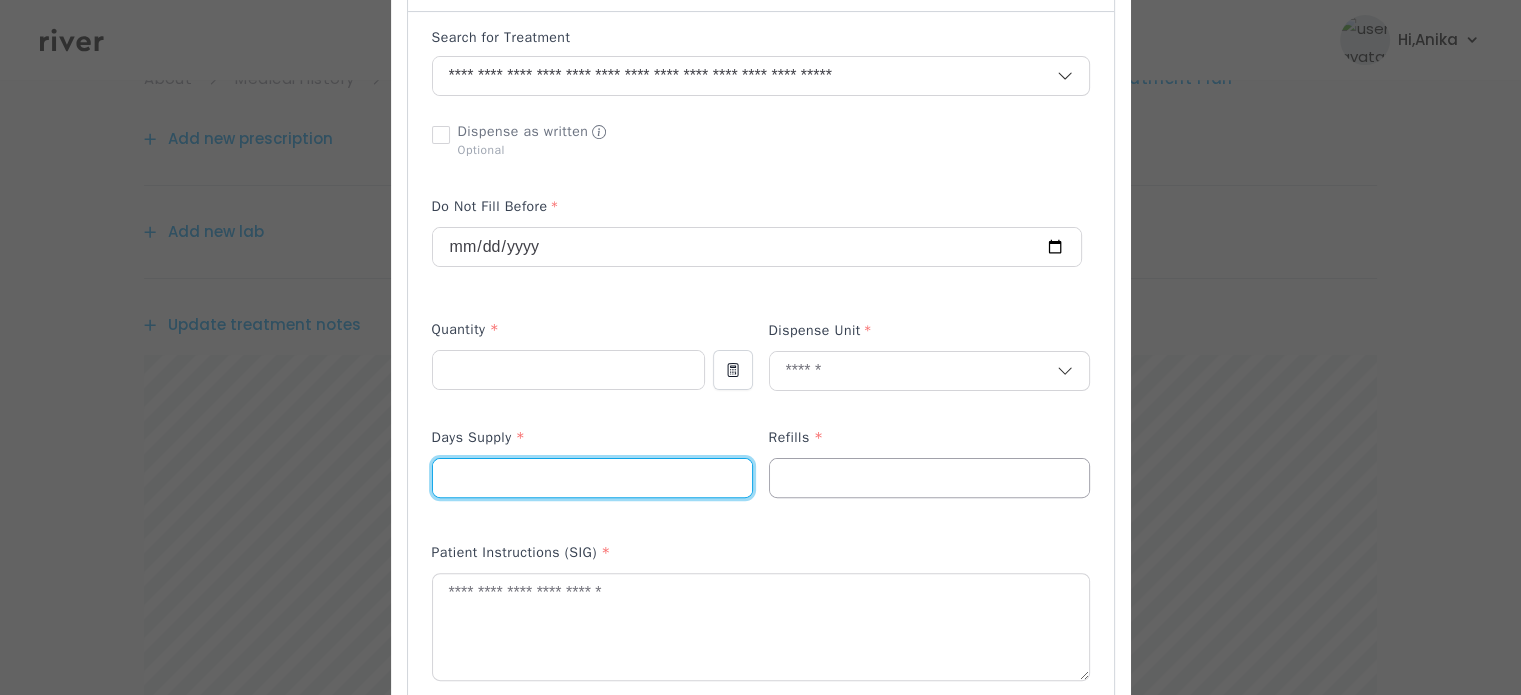 type on "**" 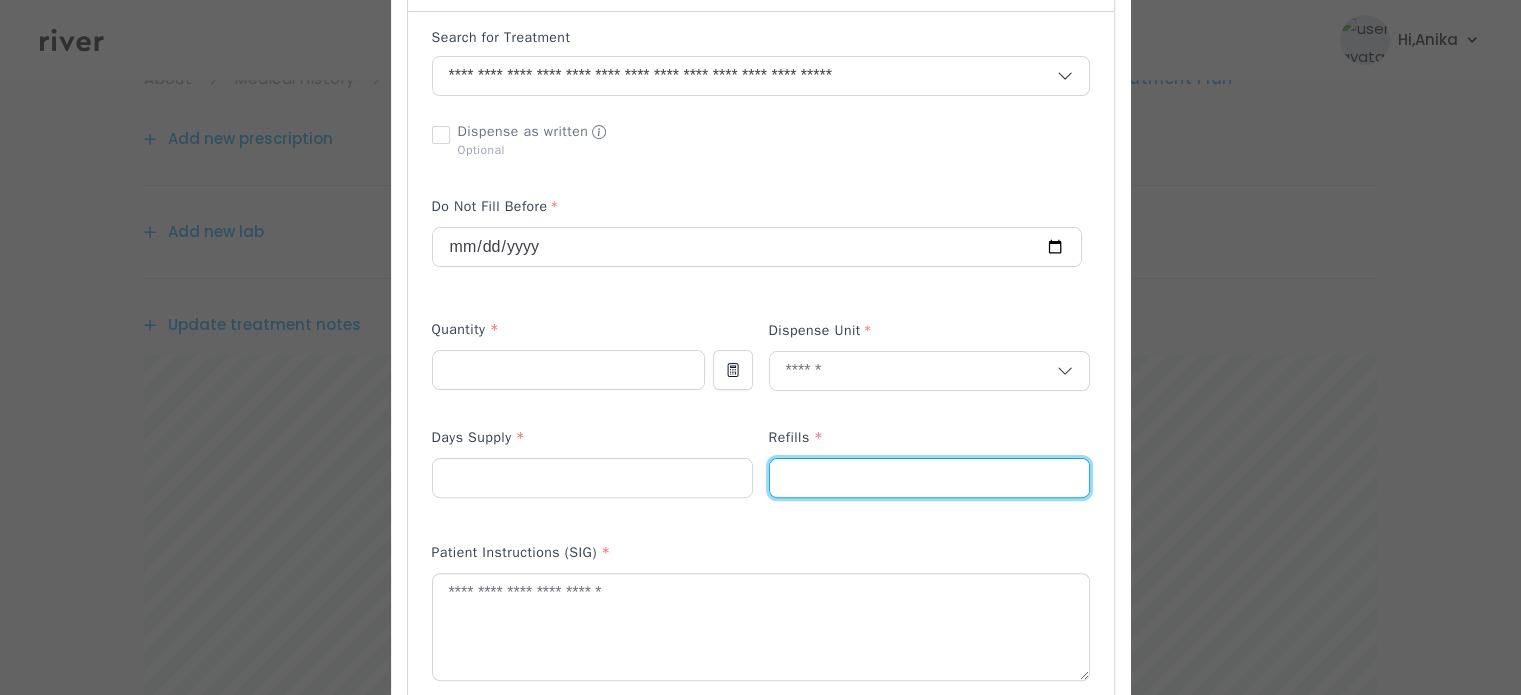 click at bounding box center (929, 478) 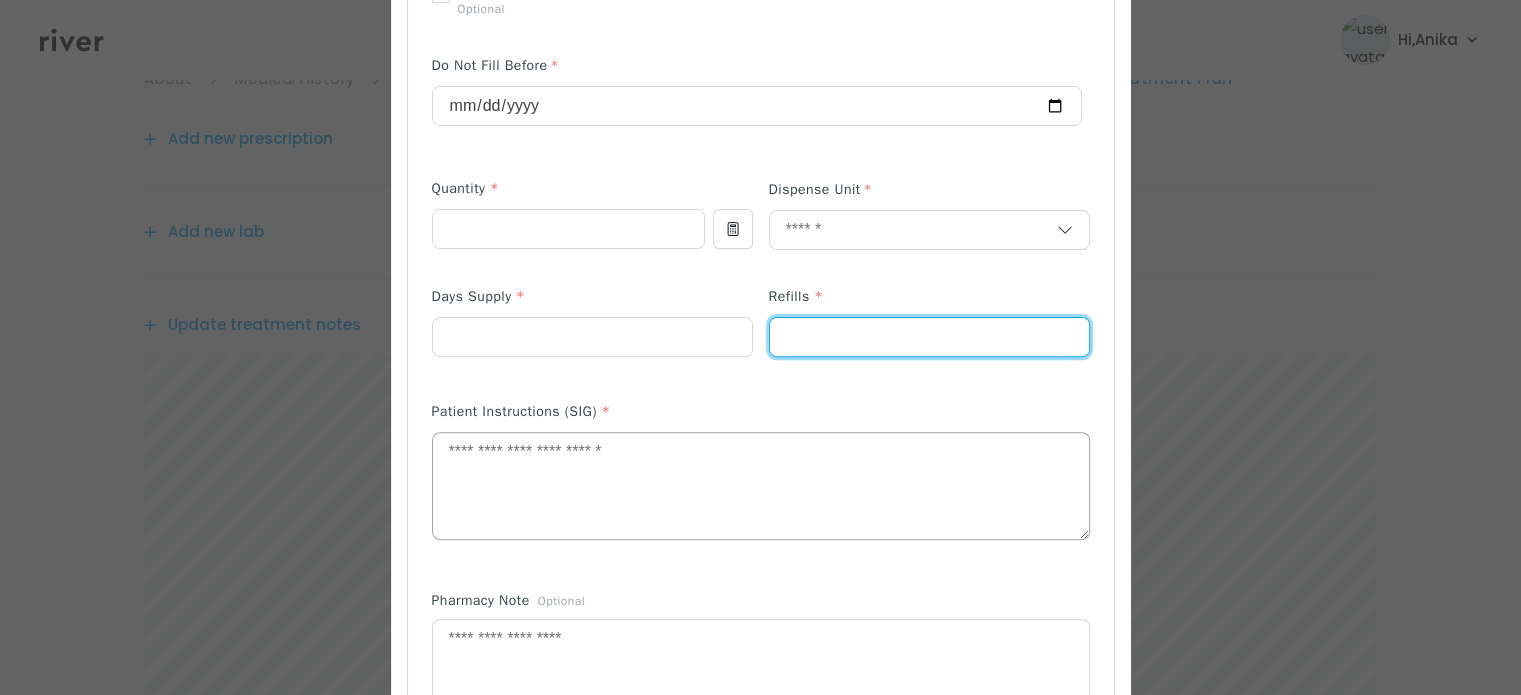 scroll, scrollTop: 638, scrollLeft: 0, axis: vertical 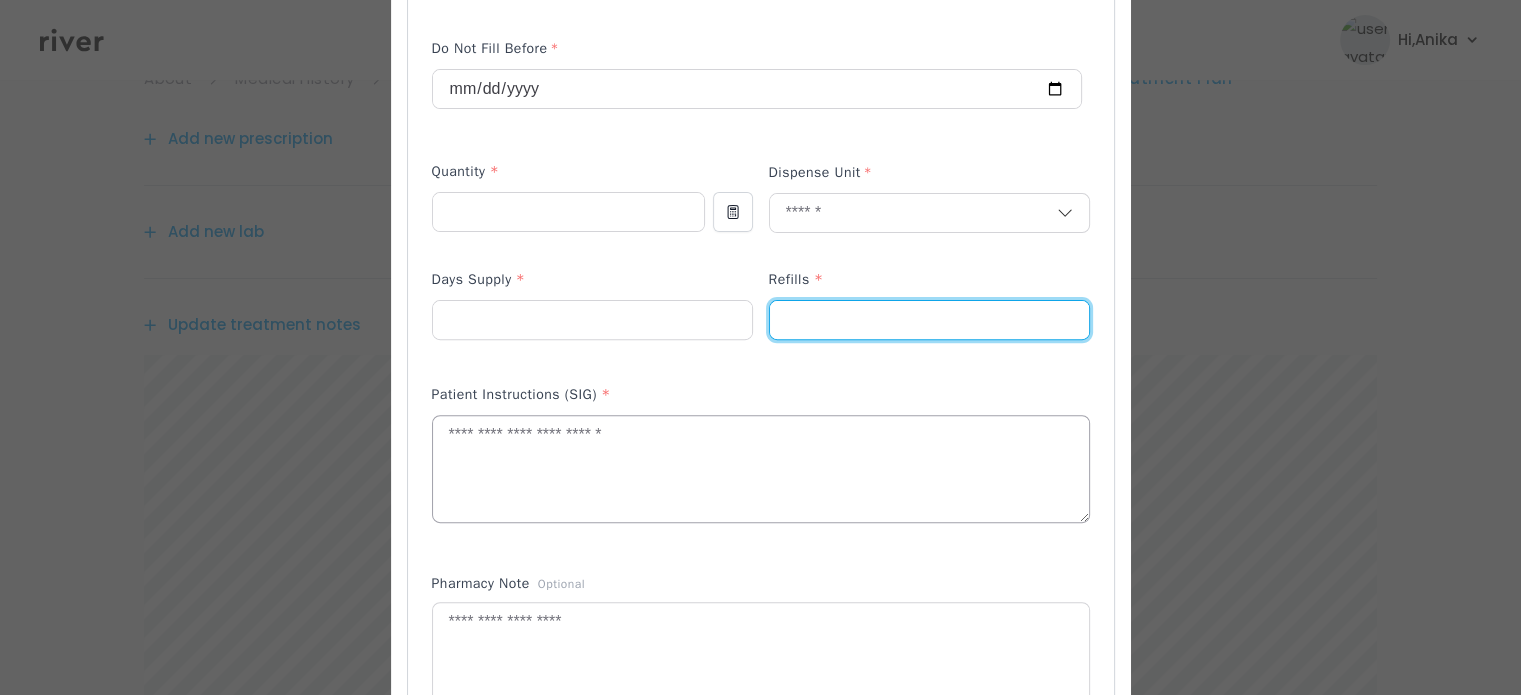 type on "*" 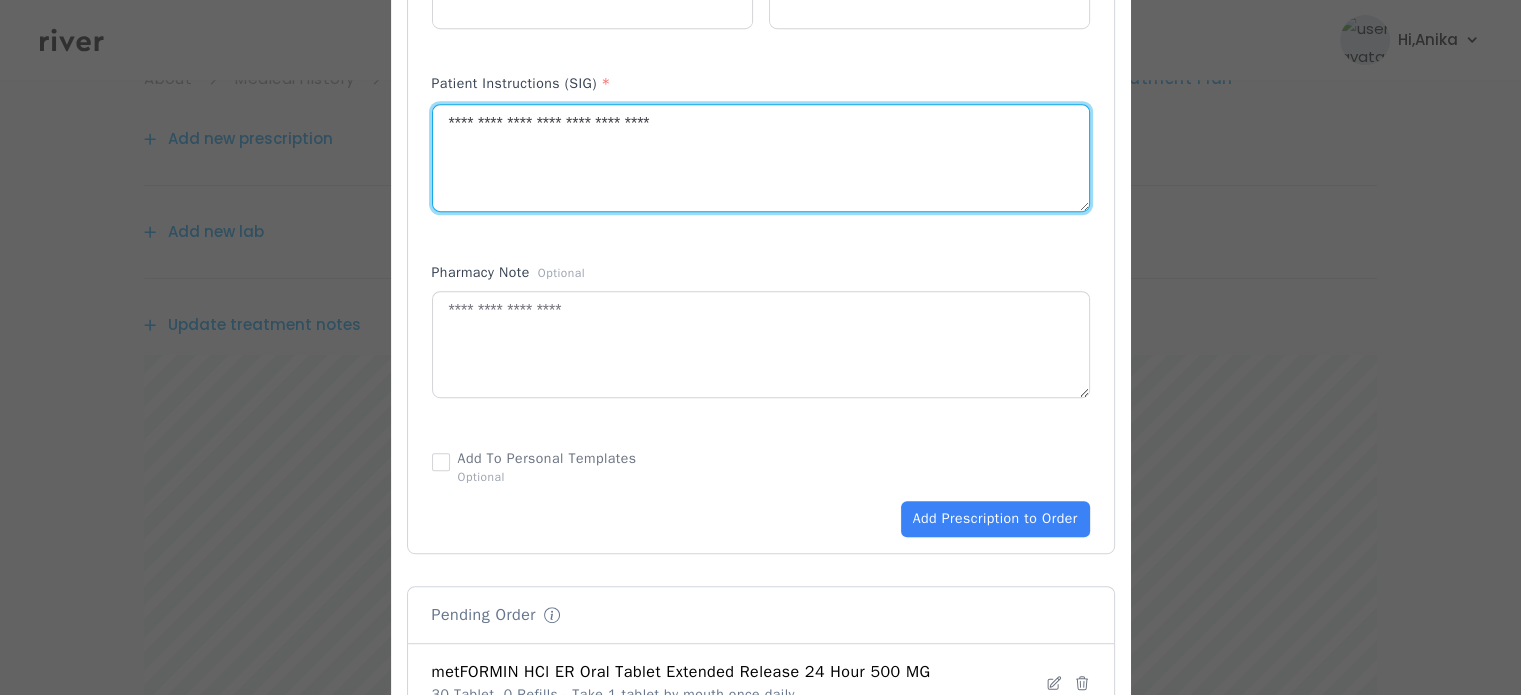 scroll, scrollTop: 989, scrollLeft: 0, axis: vertical 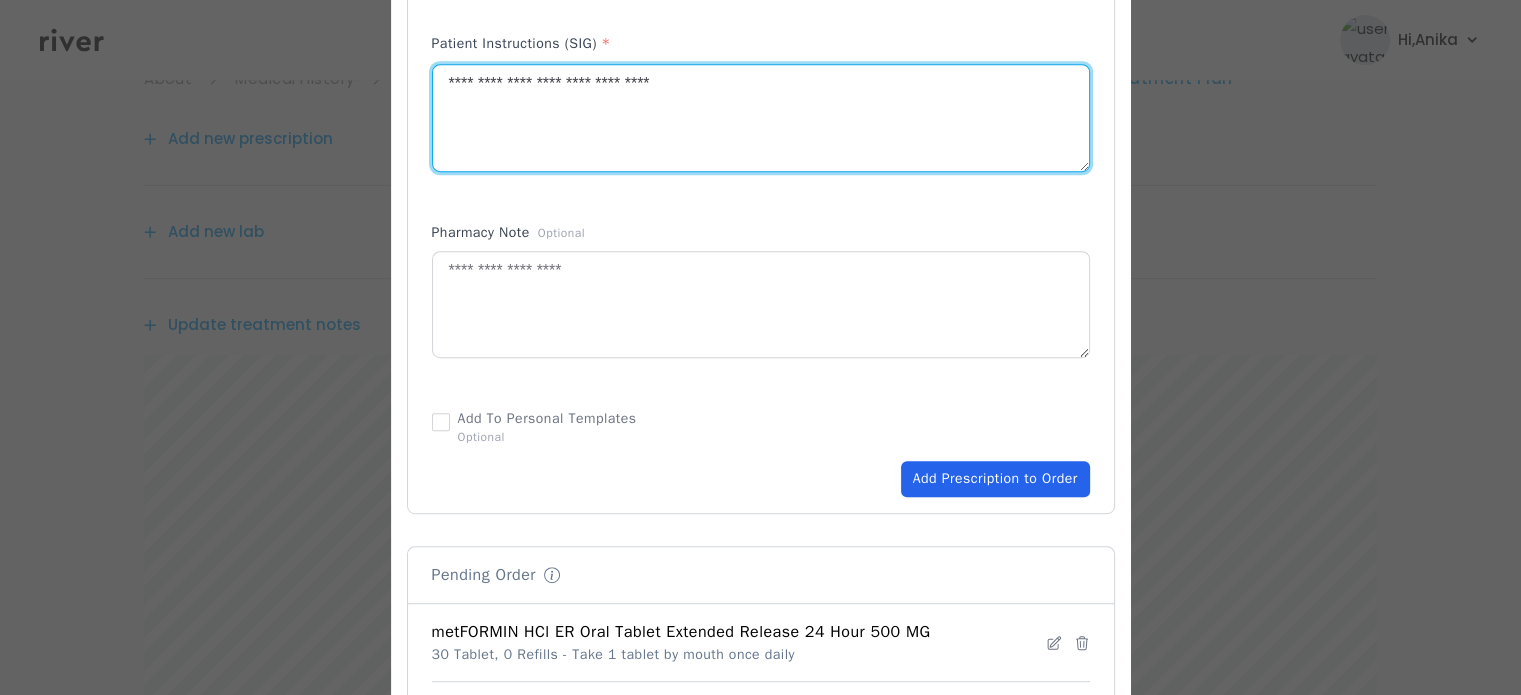 type on "**********" 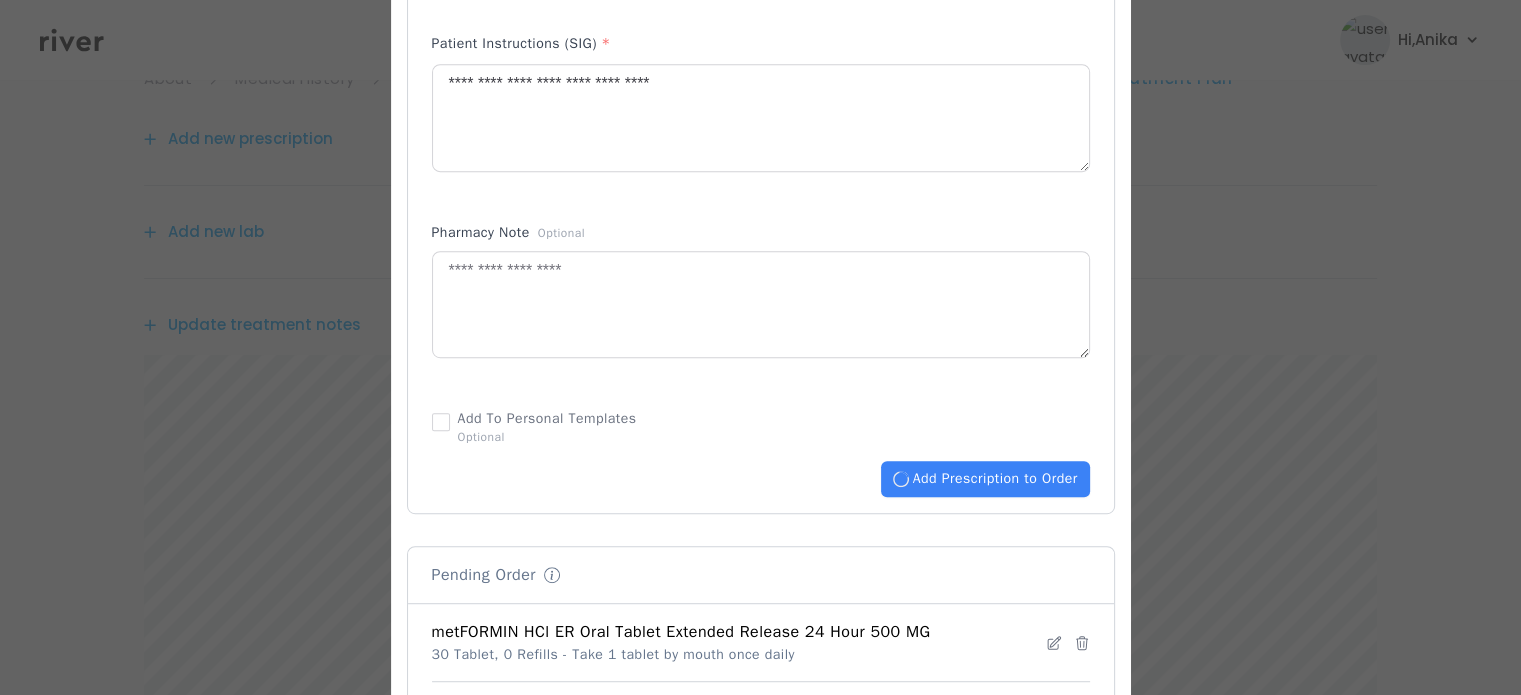 type 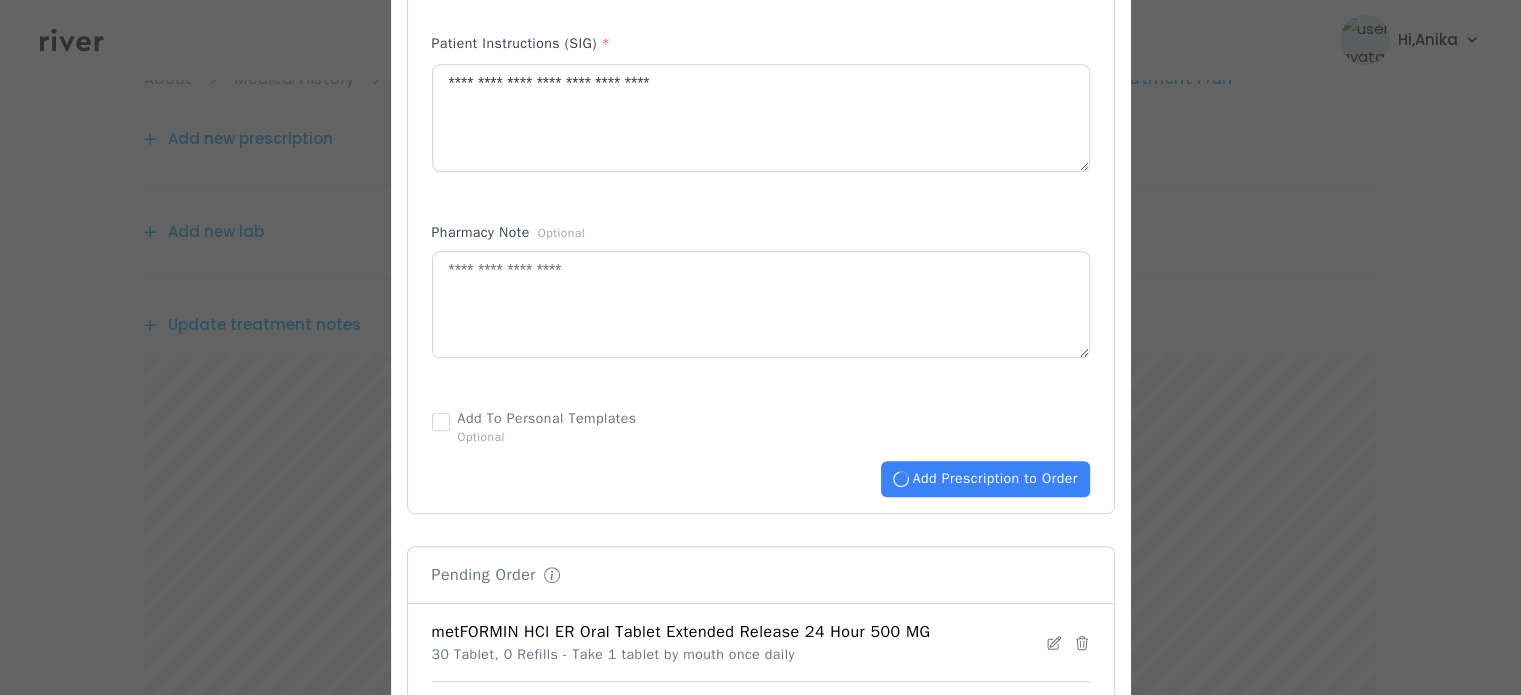 type 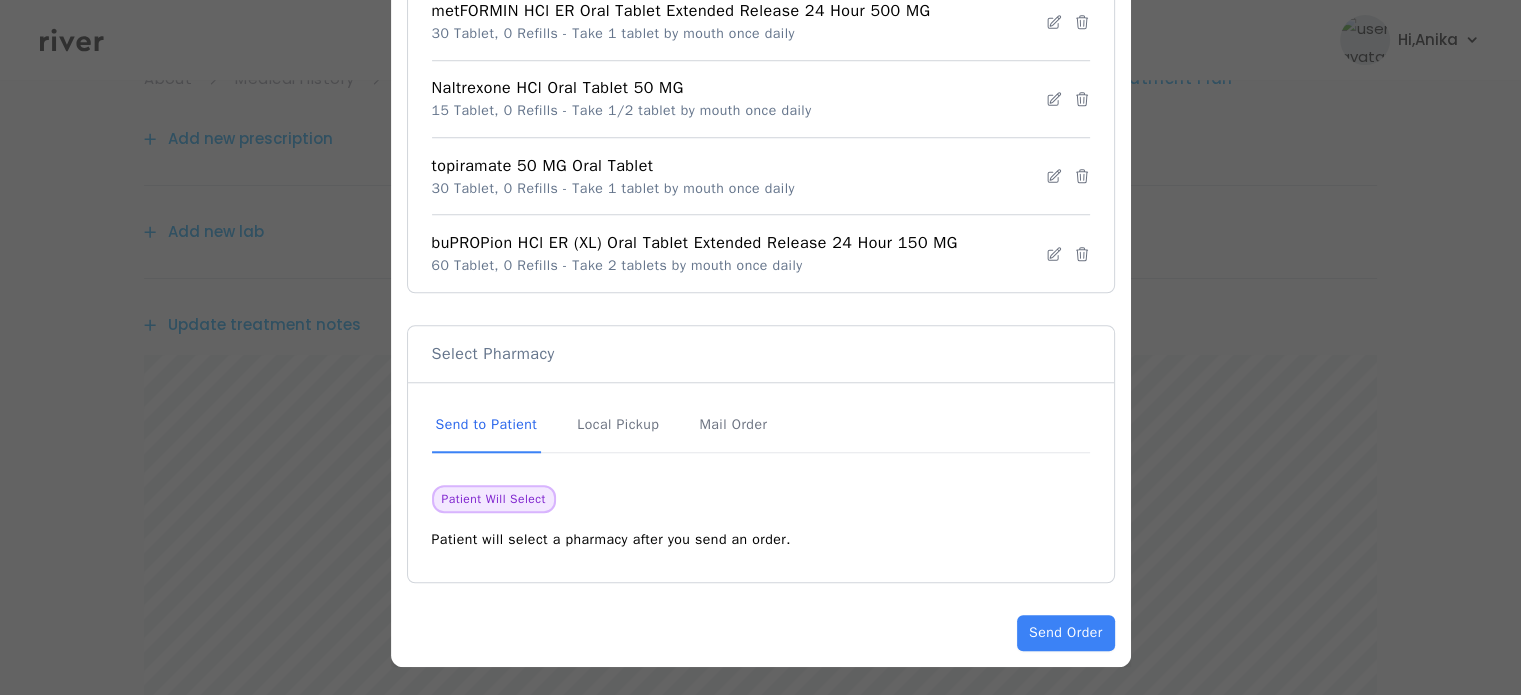 scroll, scrollTop: 1611, scrollLeft: 0, axis: vertical 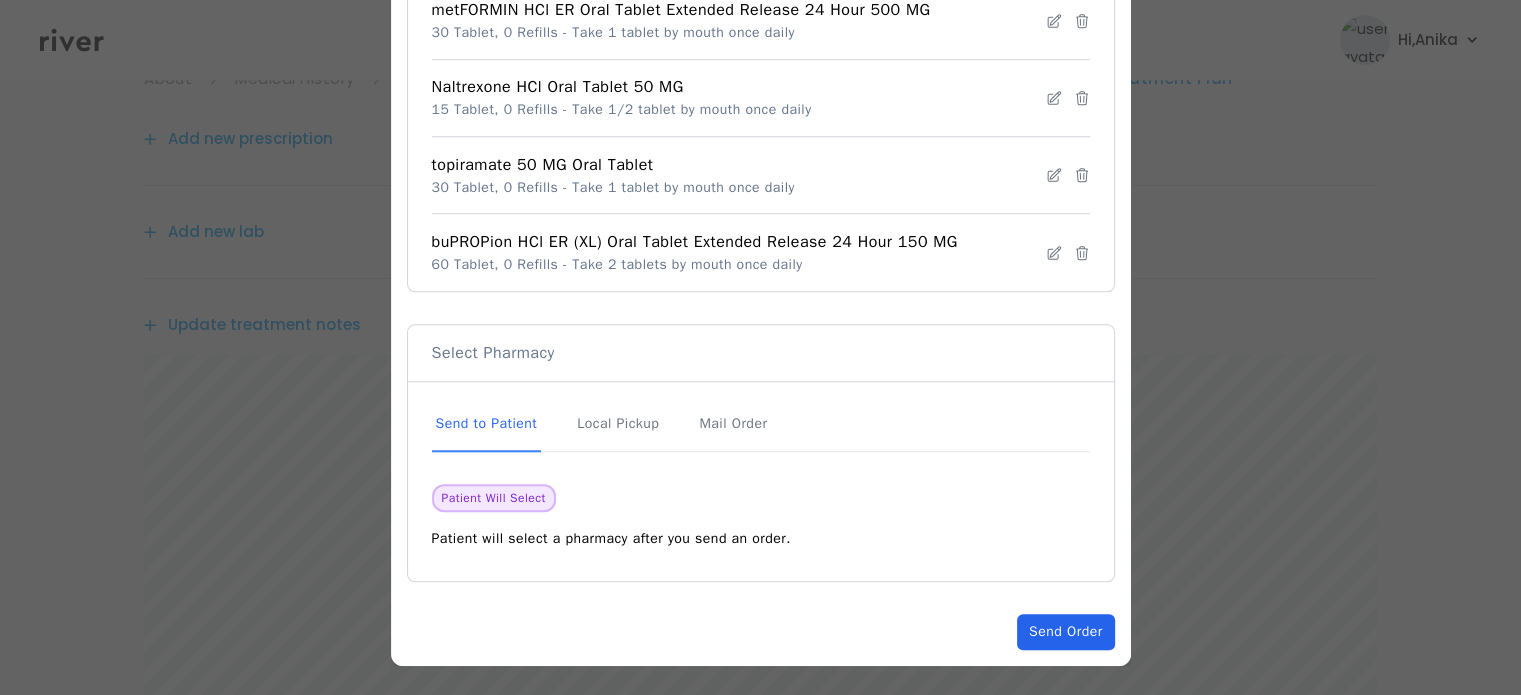 click on "Send Order" 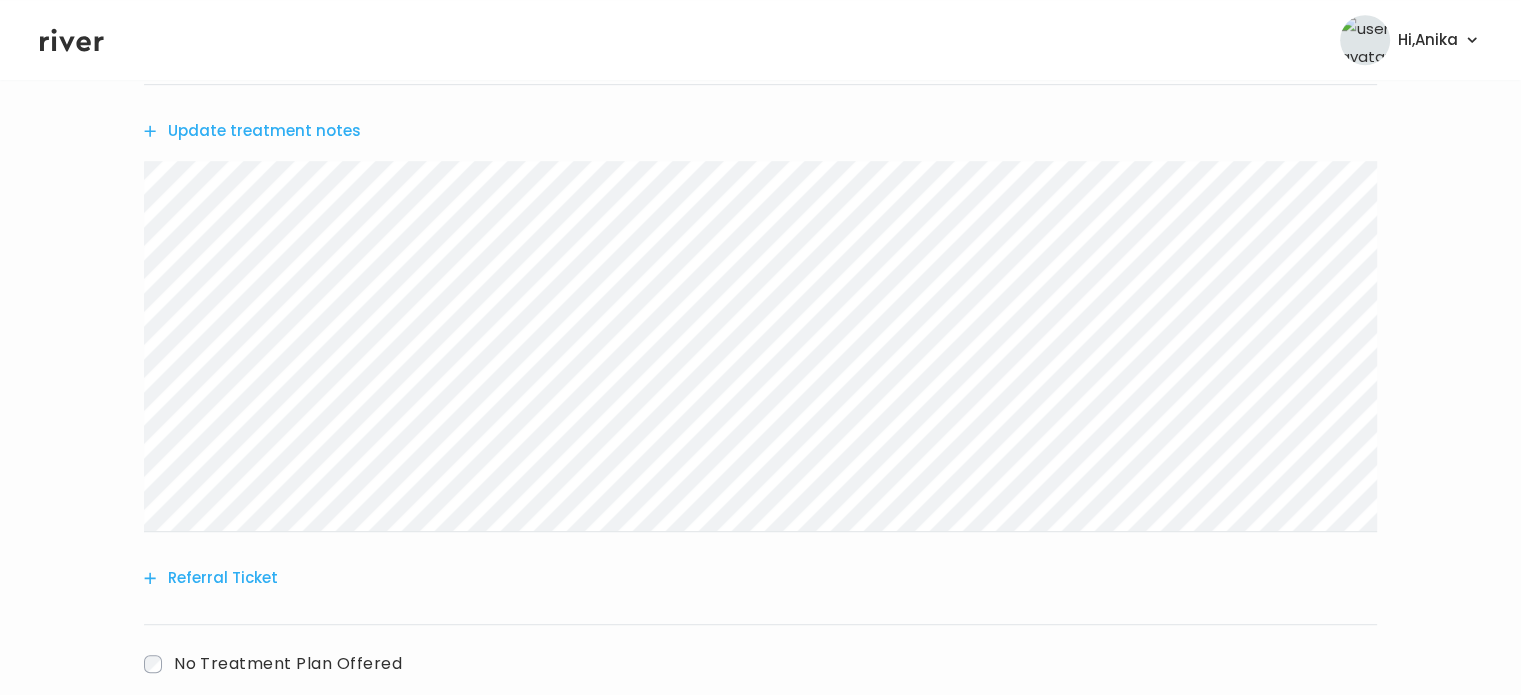 scroll, scrollTop: 1372, scrollLeft: 0, axis: vertical 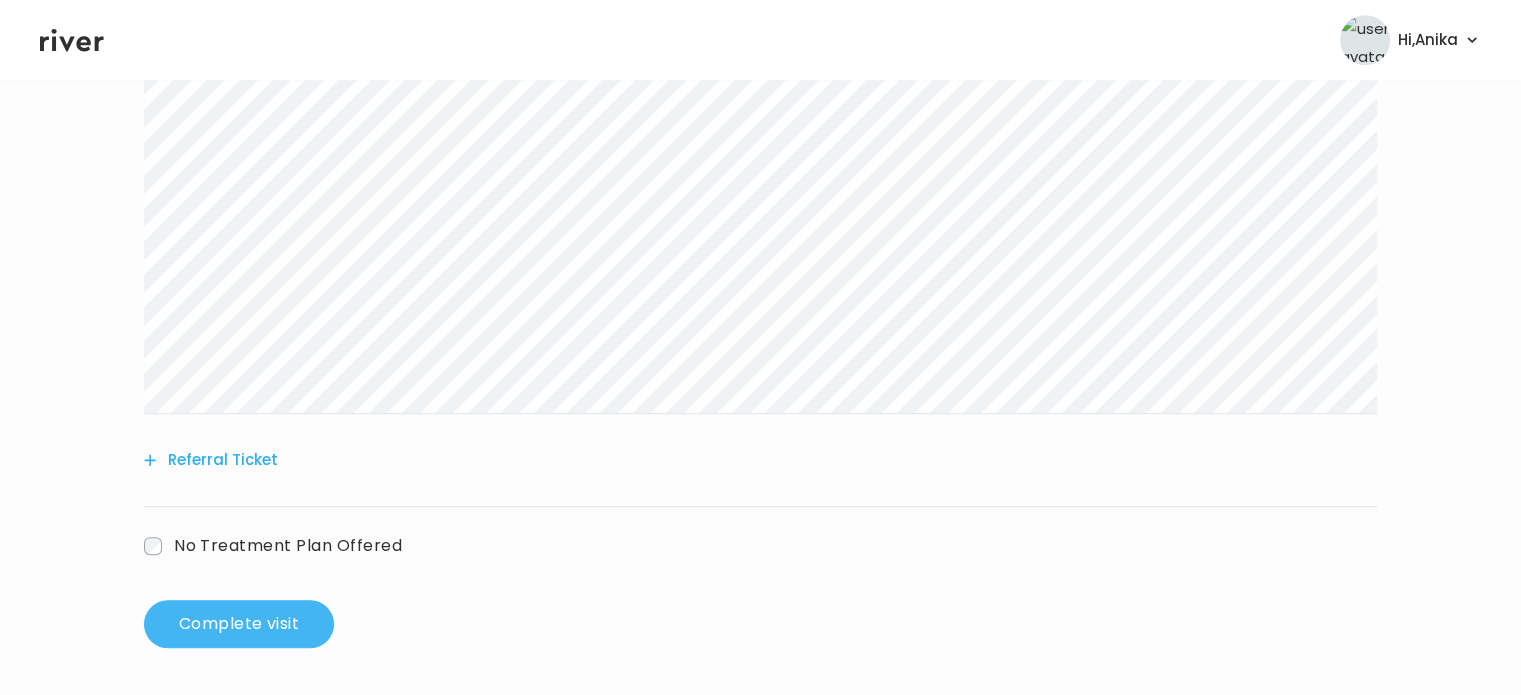 click on "Complete visit" at bounding box center [239, 624] 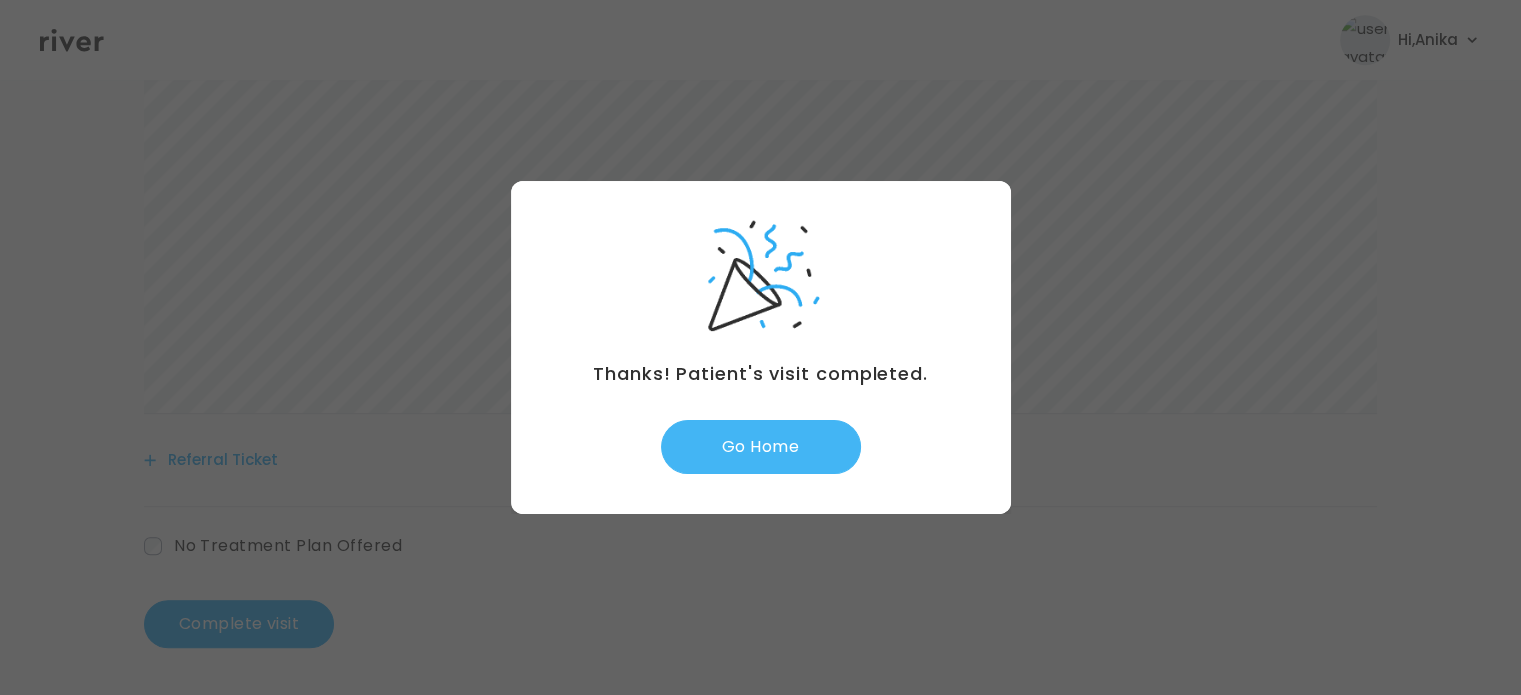 click on "Go Home" at bounding box center (761, 447) 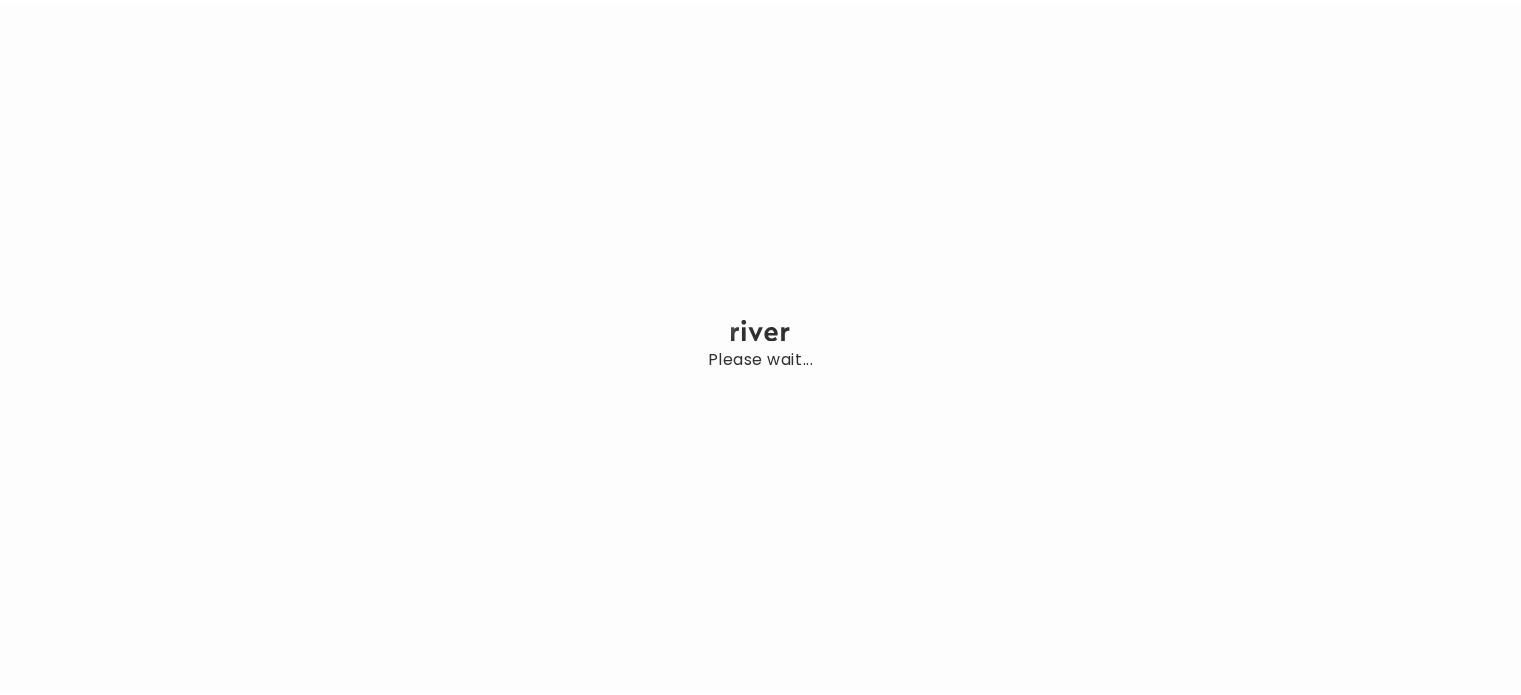 scroll, scrollTop: 0, scrollLeft: 0, axis: both 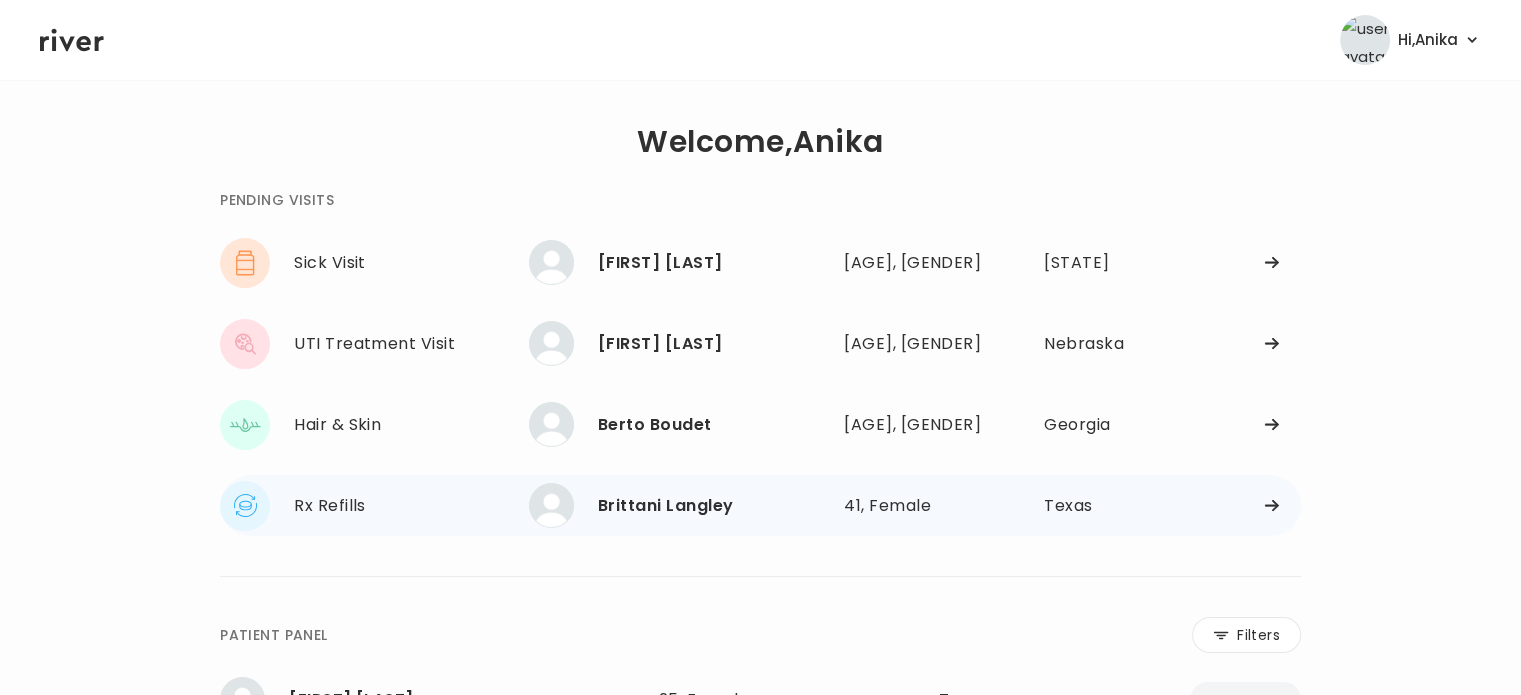 click on "Brittani Langley" at bounding box center (713, 506) 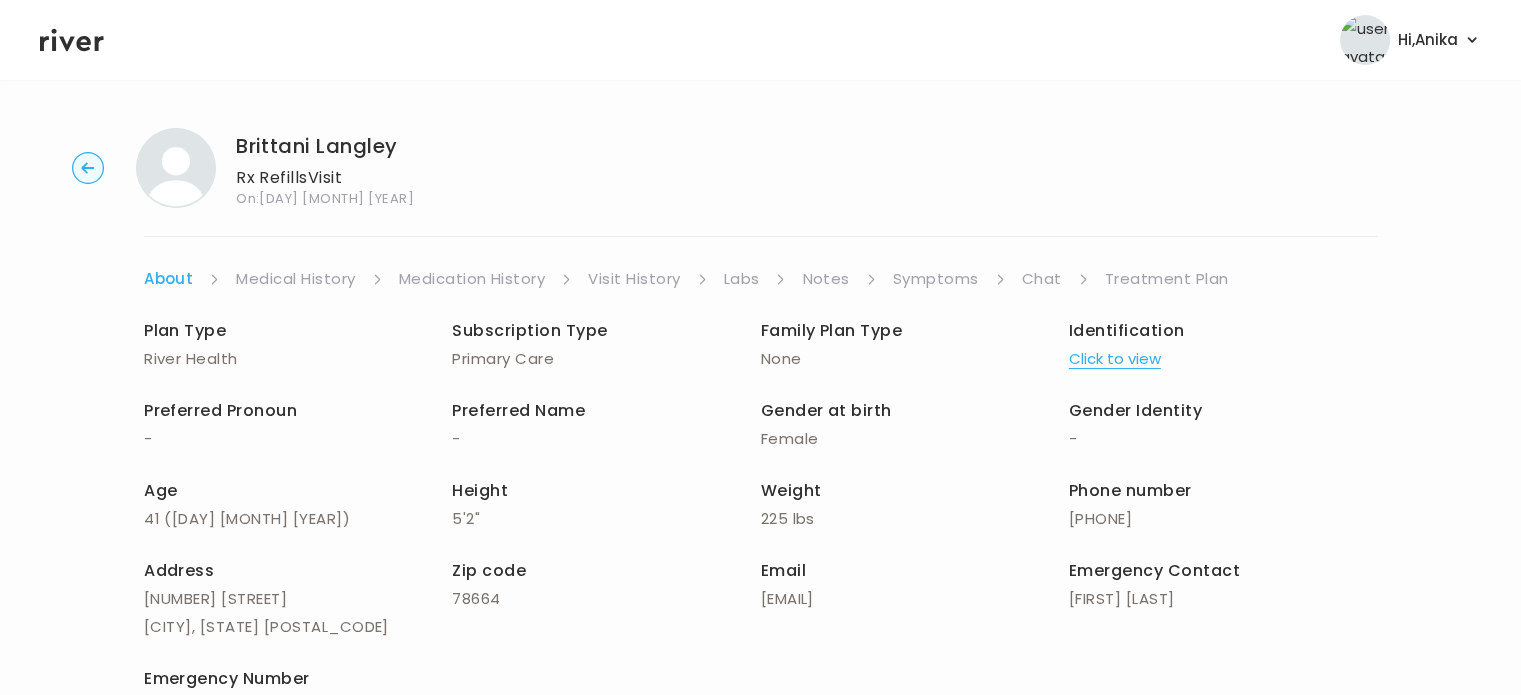 click on "Symptoms" at bounding box center (936, 279) 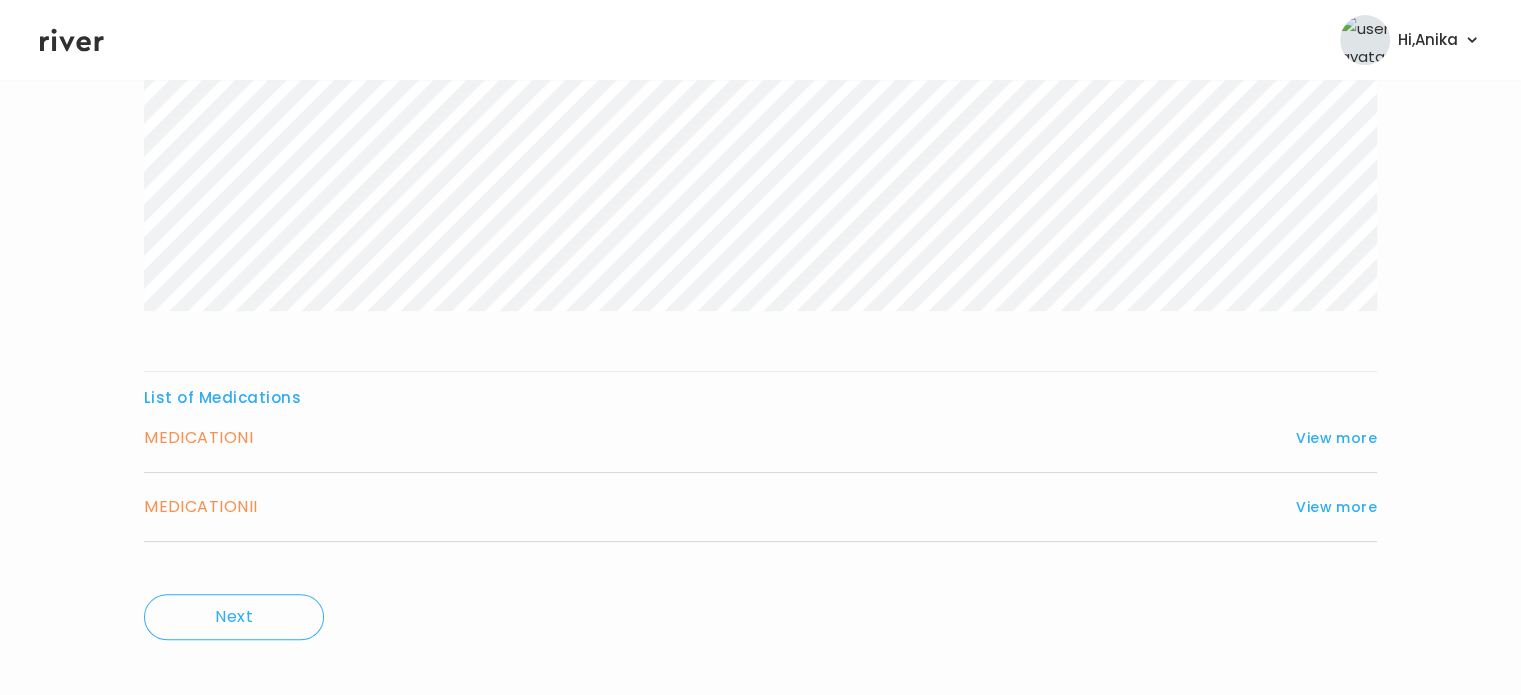 scroll, scrollTop: 561, scrollLeft: 0, axis: vertical 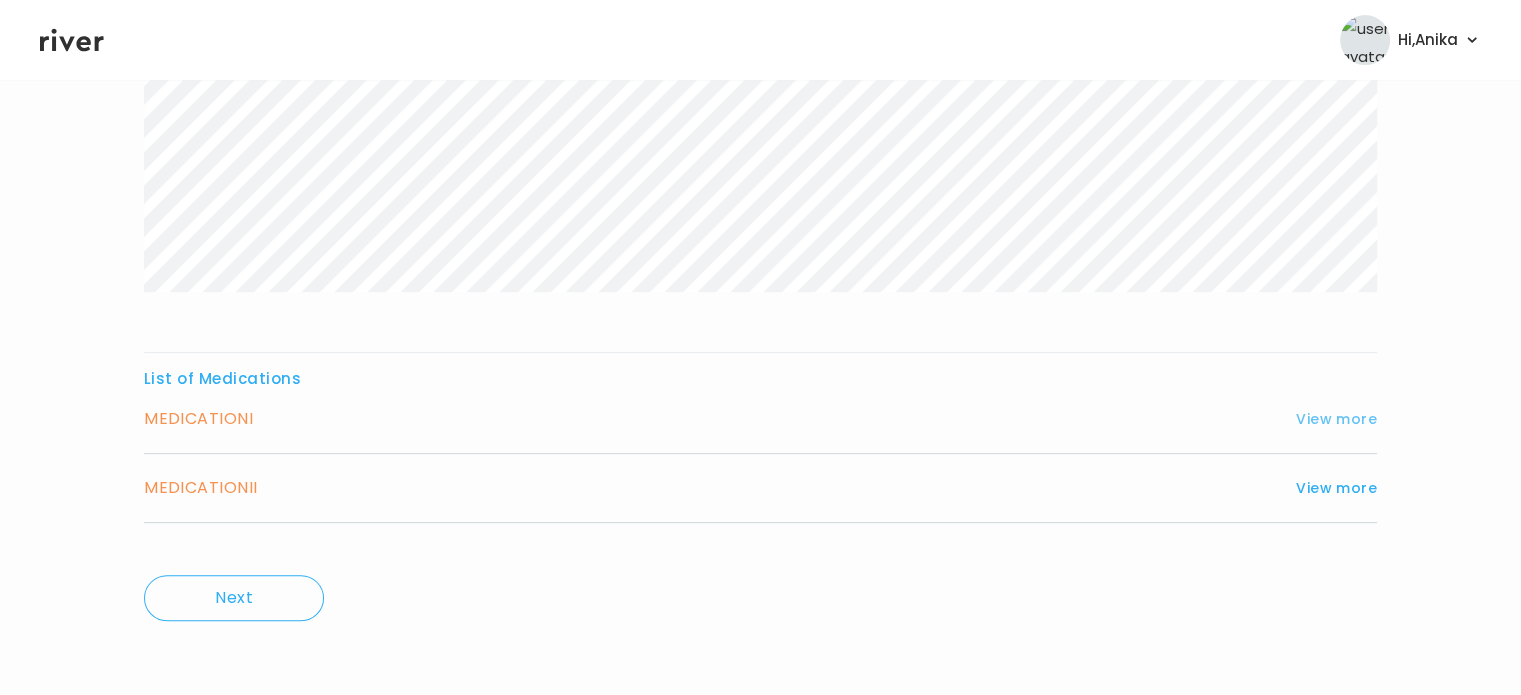 click on "View more" at bounding box center [1336, 419] 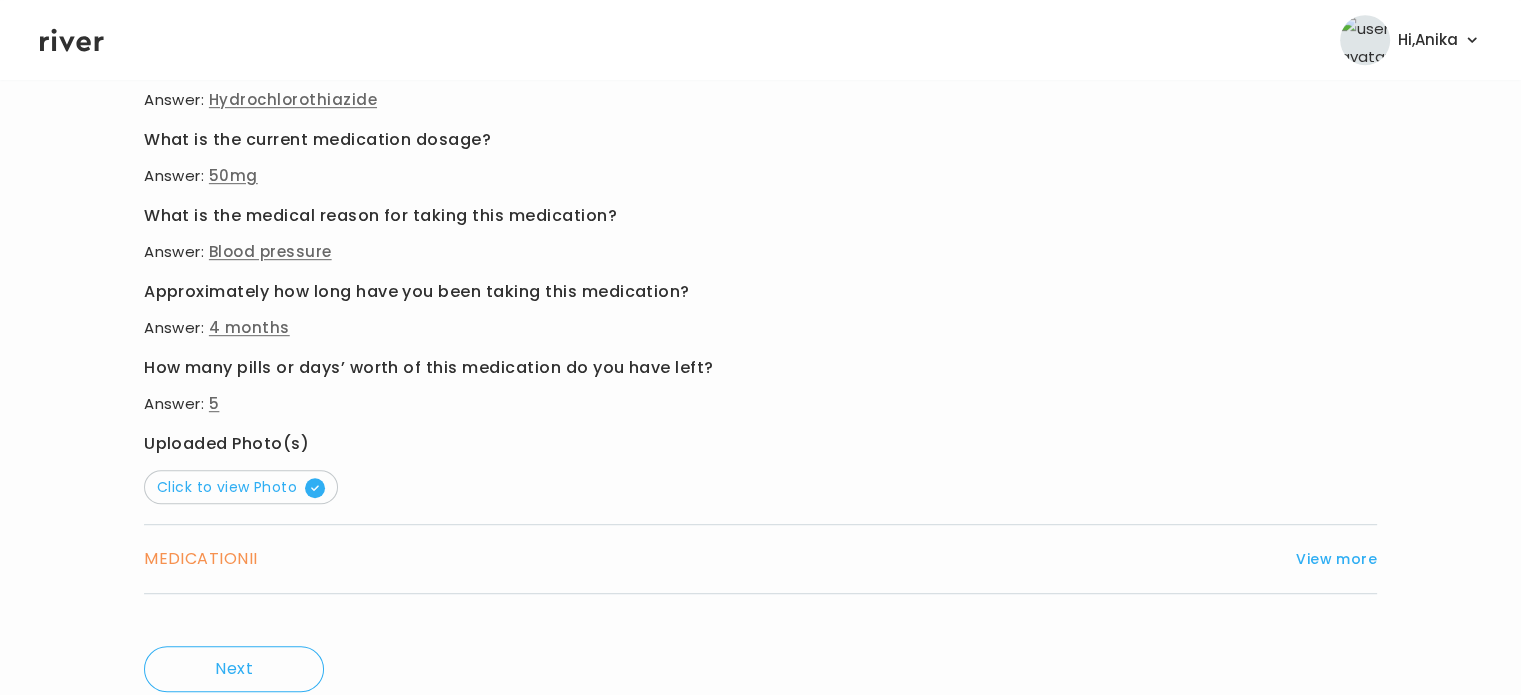 scroll, scrollTop: 1163, scrollLeft: 0, axis: vertical 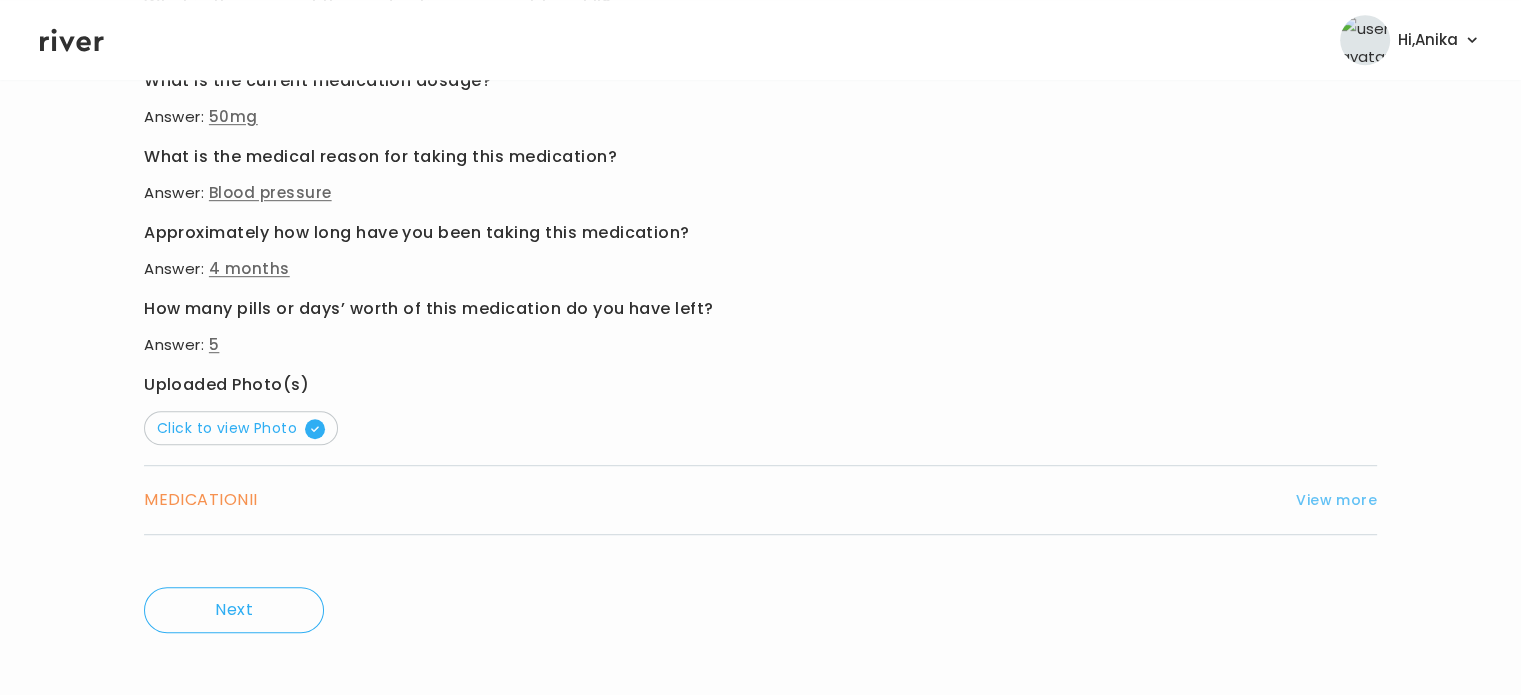 click on "View more" at bounding box center (1336, 500) 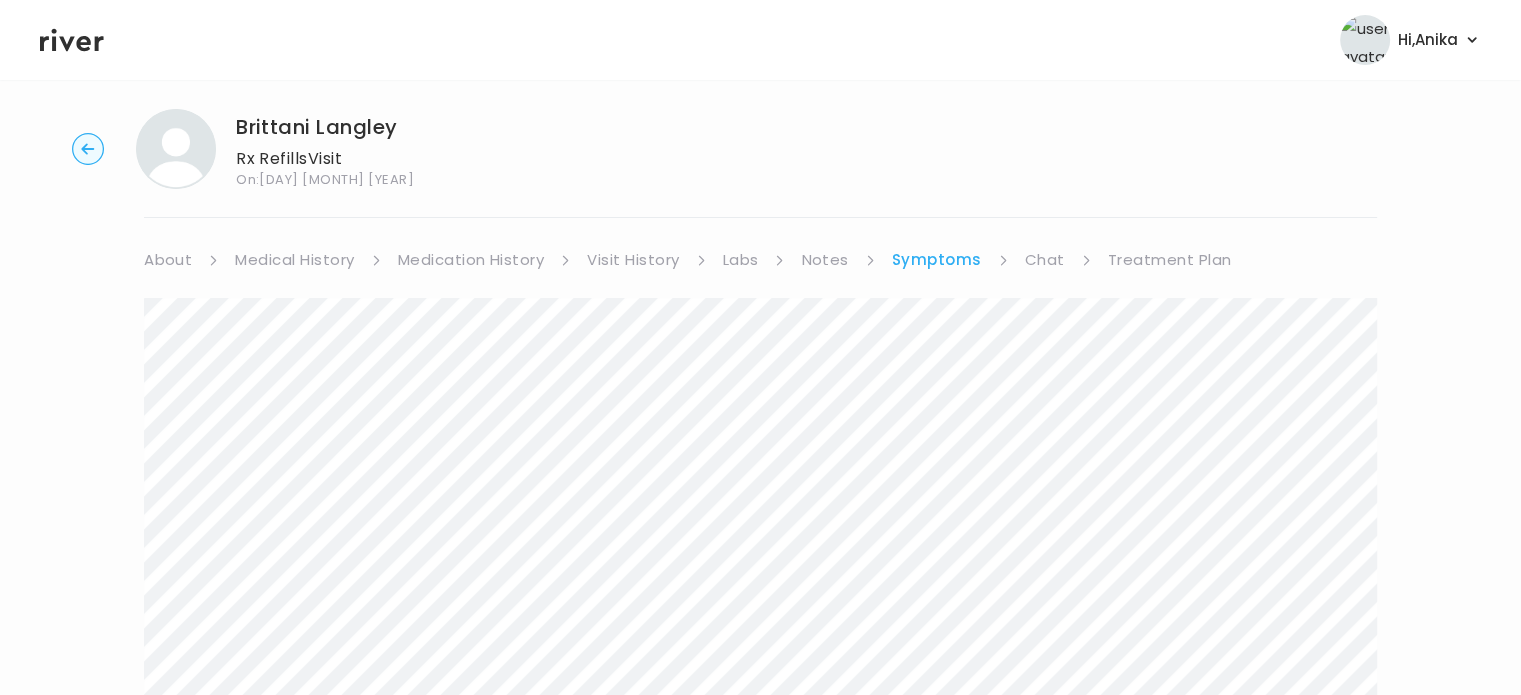 scroll, scrollTop: 0, scrollLeft: 0, axis: both 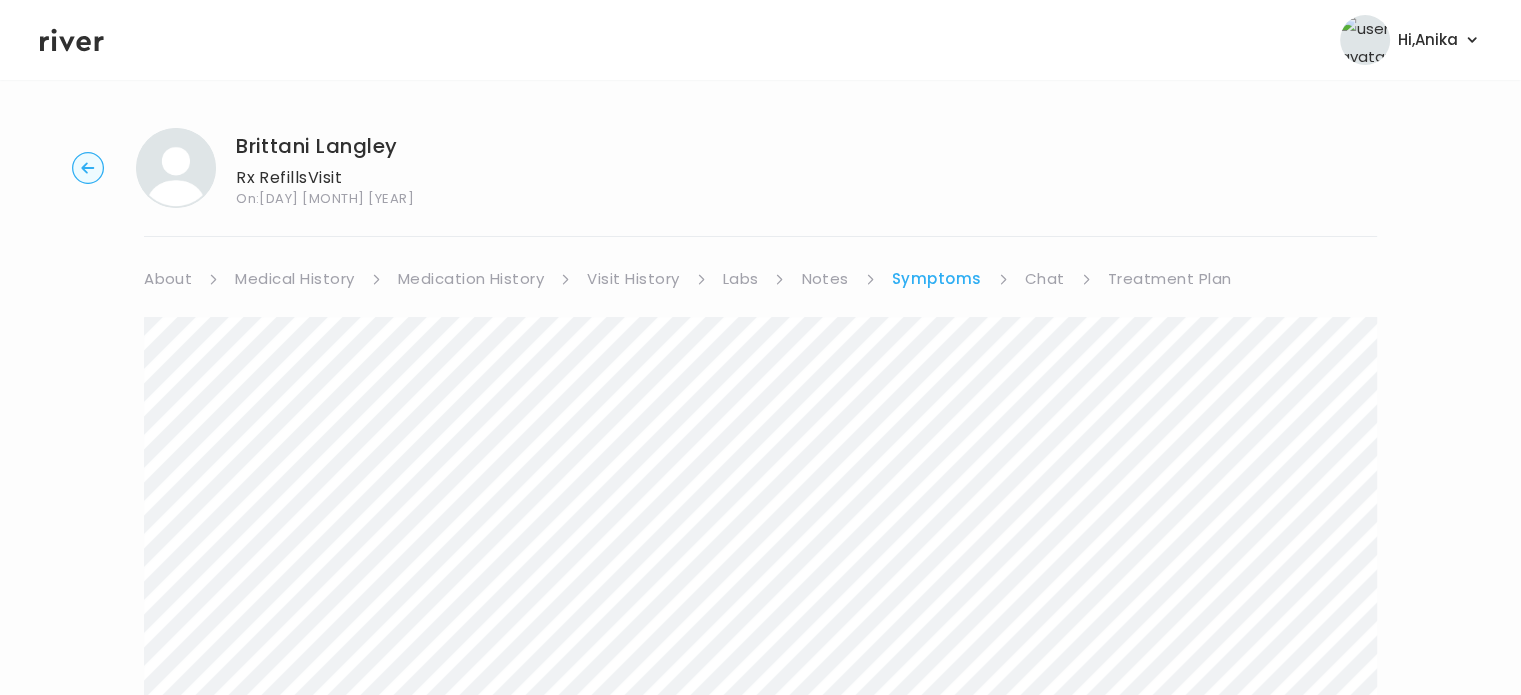 type 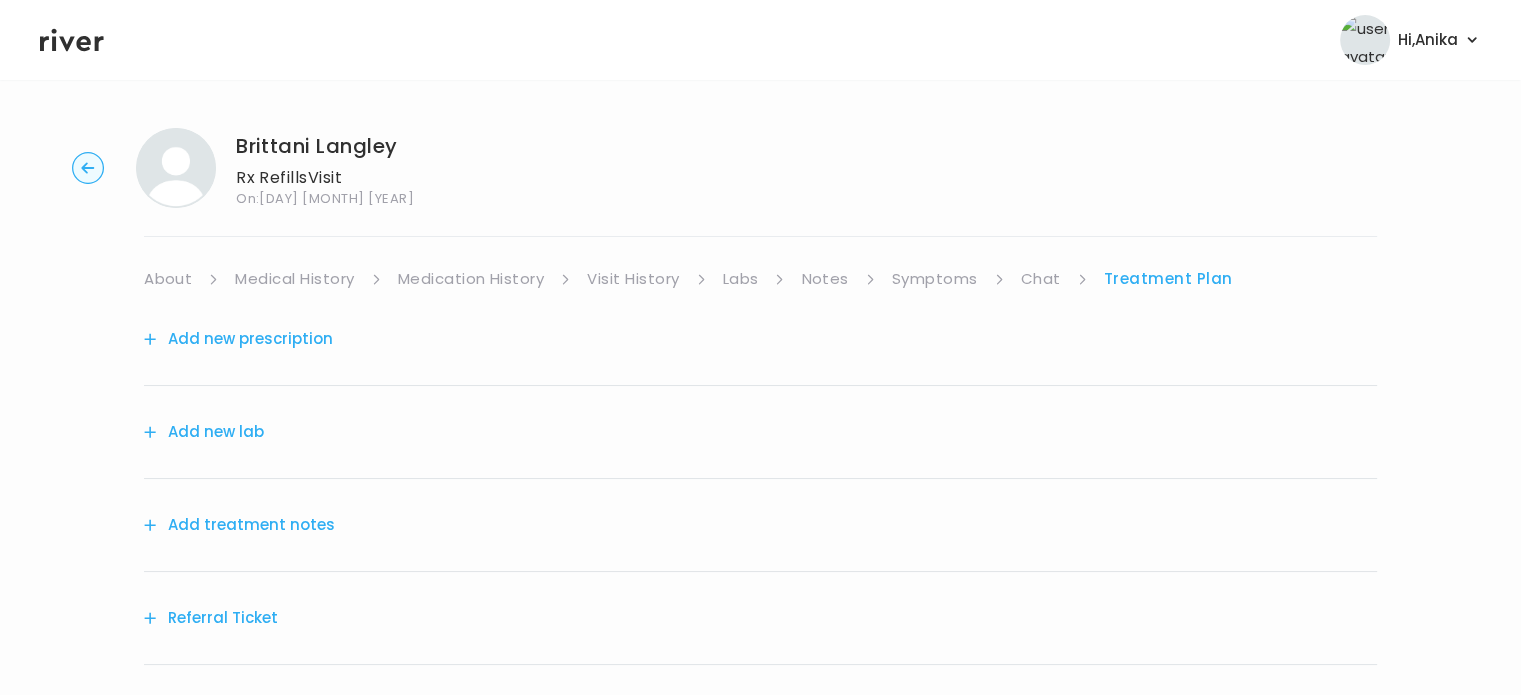 click on "Treatment Plan" at bounding box center (1168, 279) 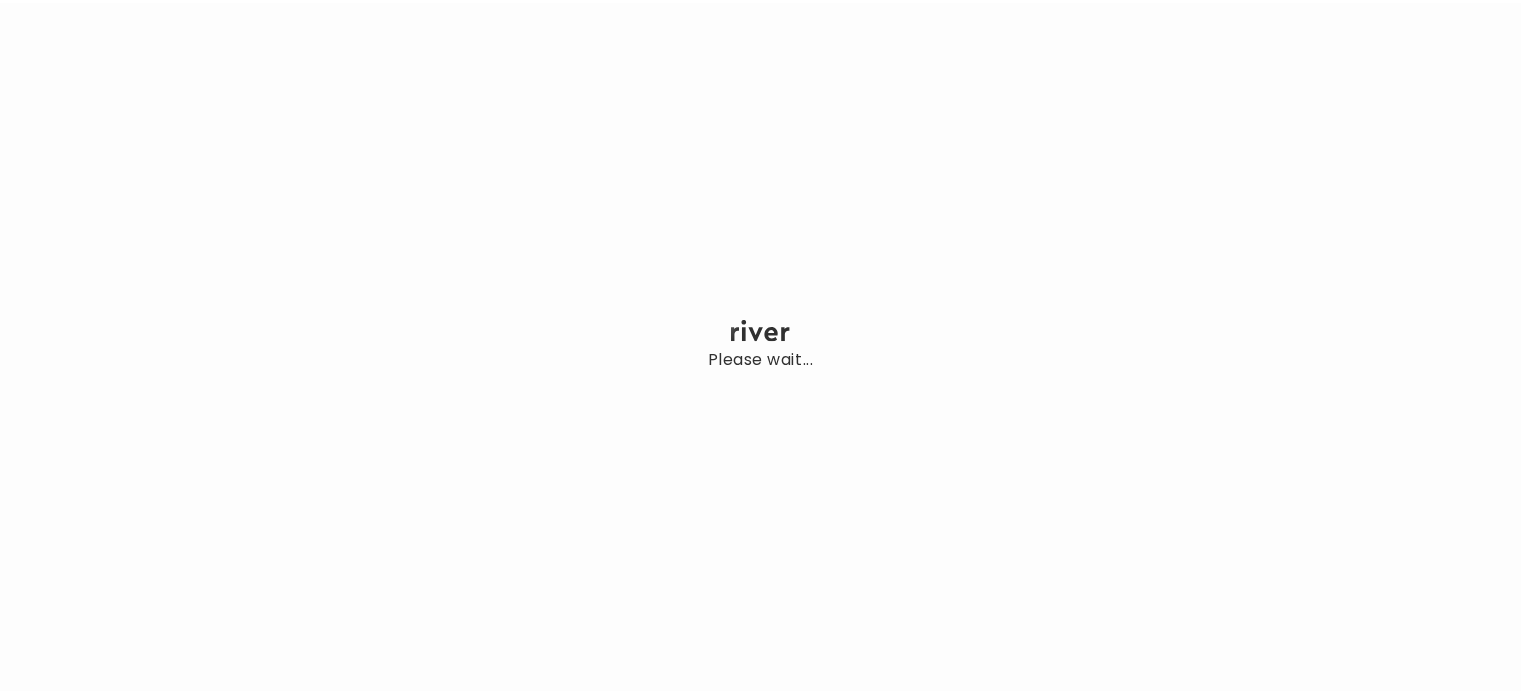 scroll, scrollTop: 0, scrollLeft: 0, axis: both 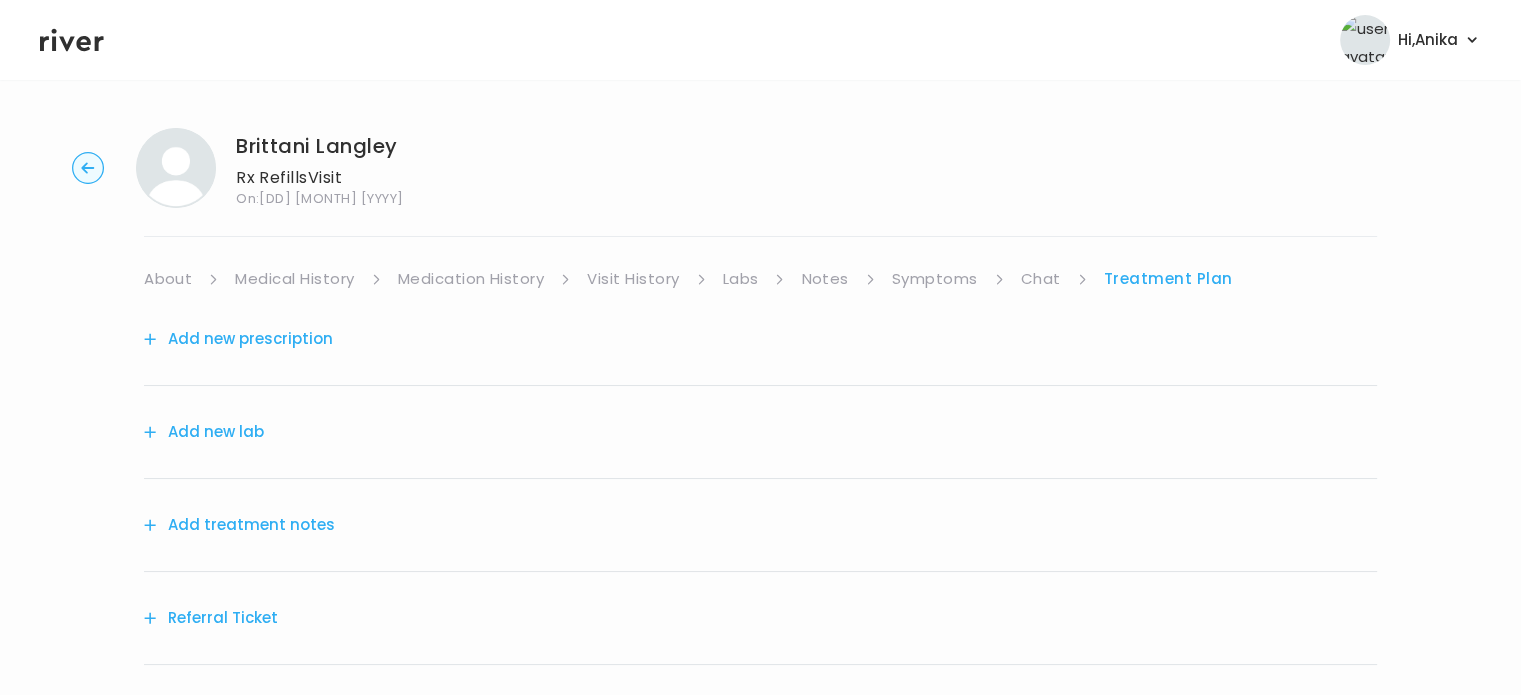 click on "Add treatment notes" at bounding box center (239, 525) 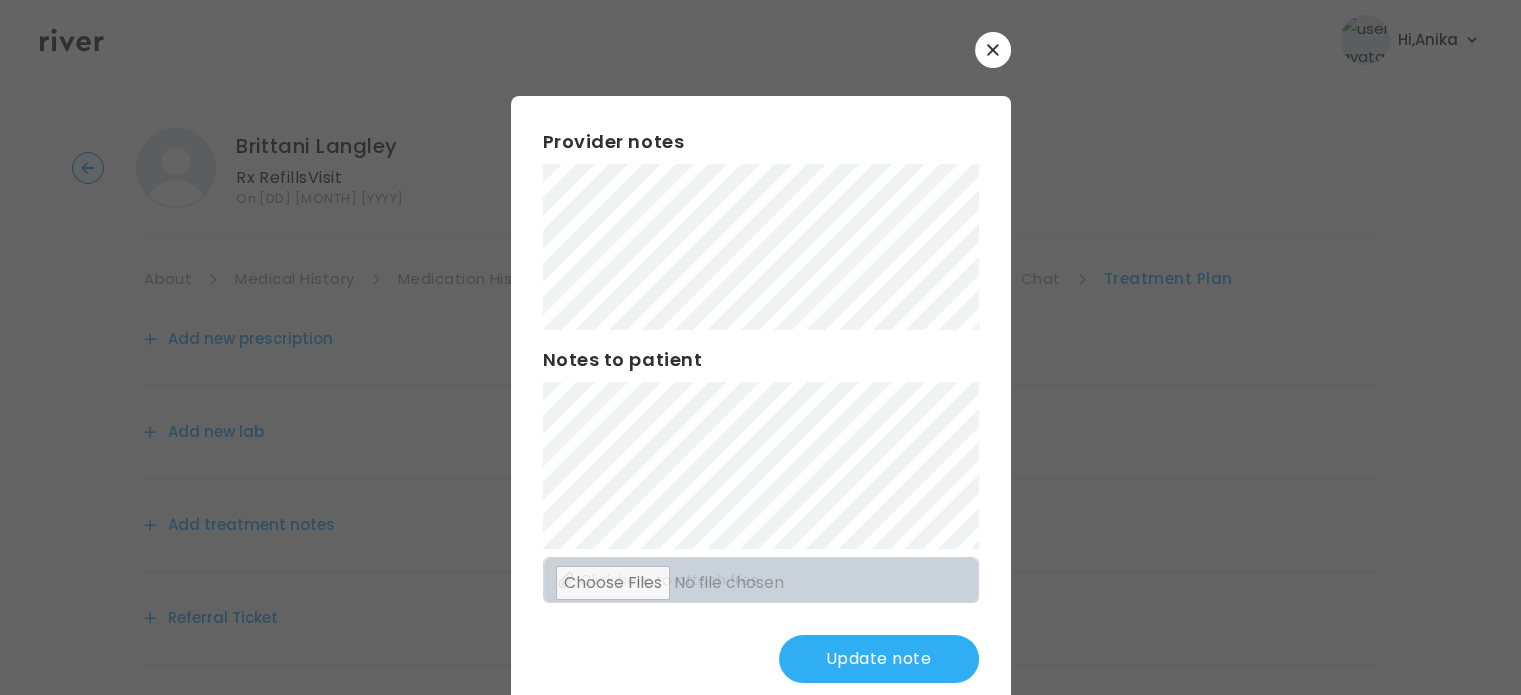 click on "Update note" at bounding box center (879, 659) 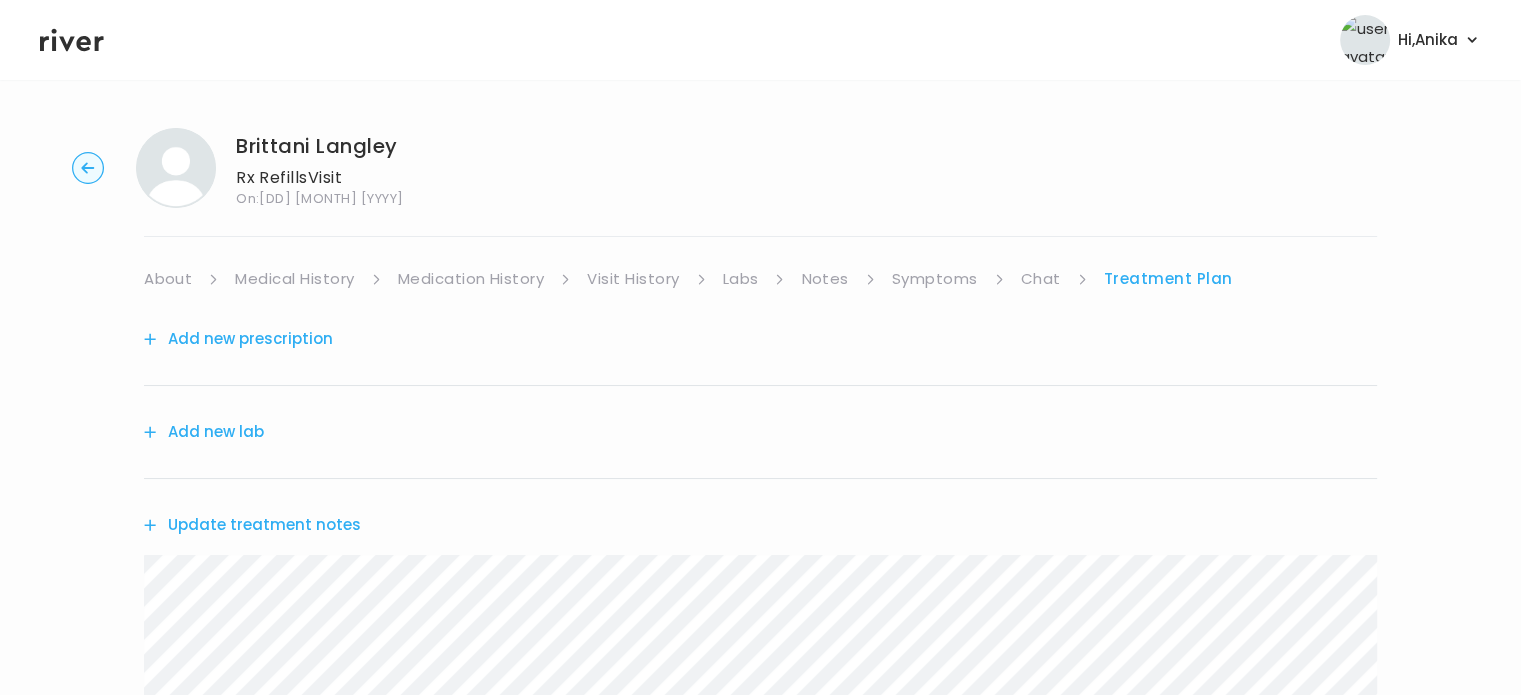click on "Symptoms" at bounding box center [935, 279] 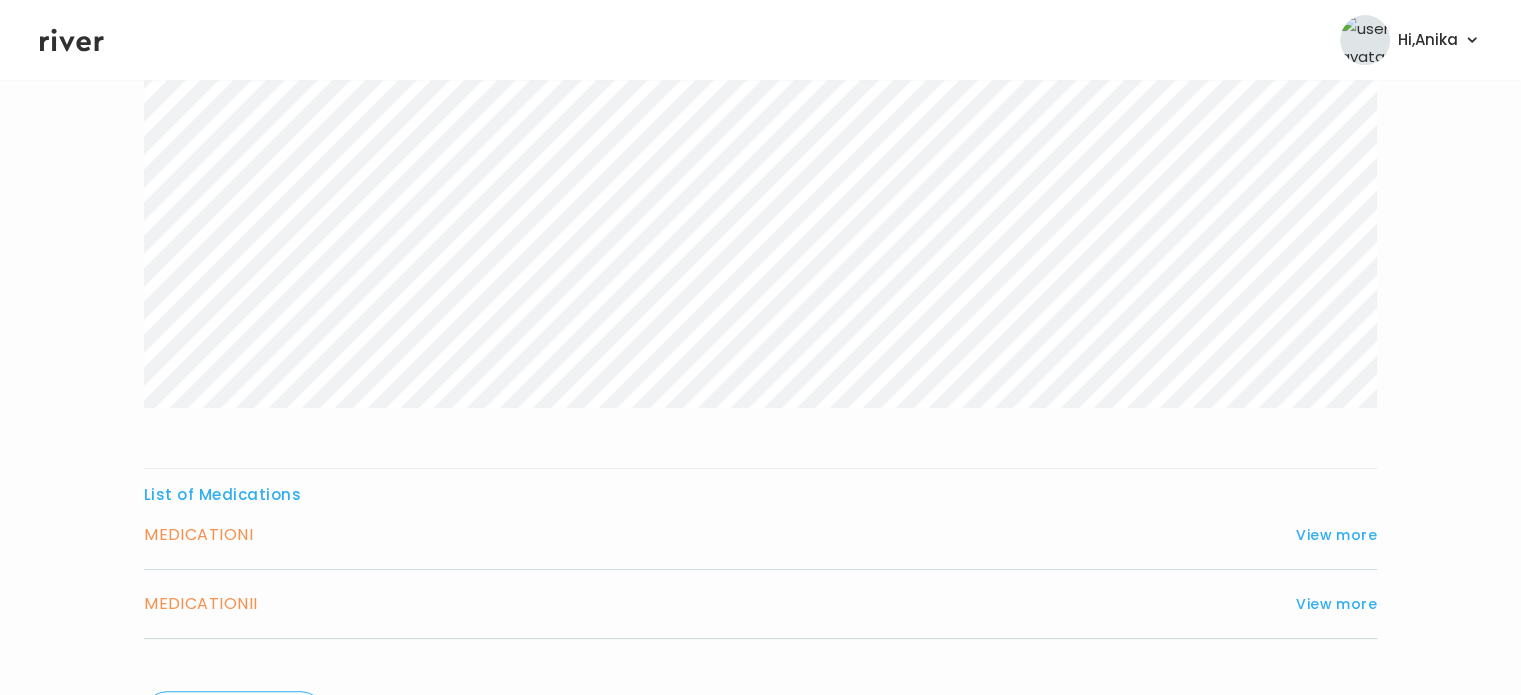 scroll, scrollTop: 561, scrollLeft: 0, axis: vertical 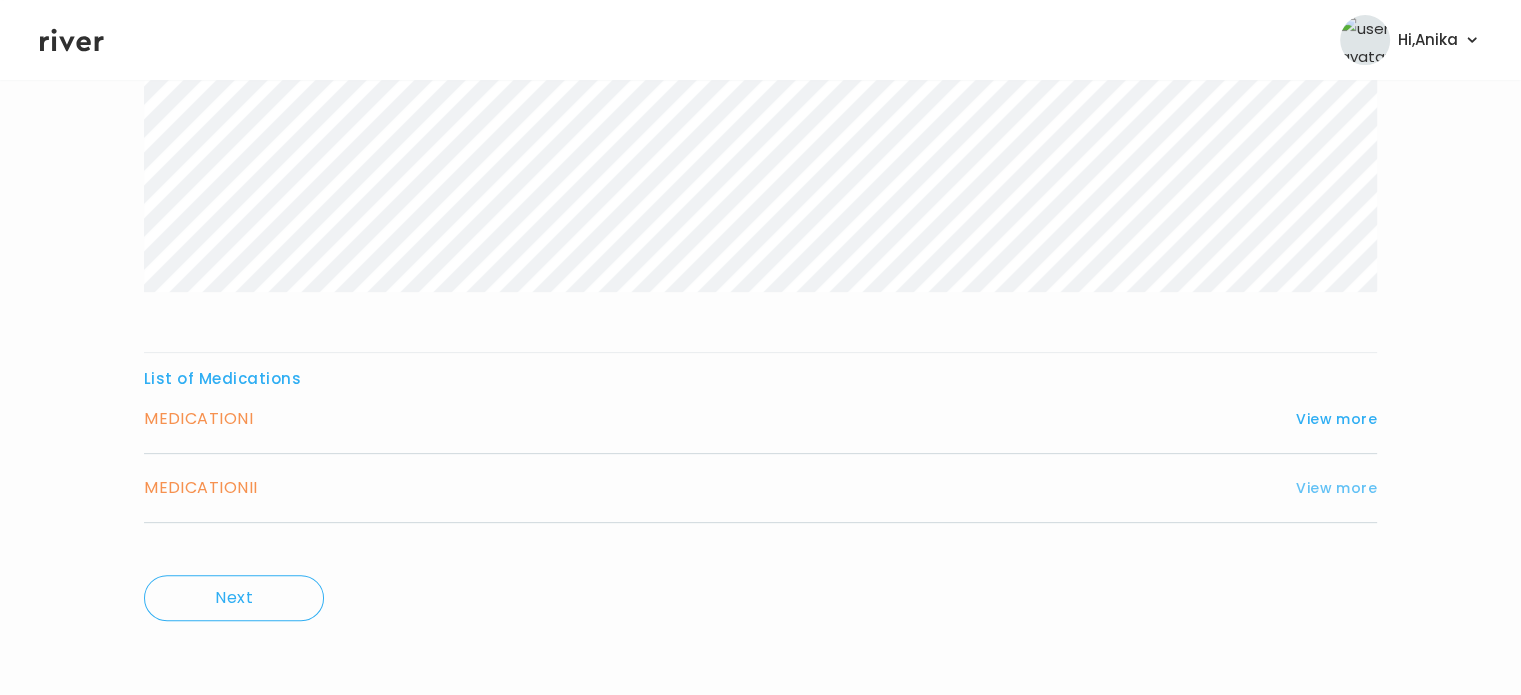 click on "View more" at bounding box center [1336, 488] 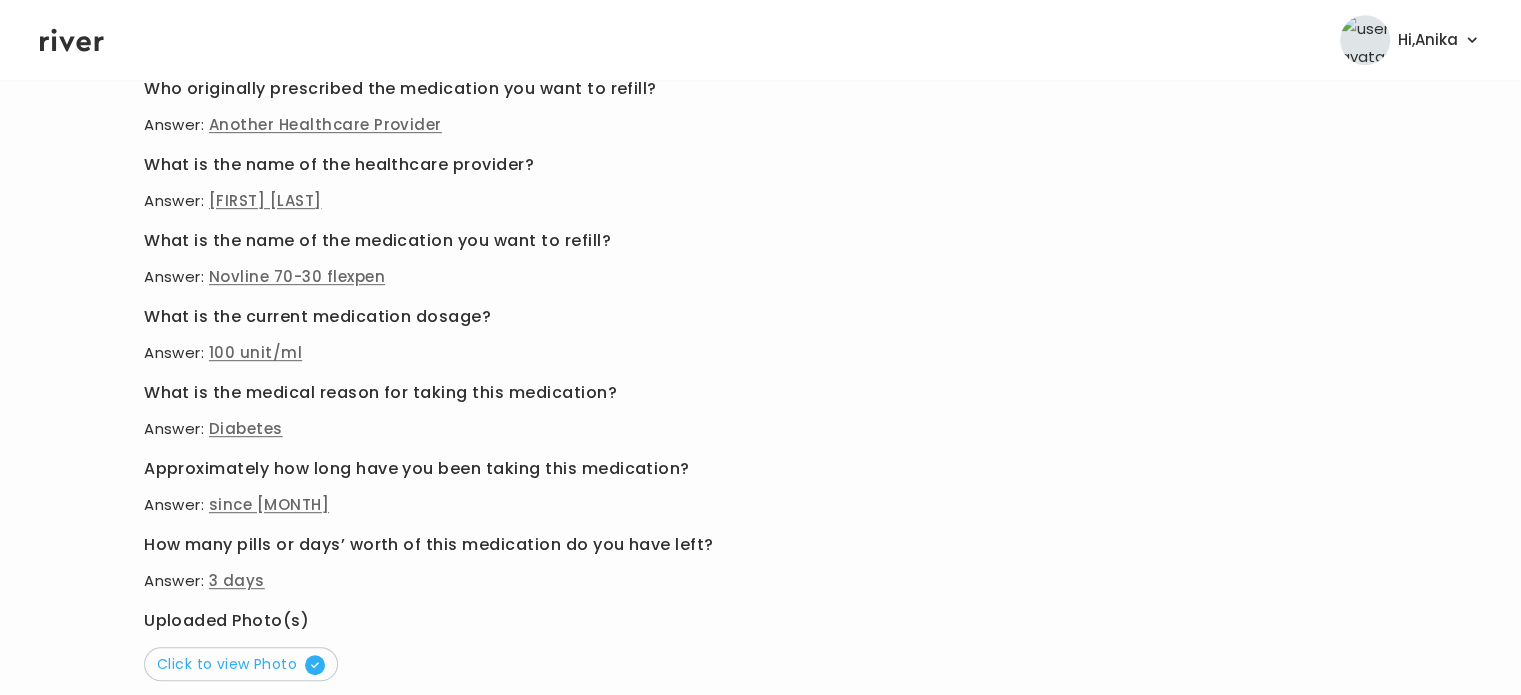 scroll, scrollTop: 1008, scrollLeft: 0, axis: vertical 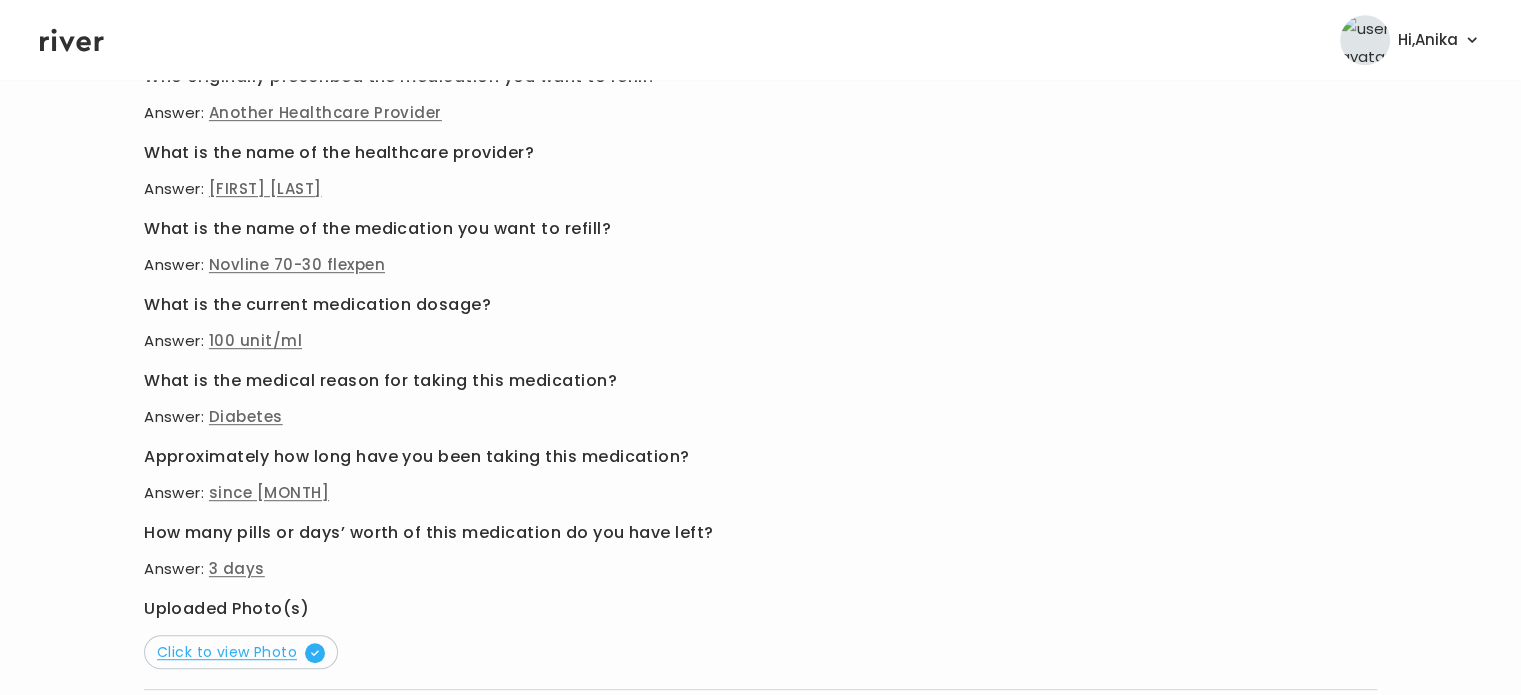 click on "Click to view Photo" at bounding box center (241, 652) 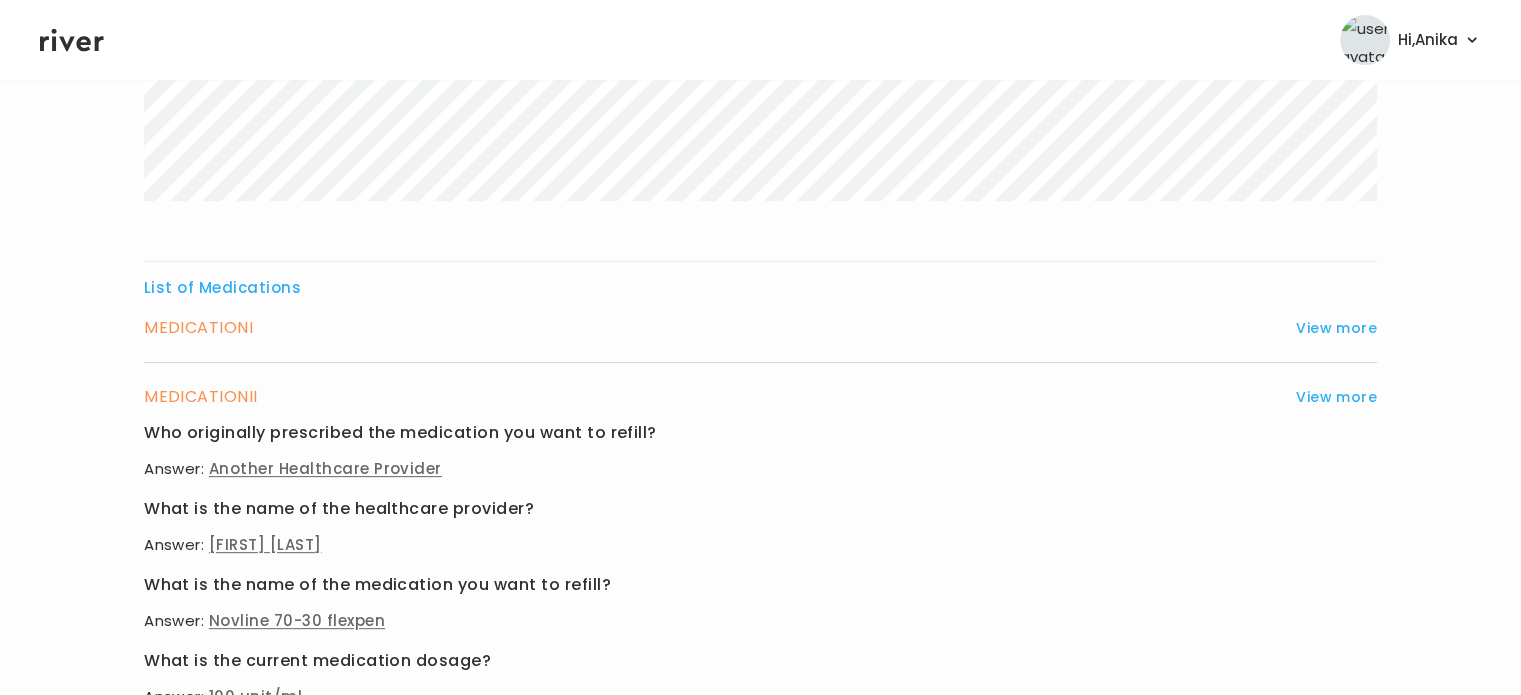 scroll, scrollTop: 620, scrollLeft: 0, axis: vertical 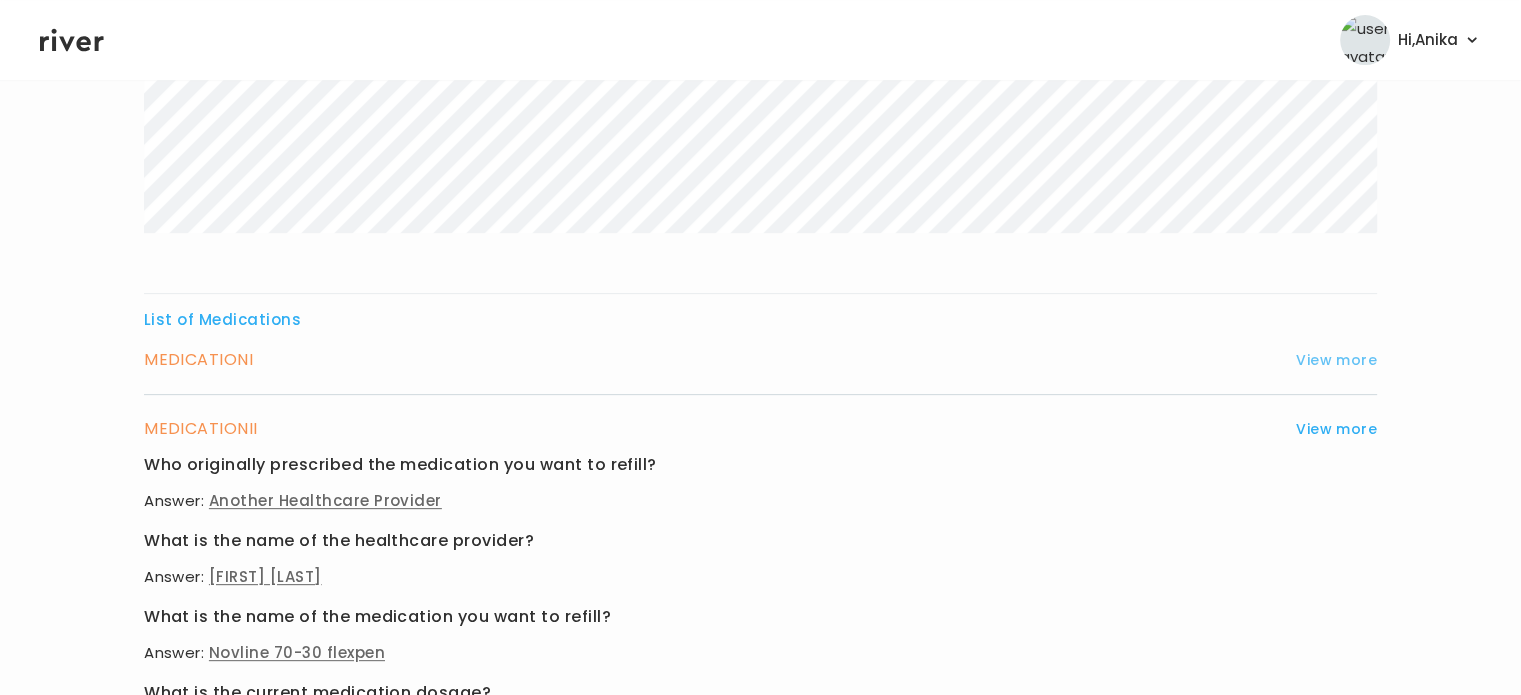 click on "View more" at bounding box center (1336, 360) 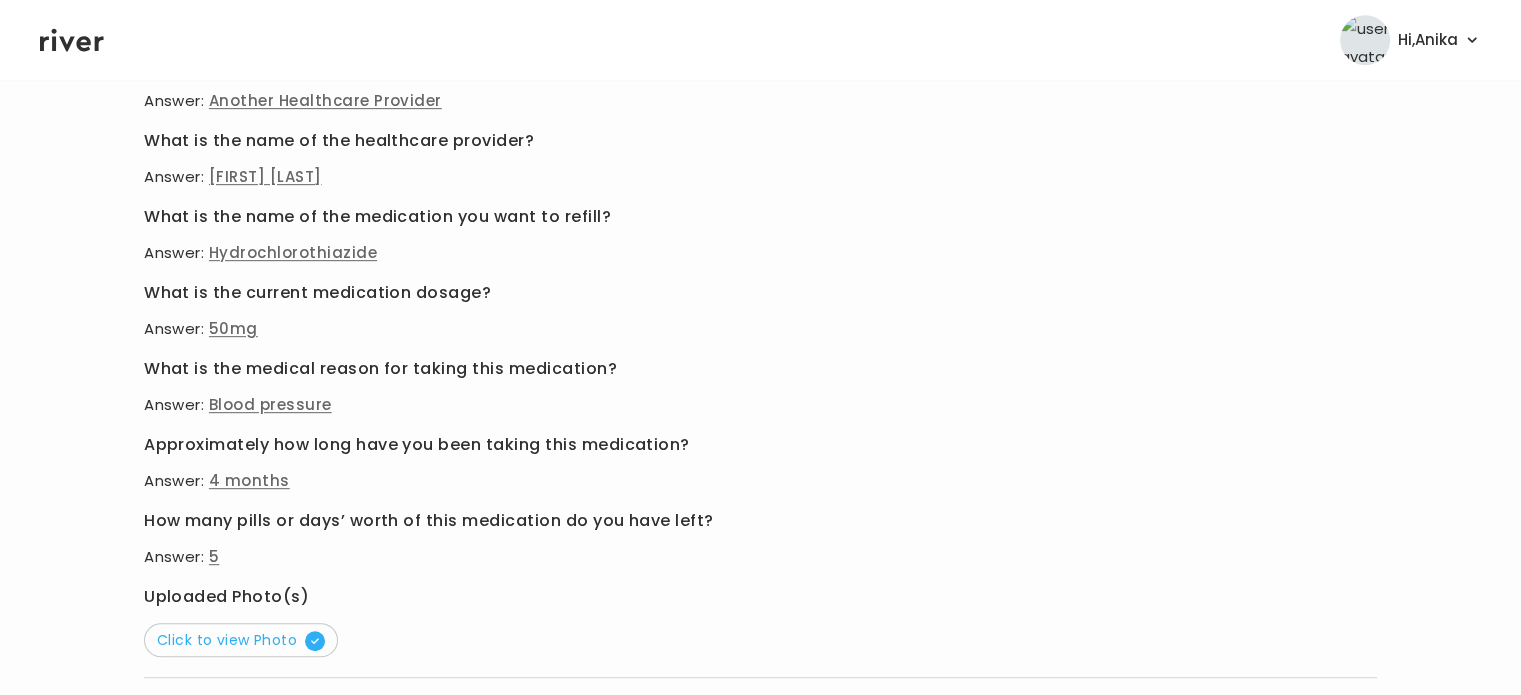 scroll, scrollTop: 1082, scrollLeft: 0, axis: vertical 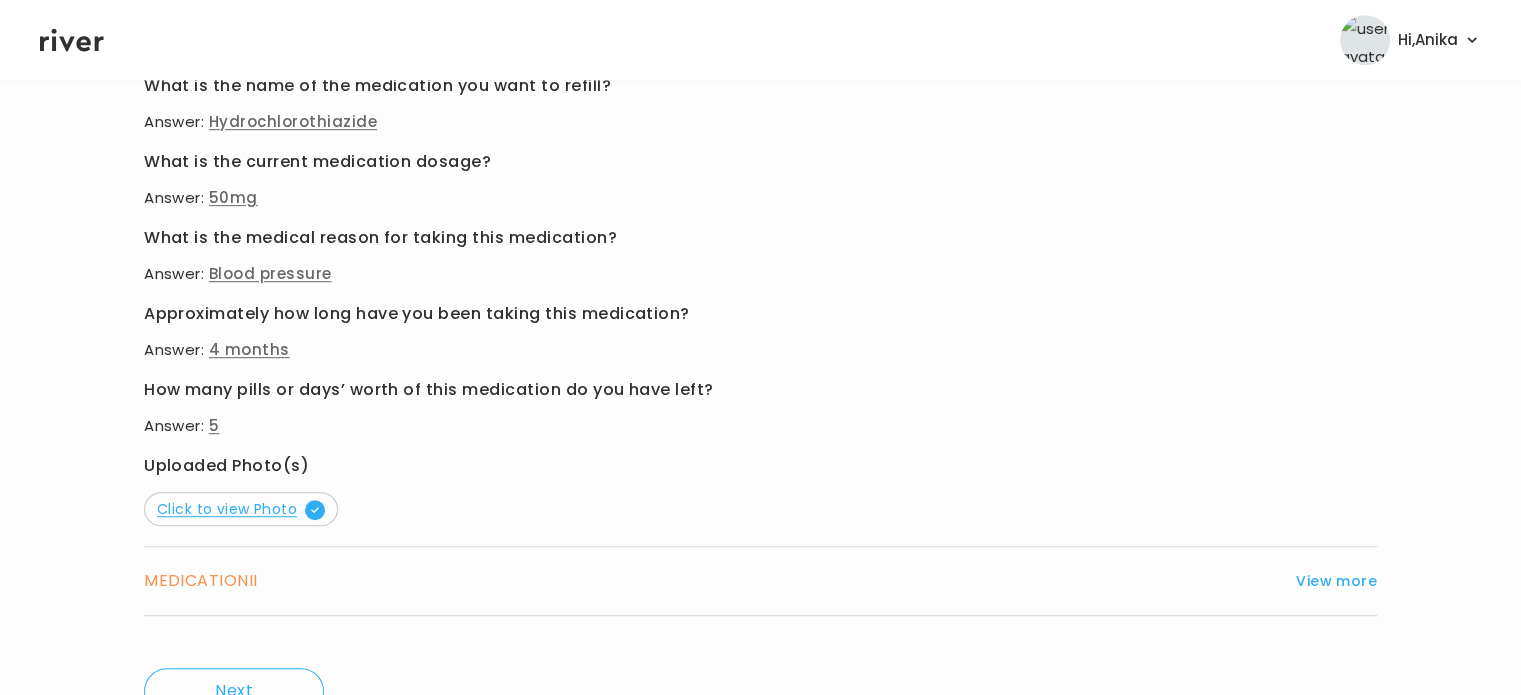 click on "Click to view Photo" at bounding box center [241, 509] 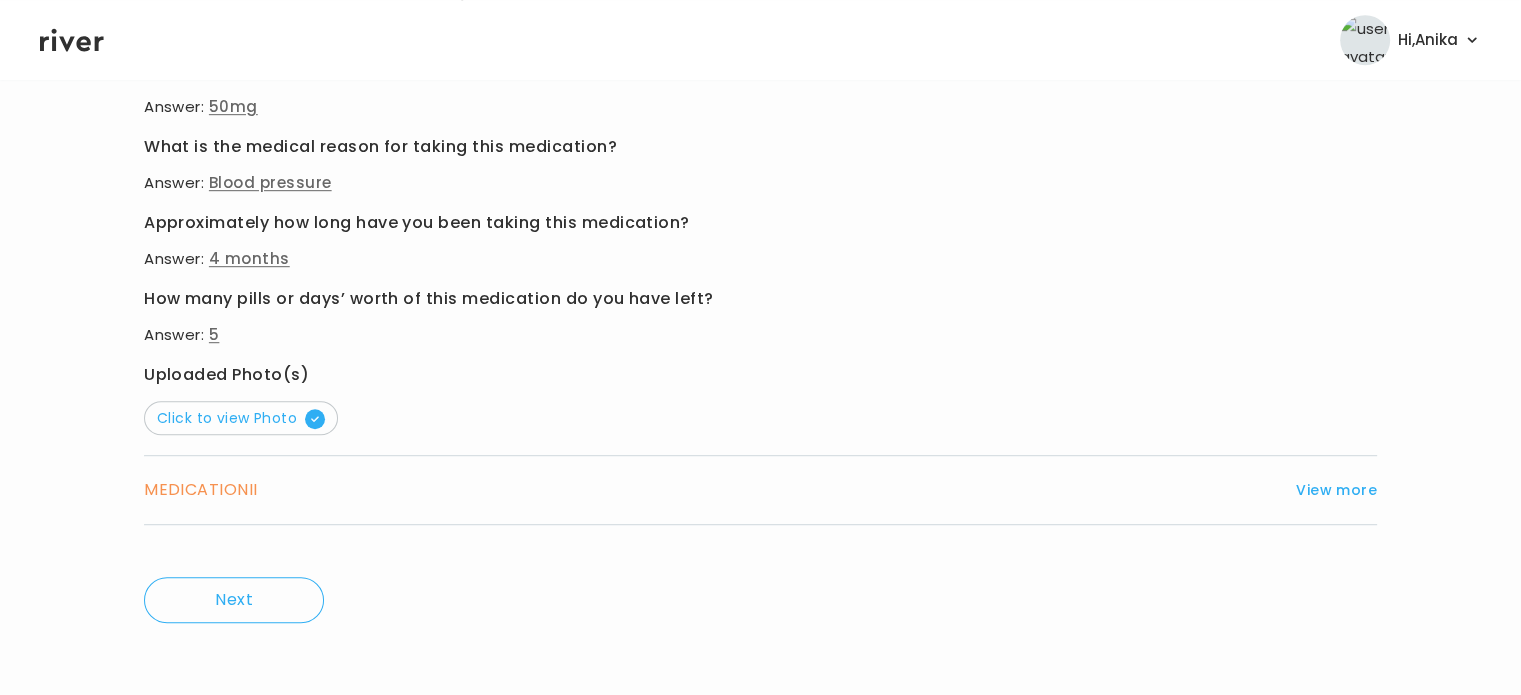 scroll, scrollTop: 1174, scrollLeft: 0, axis: vertical 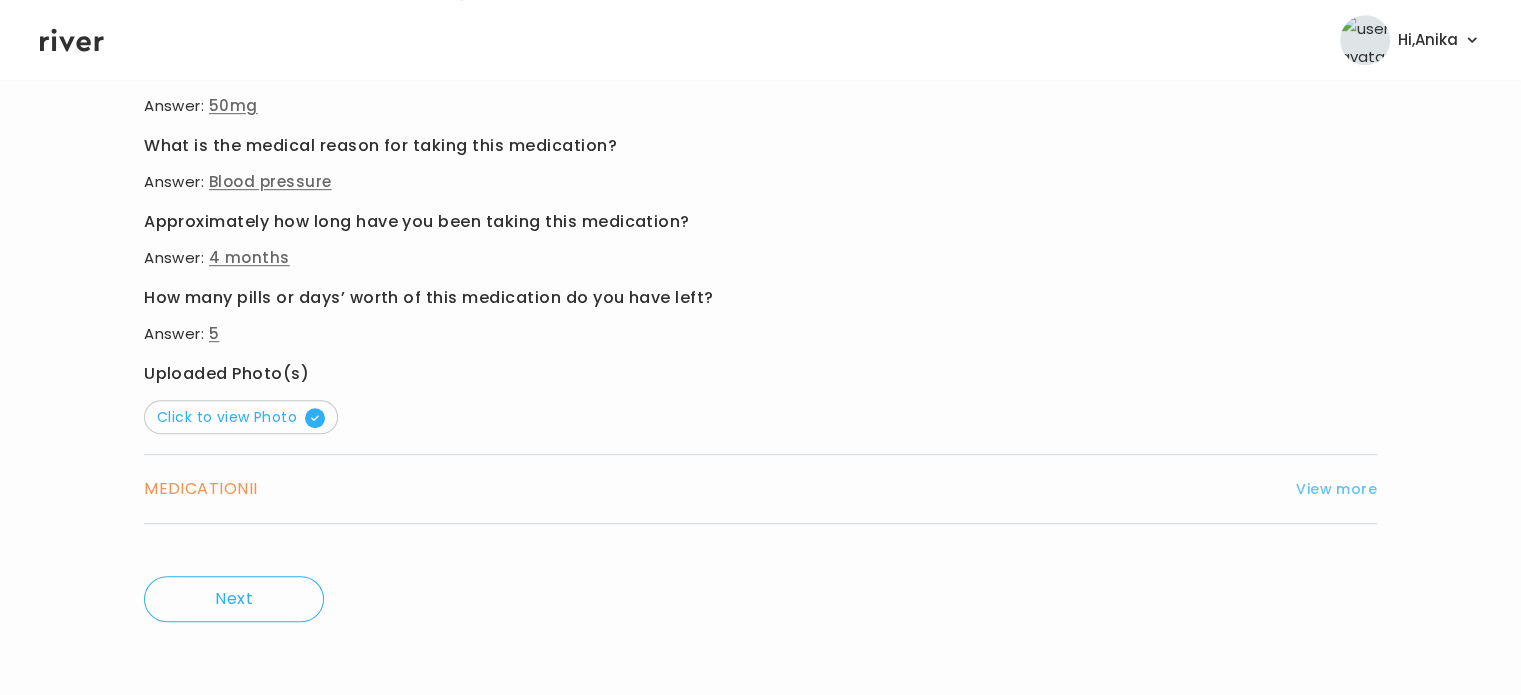 click on "View more" at bounding box center (1336, 489) 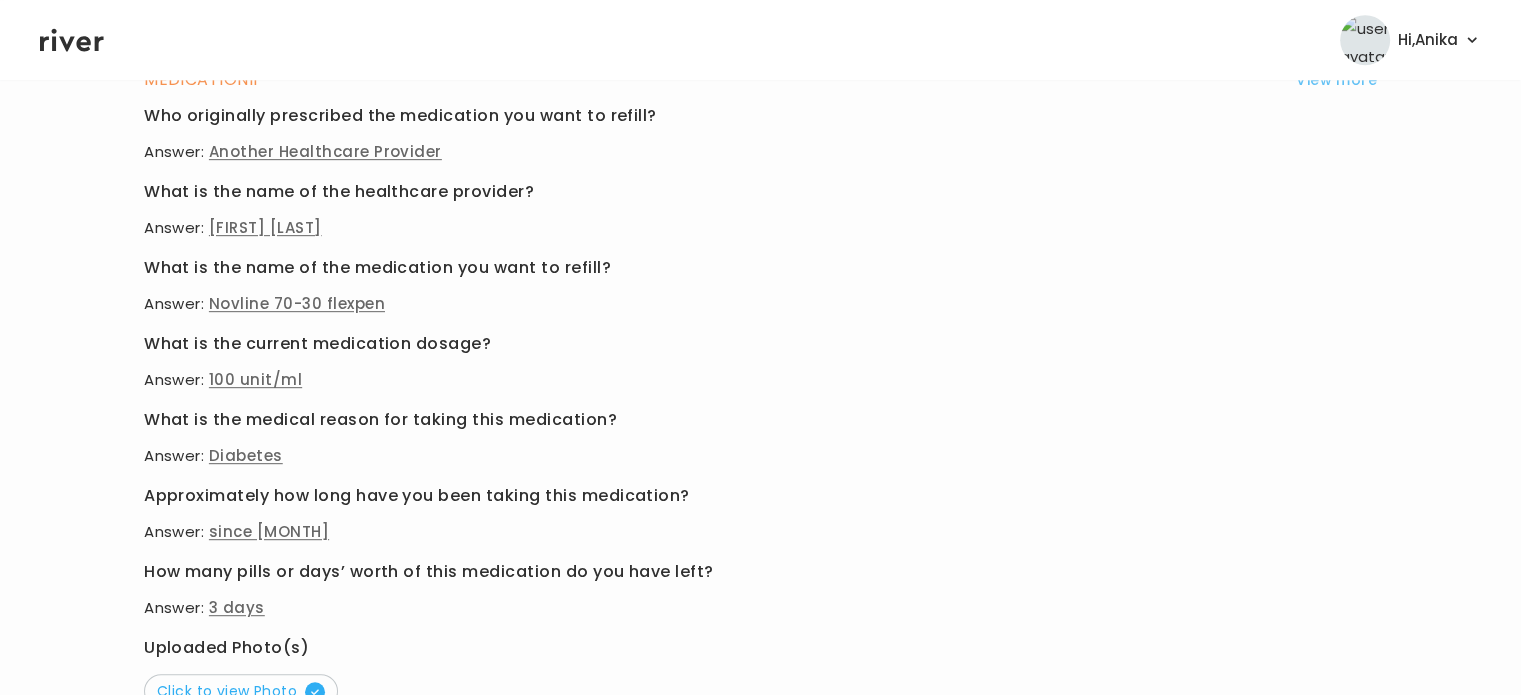 scroll, scrollTop: 968, scrollLeft: 0, axis: vertical 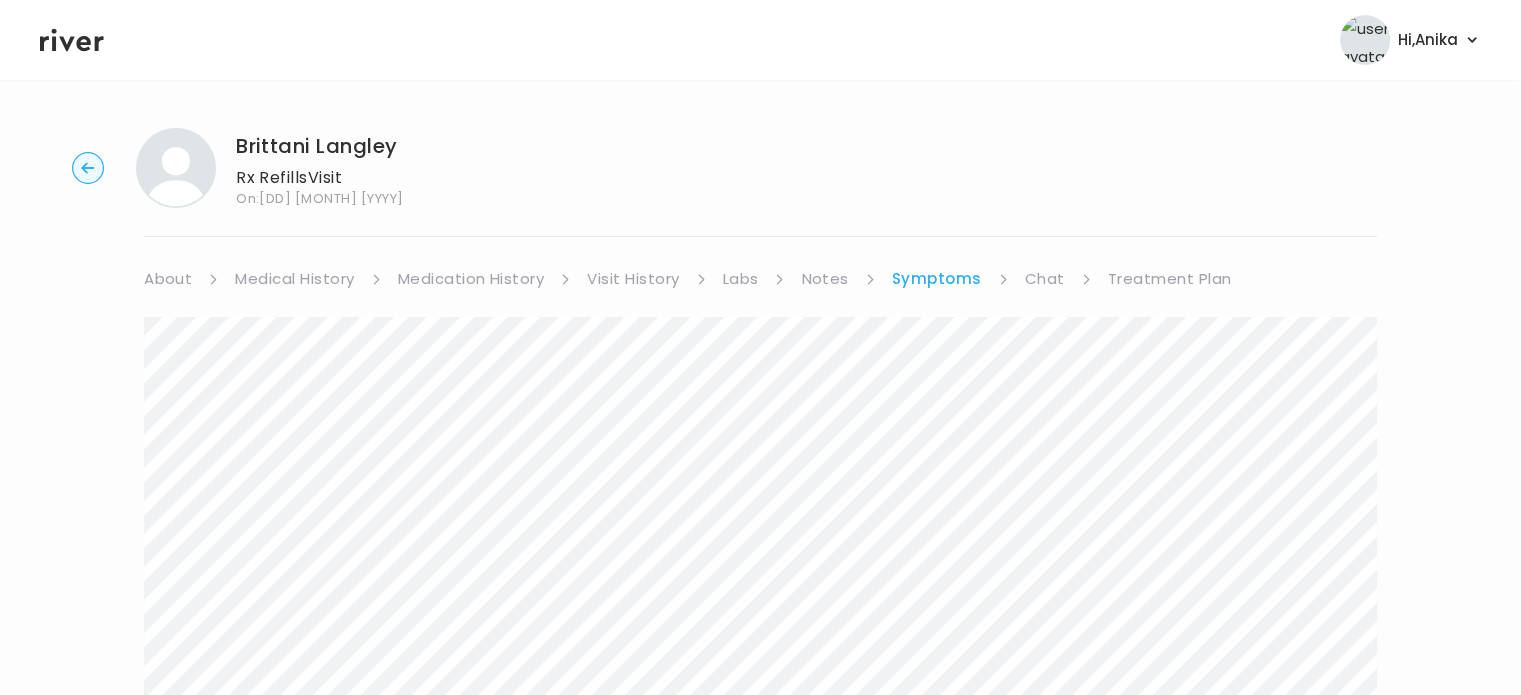 click on "Treatment Plan" at bounding box center (1170, 279) 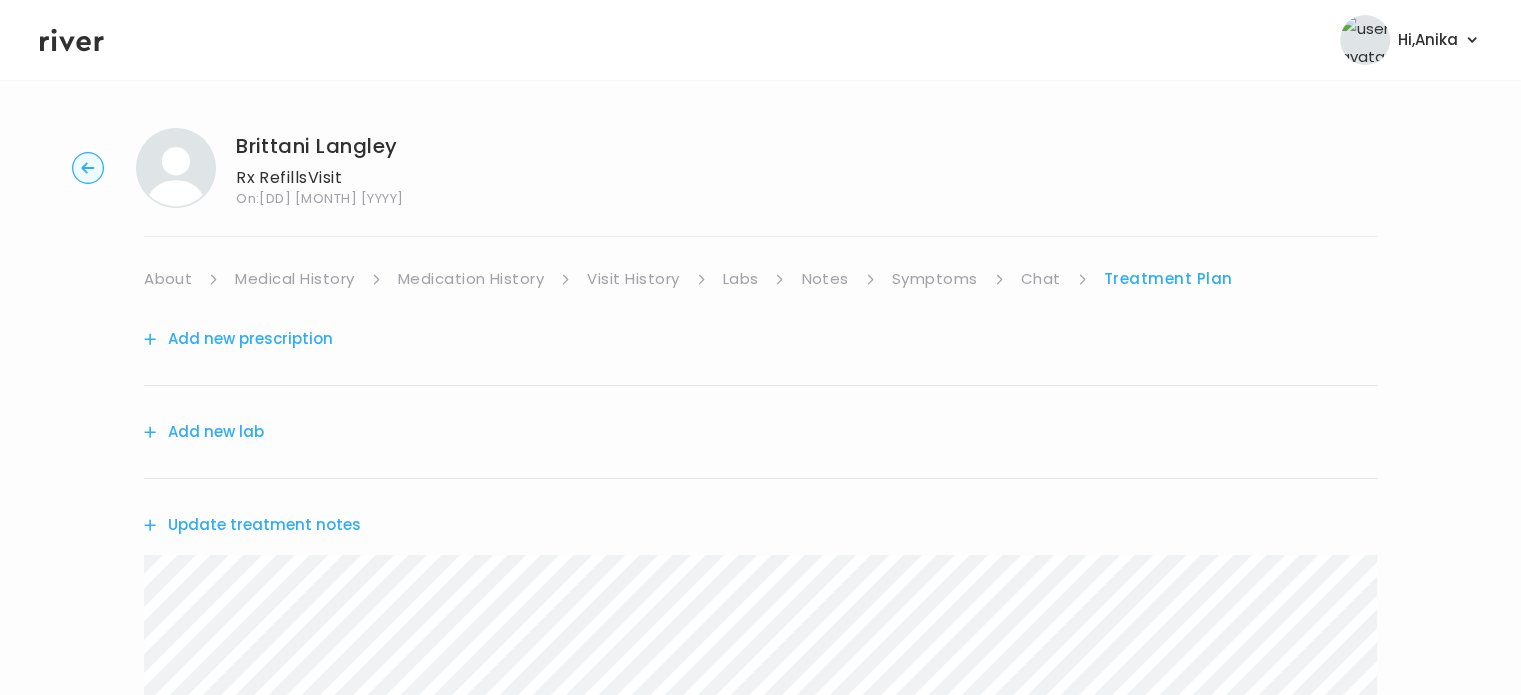 click on "Add new lab" at bounding box center [204, 432] 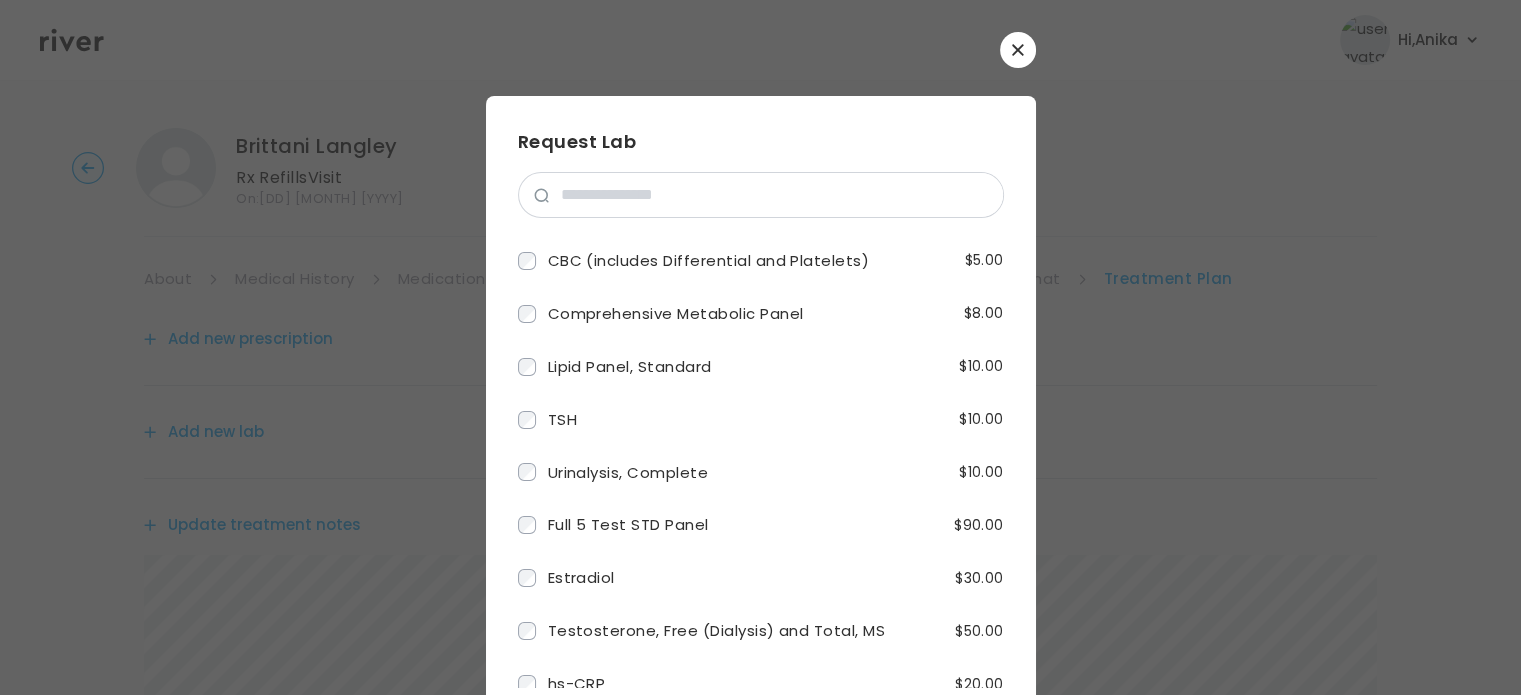 click 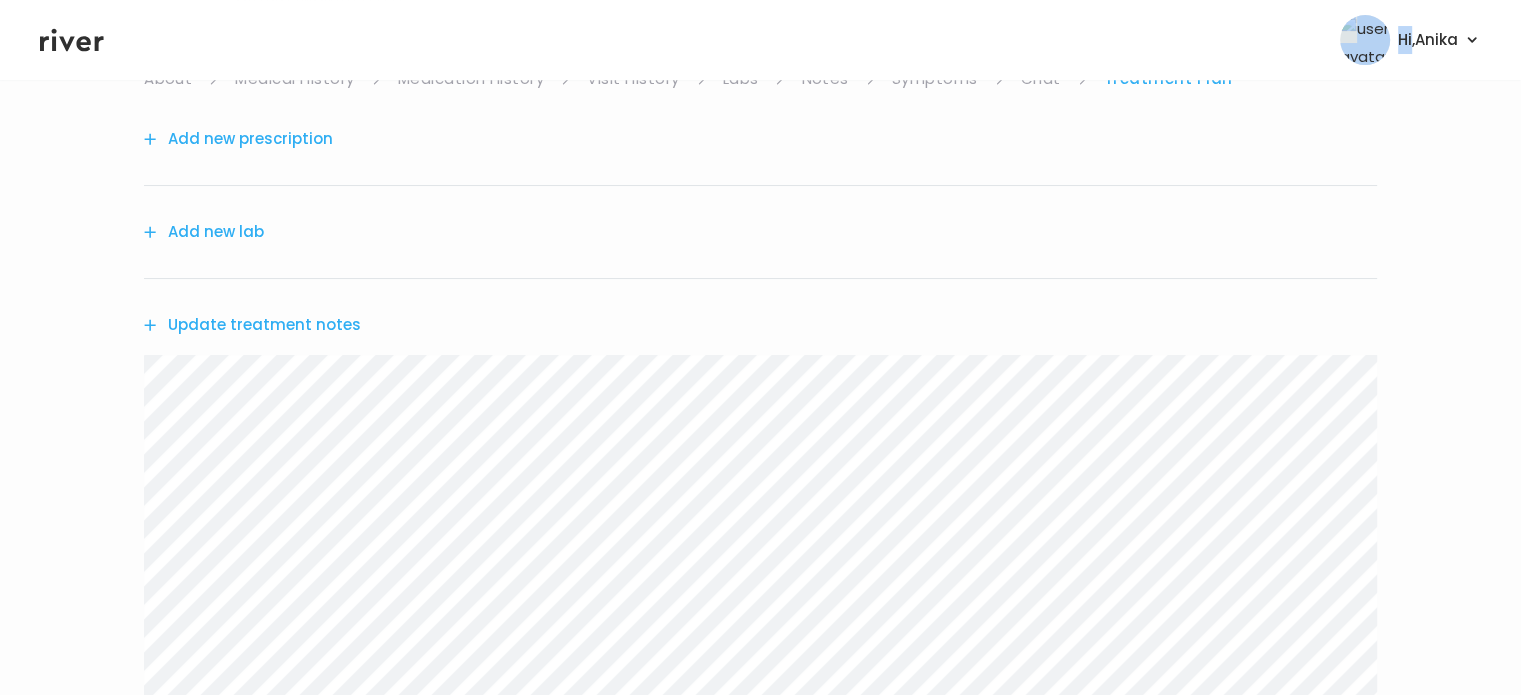 scroll, scrollTop: 244, scrollLeft: 0, axis: vertical 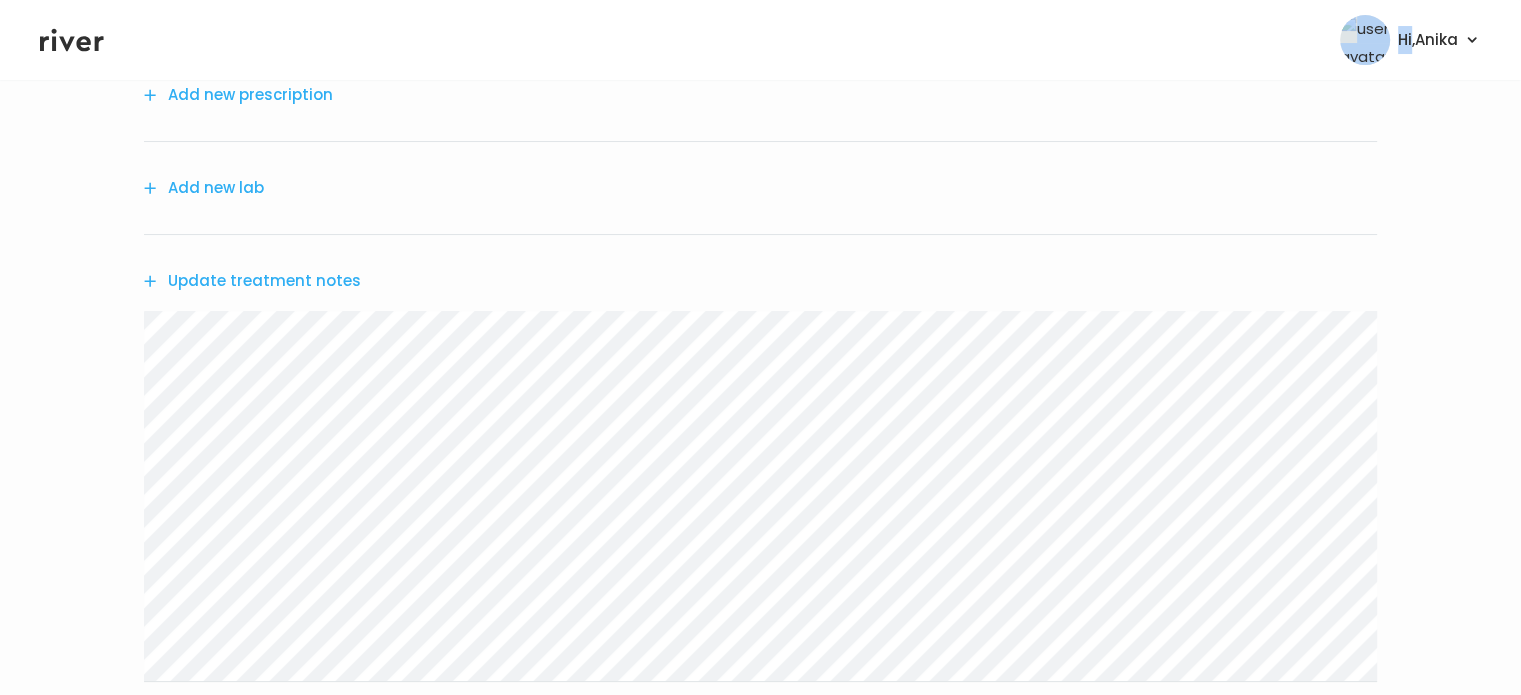 click on "Update treatment notes" at bounding box center [252, 281] 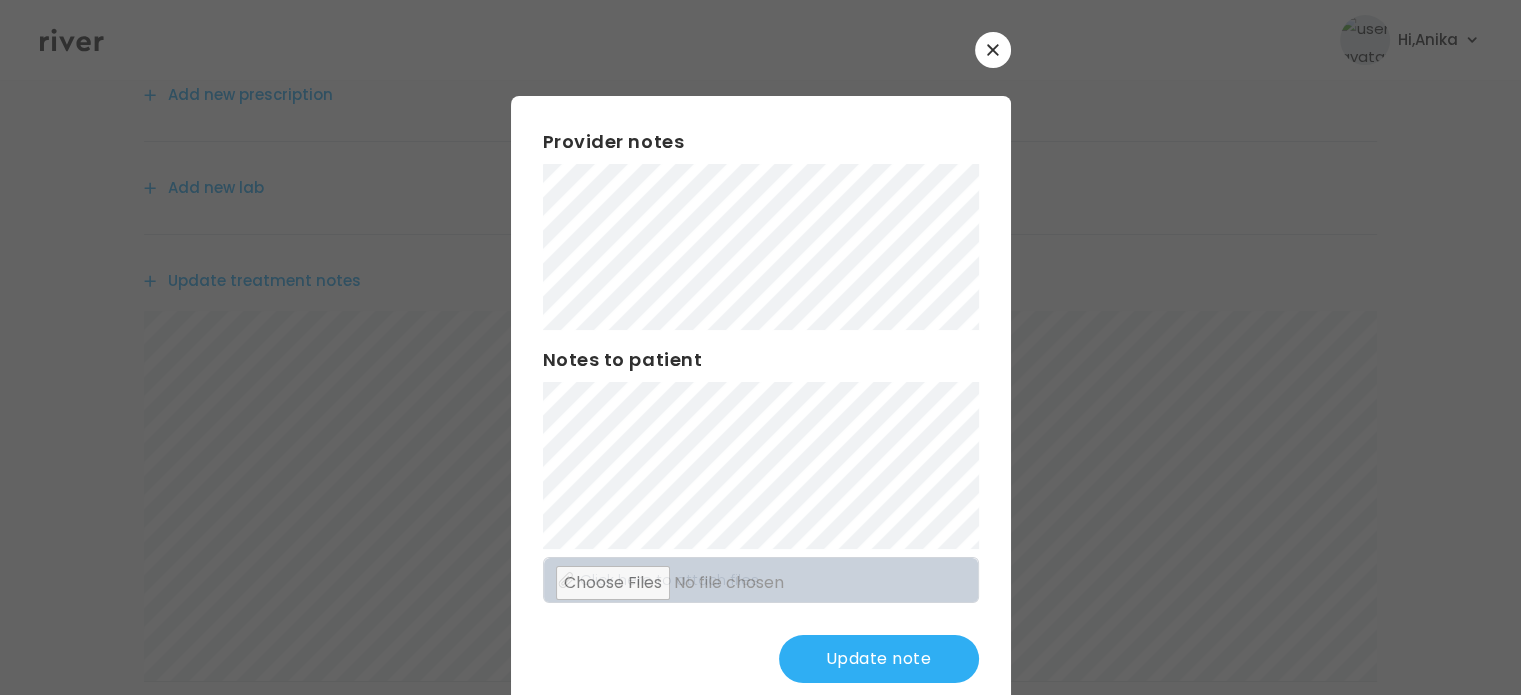 click on "Update note" at bounding box center [879, 659] 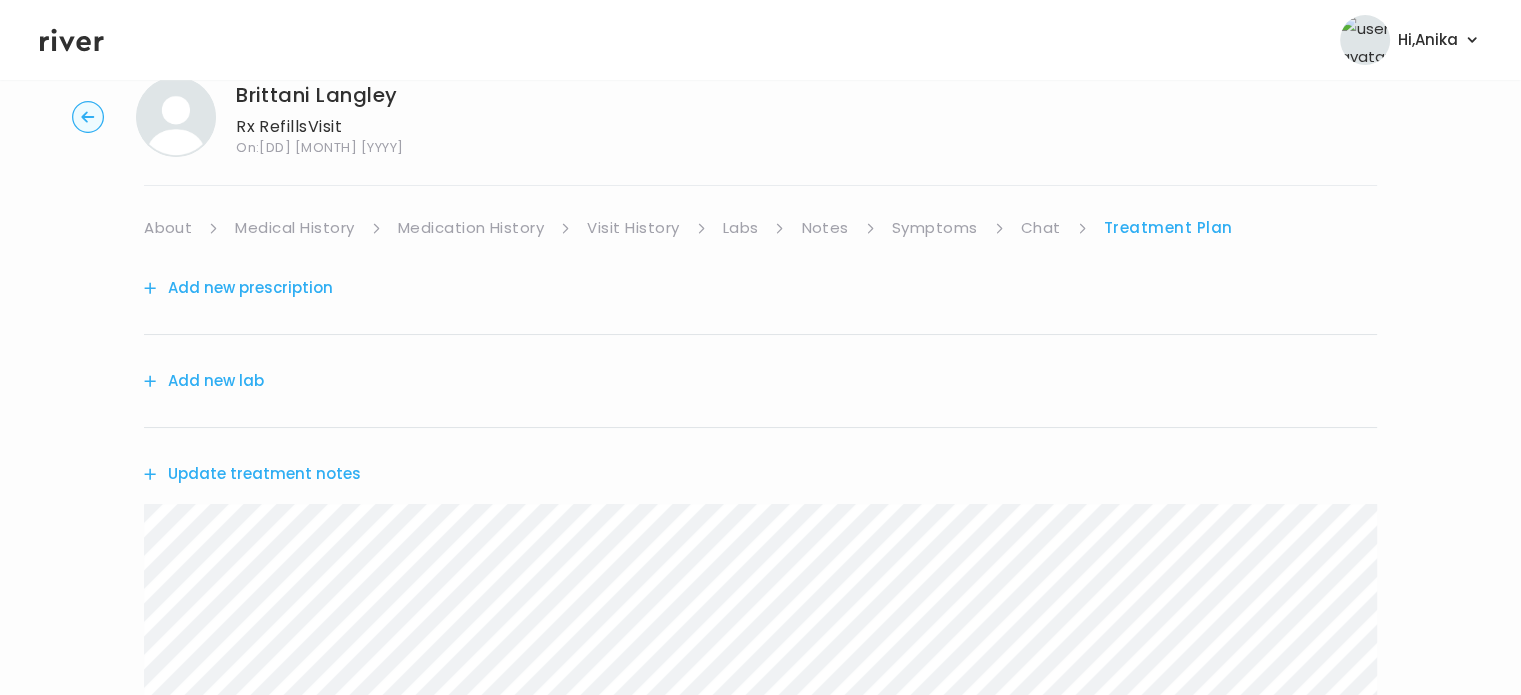 scroll, scrollTop: 0, scrollLeft: 0, axis: both 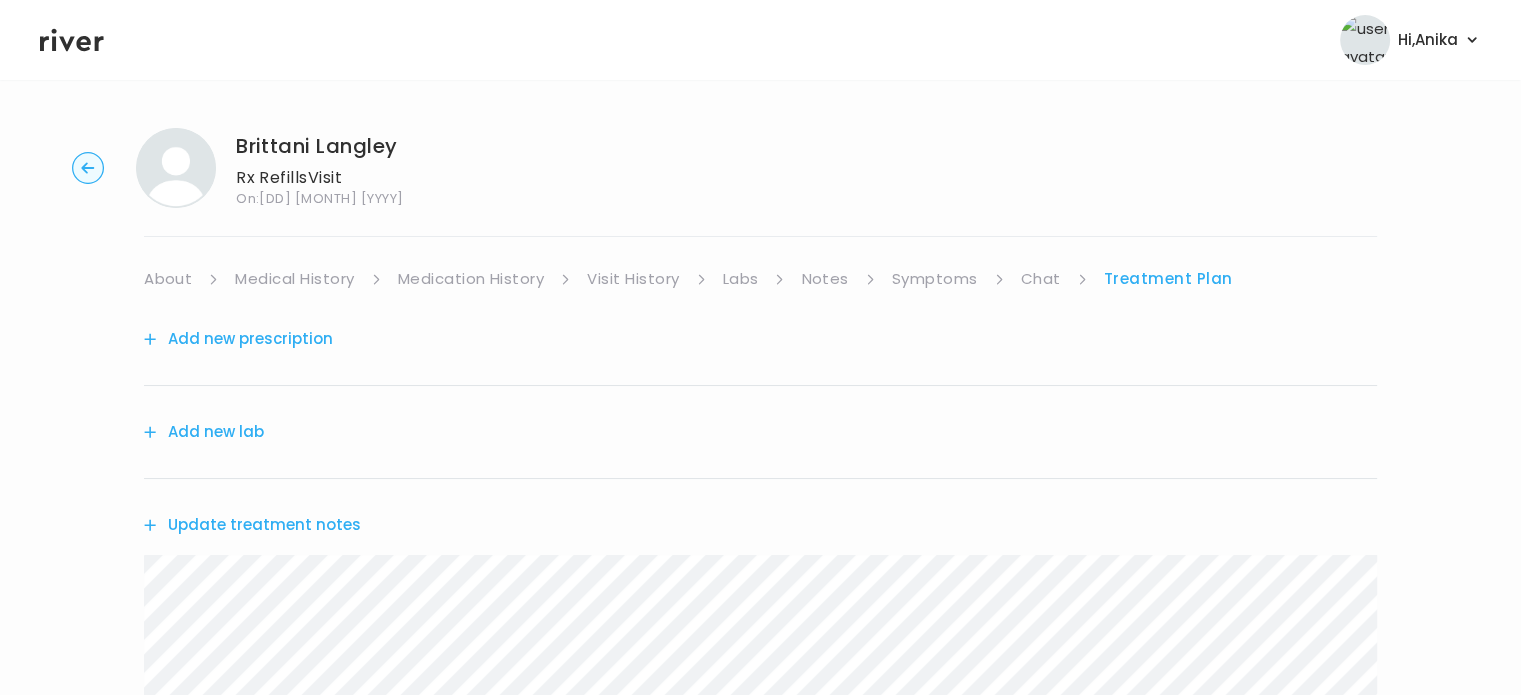 click on "Symptoms" at bounding box center (935, 279) 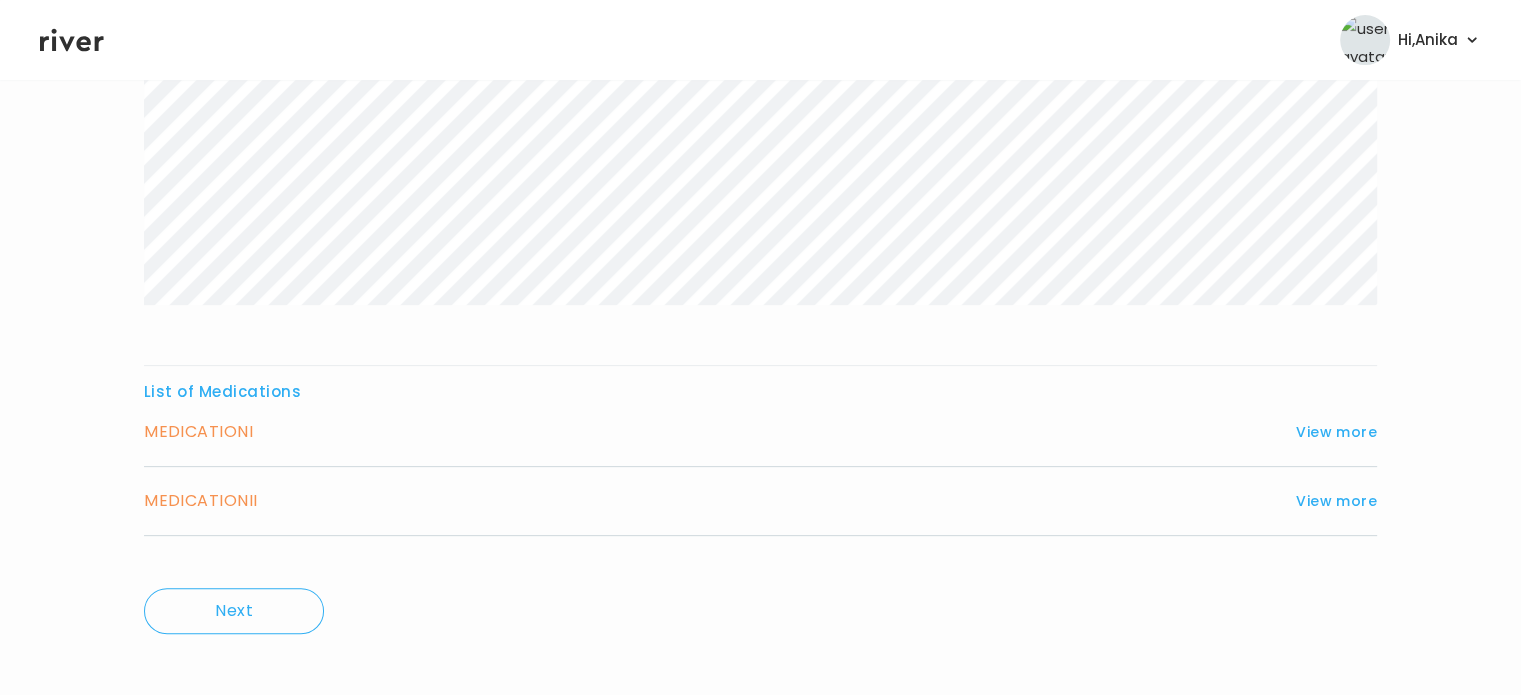 scroll, scrollTop: 561, scrollLeft: 0, axis: vertical 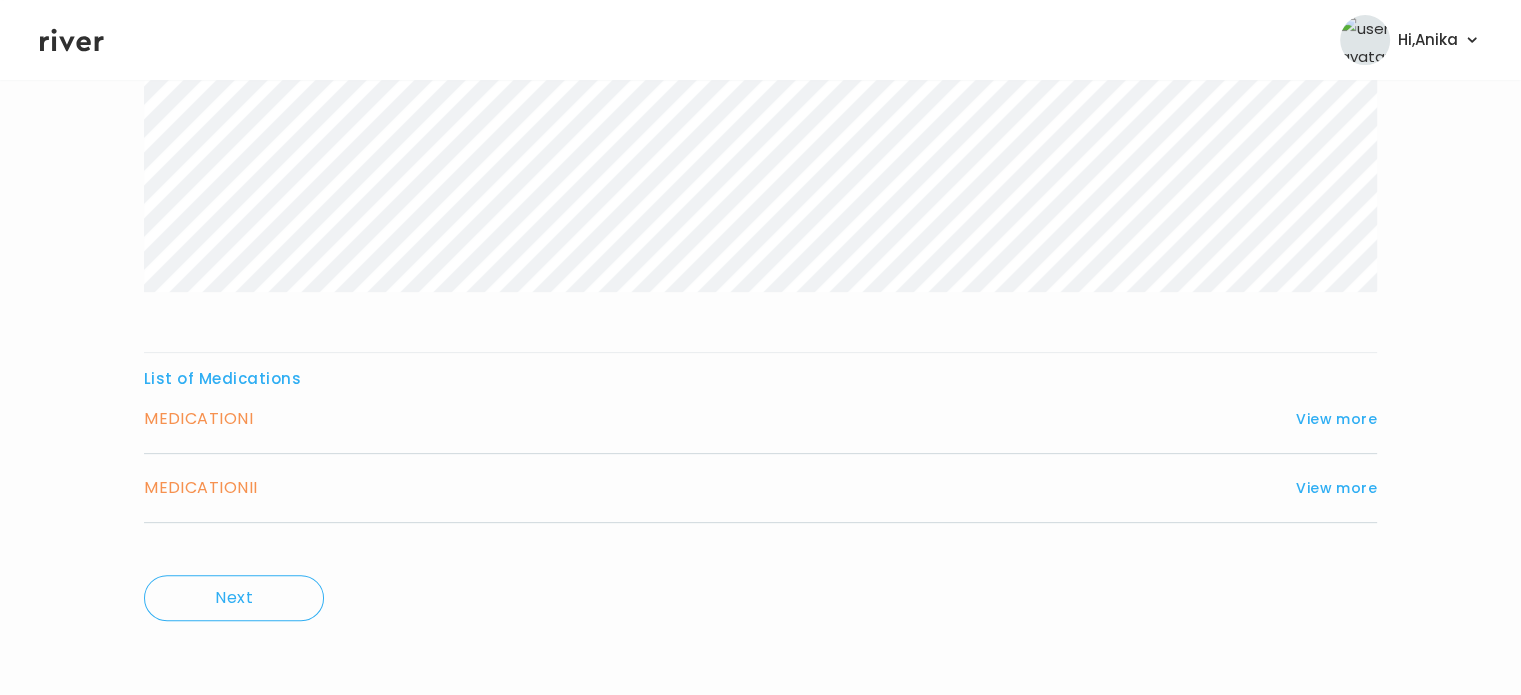 click on "MEDICATION  II View more Who originally prescribed the medication you want to refill? Answer:   Another Healthcare Provider What is the name of the healthcare provider? Answer:   Kristina Truong What is the name of the medication you want to refill? Answer:   Novline 70-30 flexpen What is the current medication dosage? Answer:   100 unit/ml What is the medical reason for taking this medication? Answer:   Diabetes Approximately how long have you been taking this medication? Answer:   since Jan How many pills or days’ worth of this medication do you have left? Answer:   3 days Uploaded Photo(s) Click to view Photo" at bounding box center (760, 488) 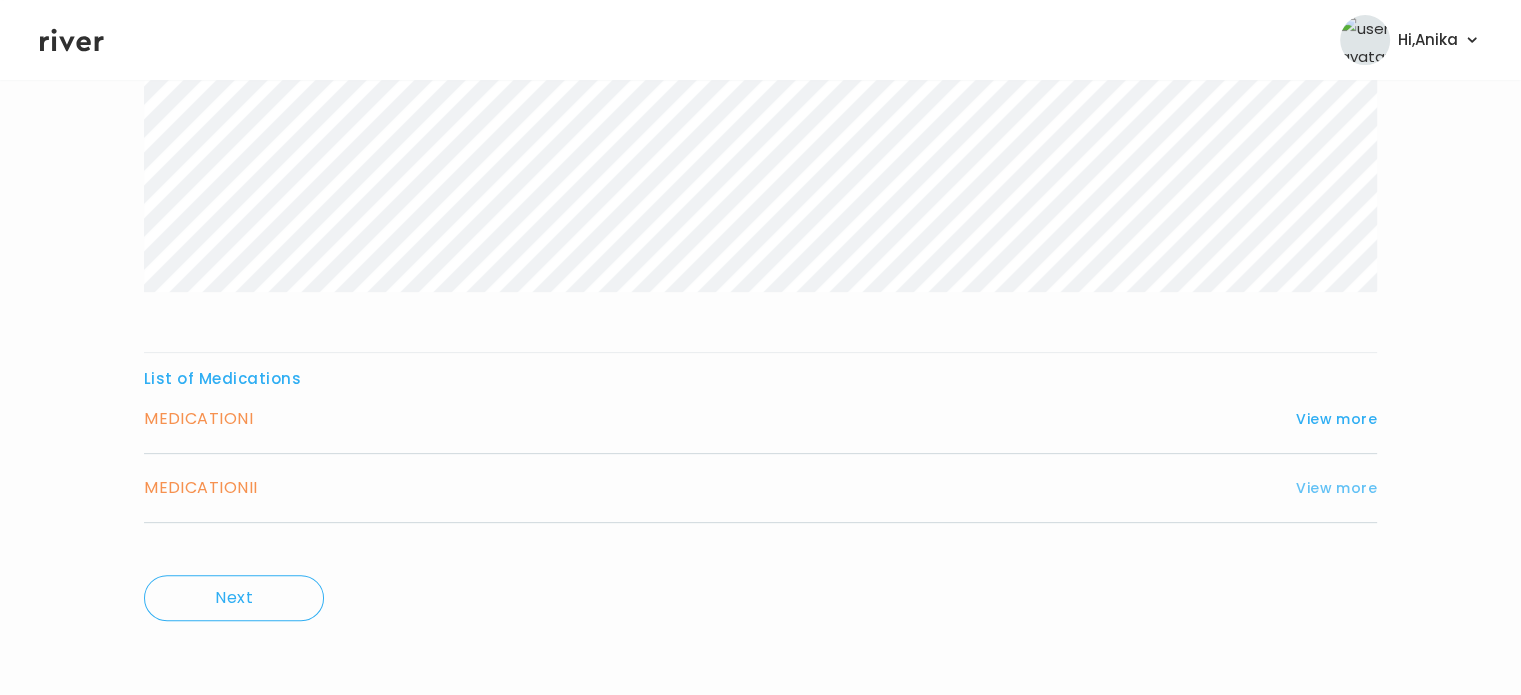 click on "View more" at bounding box center [1336, 488] 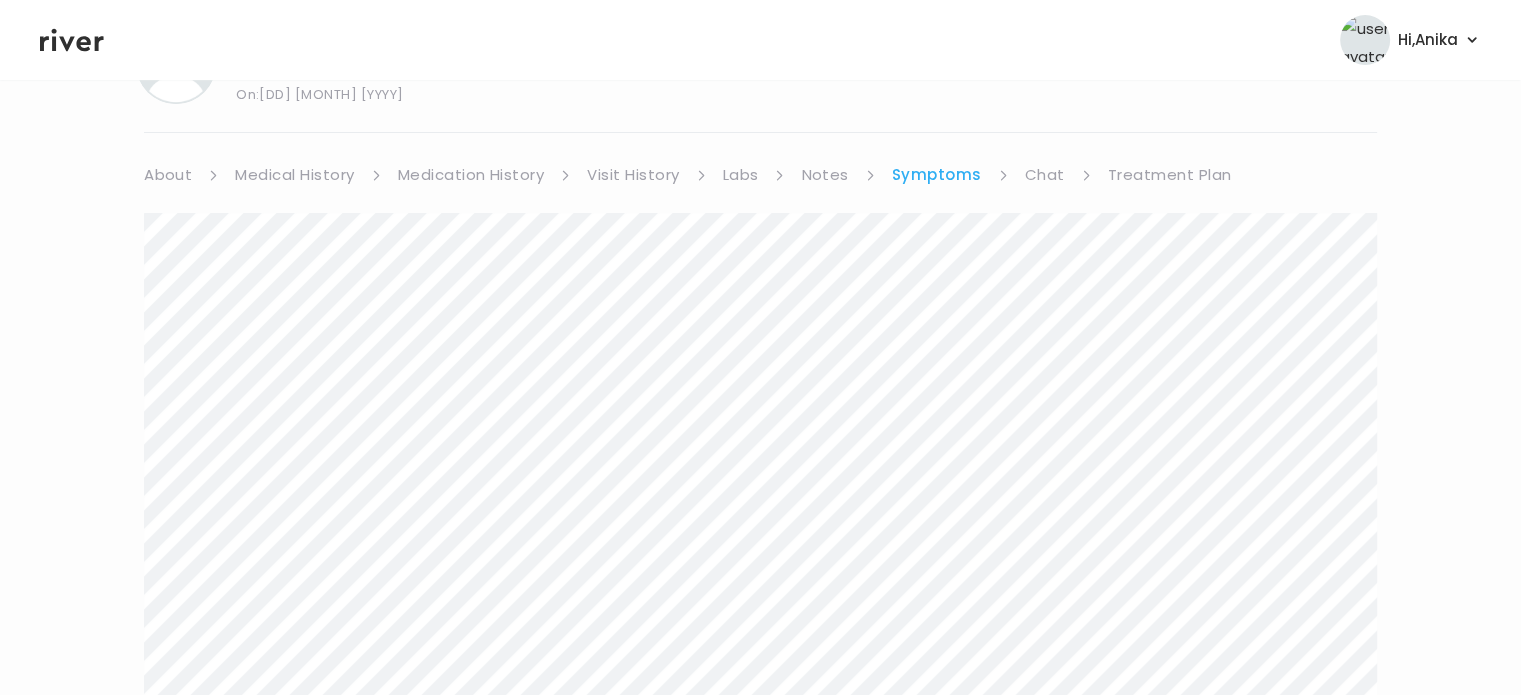 scroll, scrollTop: 0, scrollLeft: 0, axis: both 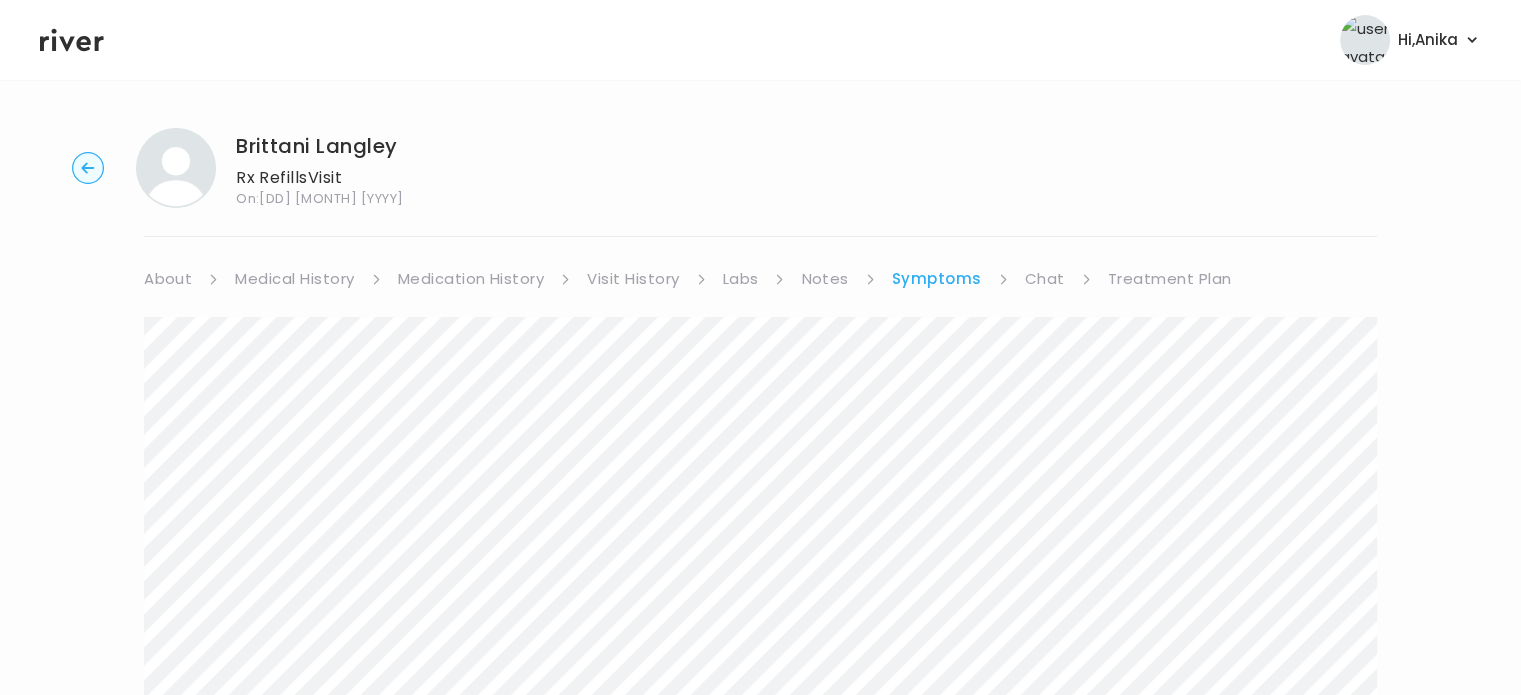 click on "Treatment Plan" at bounding box center [1170, 279] 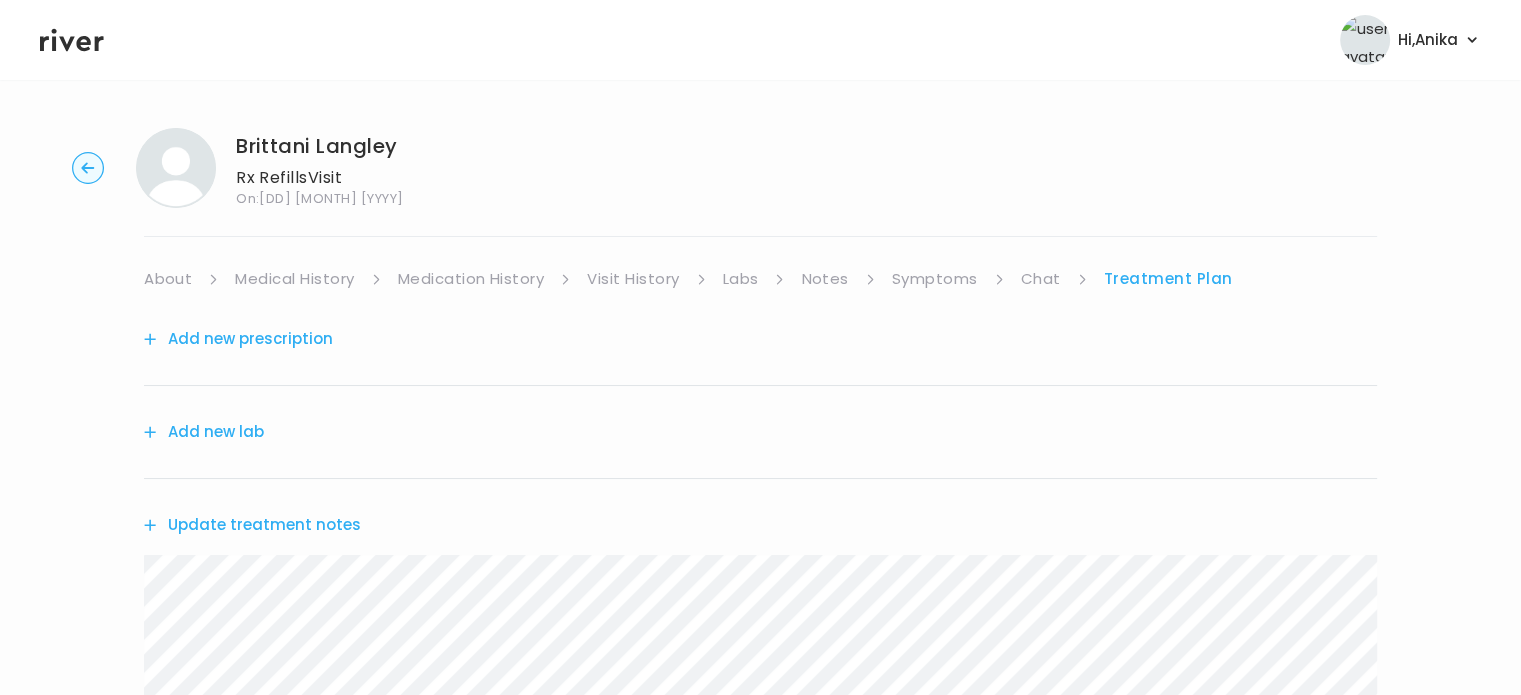 click on "Update treatment notes" at bounding box center (252, 525) 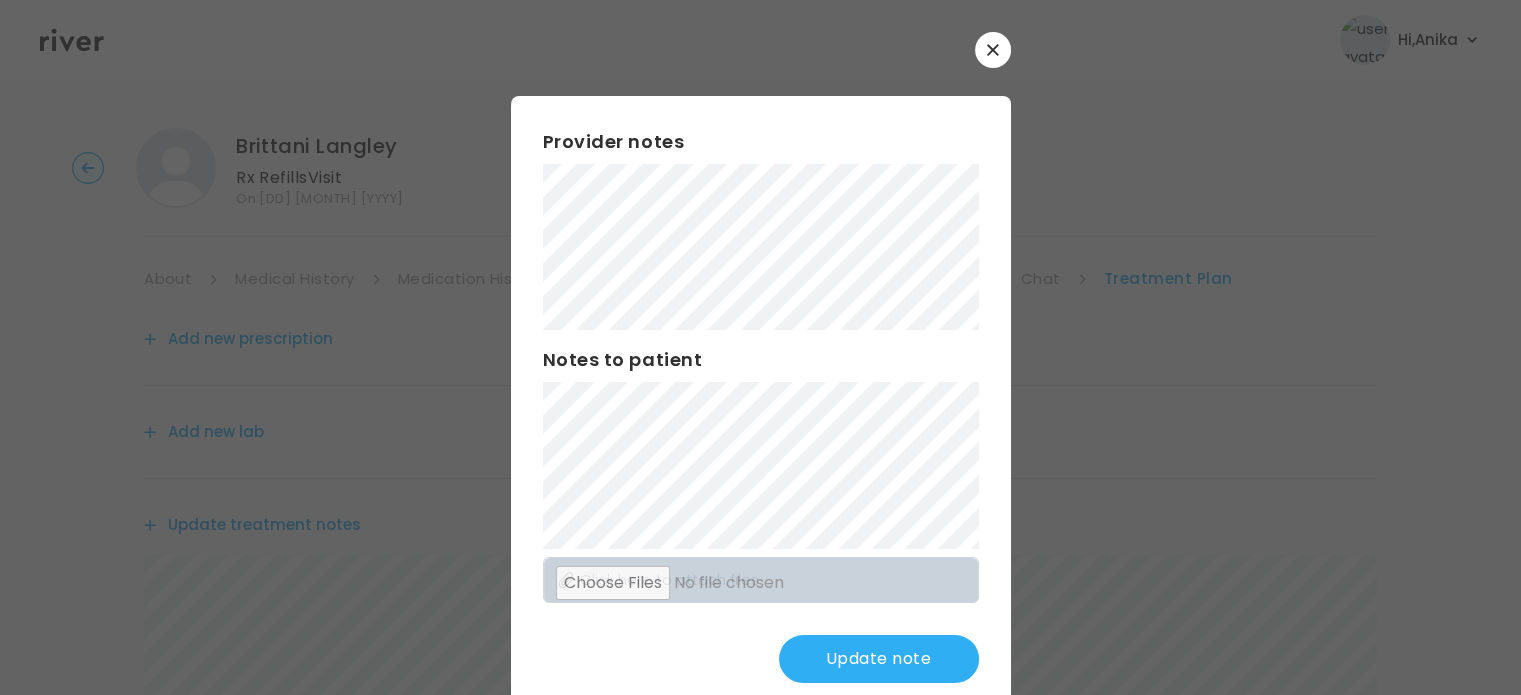 click on "Update note" at bounding box center (879, 659) 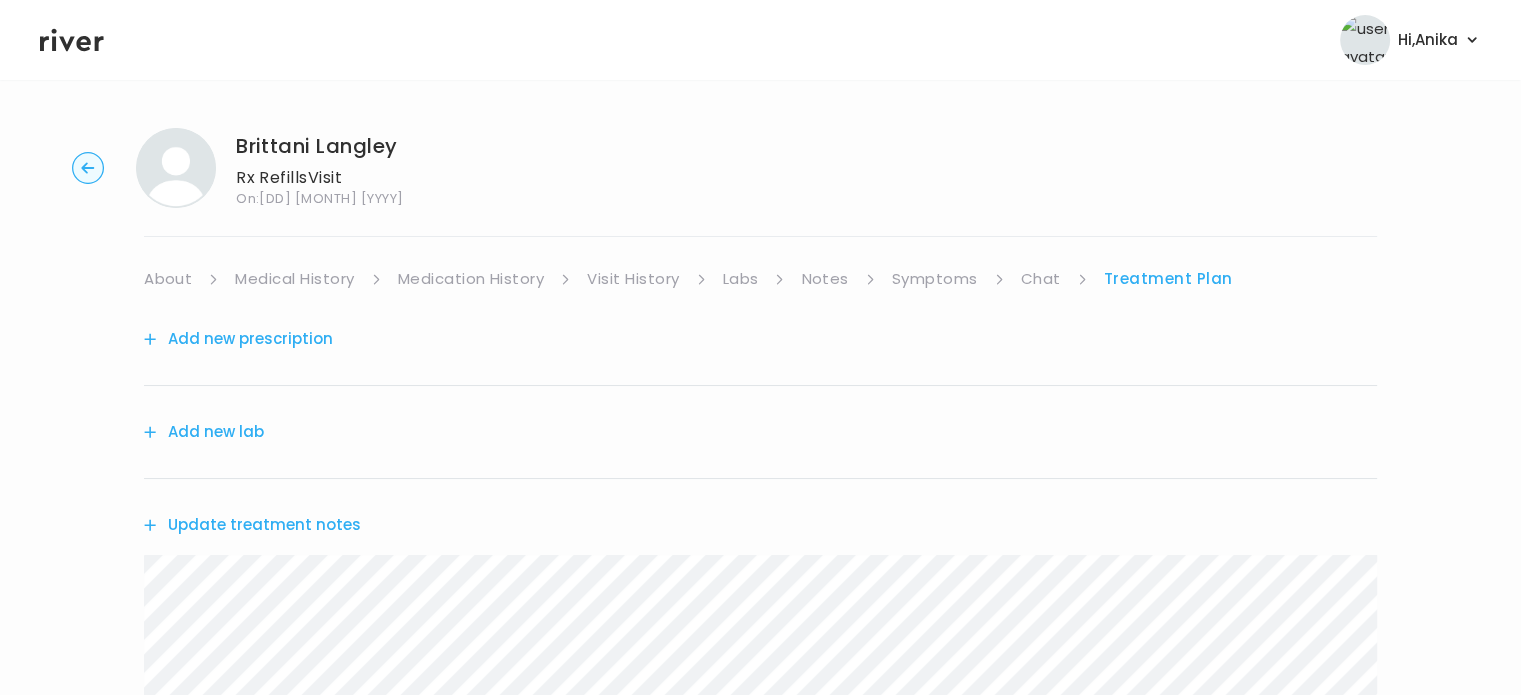 click on "Add new prescription" at bounding box center (238, 339) 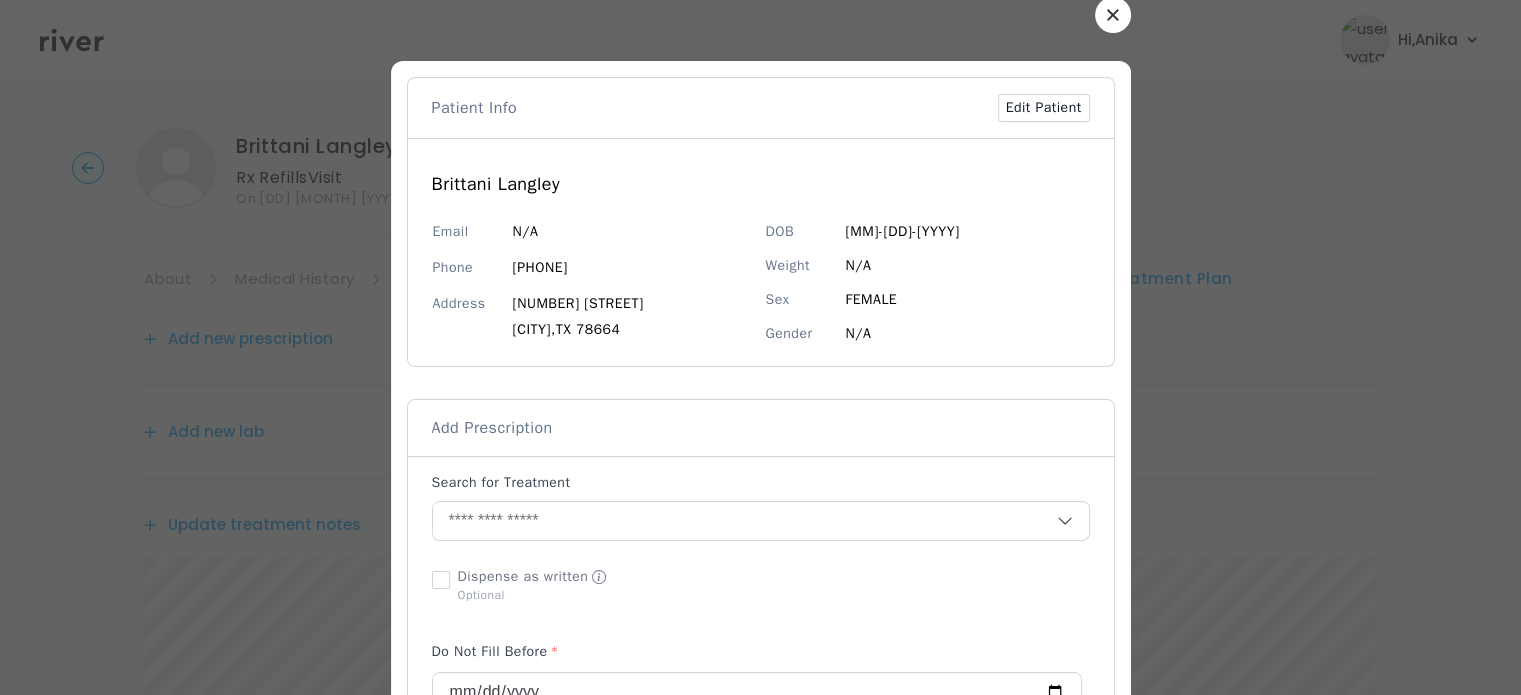 scroll, scrollTop: 168, scrollLeft: 0, axis: vertical 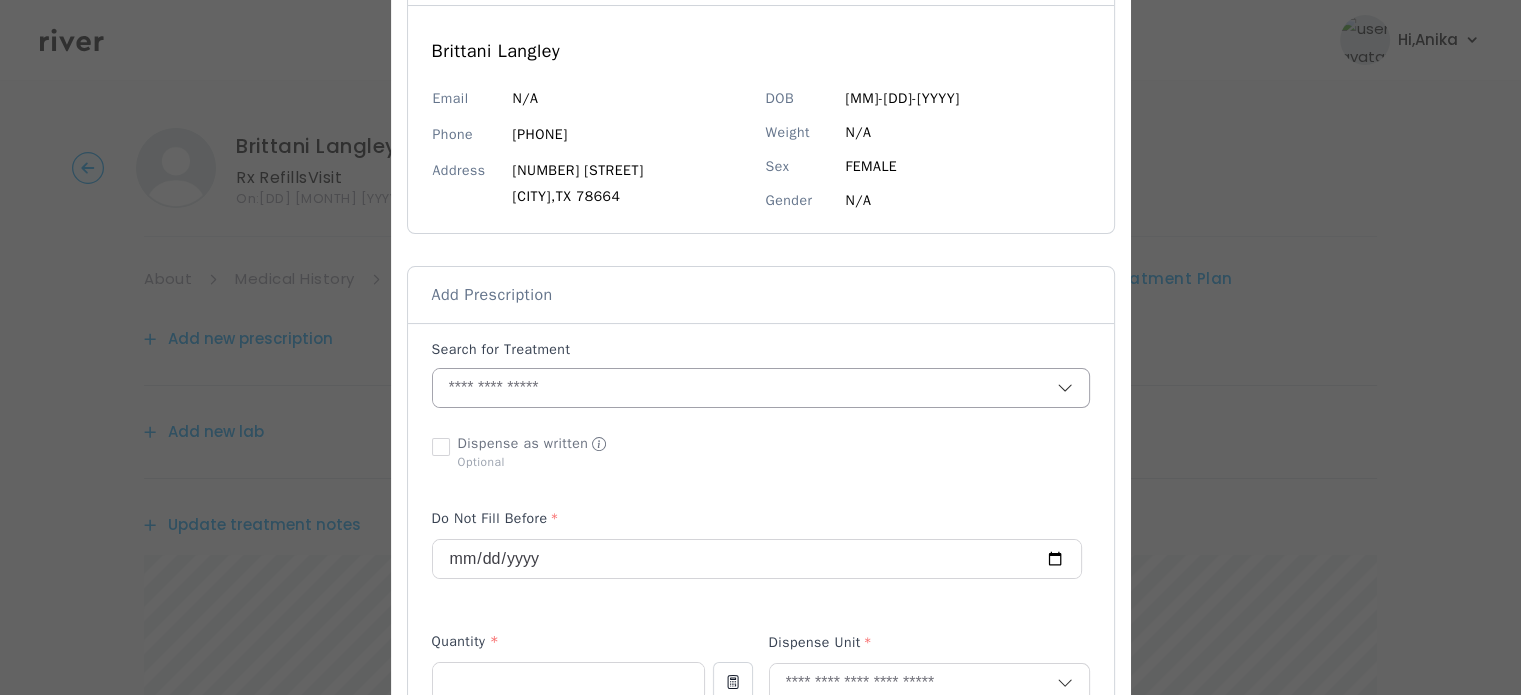 click at bounding box center (745, 388) 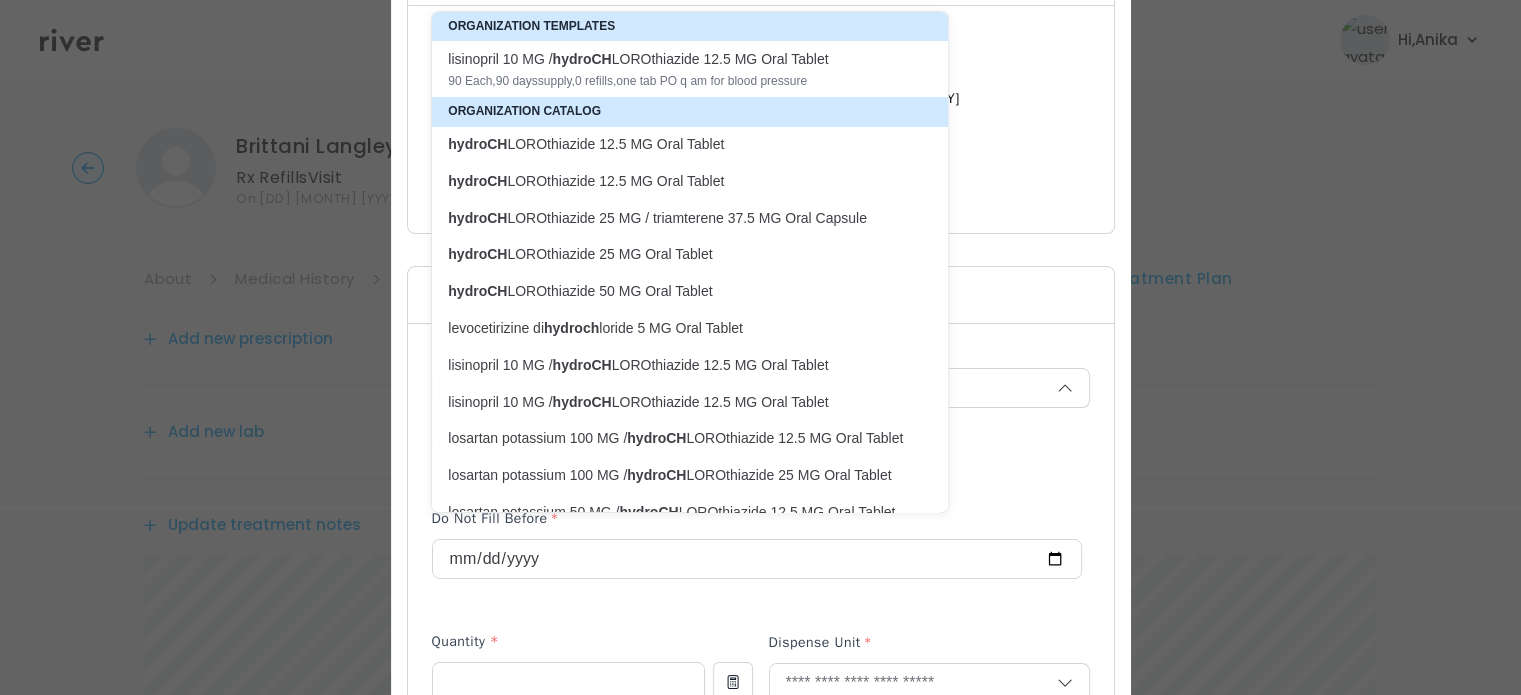 click on "hydroCH LOROthiazide 50 MG Oral Tablet" at bounding box center [678, 291] 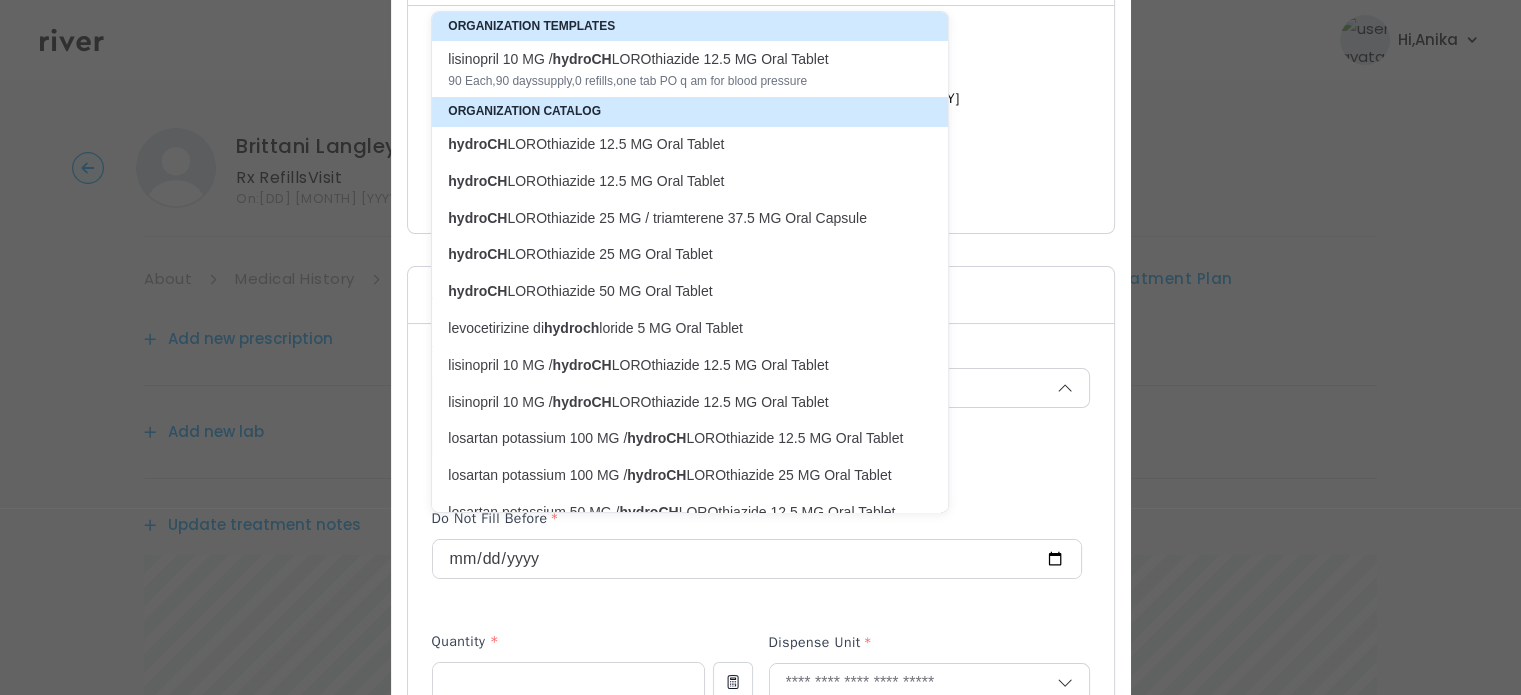 type on "**********" 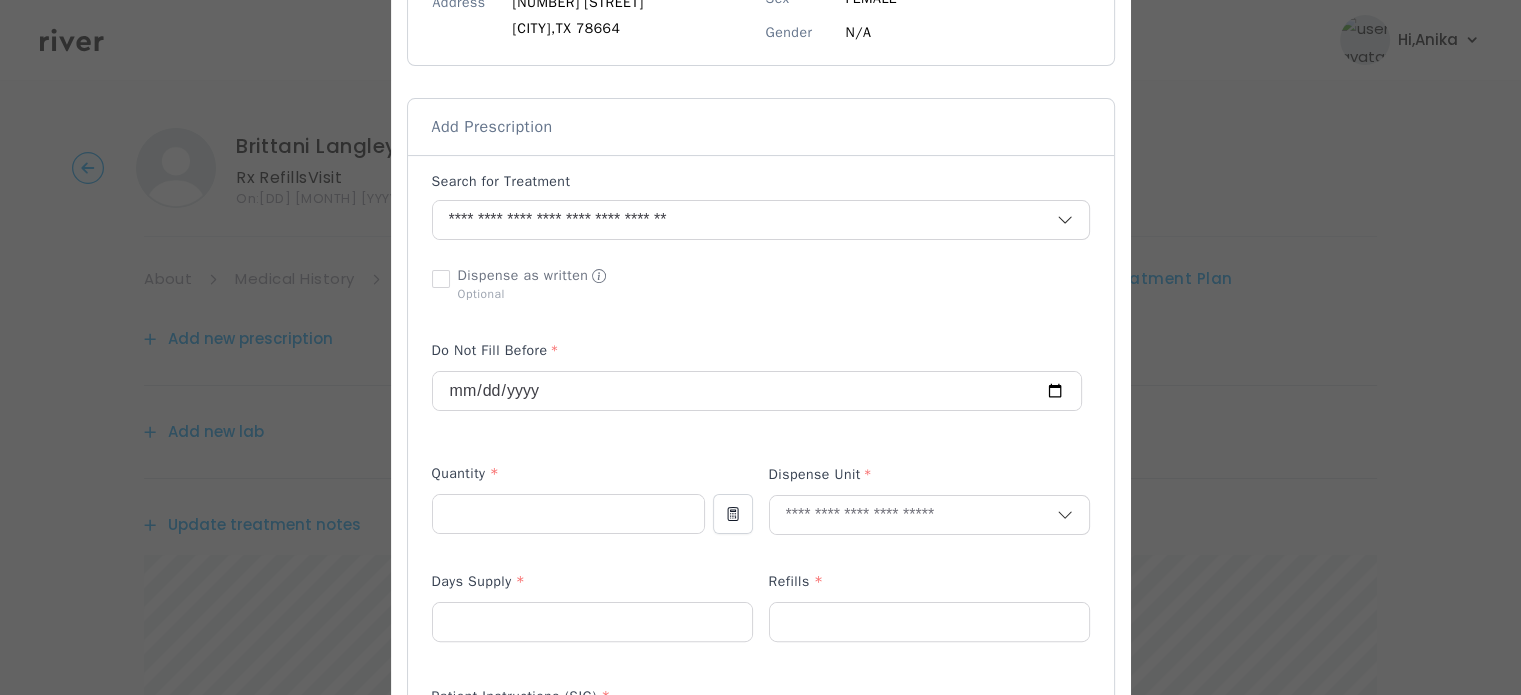 scroll, scrollTop: 396, scrollLeft: 0, axis: vertical 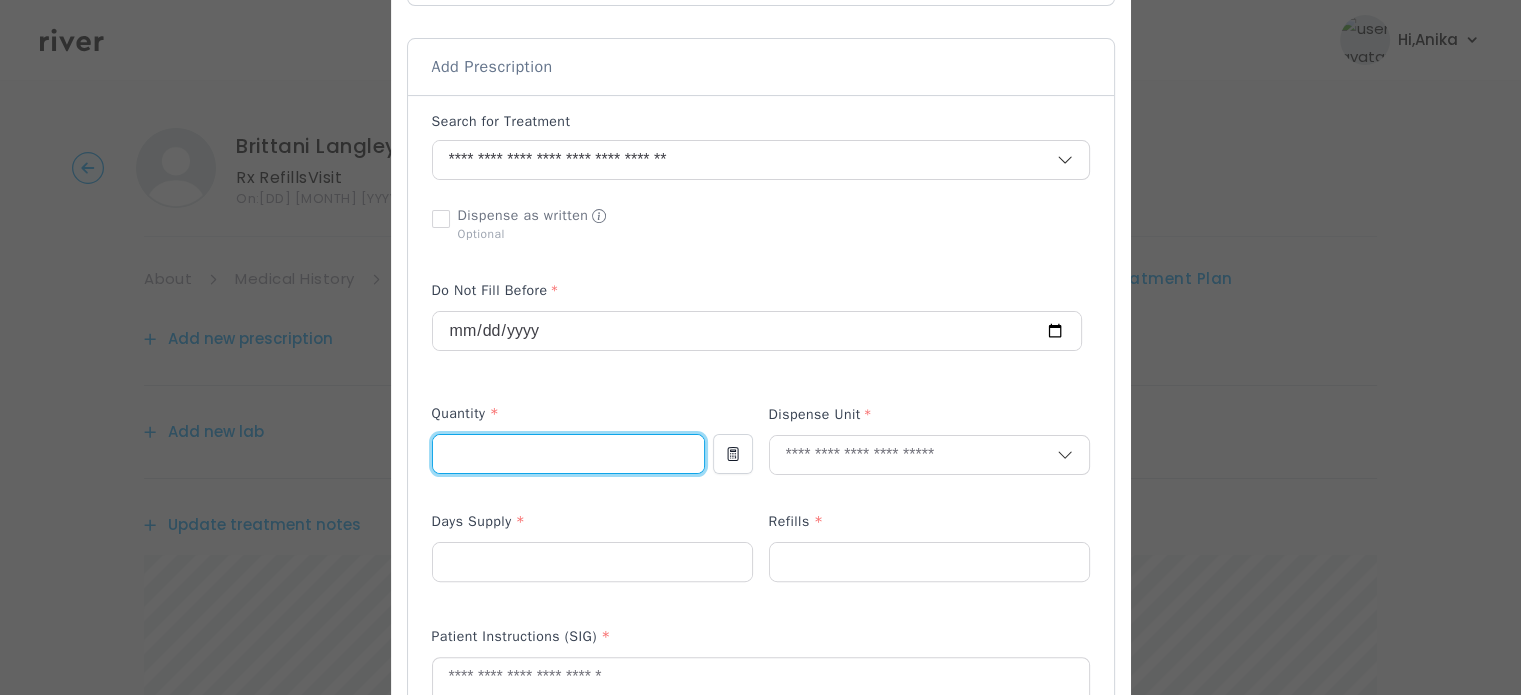 click at bounding box center (568, 454) 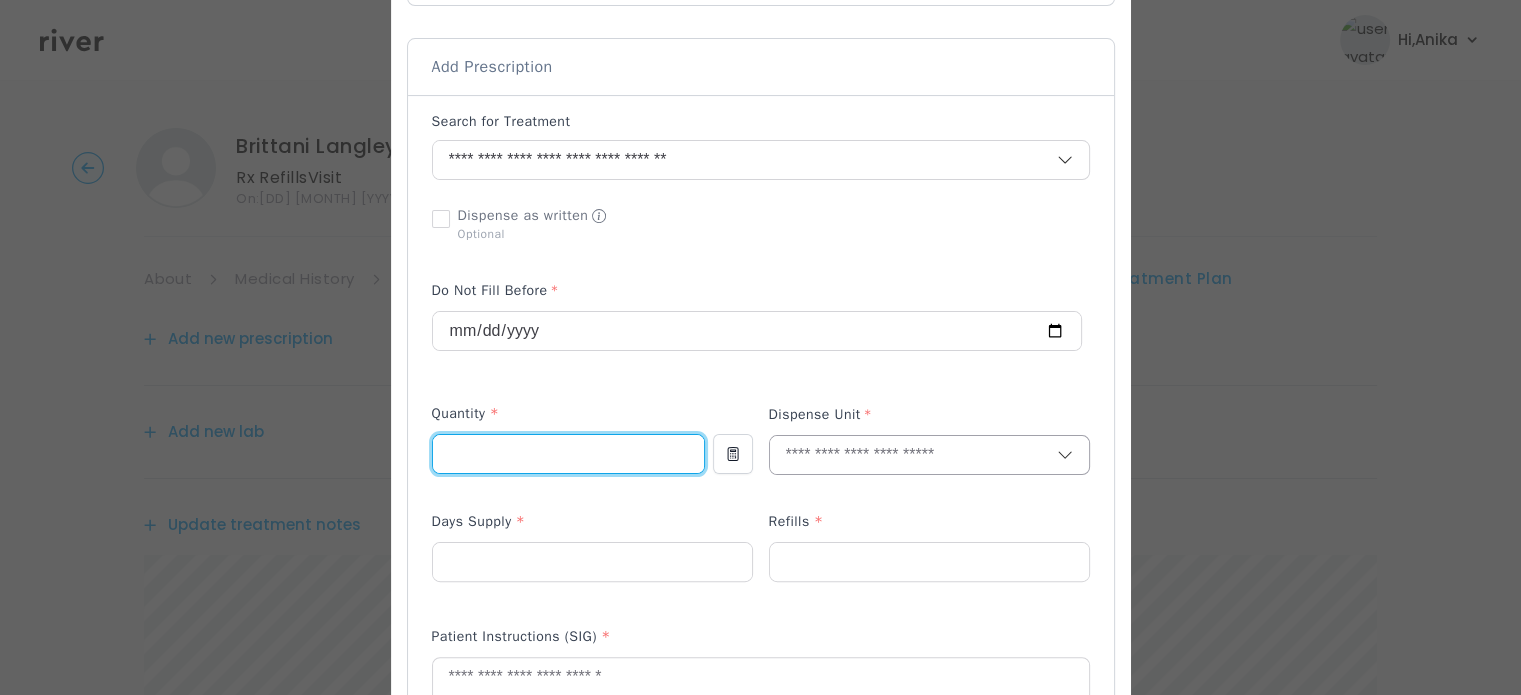 type on "**" 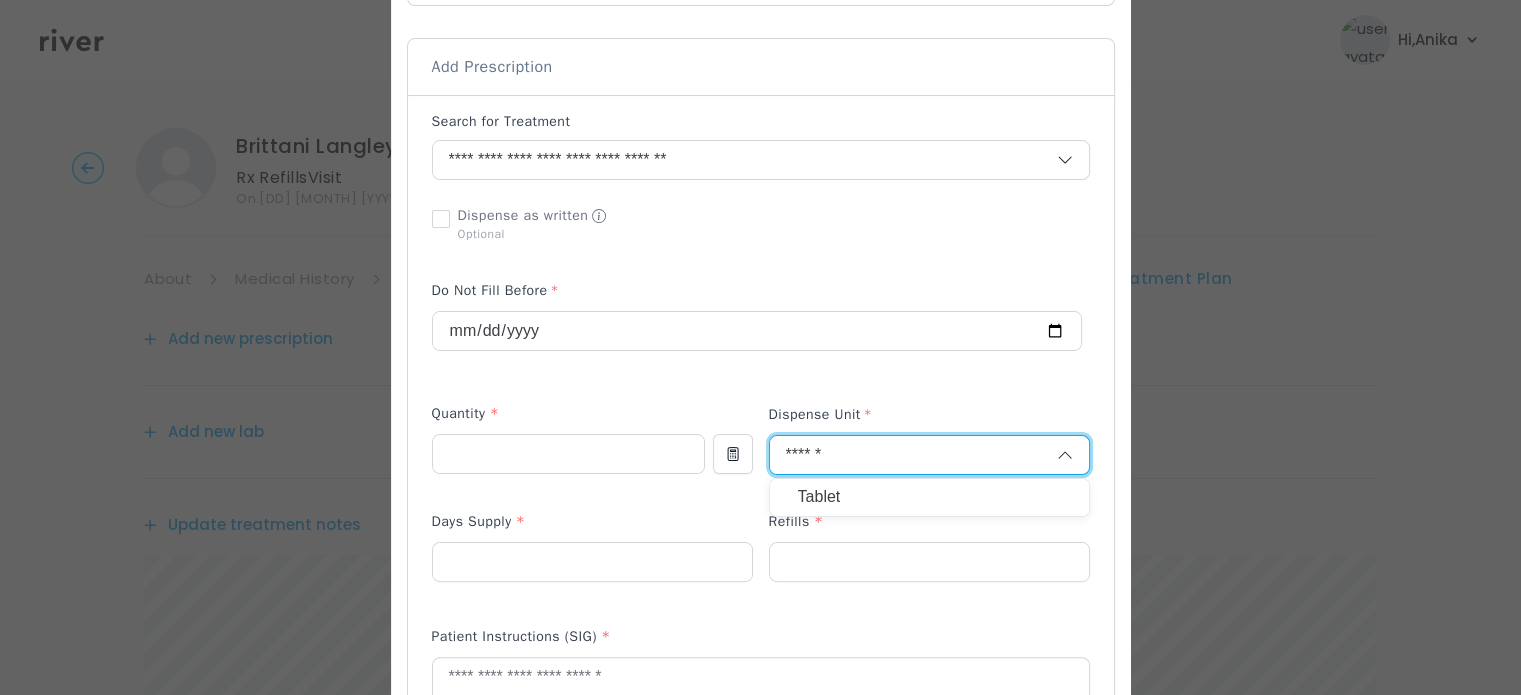 type on "******" 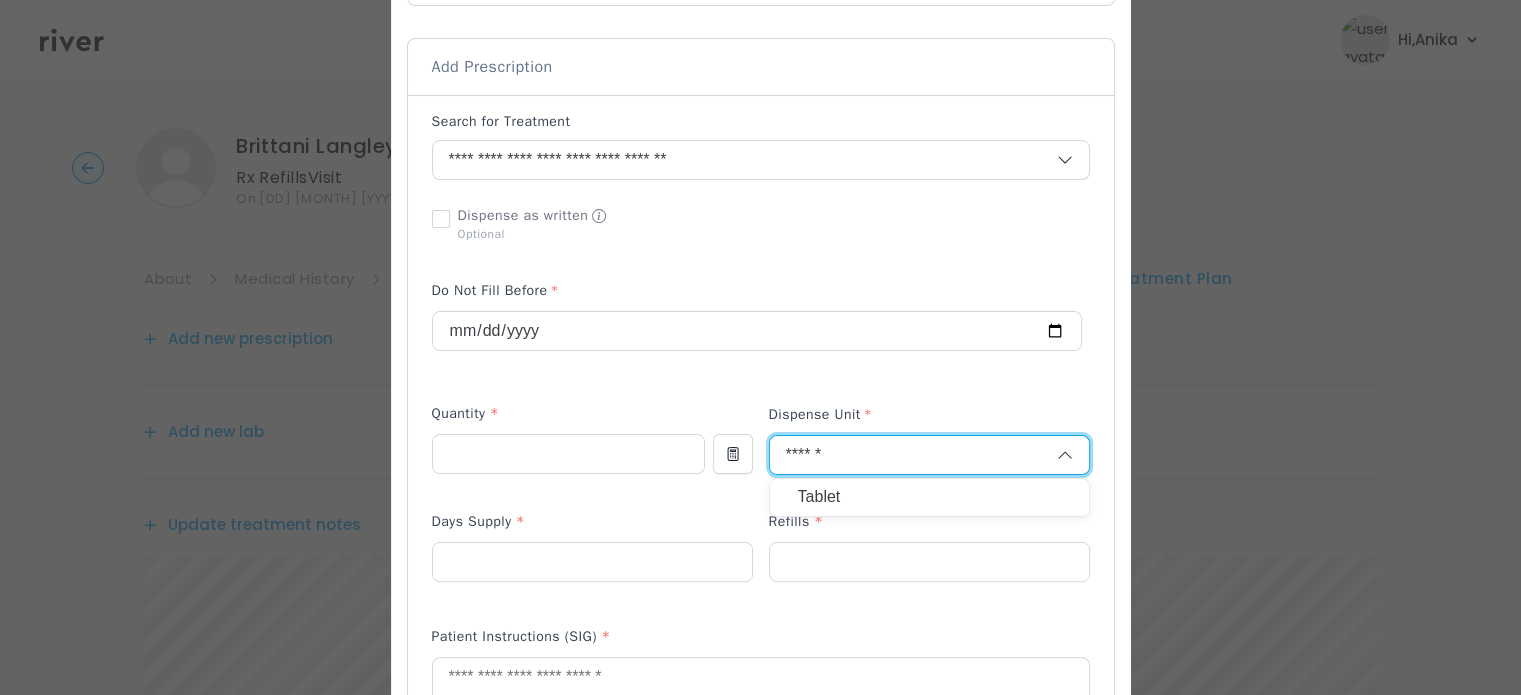 type 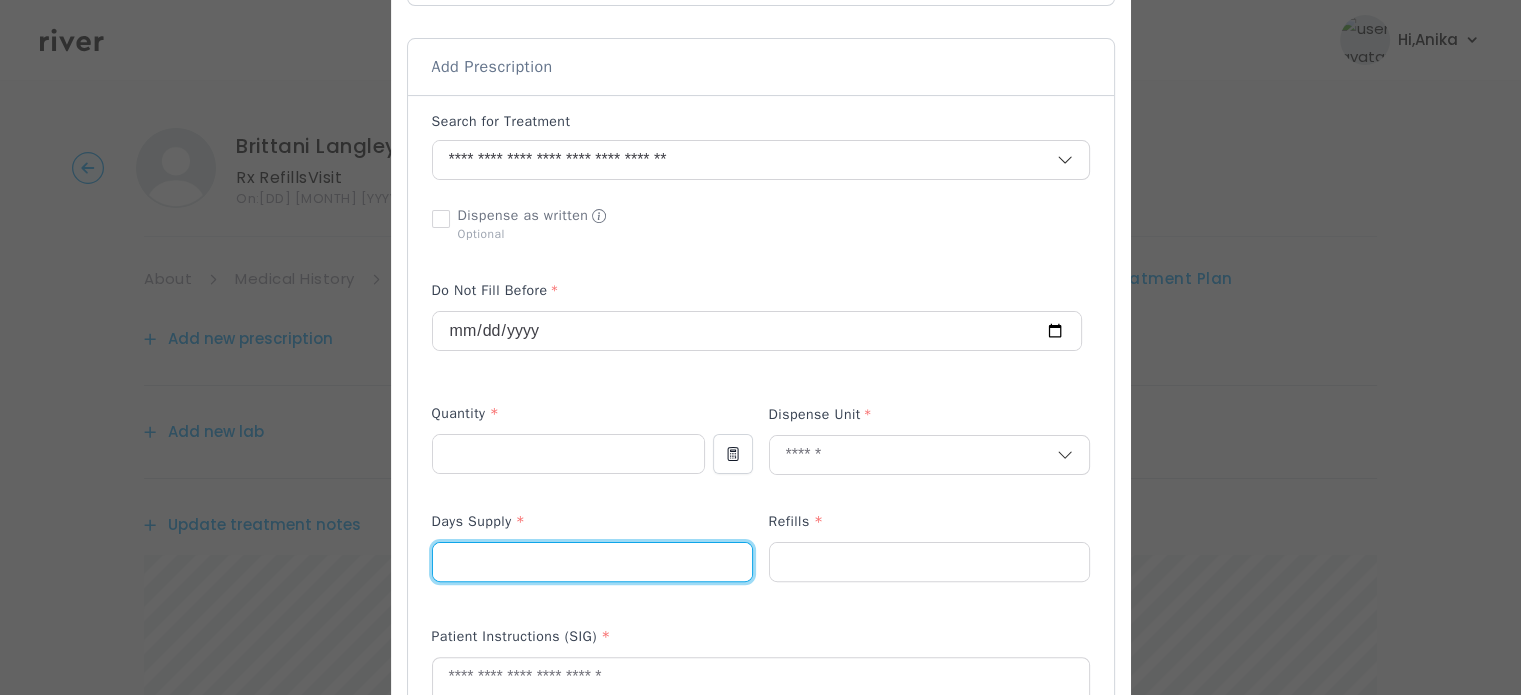 click at bounding box center (592, 562) 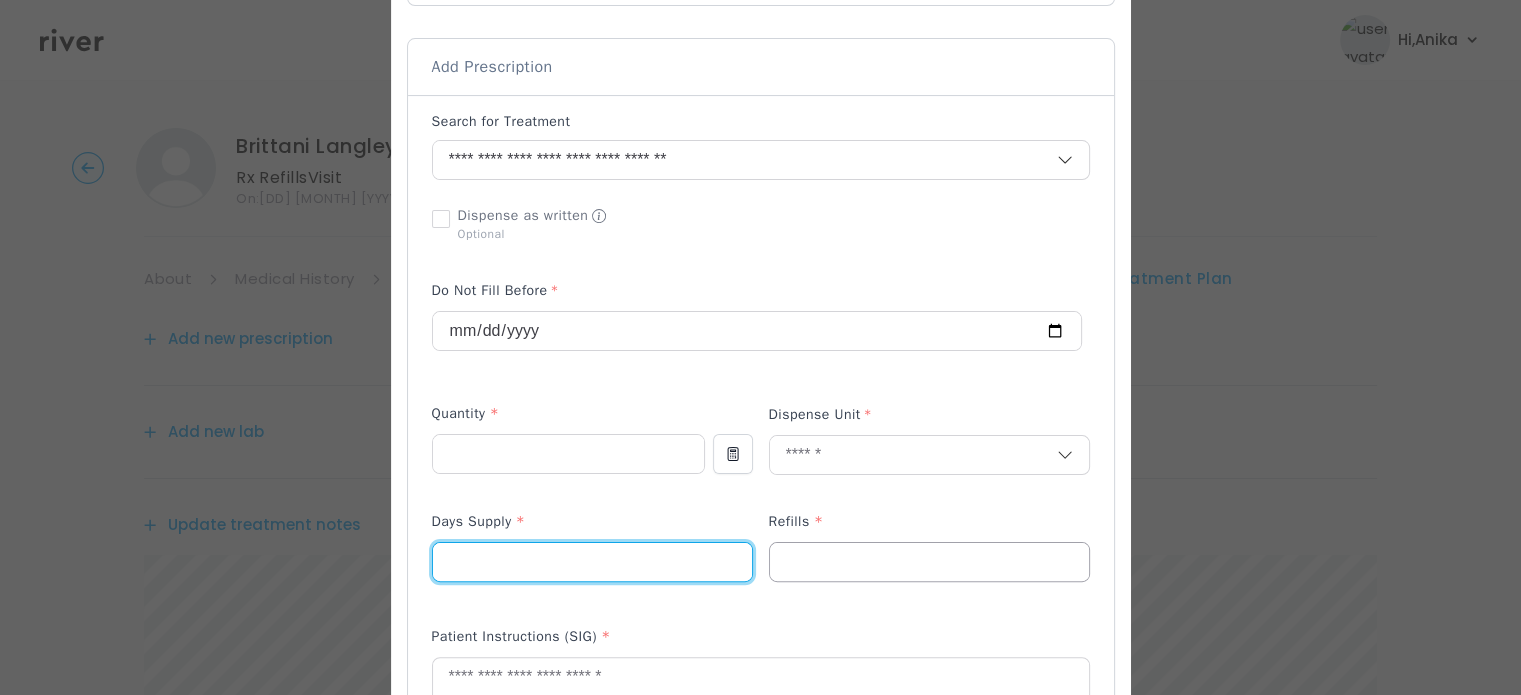 type on "**" 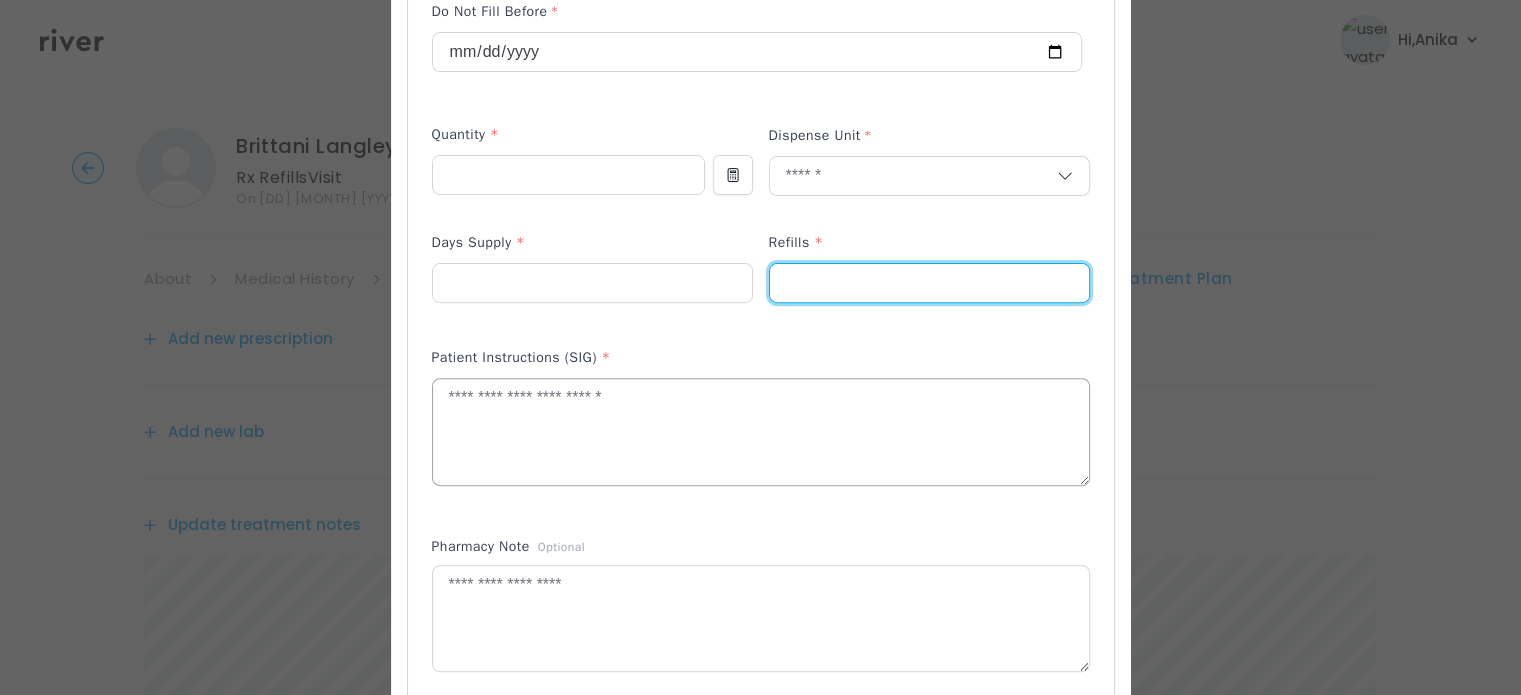 scroll, scrollTop: 677, scrollLeft: 0, axis: vertical 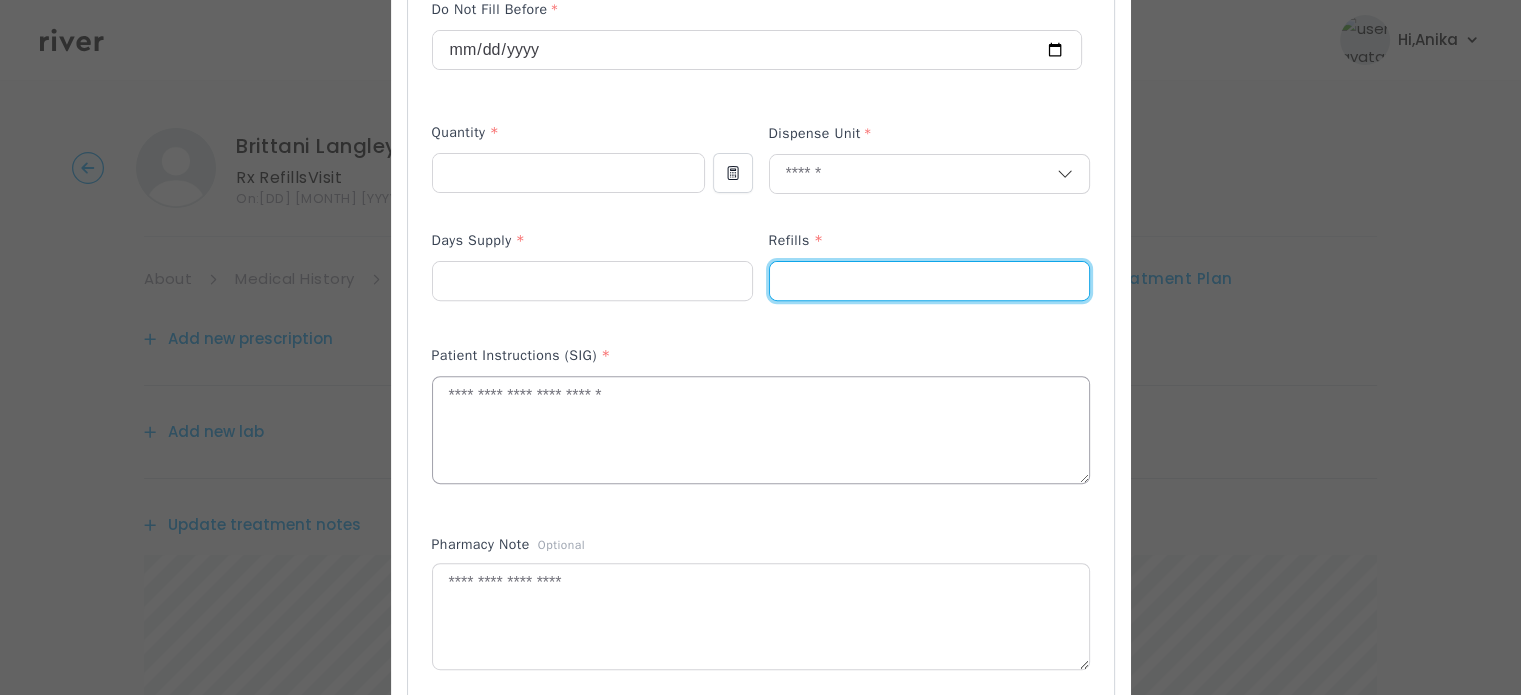 type on "*" 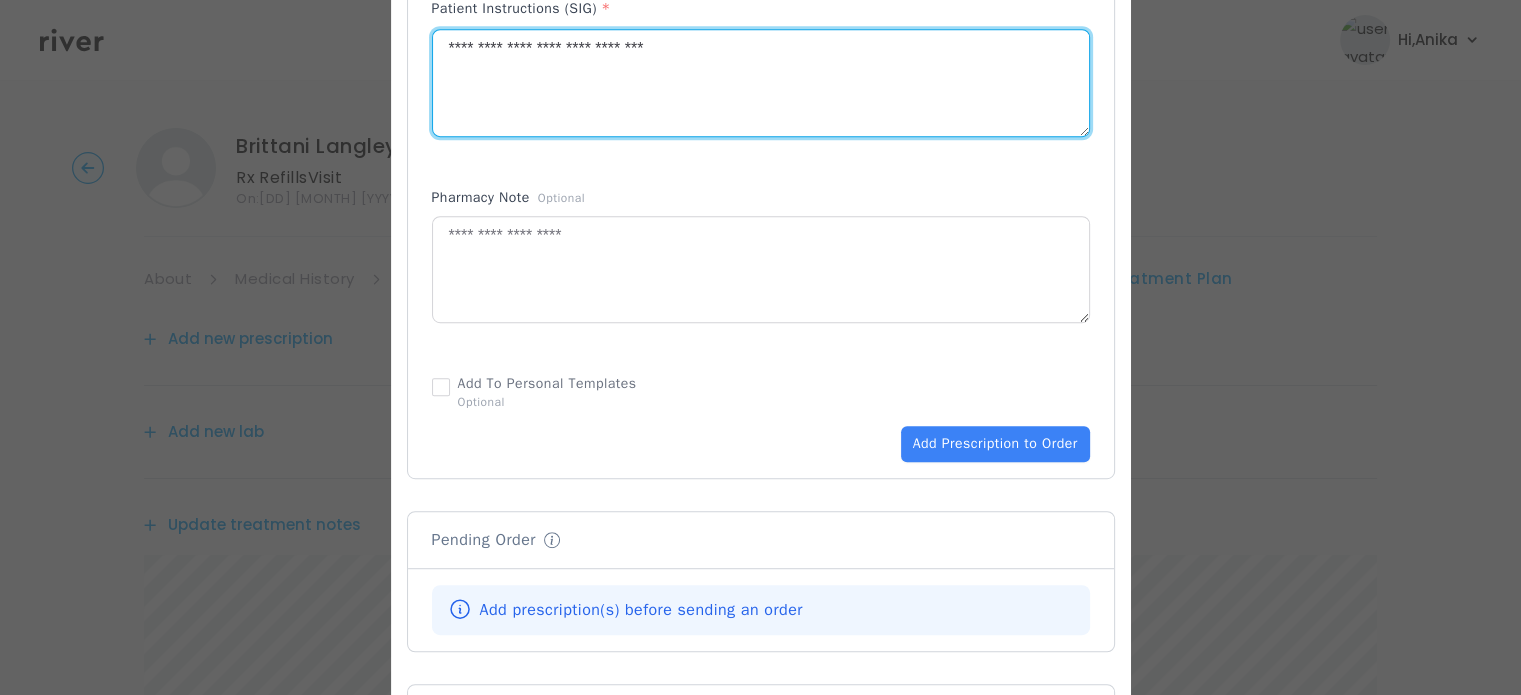scroll, scrollTop: 1025, scrollLeft: 0, axis: vertical 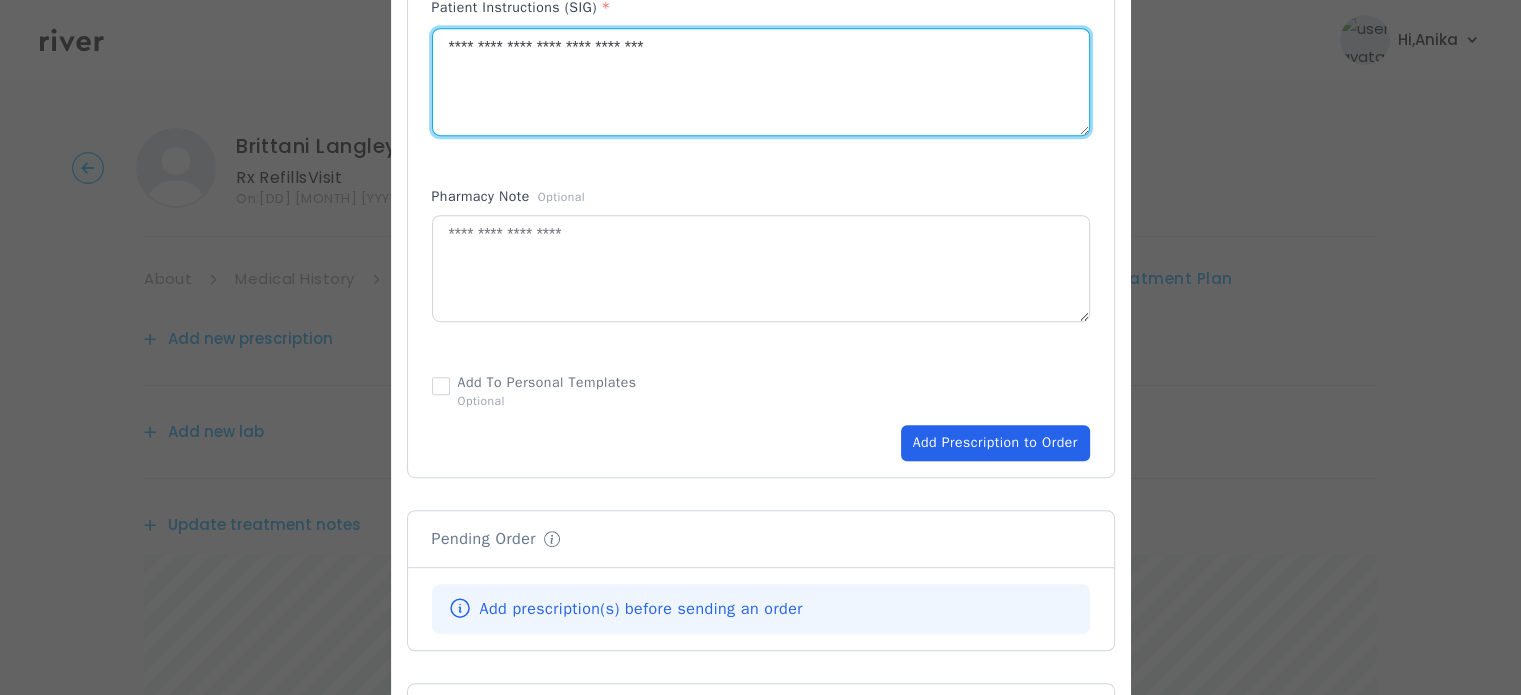 type on "**********" 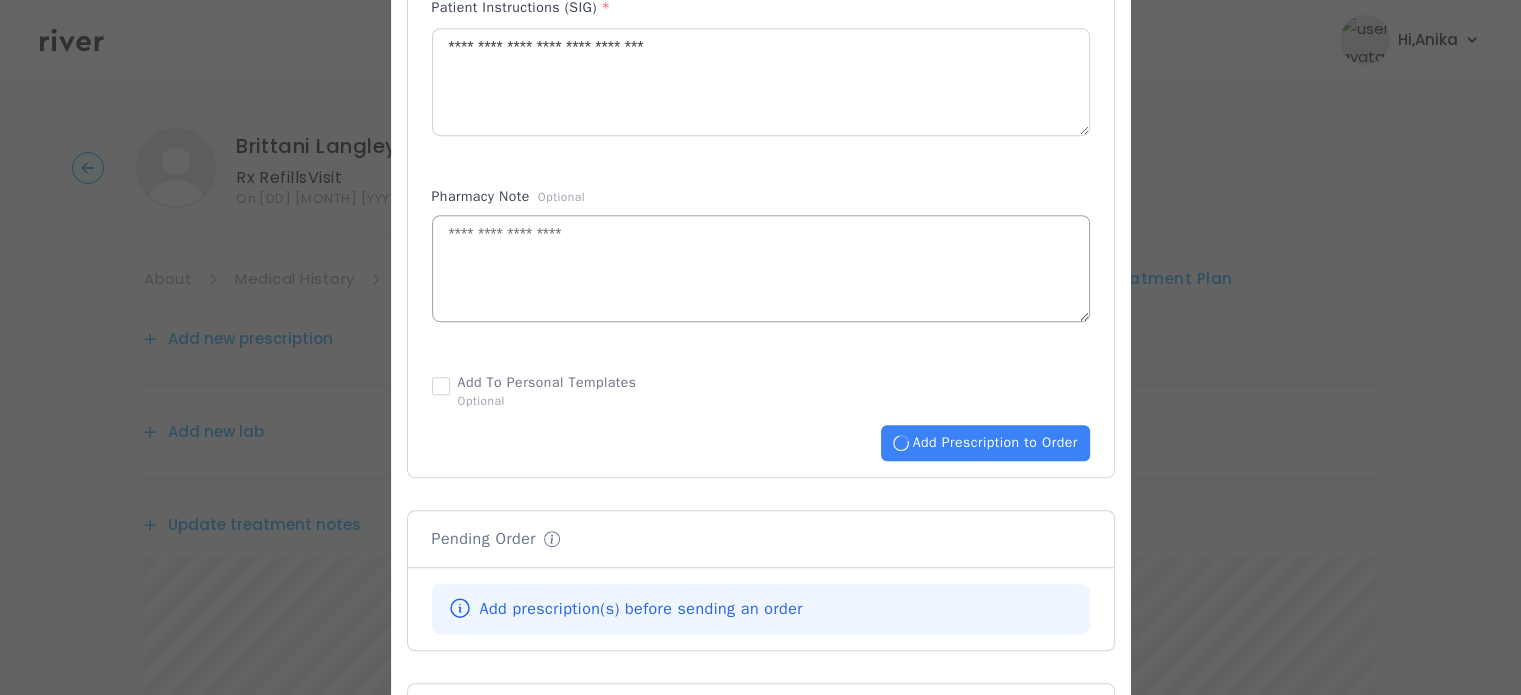 type 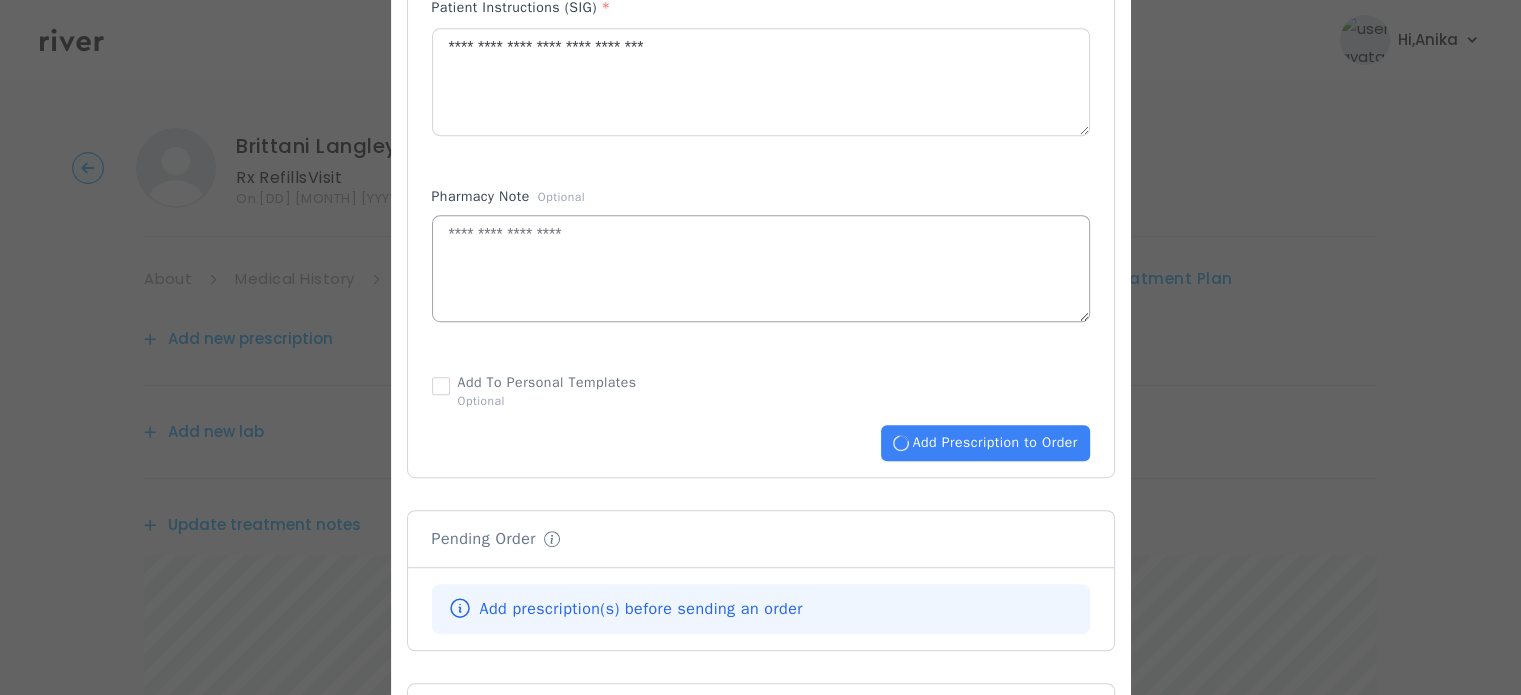 type 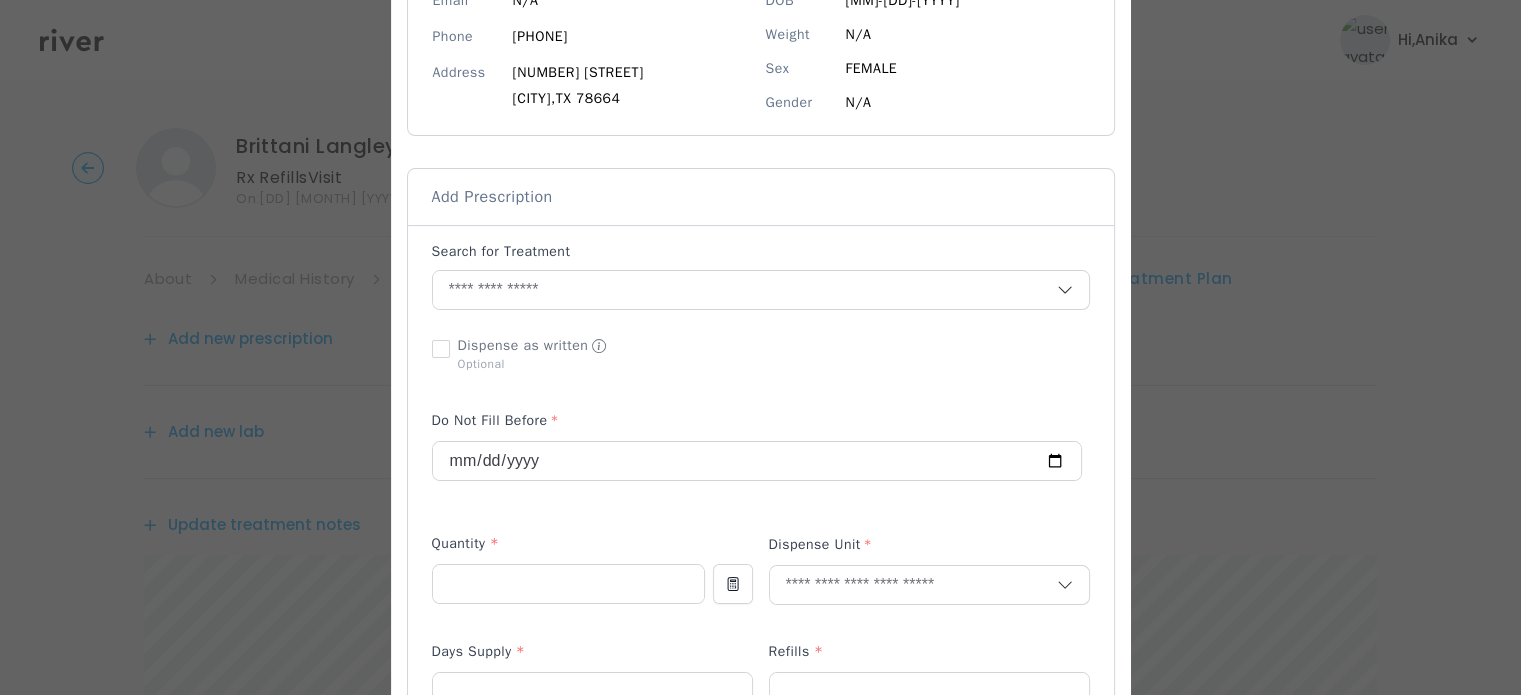 scroll, scrollTop: 205, scrollLeft: 0, axis: vertical 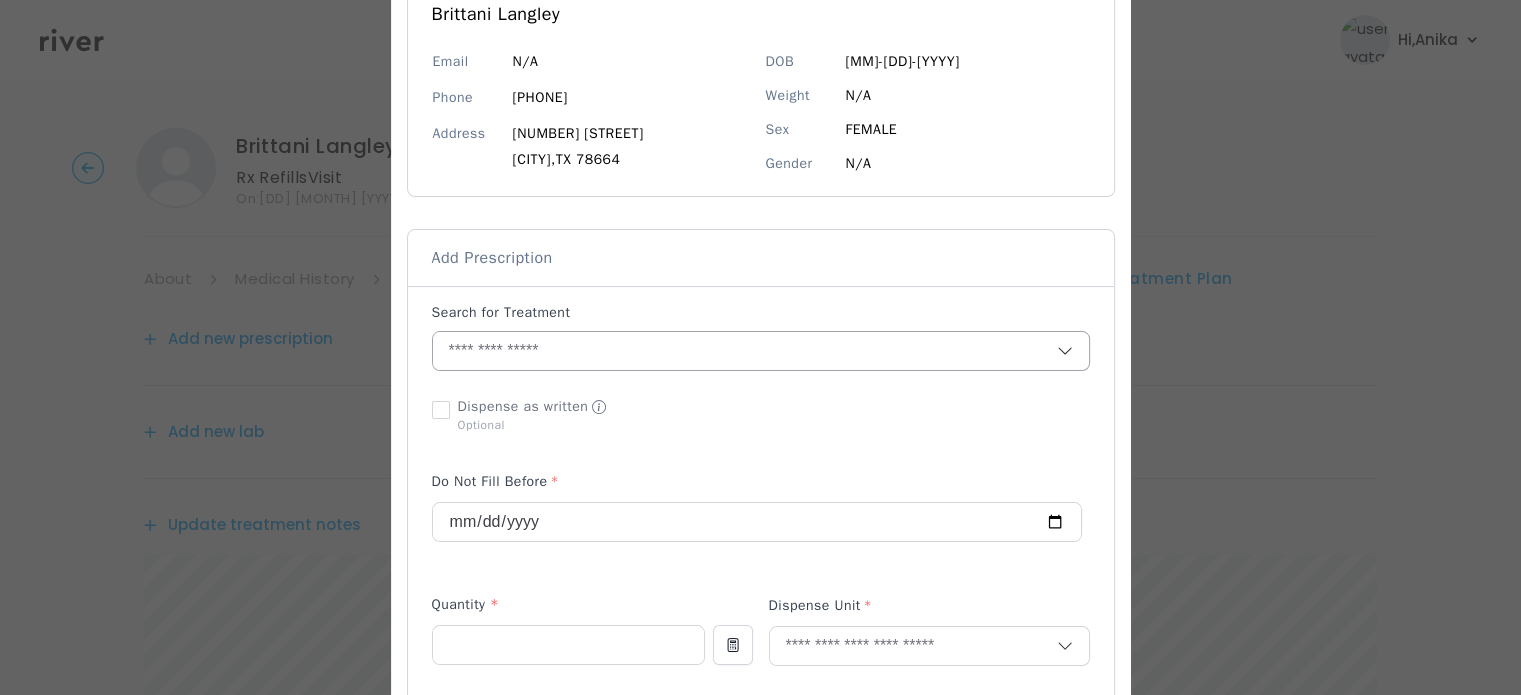 click at bounding box center (745, 351) 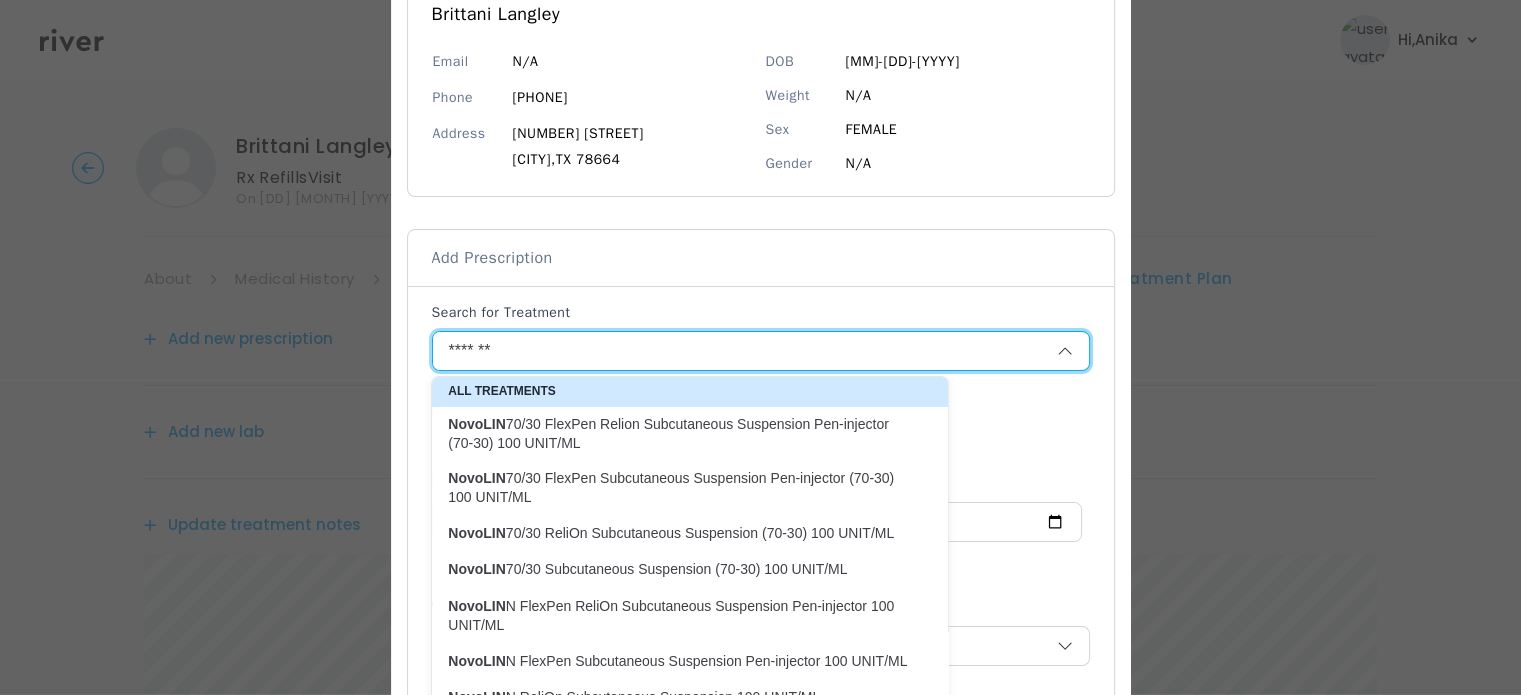 click on "NovoLIN  70/30 FlexPen Subcutaneous Suspension Pen-injector (70-30) 100 UNIT/ML" at bounding box center (678, 488) 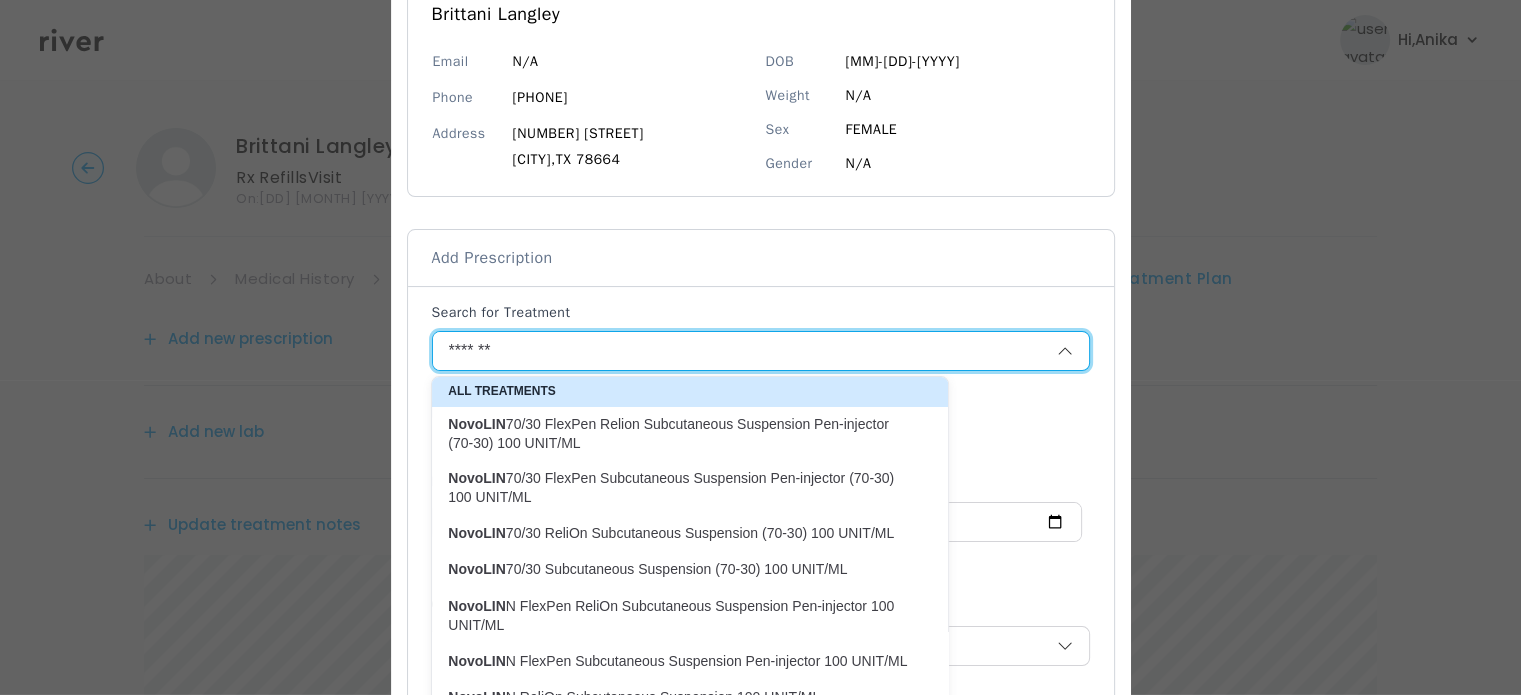 type on "**********" 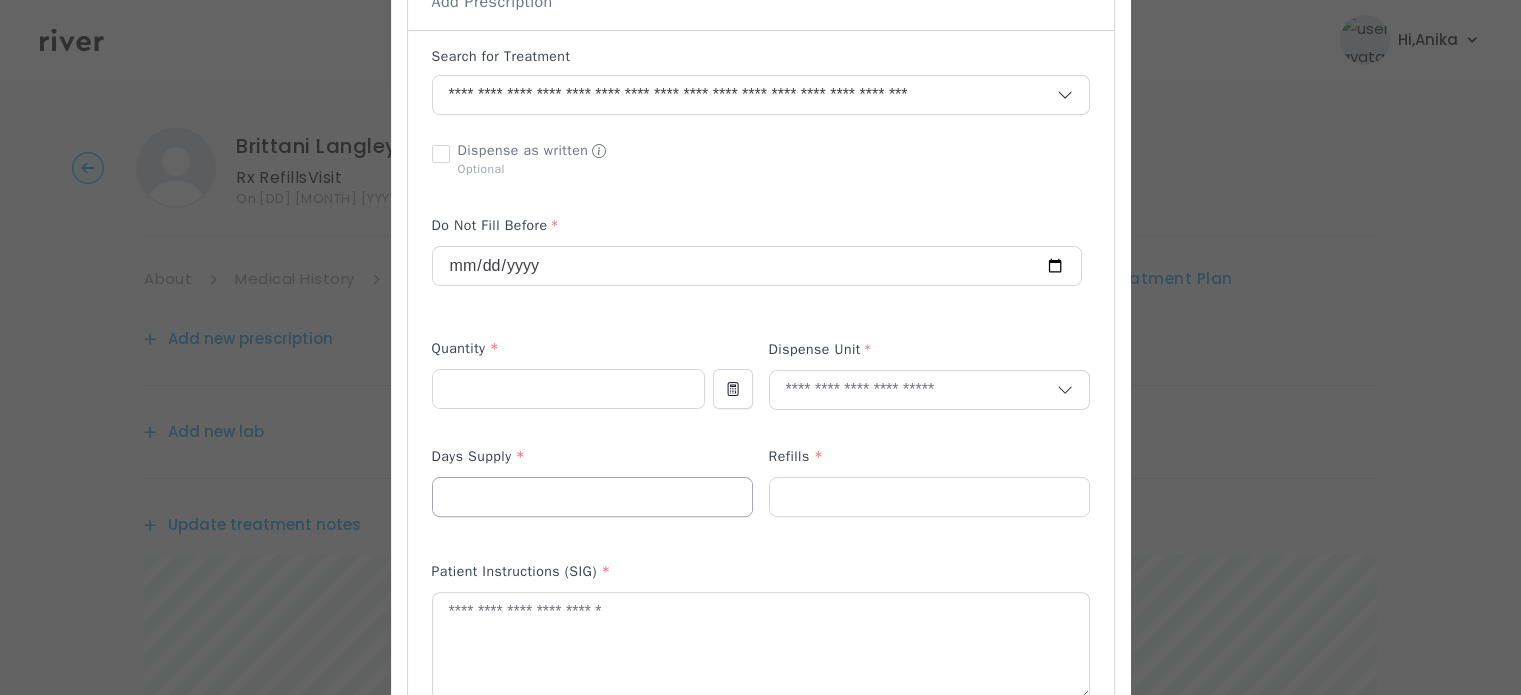 scroll, scrollTop: 477, scrollLeft: 0, axis: vertical 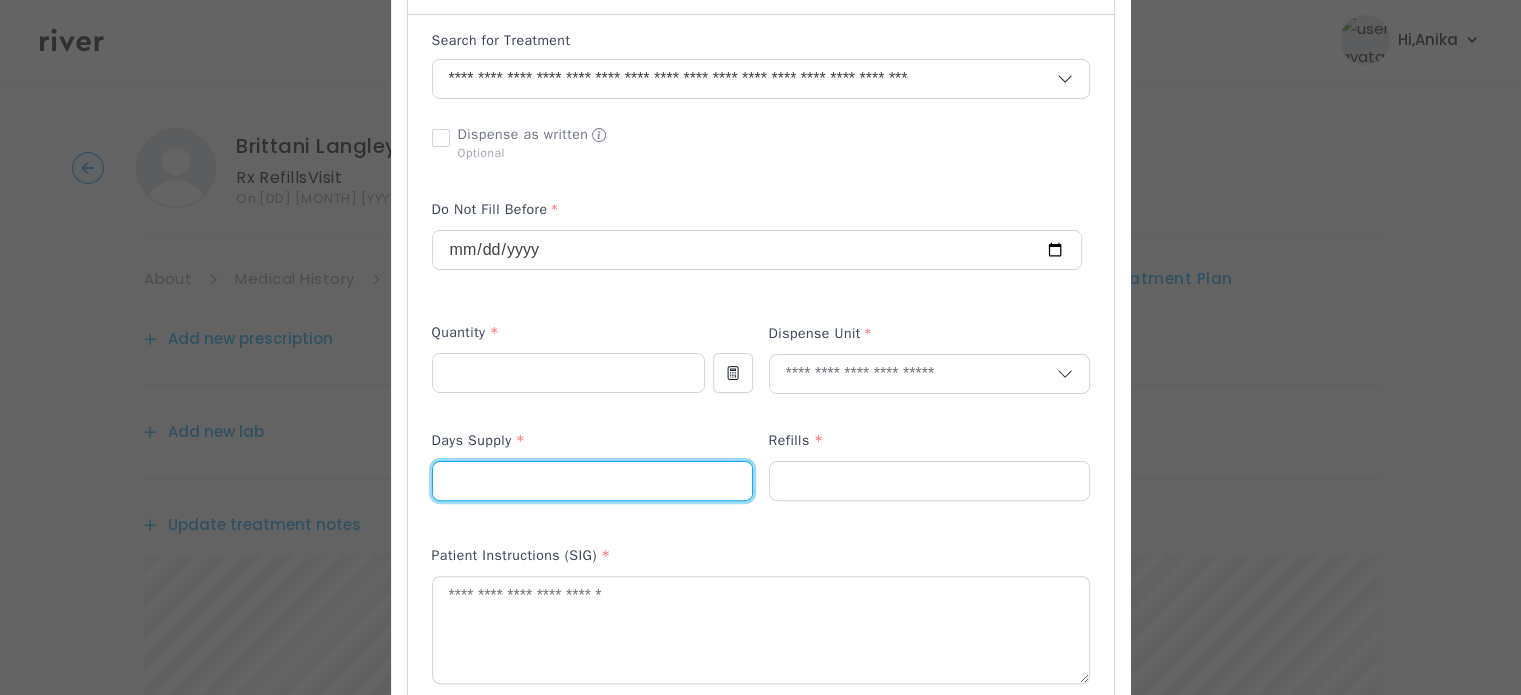 click at bounding box center [592, 481] 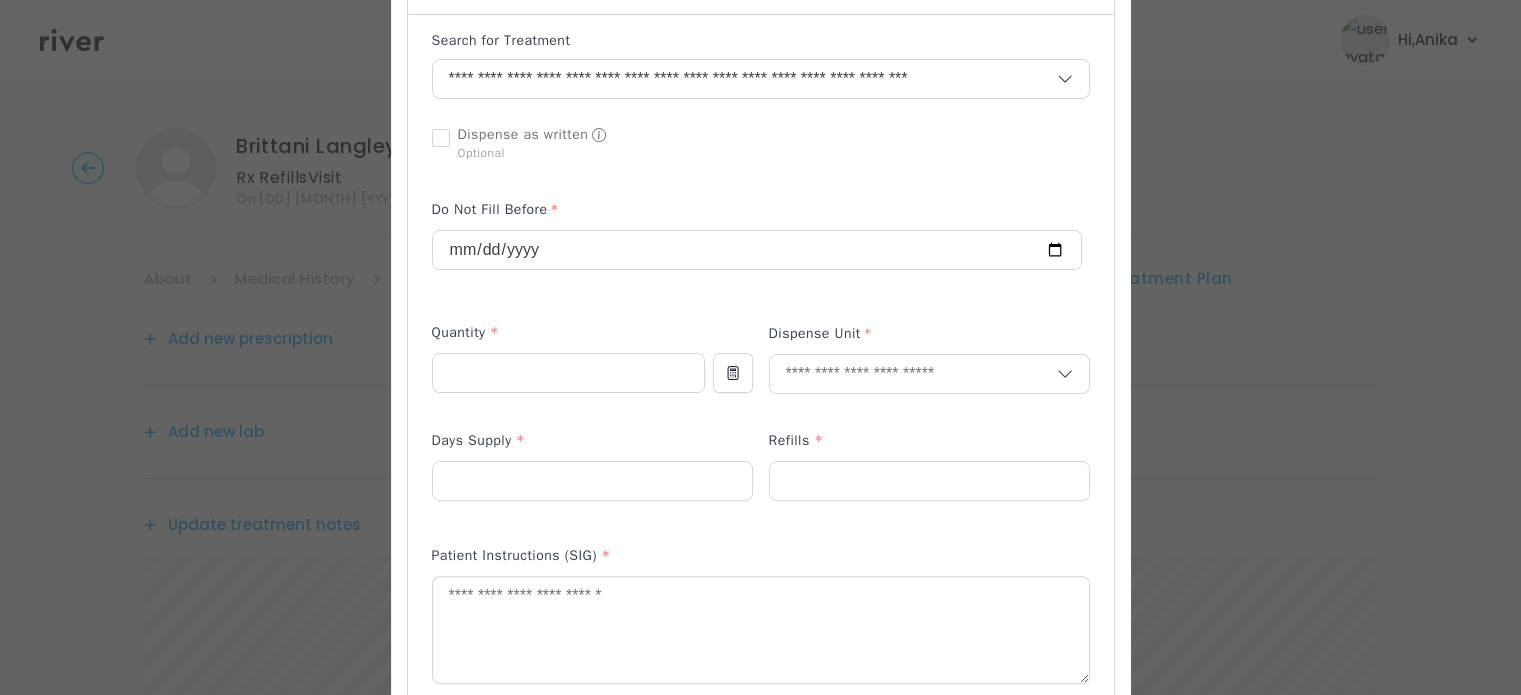 click on "Refills *" at bounding box center (929, 445) 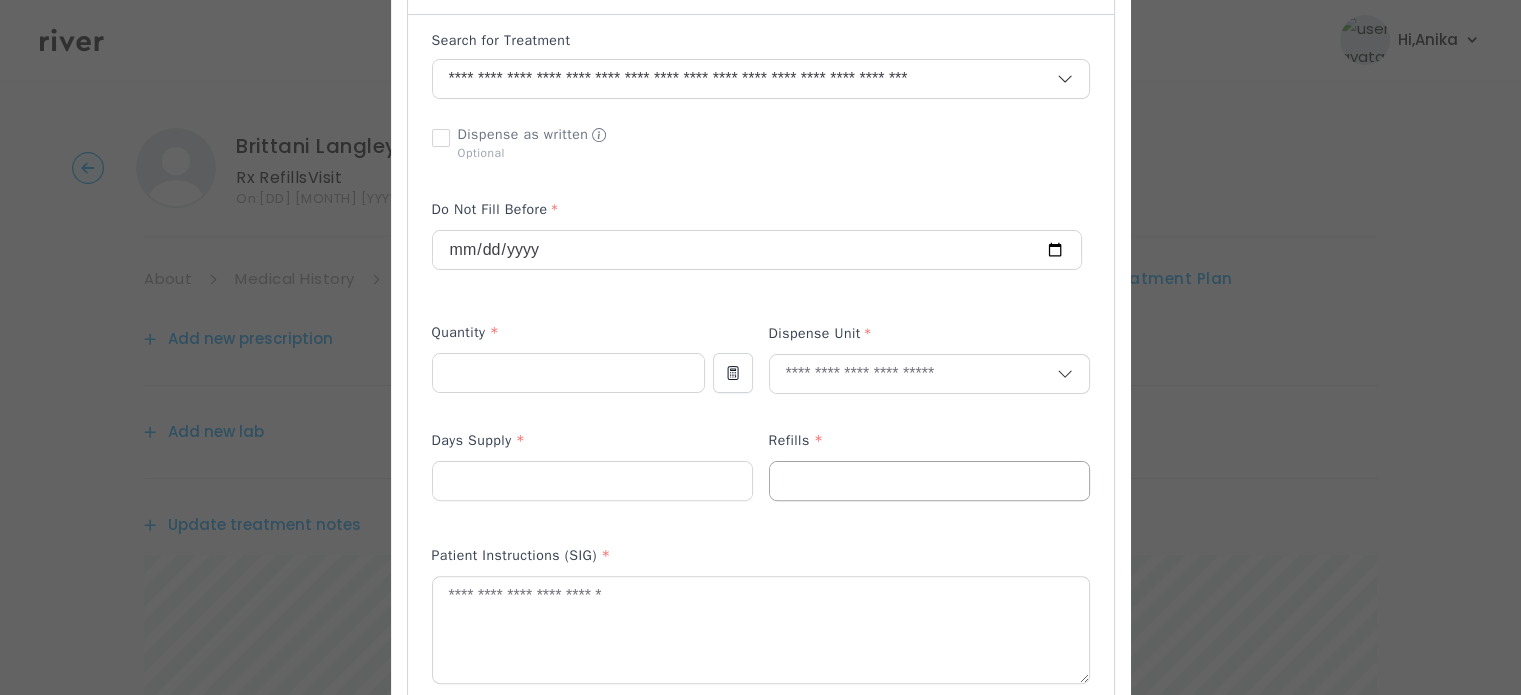 click at bounding box center (929, 481) 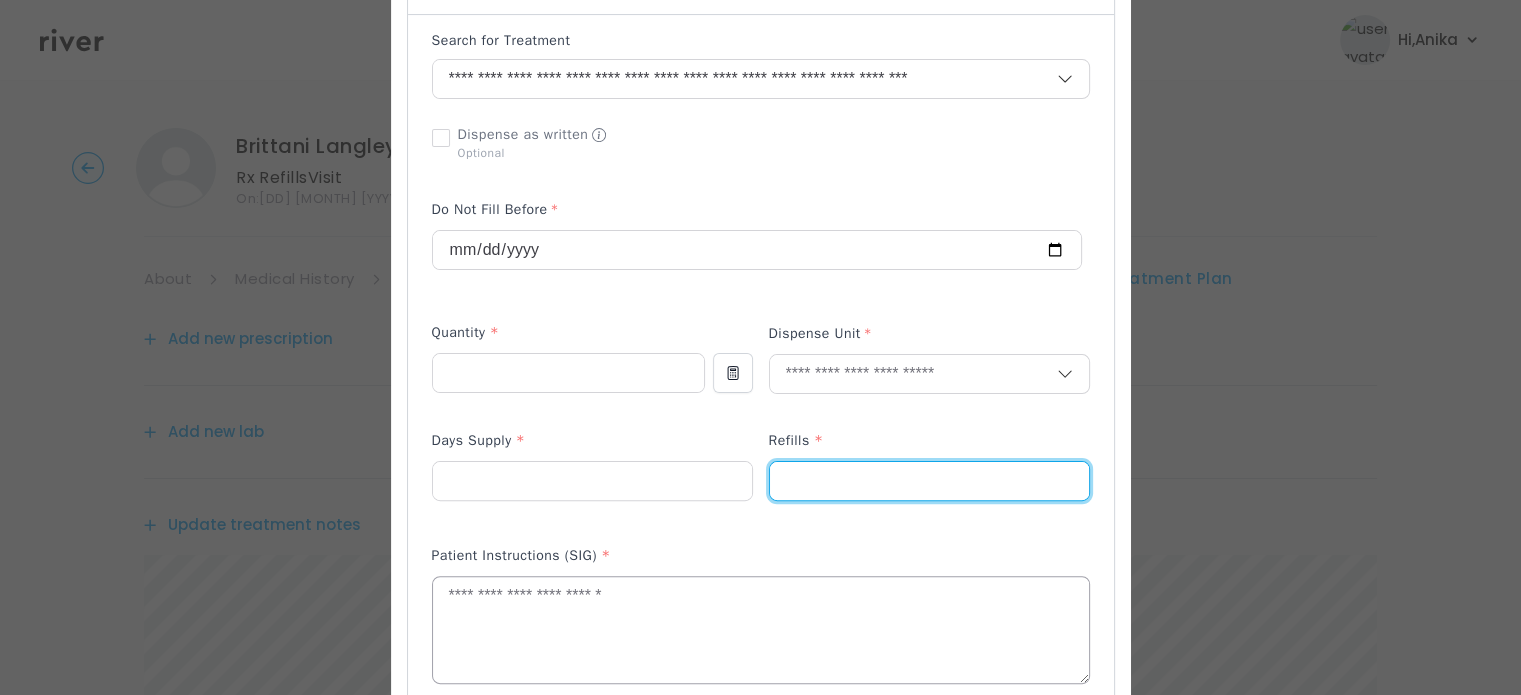 type on "*" 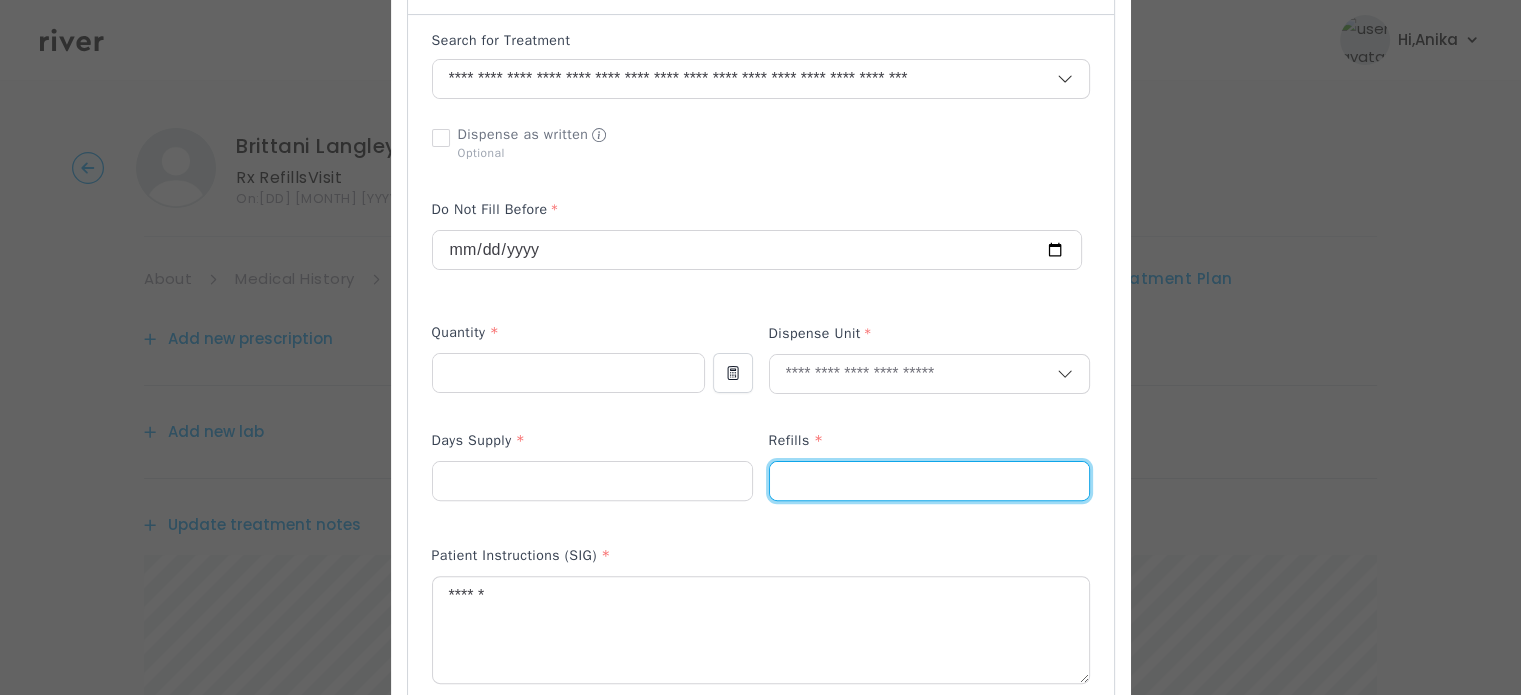click on "*" at bounding box center [929, 481] 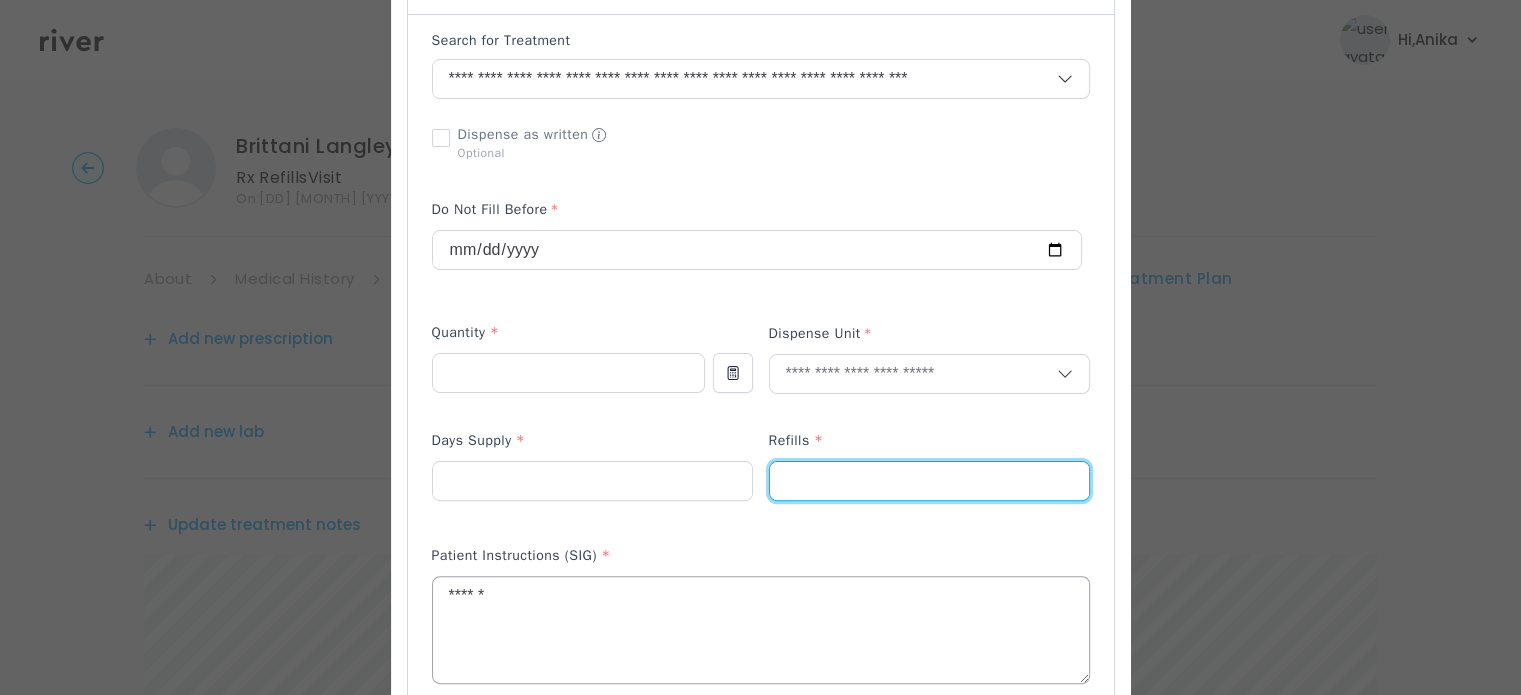 click on "******" at bounding box center (761, 630) 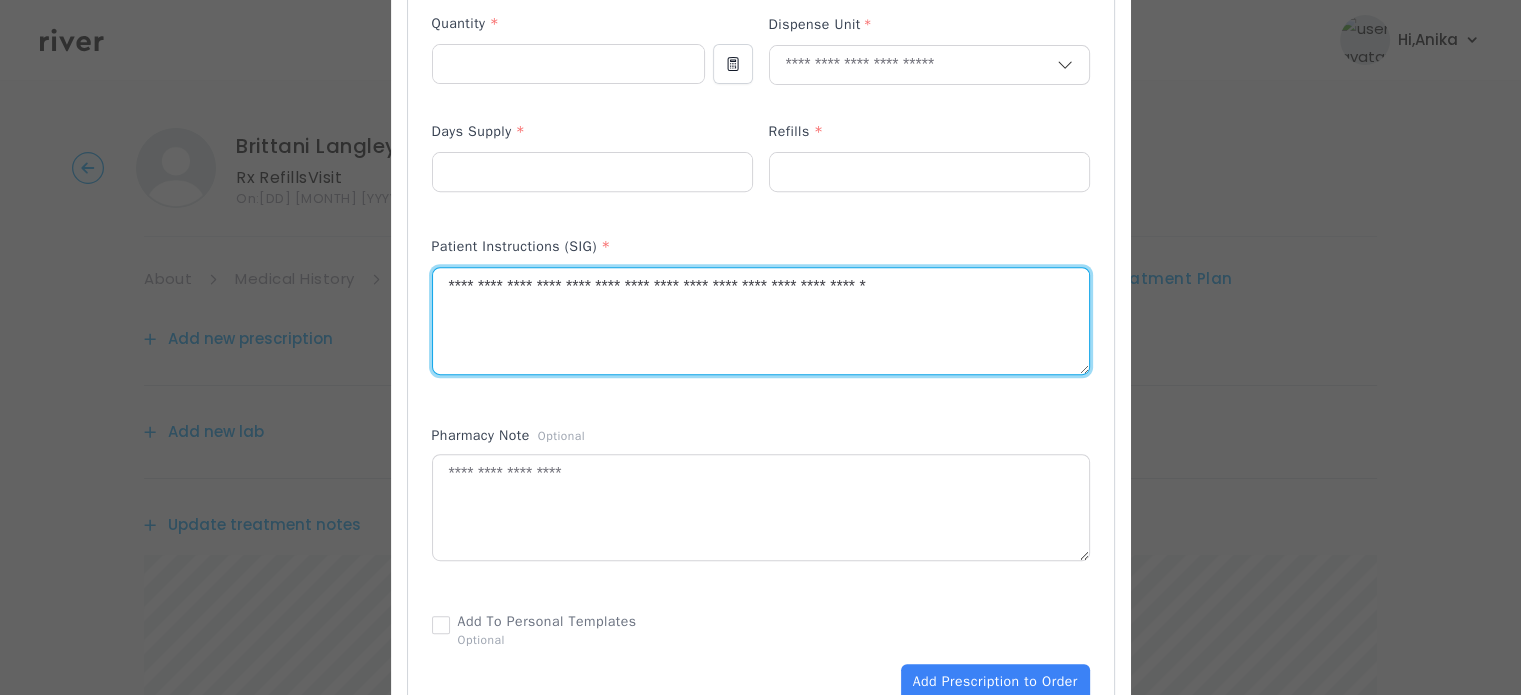 scroll, scrollTop: 782, scrollLeft: 0, axis: vertical 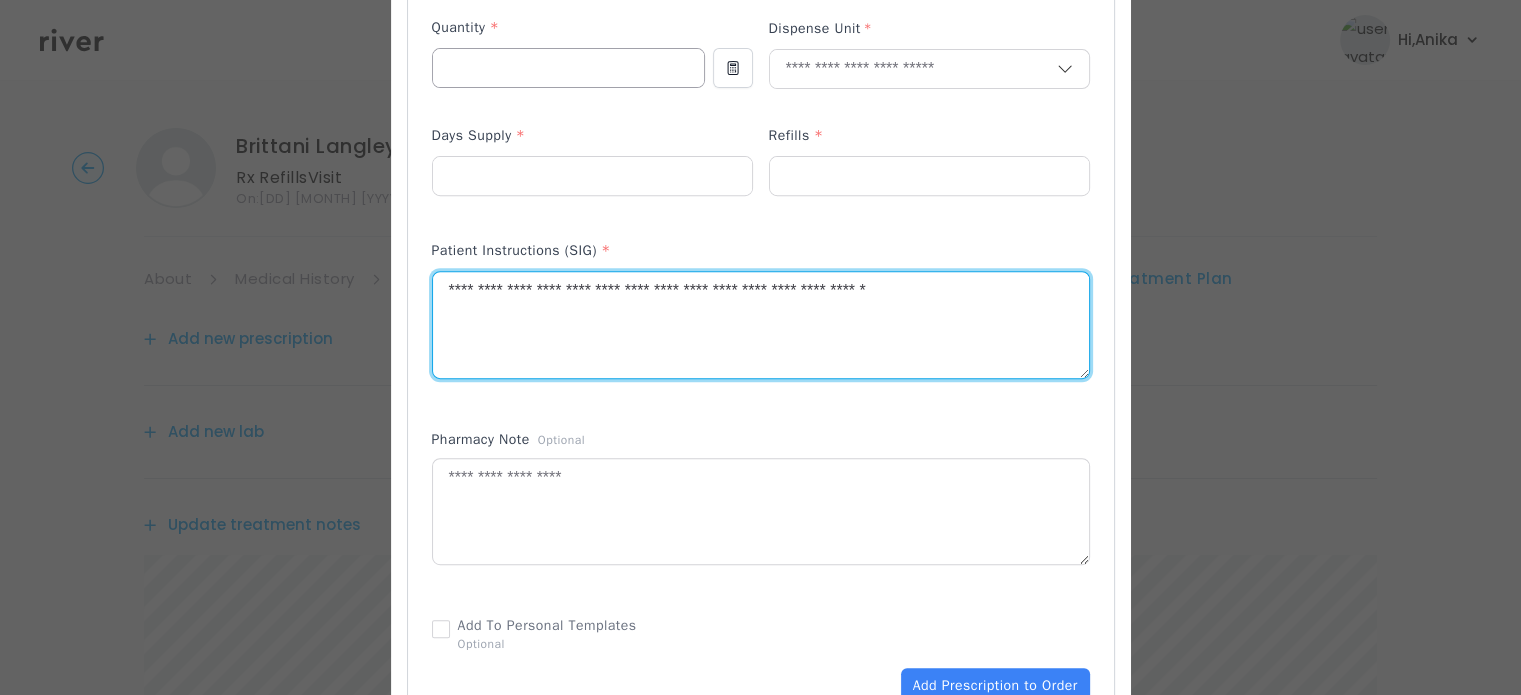 type on "**********" 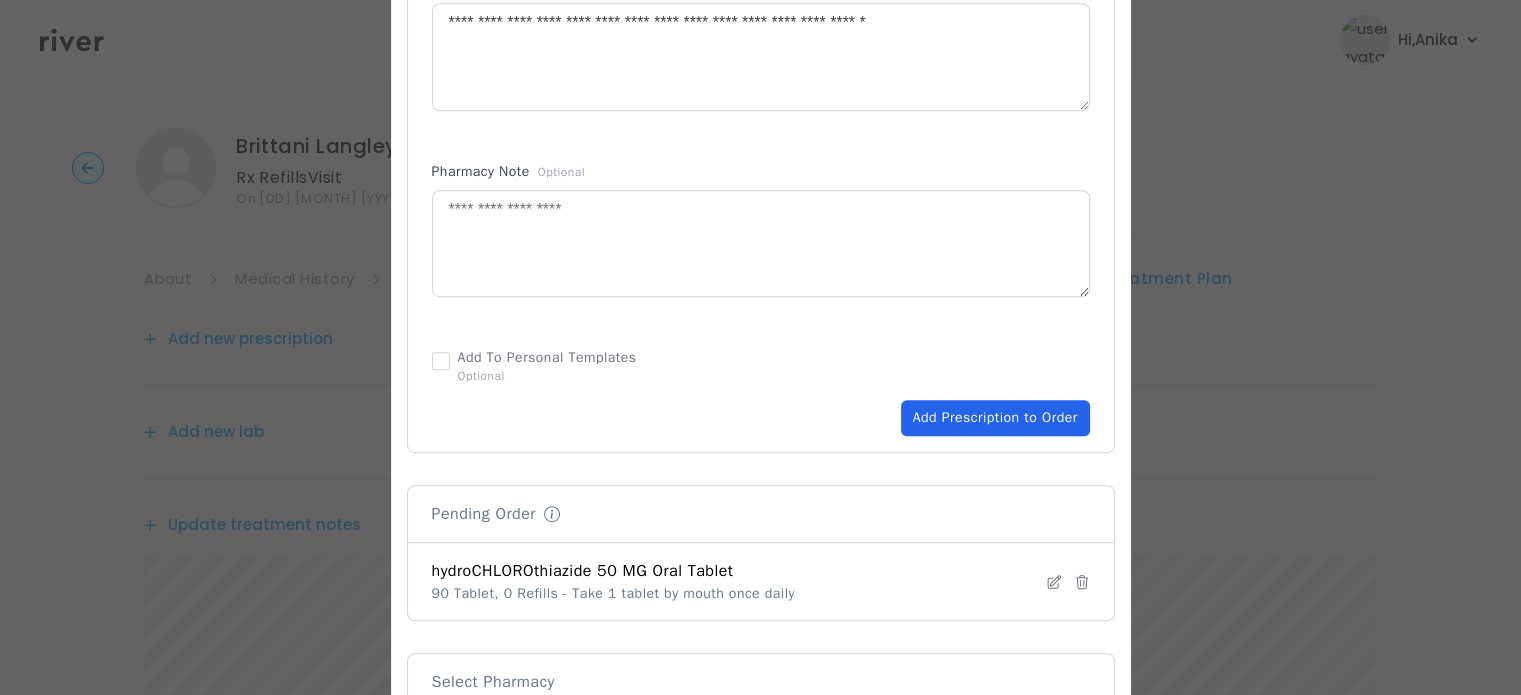 click on "Add Prescription to Order" at bounding box center (995, 418) 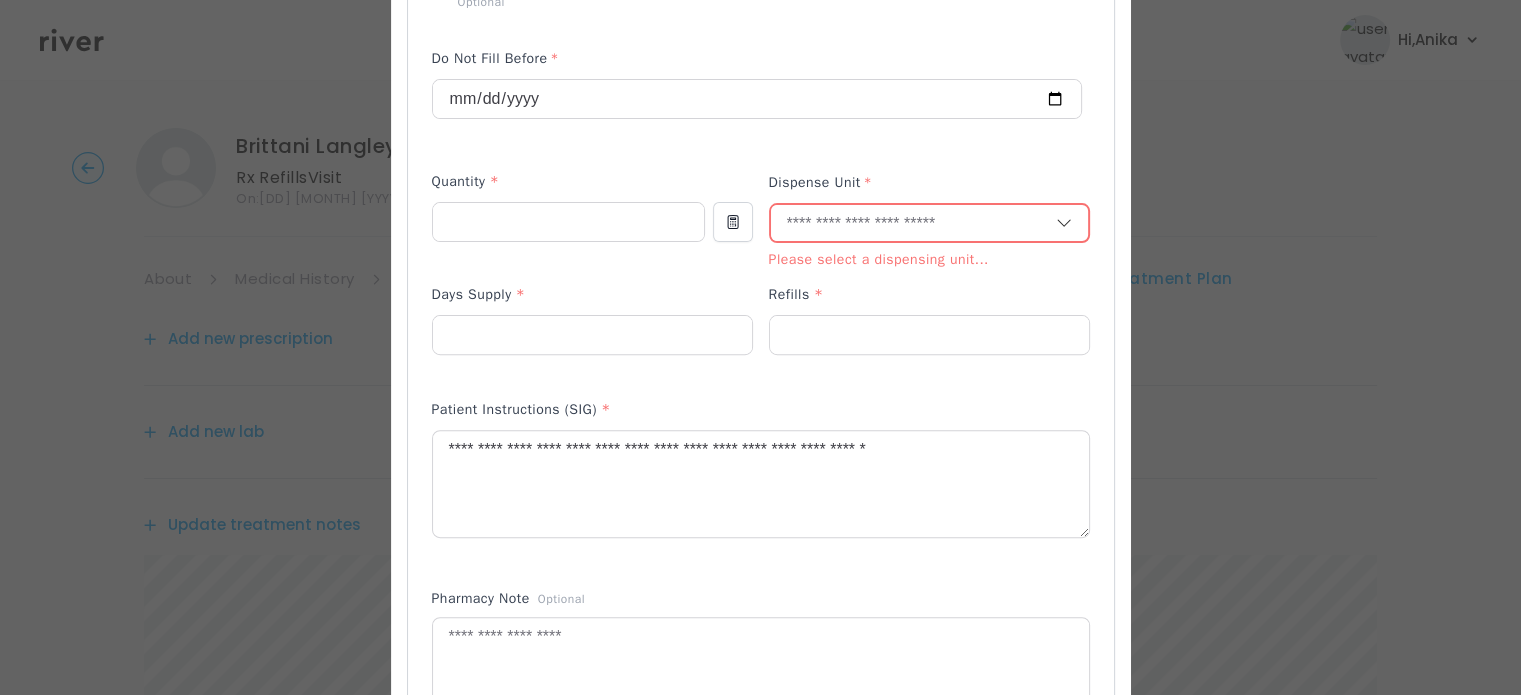 scroll, scrollTop: 600, scrollLeft: 0, axis: vertical 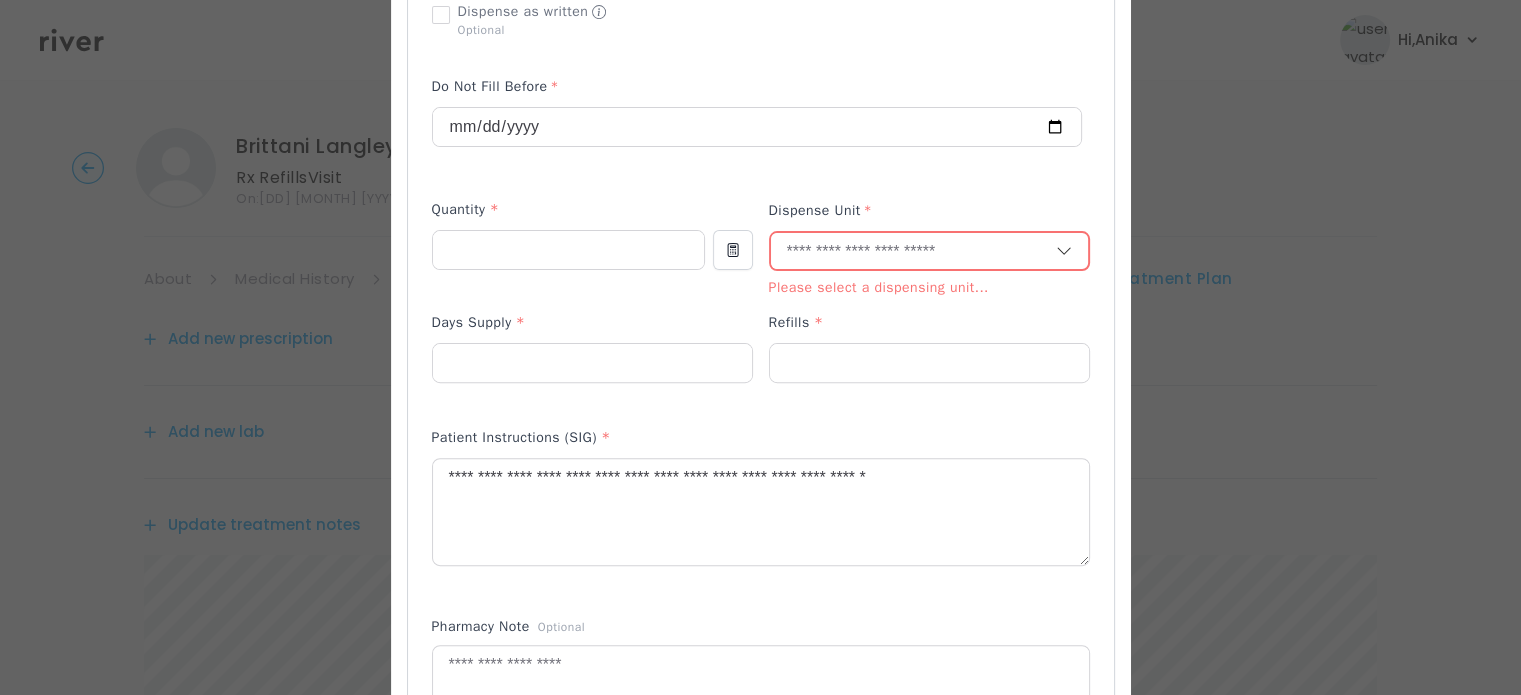 click at bounding box center [913, 252] 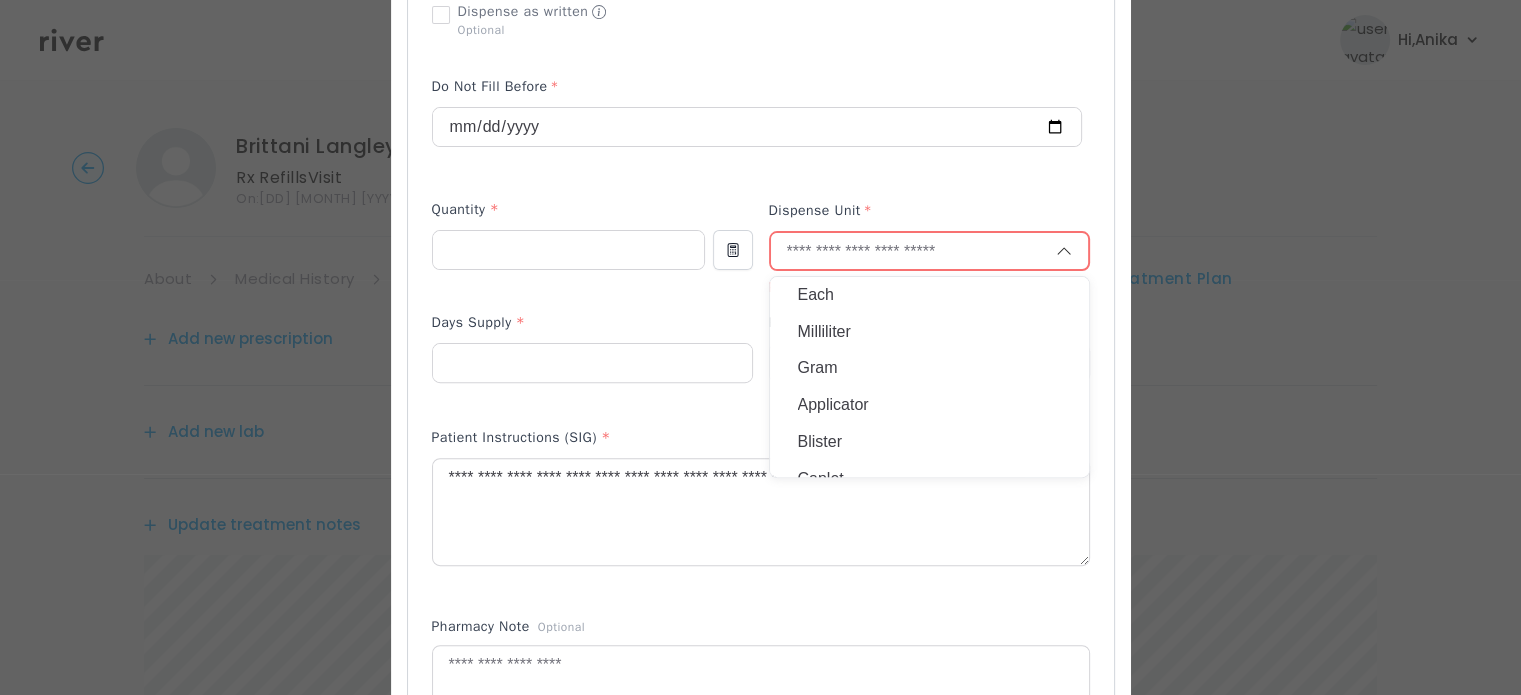 click on "Milliliter" at bounding box center [929, 332] 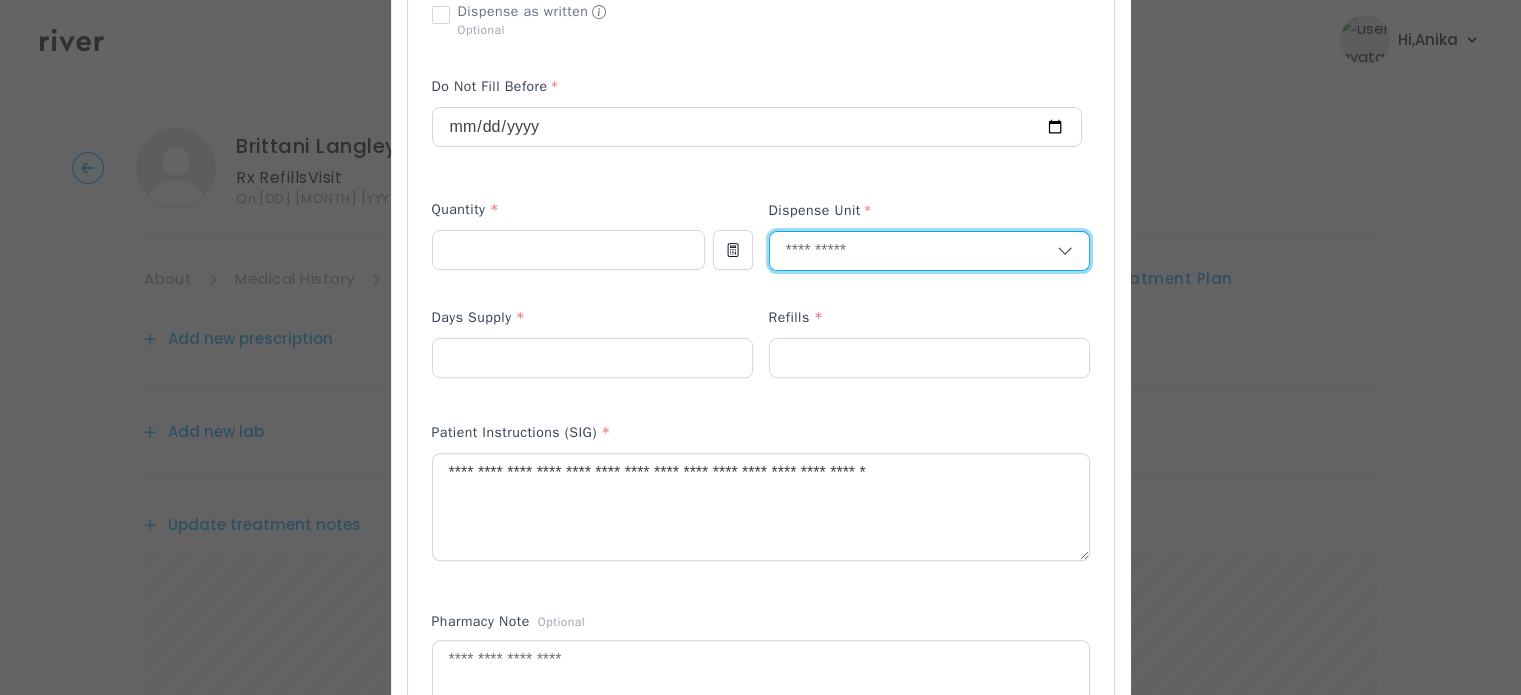 click at bounding box center [913, 251] 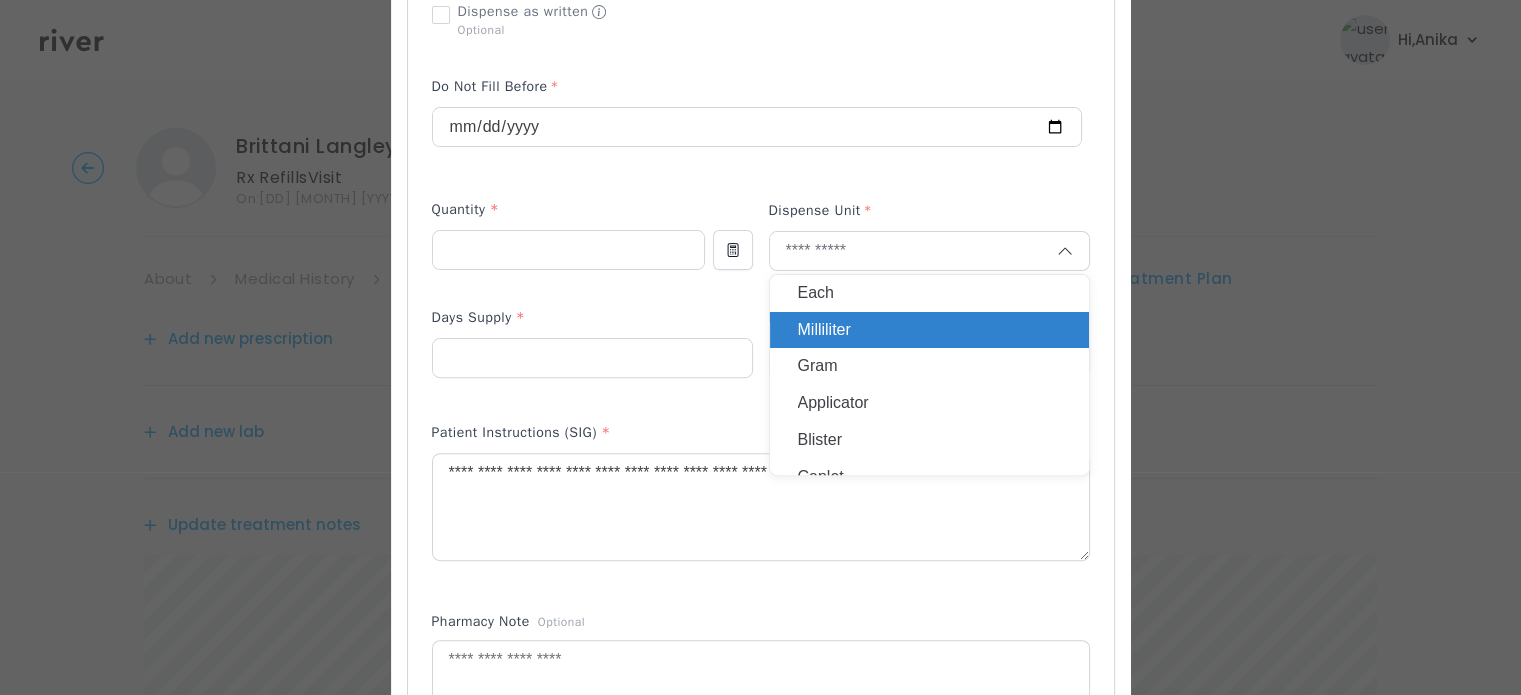 click on "Each" at bounding box center [929, 293] 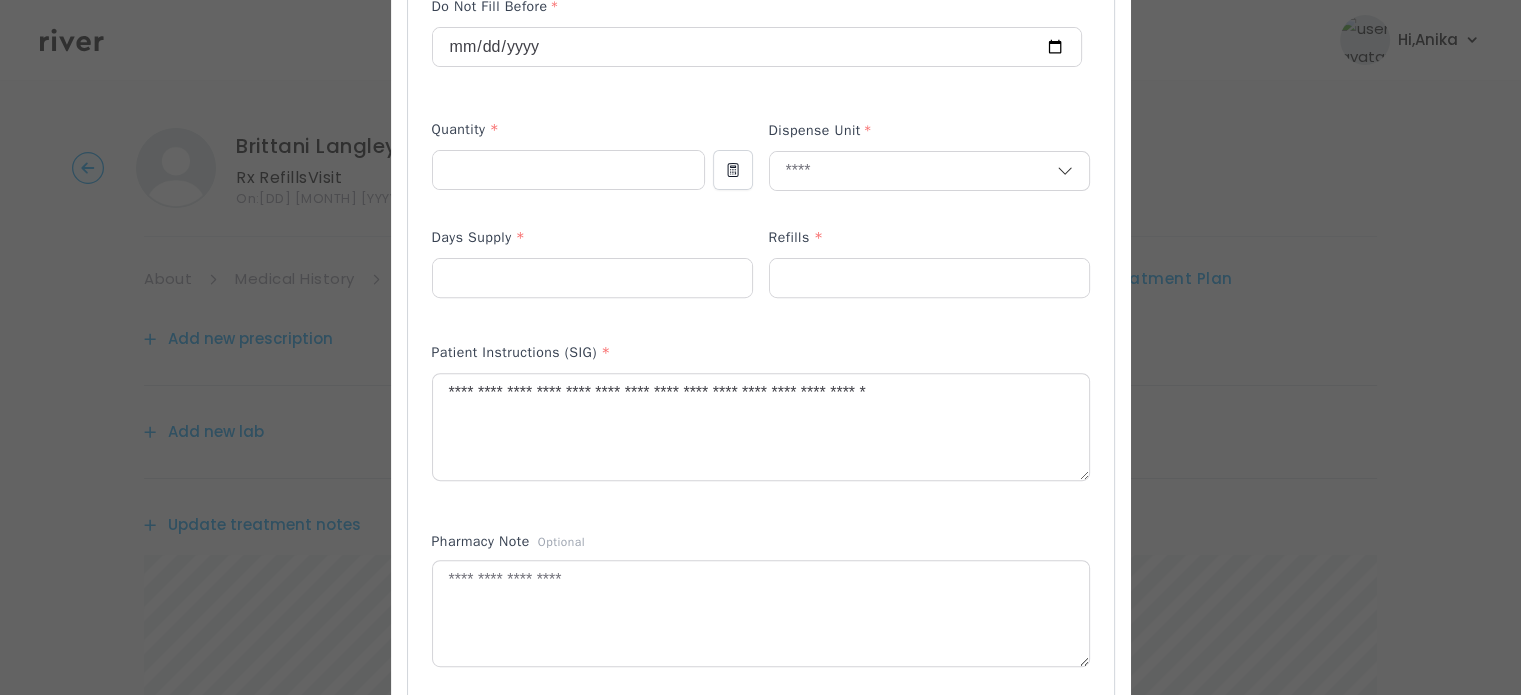 scroll, scrollTop: 664, scrollLeft: 0, axis: vertical 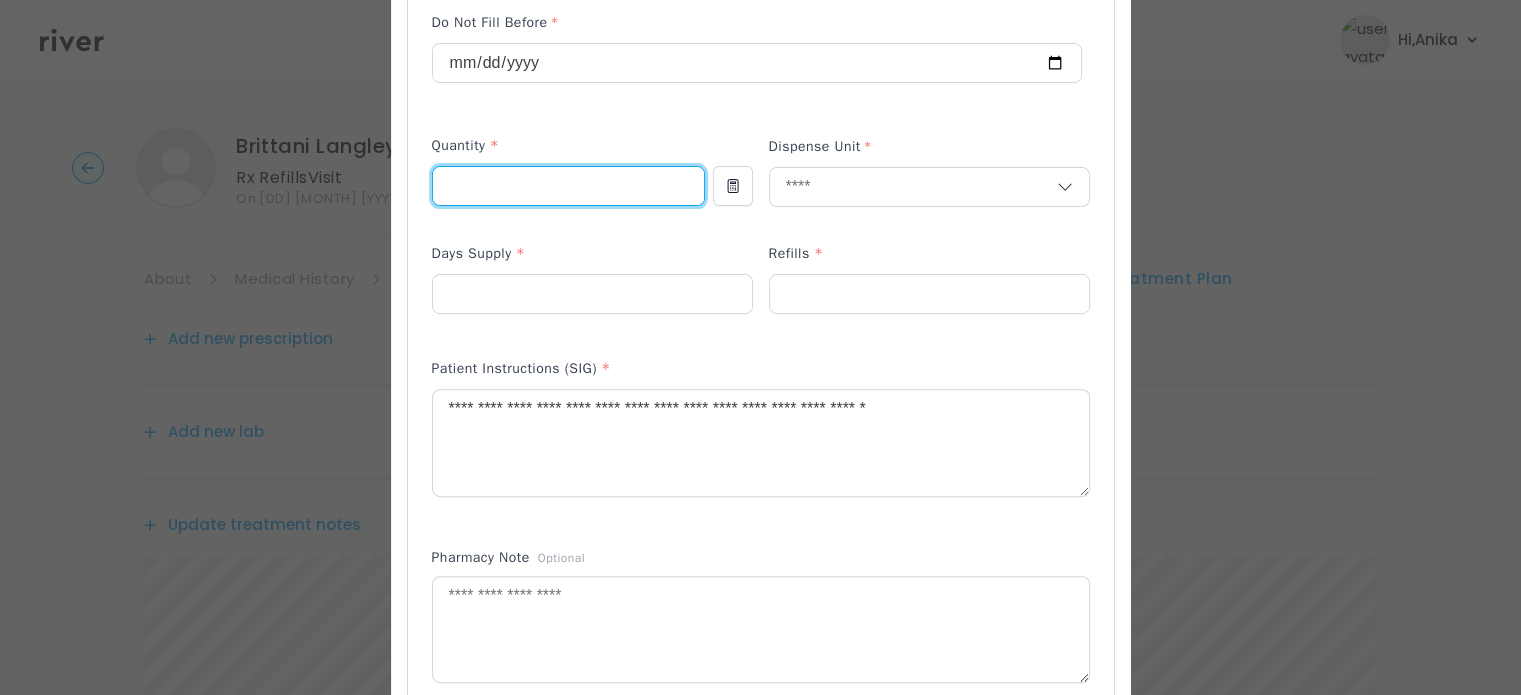 drag, startPoint x: 472, startPoint y: 179, endPoint x: 409, endPoint y: 201, distance: 66.730804 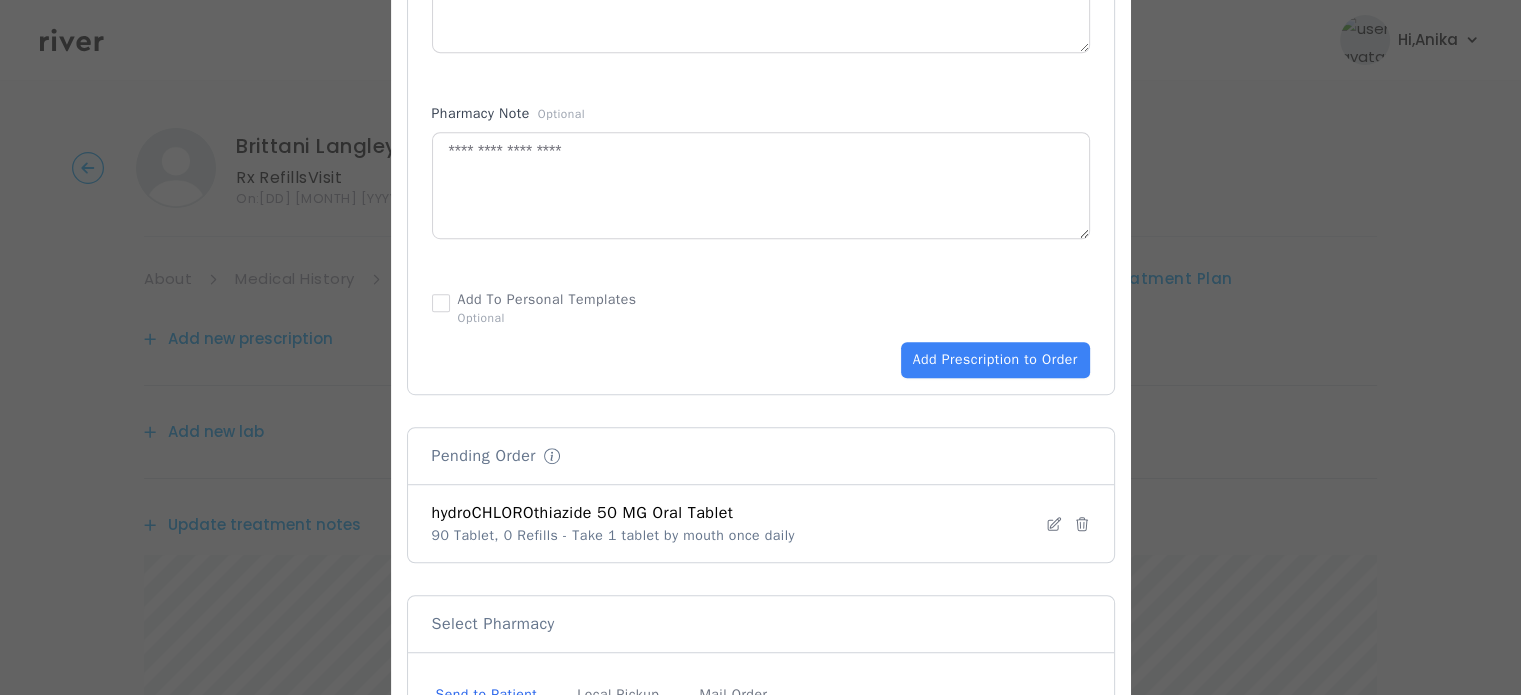 scroll, scrollTop: 1152, scrollLeft: 0, axis: vertical 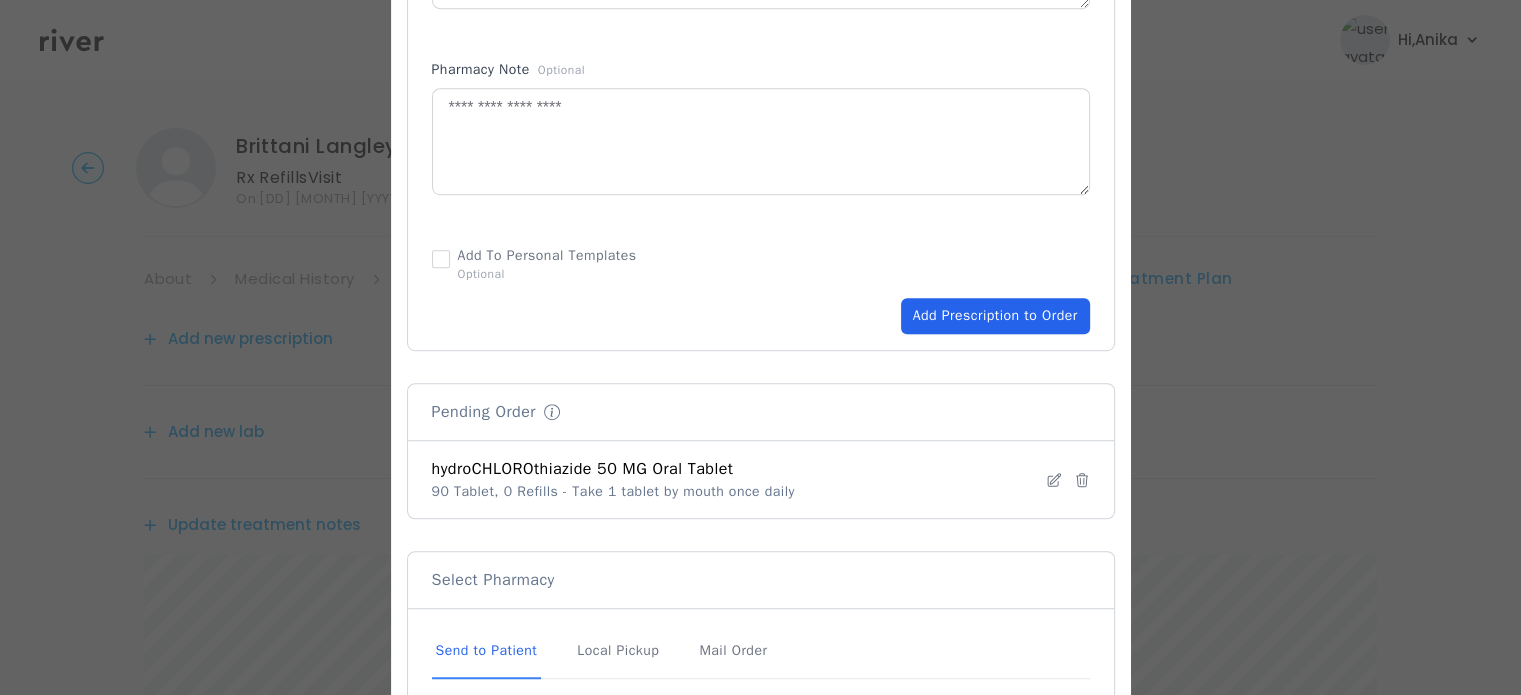type on "**" 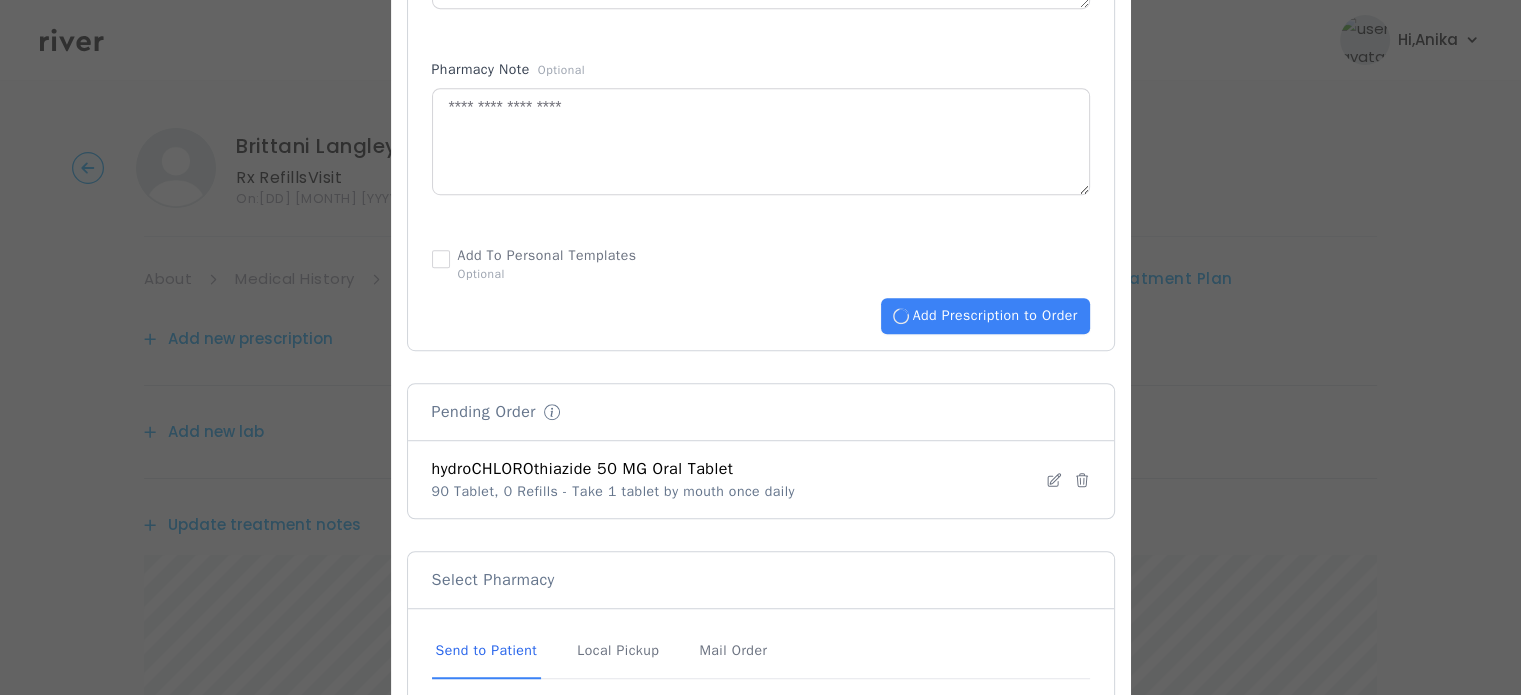 type 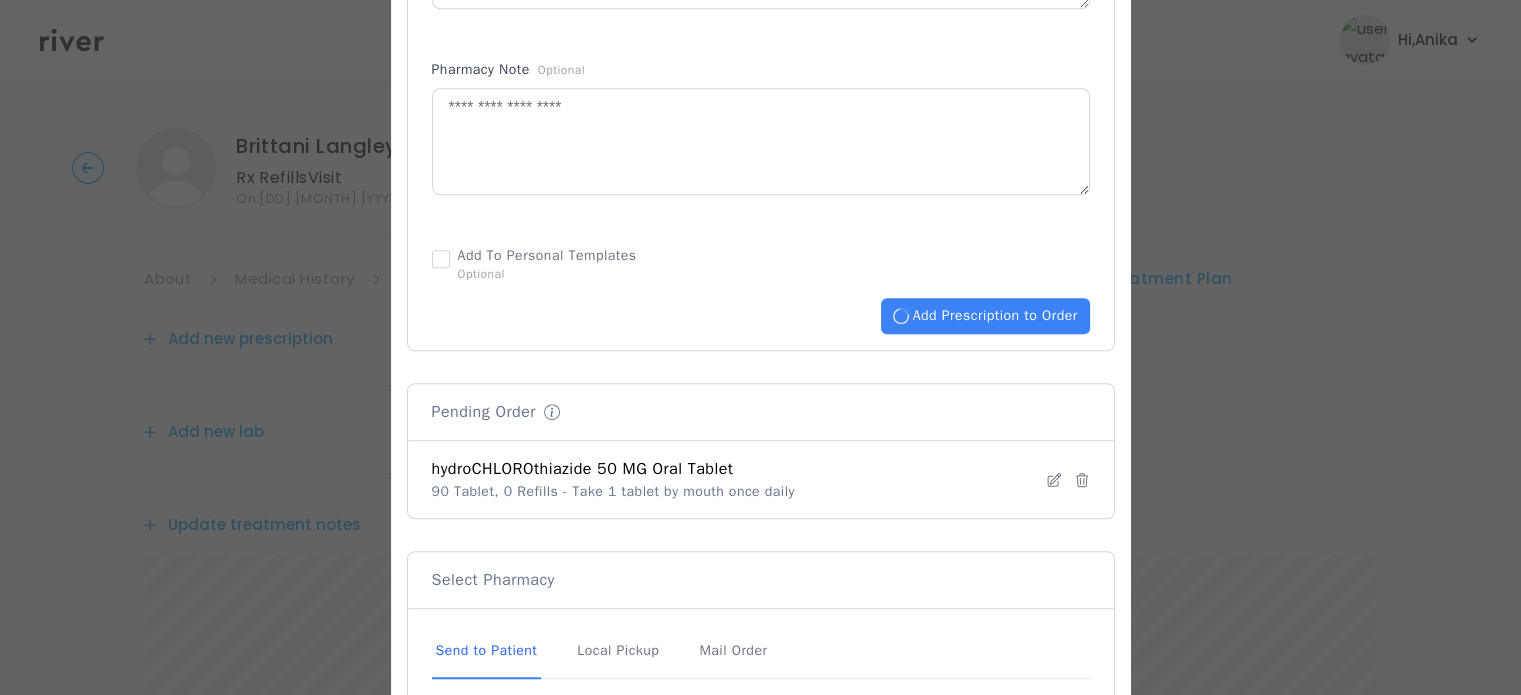 type 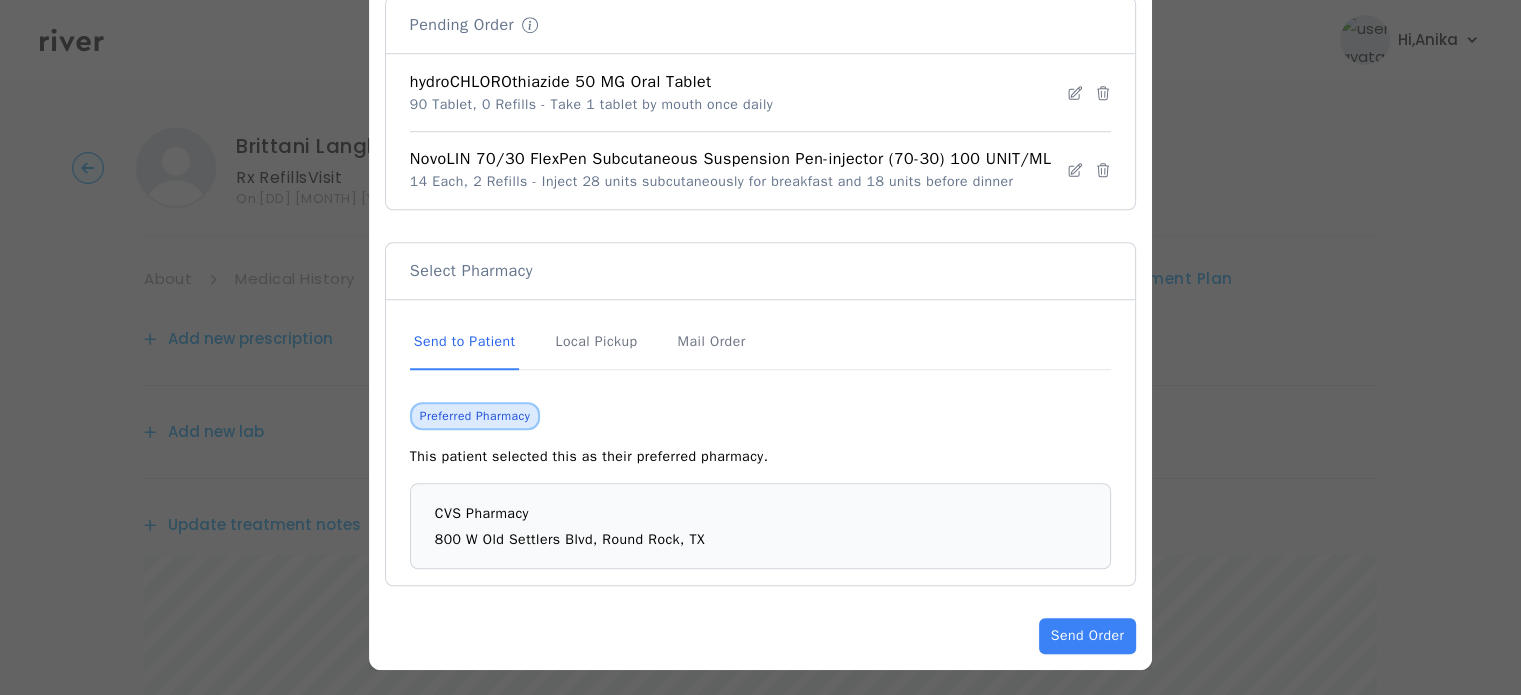 scroll, scrollTop: 1542, scrollLeft: 0, axis: vertical 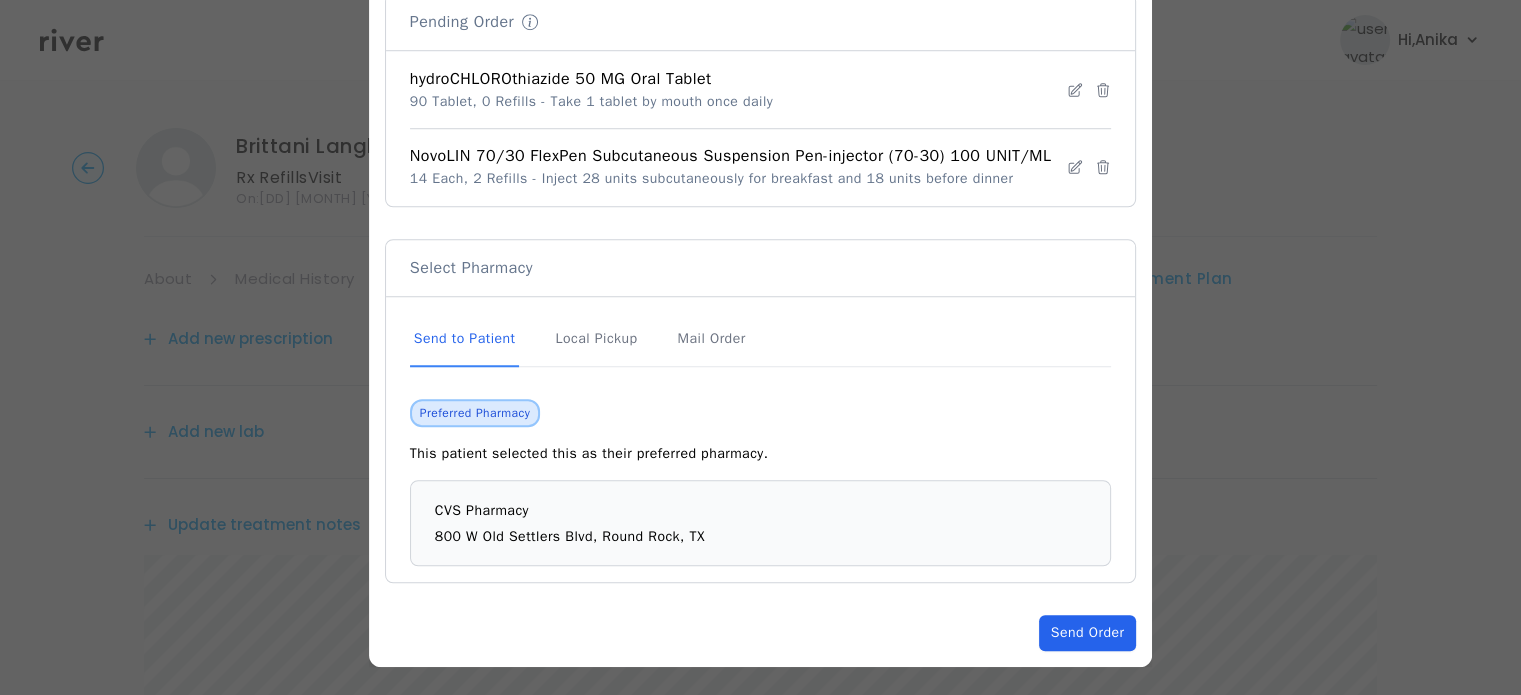 click on "Send Order" 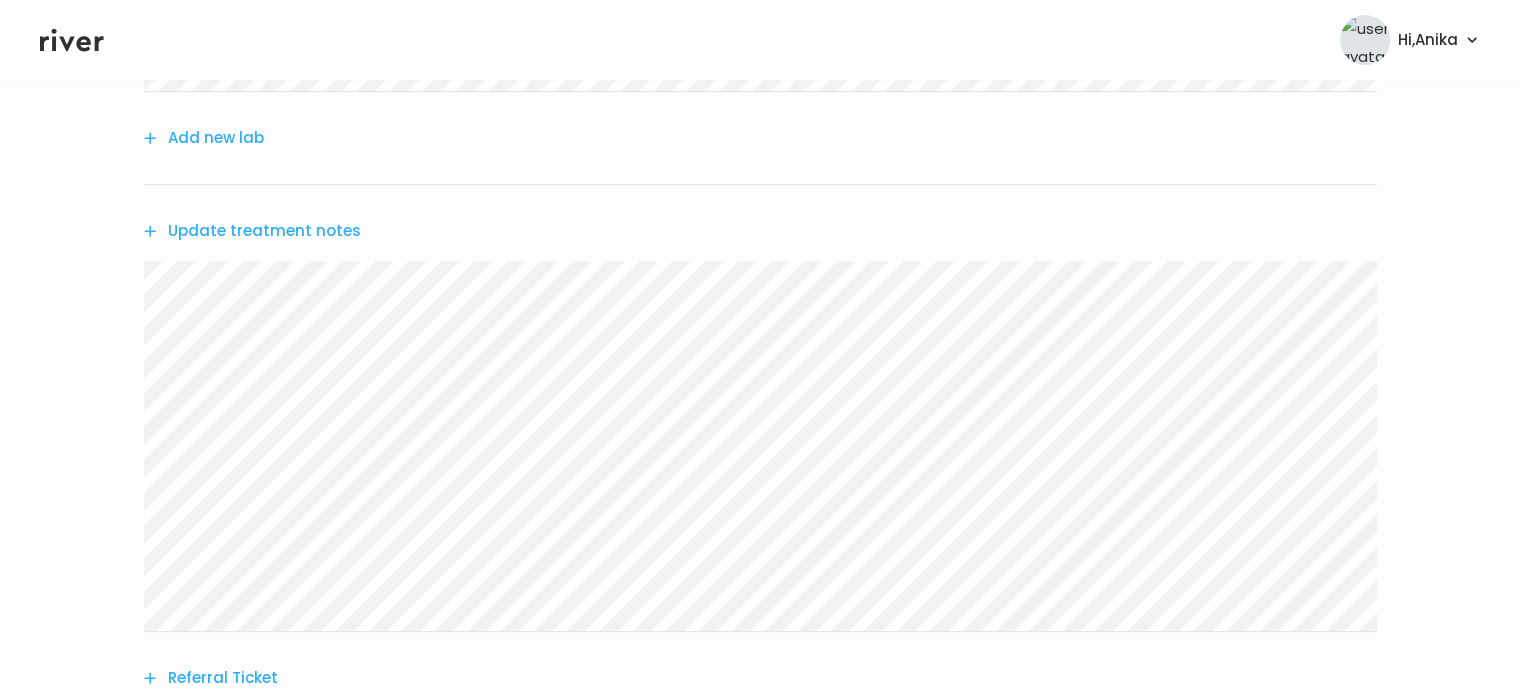 scroll, scrollTop: 742, scrollLeft: 0, axis: vertical 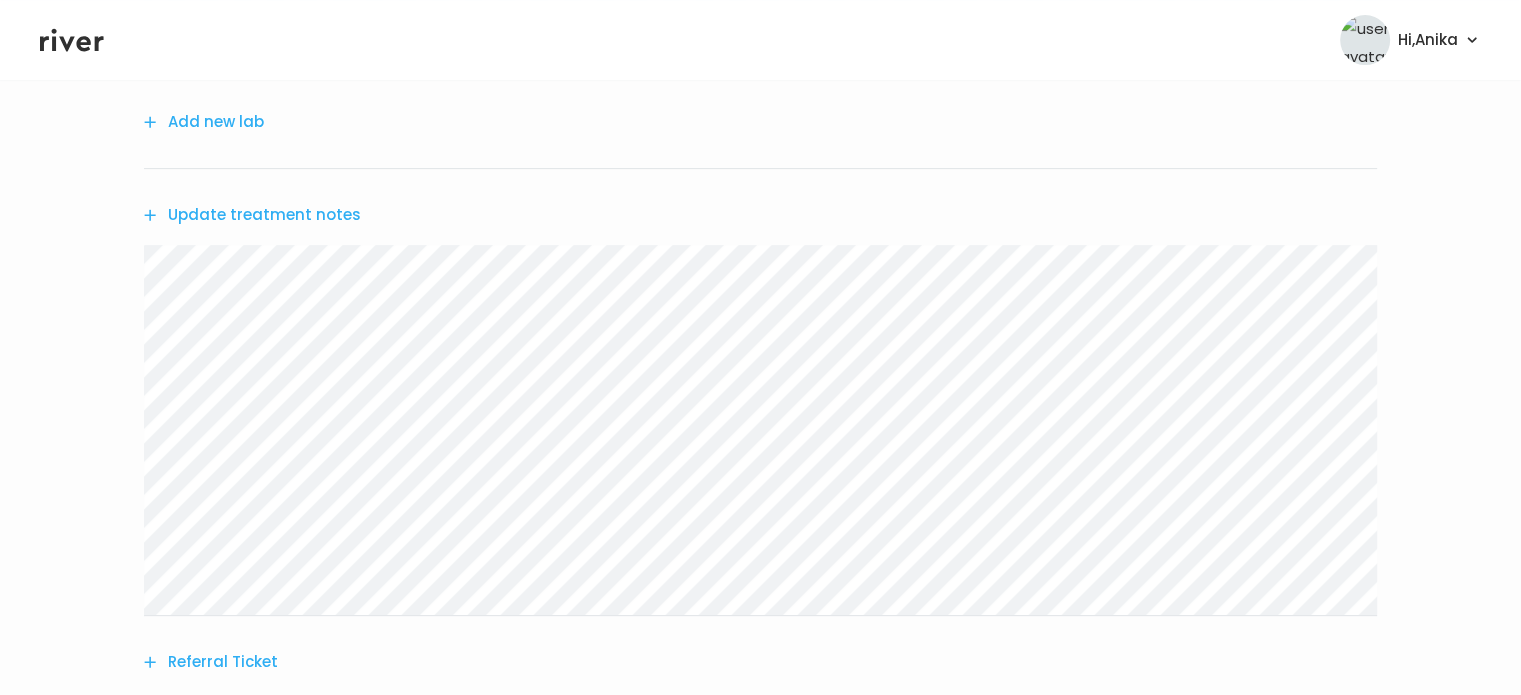 click on "Update treatment notes" at bounding box center (252, 215) 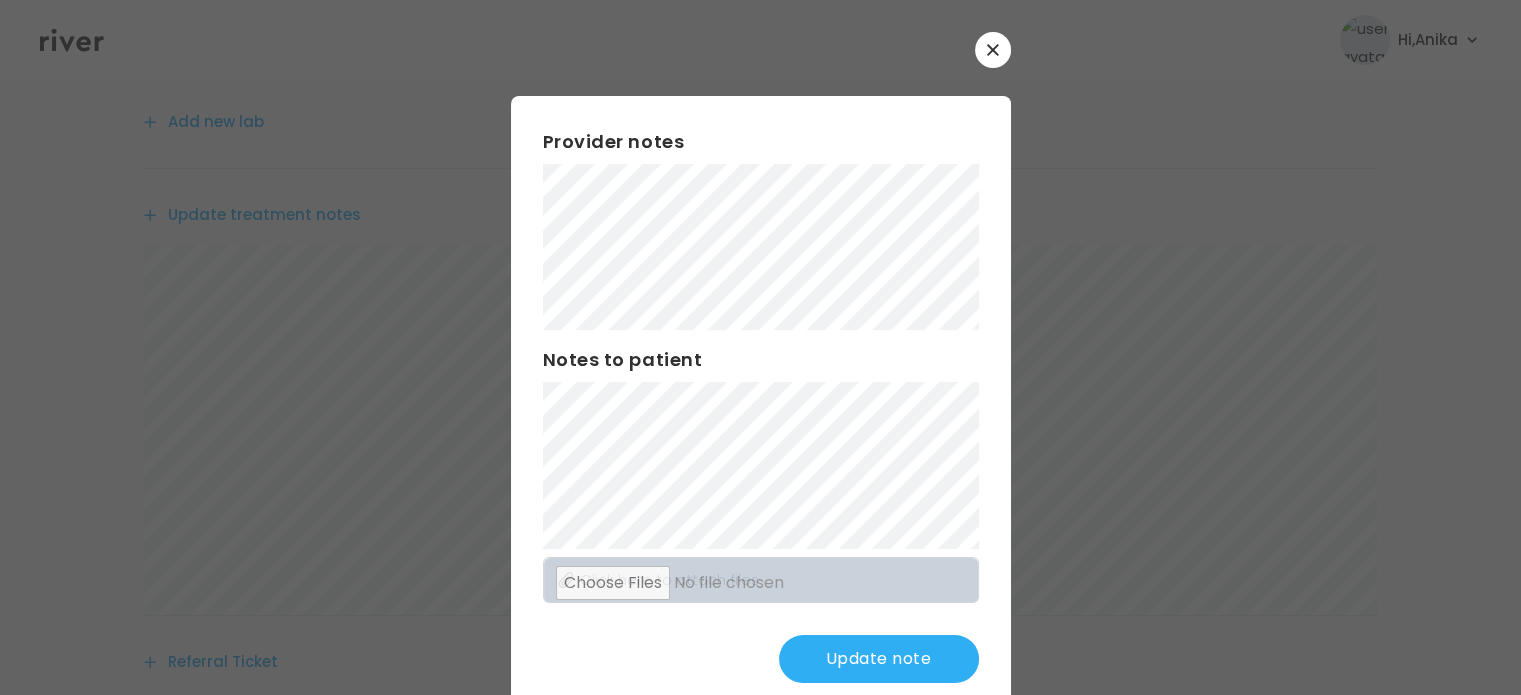 click on "Update note" at bounding box center [879, 659] 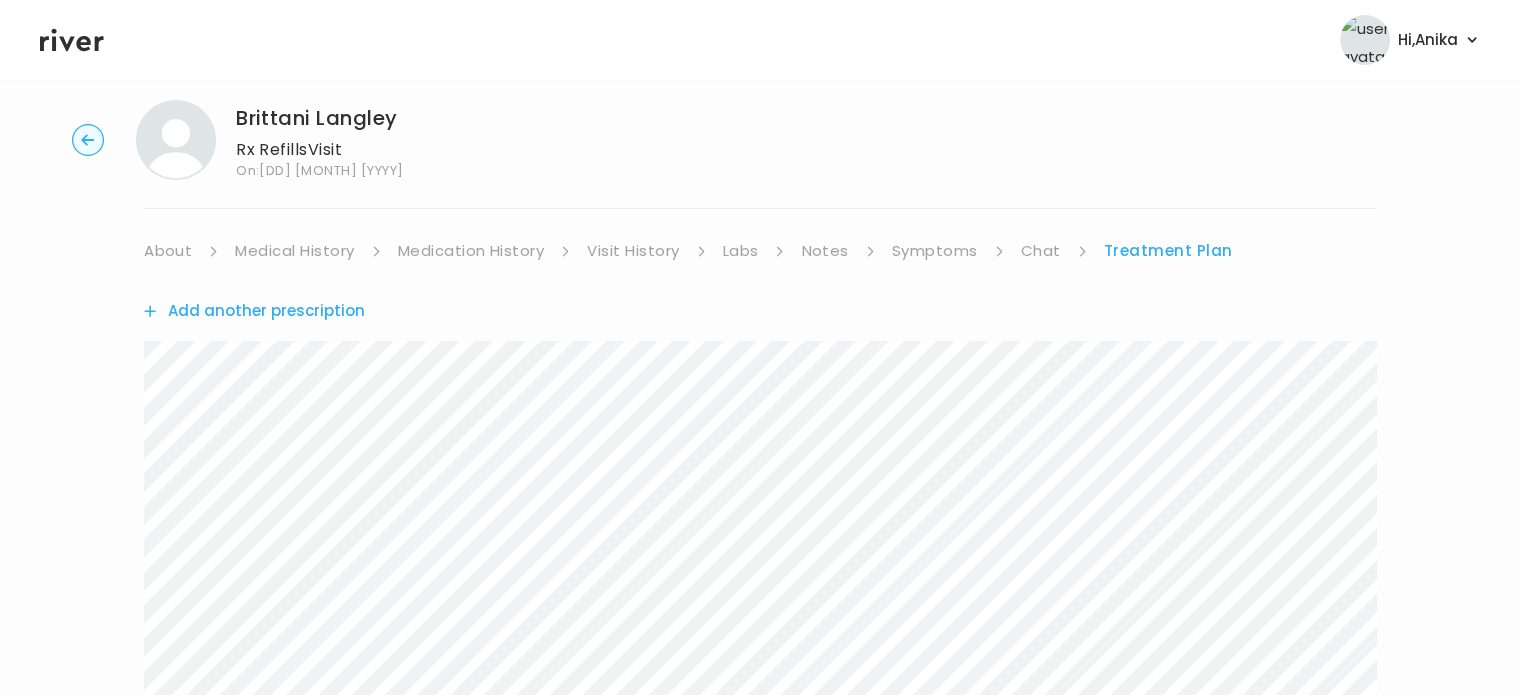 scroll, scrollTop: 0, scrollLeft: 0, axis: both 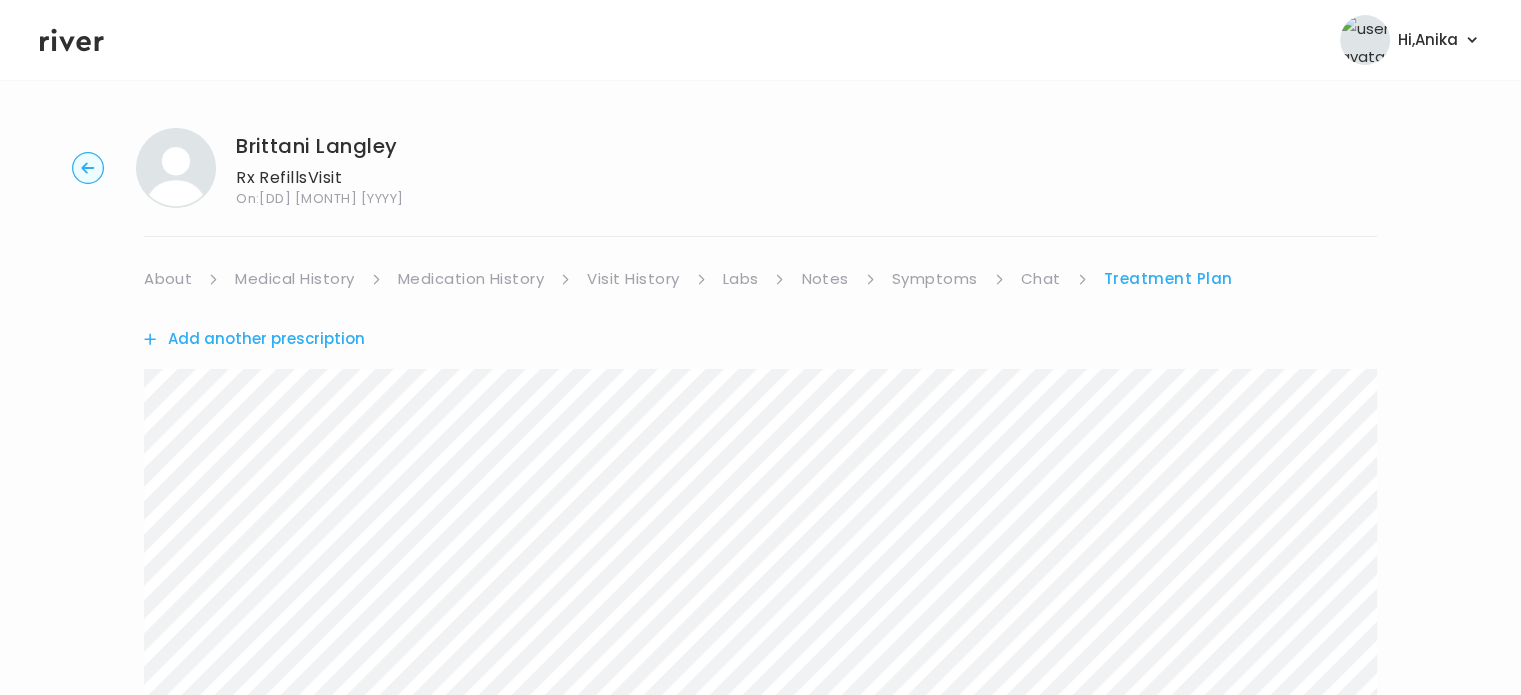 click on "Medication History" at bounding box center (471, 279) 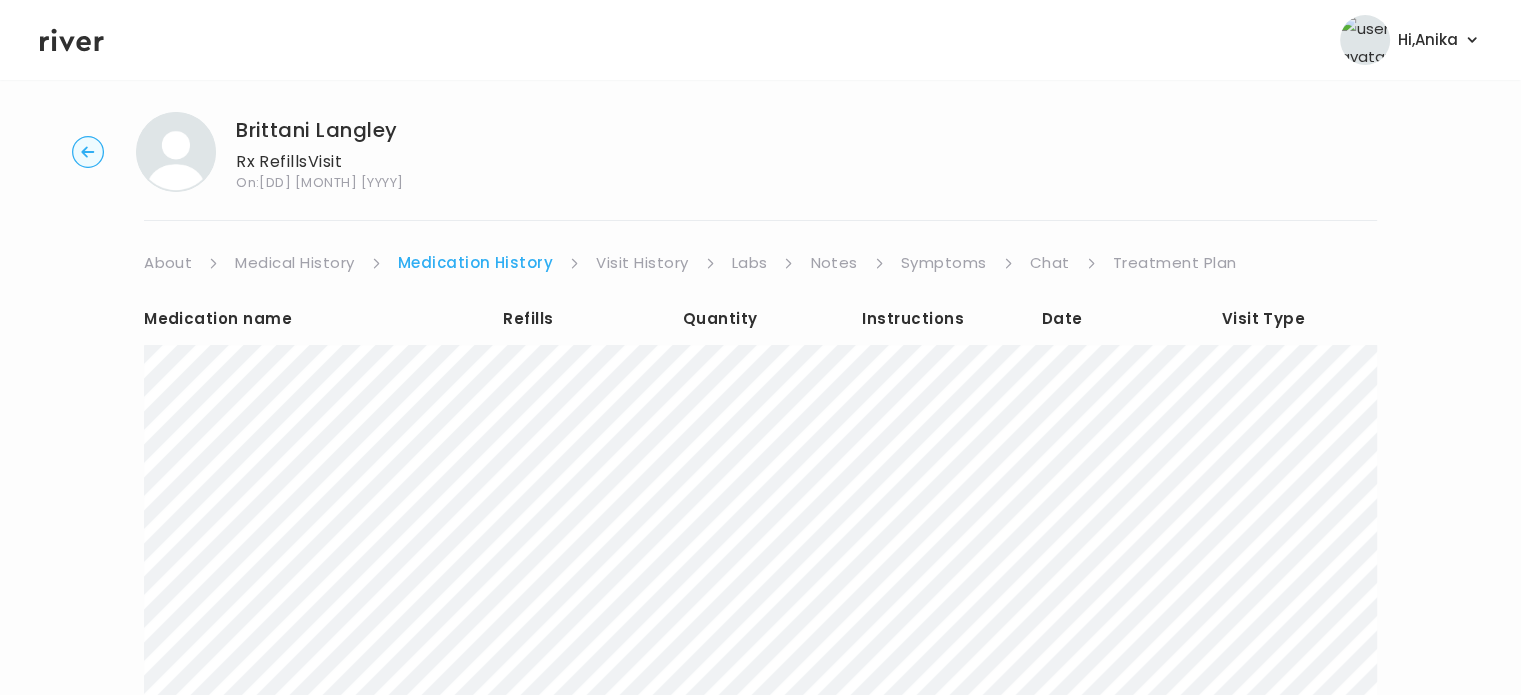 scroll, scrollTop: 0, scrollLeft: 0, axis: both 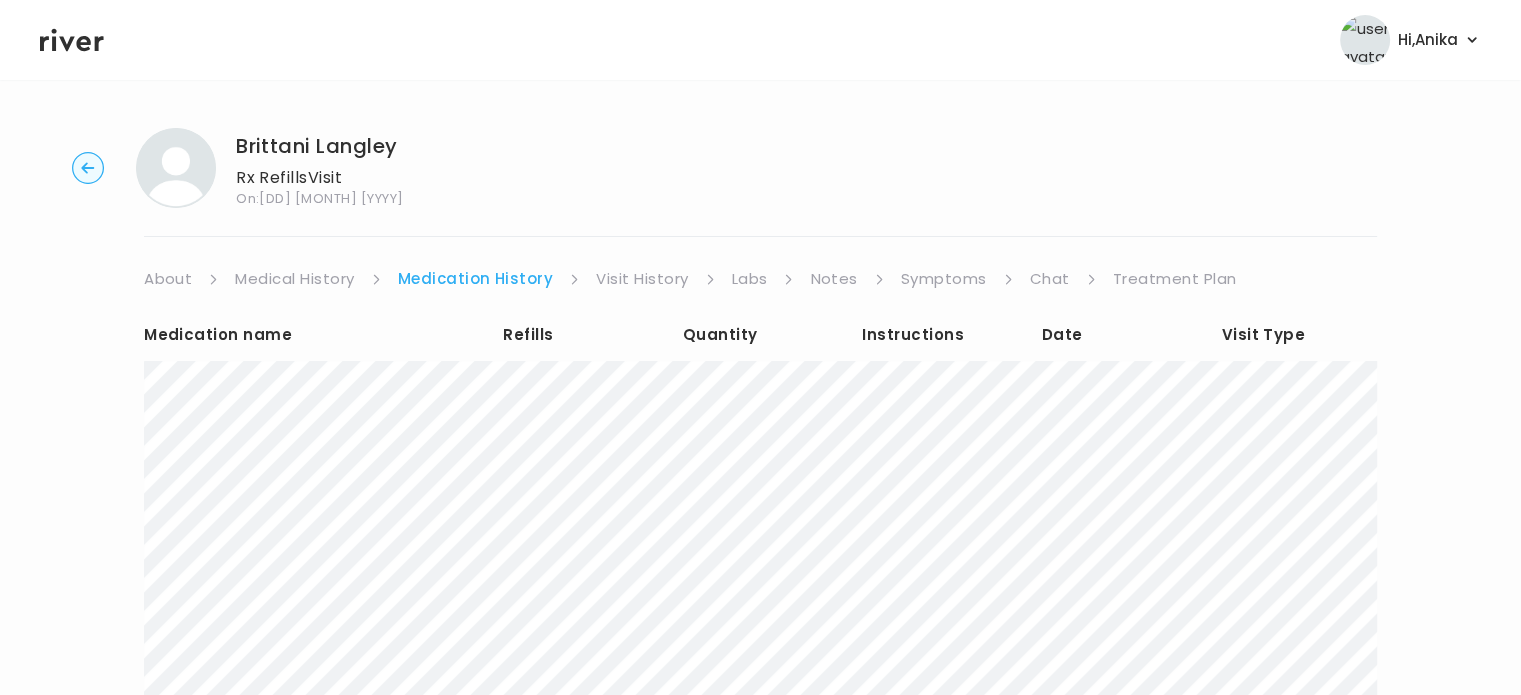 click on "Labs" at bounding box center [750, 279] 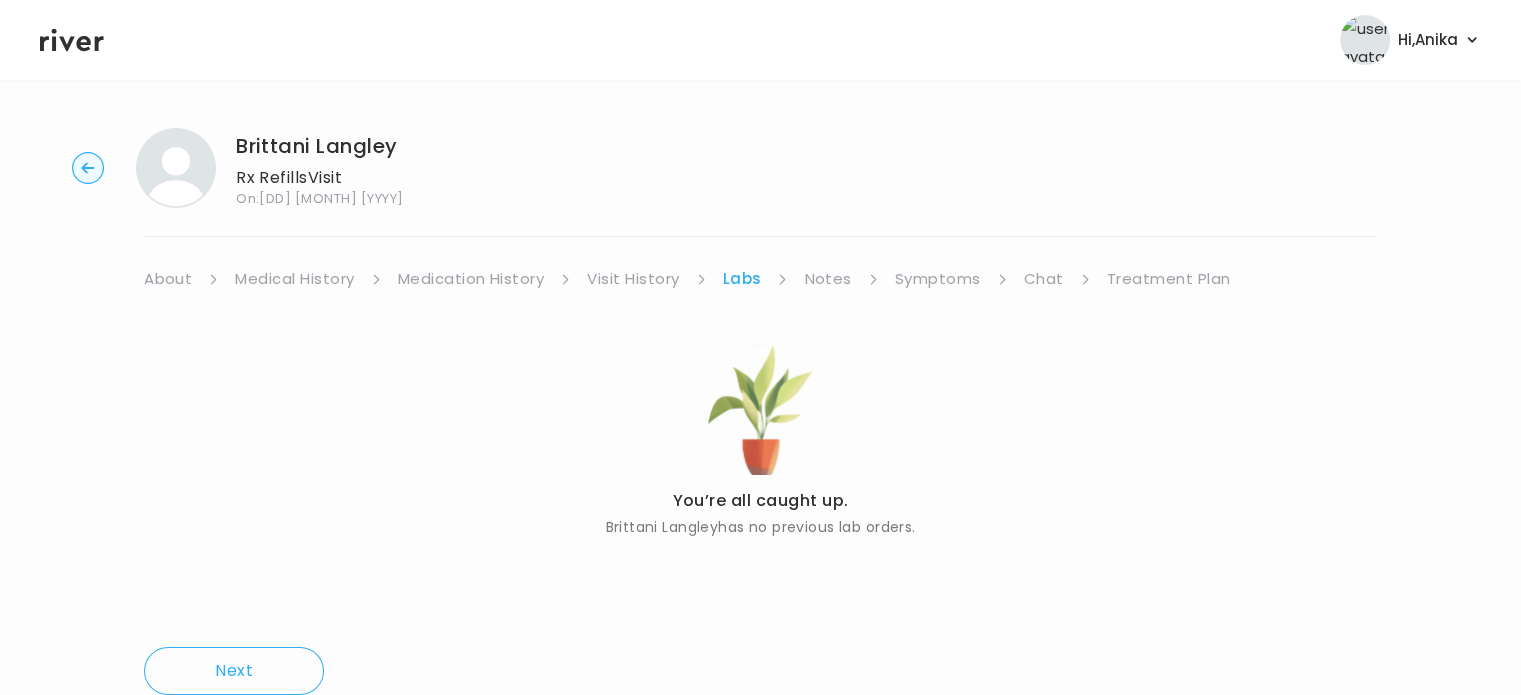 click on "Treatment Plan" at bounding box center [1169, 279] 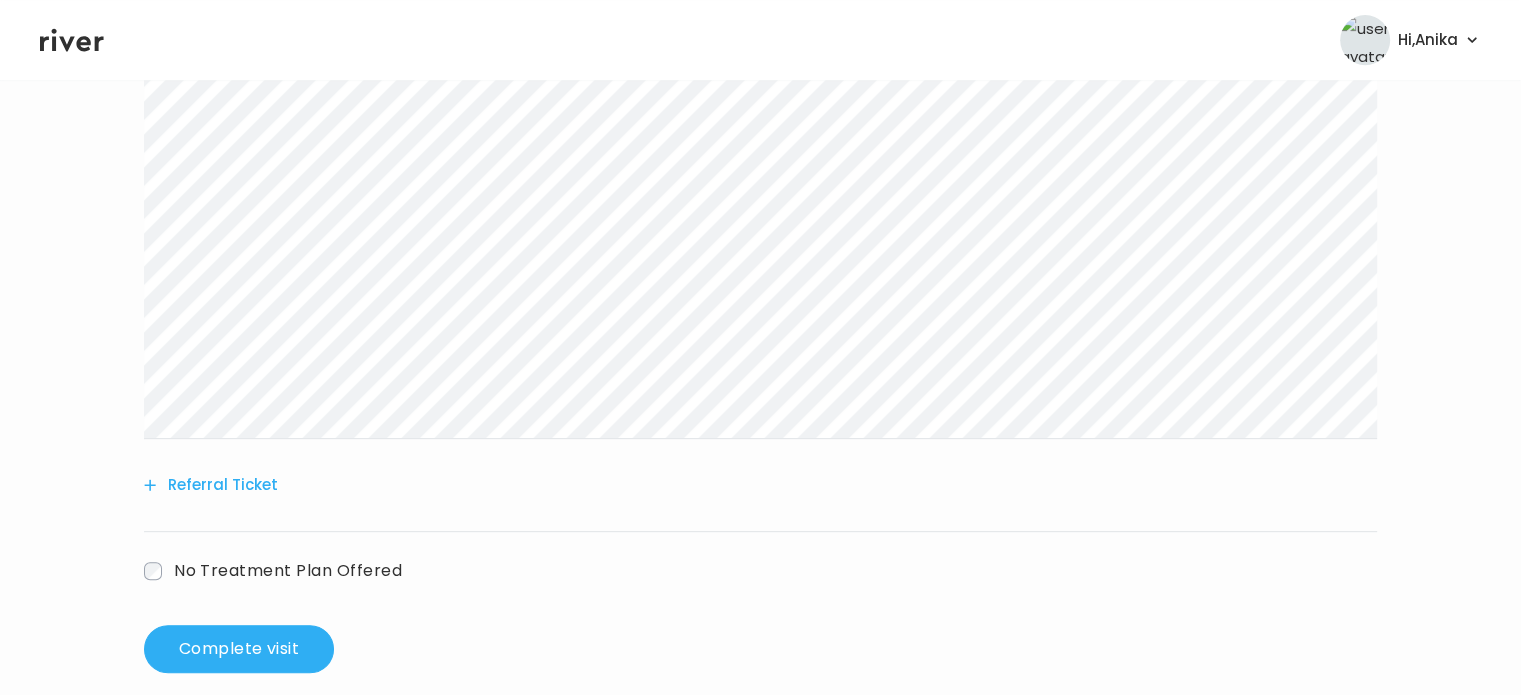 scroll, scrollTop: 944, scrollLeft: 0, axis: vertical 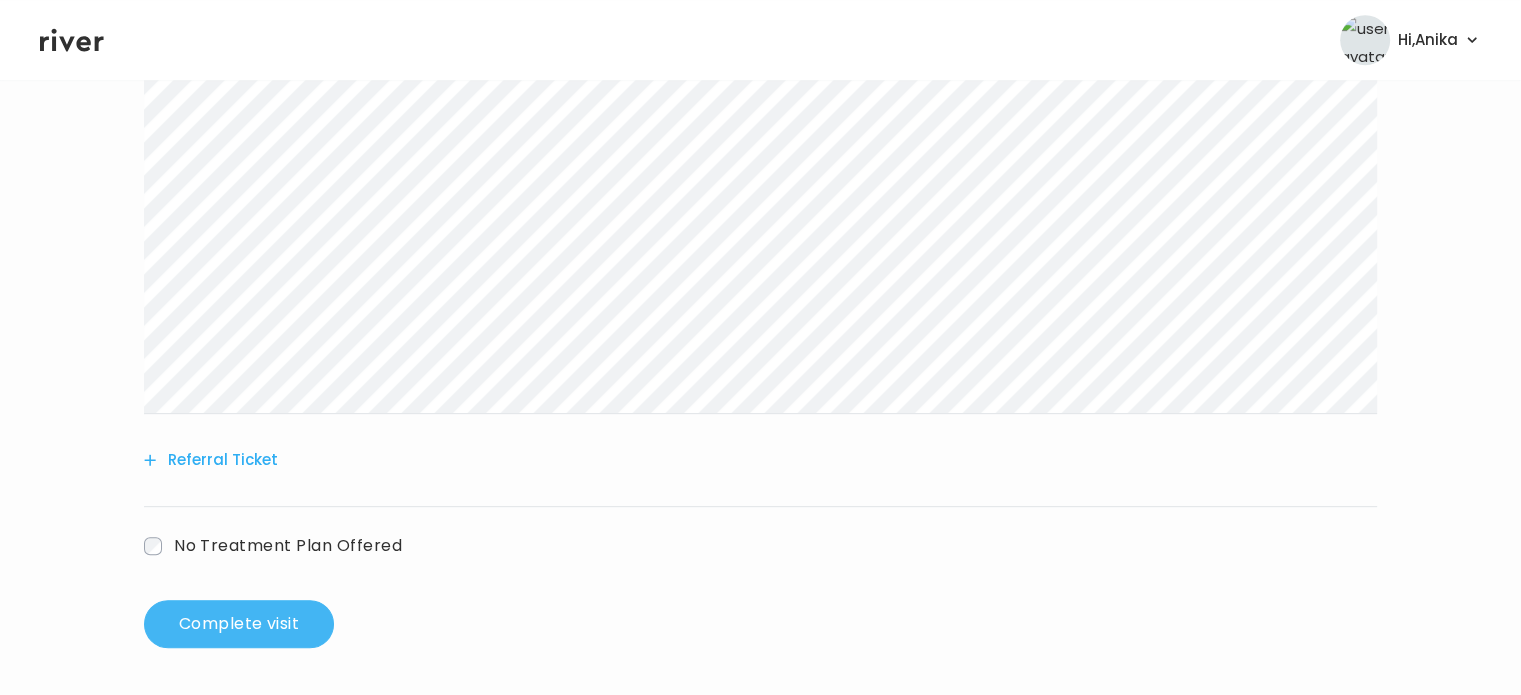 click on "Complete visit" at bounding box center (239, 624) 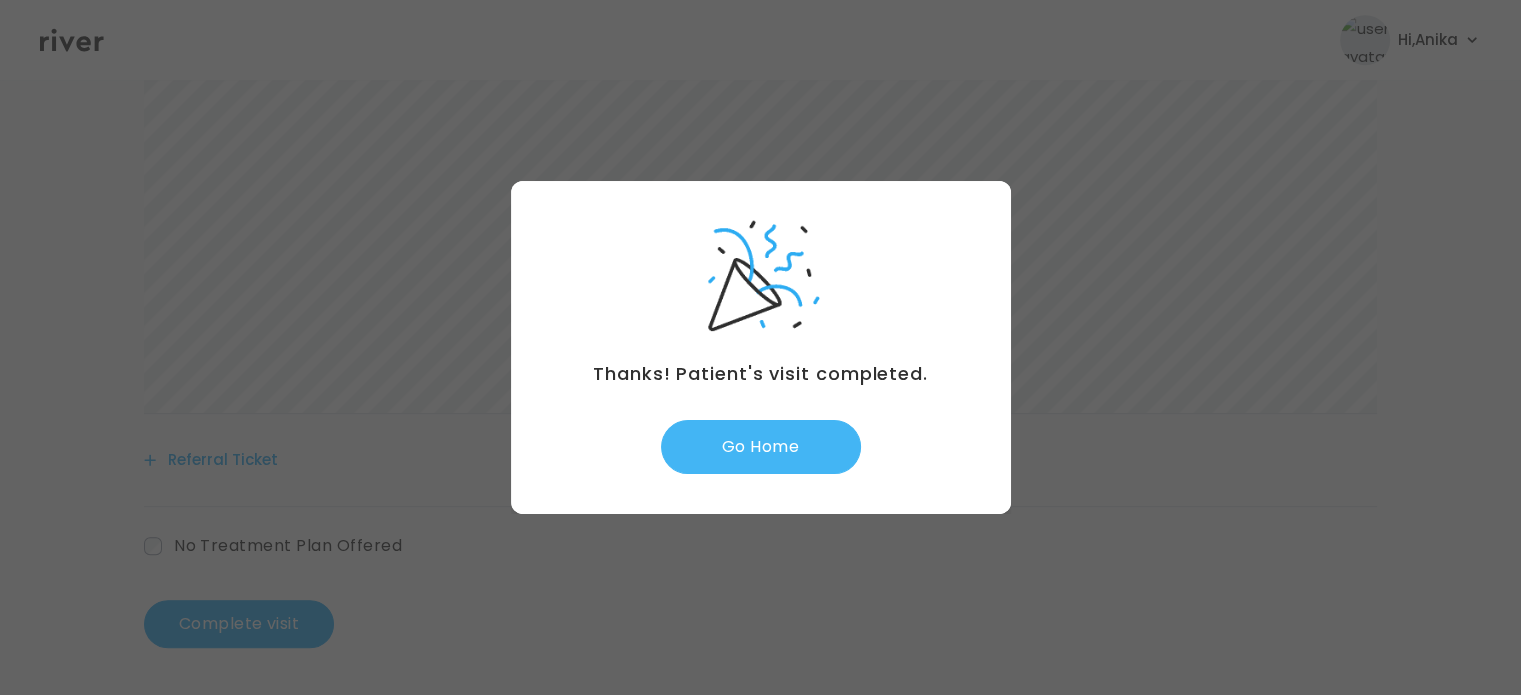 click on "Go Home" at bounding box center (761, 447) 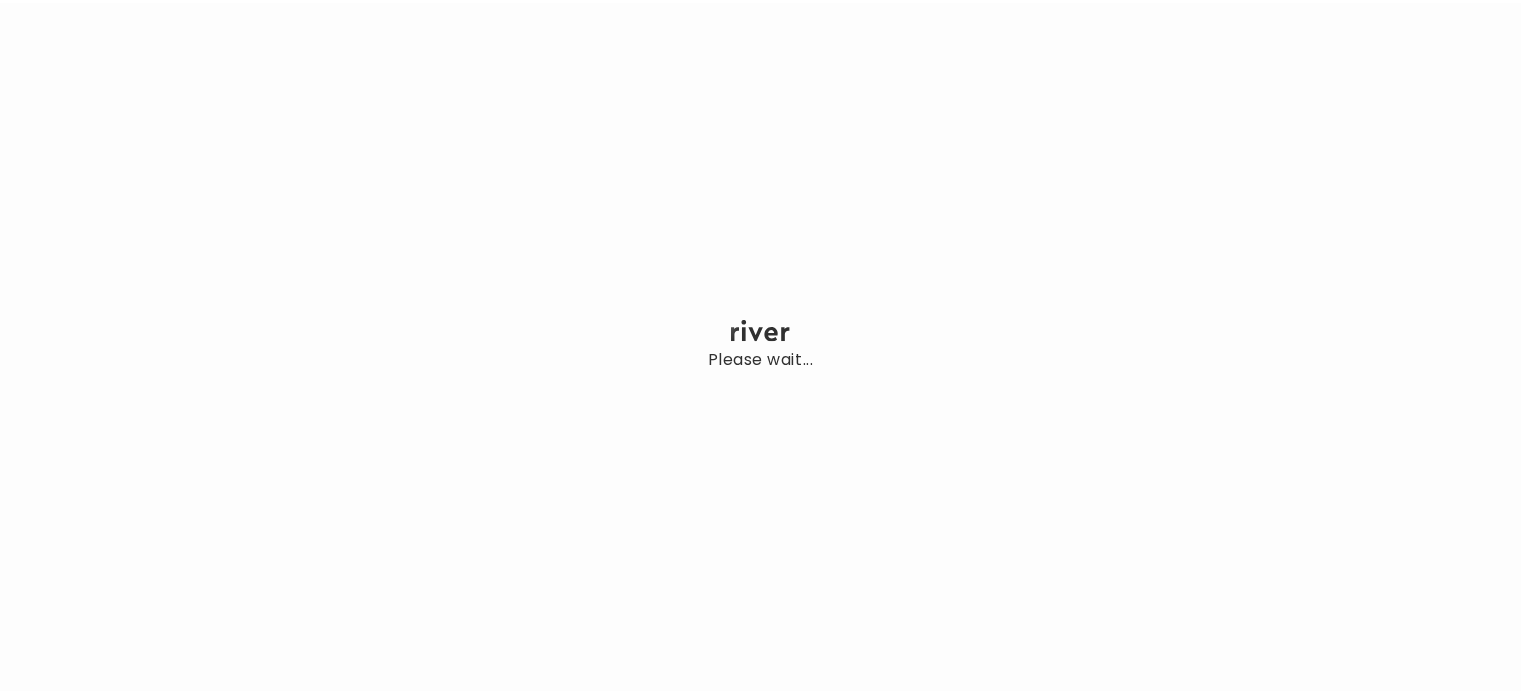 scroll, scrollTop: 0, scrollLeft: 0, axis: both 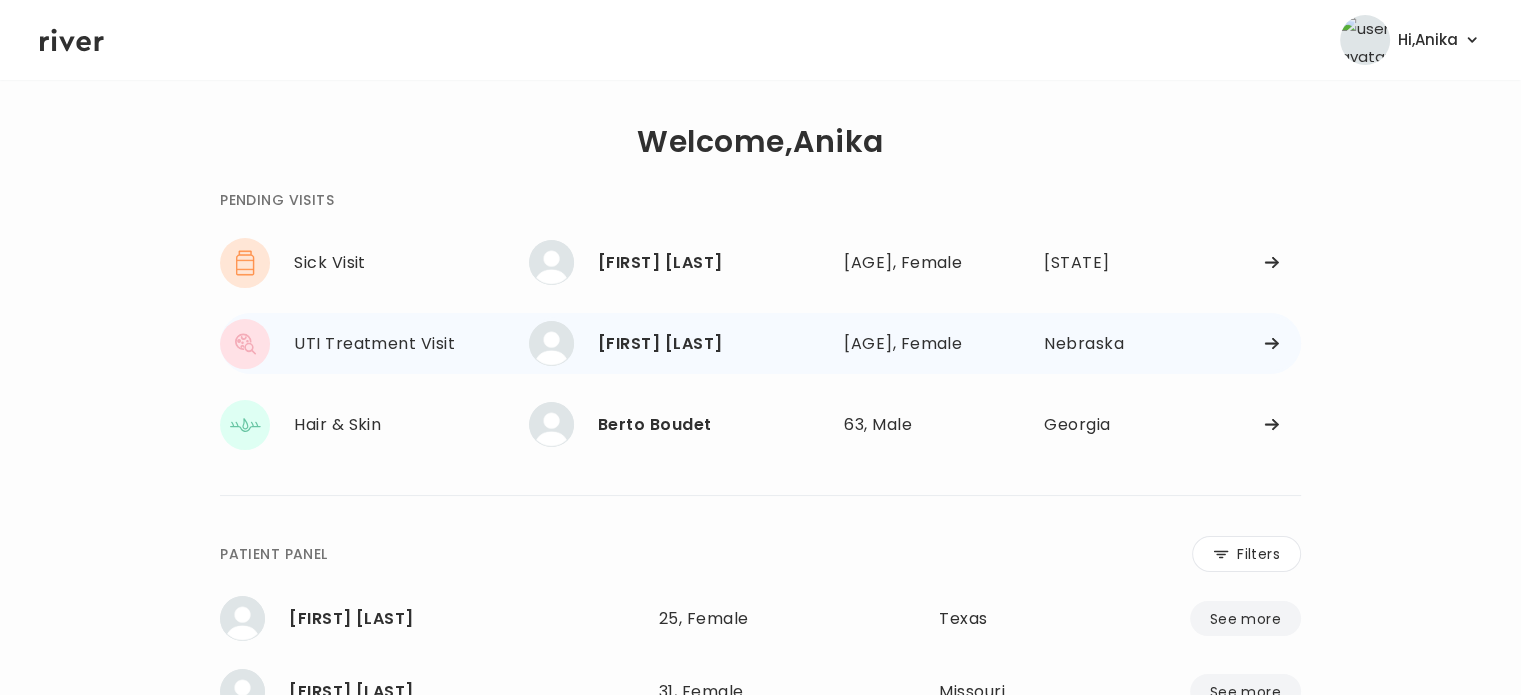 click on "[FIRST] [LAST]" at bounding box center (713, 344) 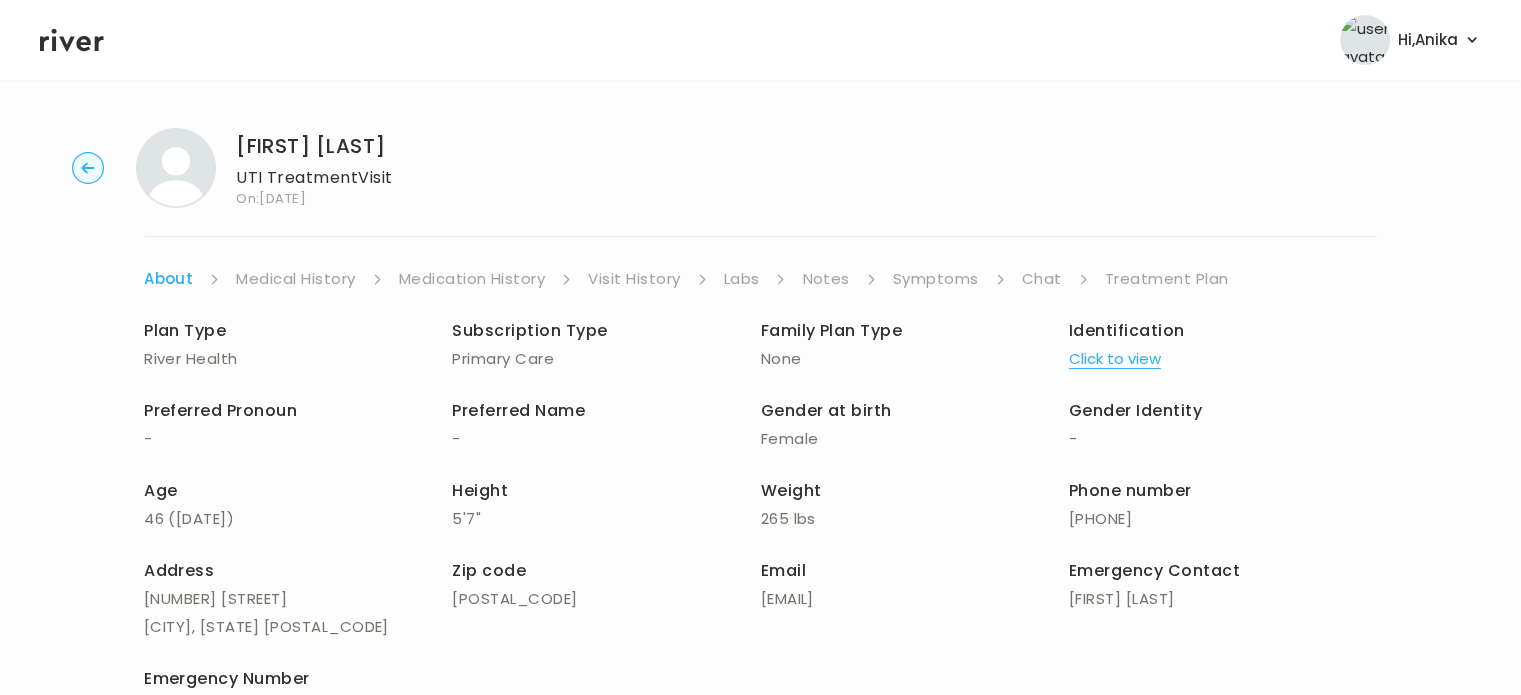 click on "Click to view" at bounding box center (1115, 359) 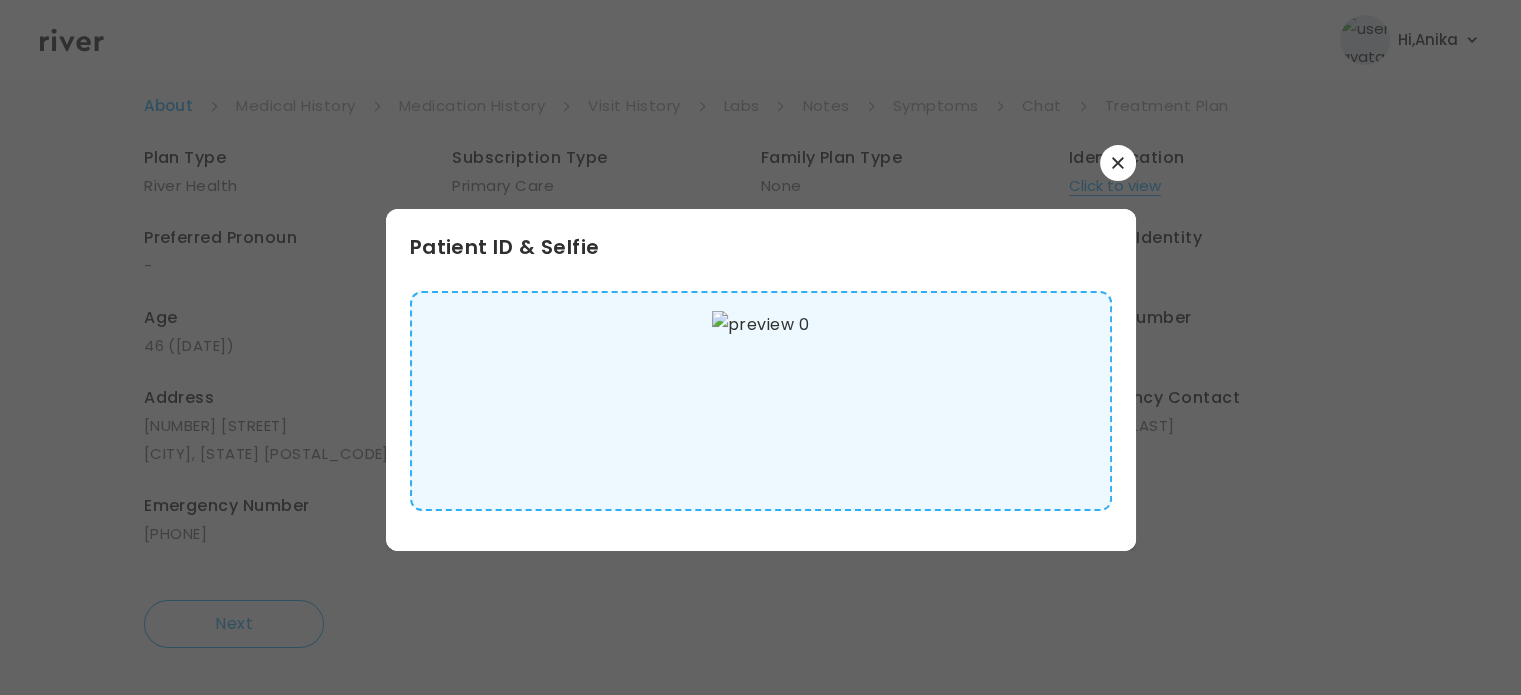 scroll, scrollTop: 0, scrollLeft: 0, axis: both 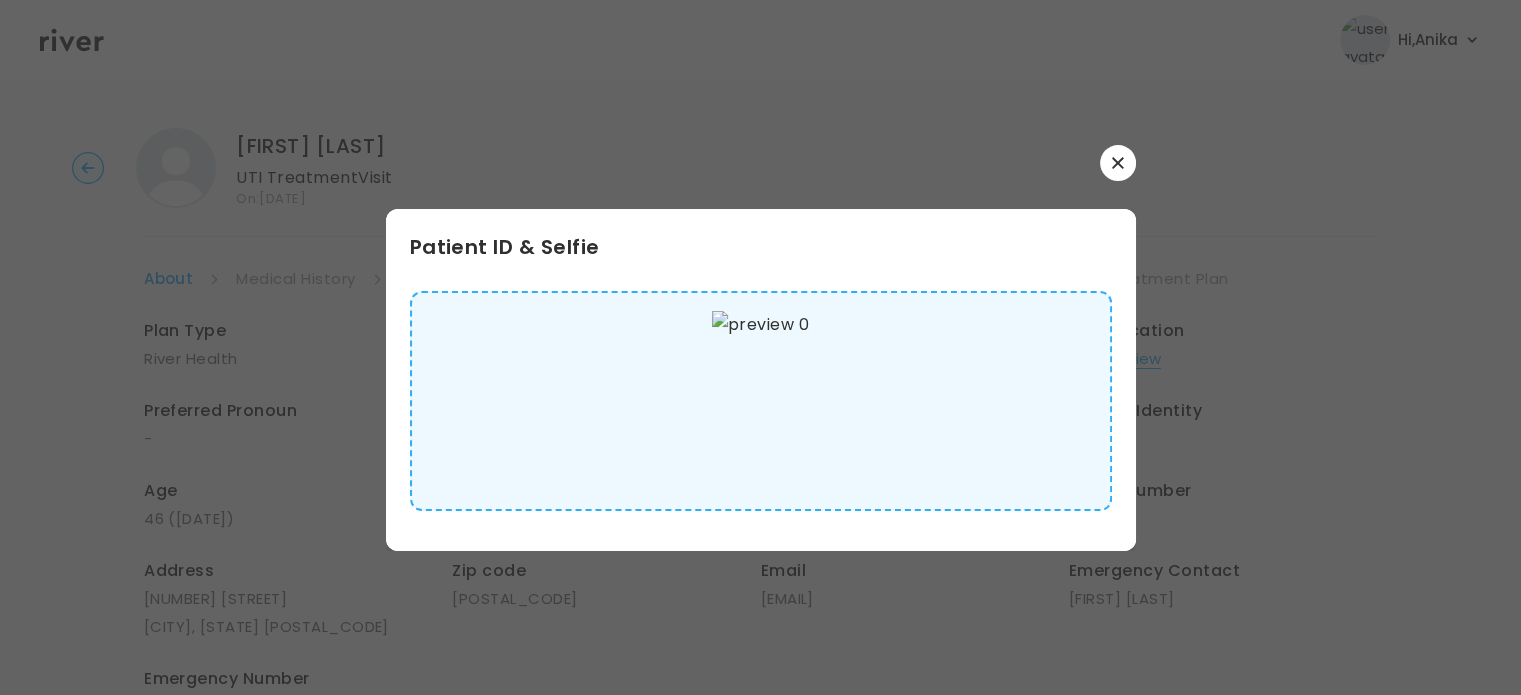 click at bounding box center (1118, 163) 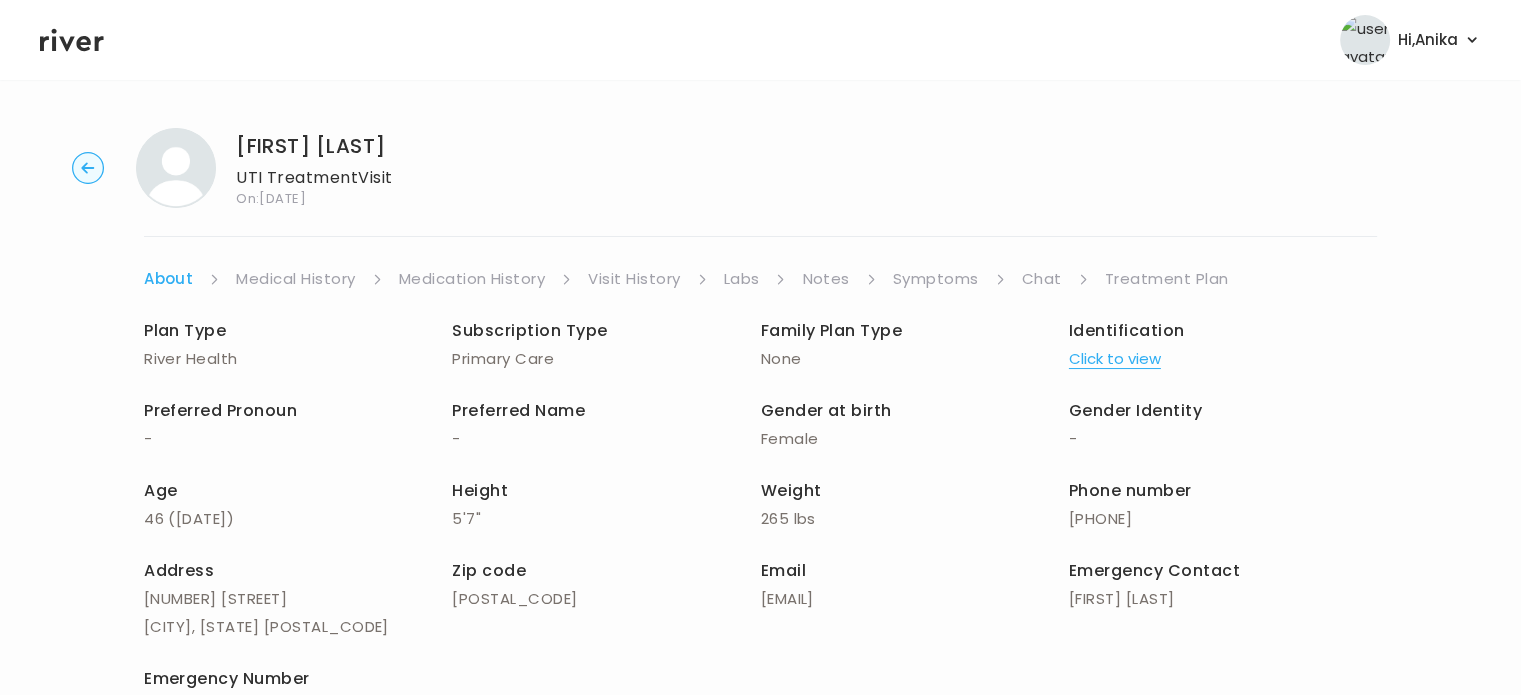 click on "Medical History" at bounding box center [295, 279] 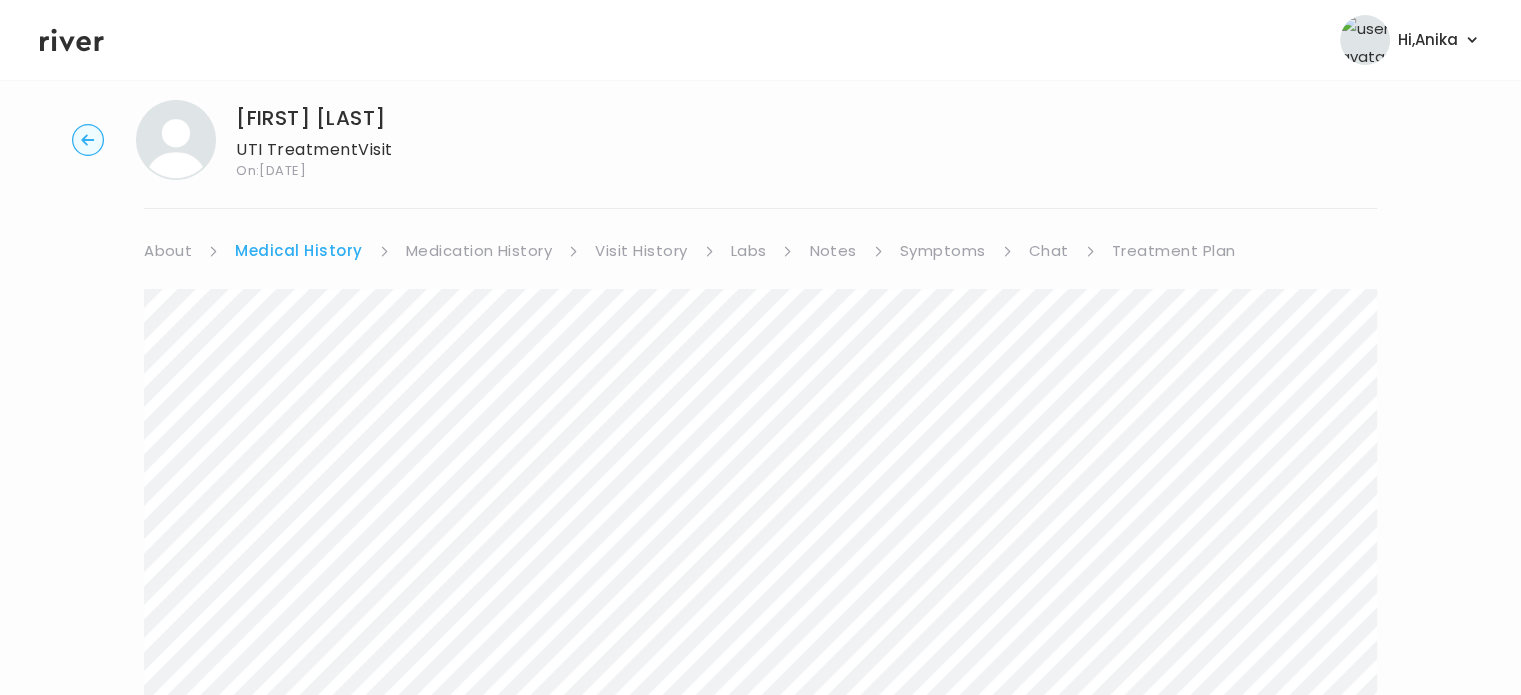 scroll, scrollTop: 0, scrollLeft: 0, axis: both 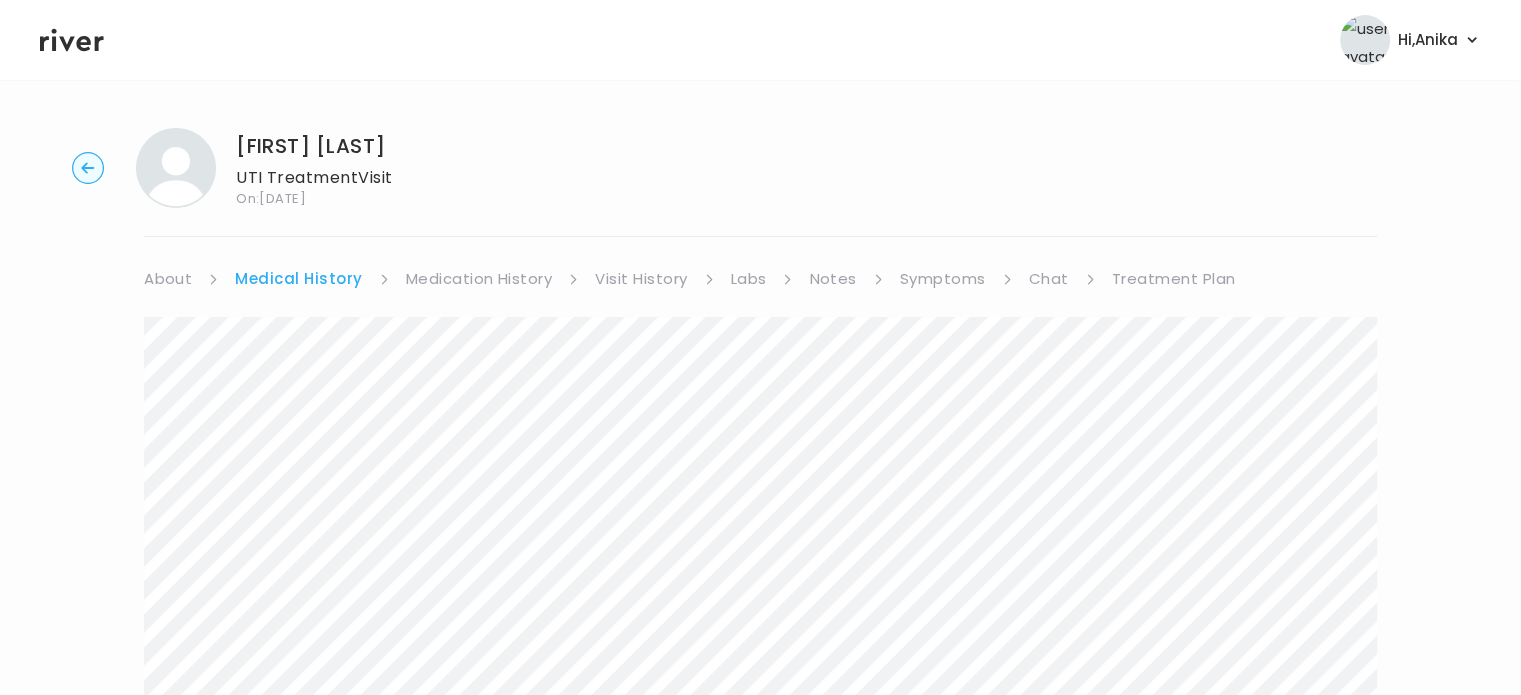 click on "Medication History" at bounding box center (479, 279) 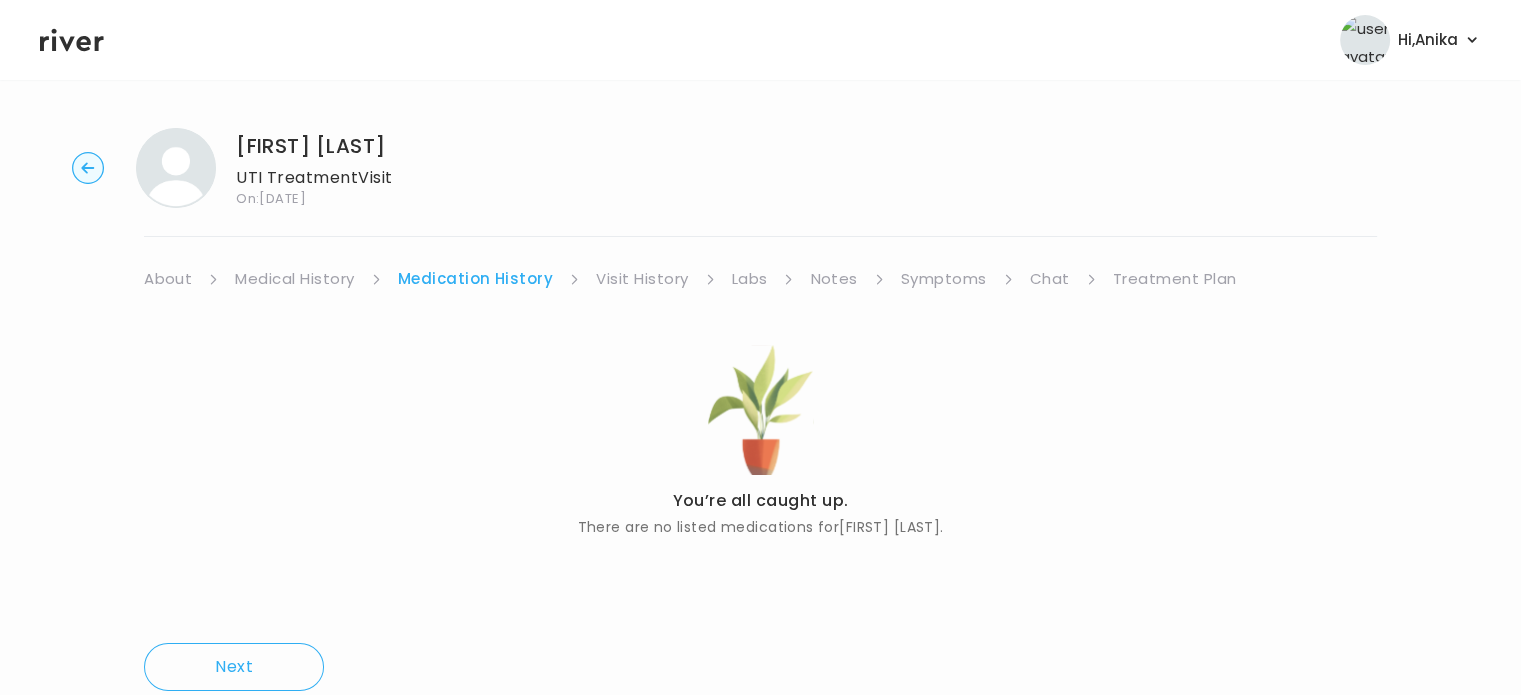 click on "Visit History" at bounding box center [642, 279] 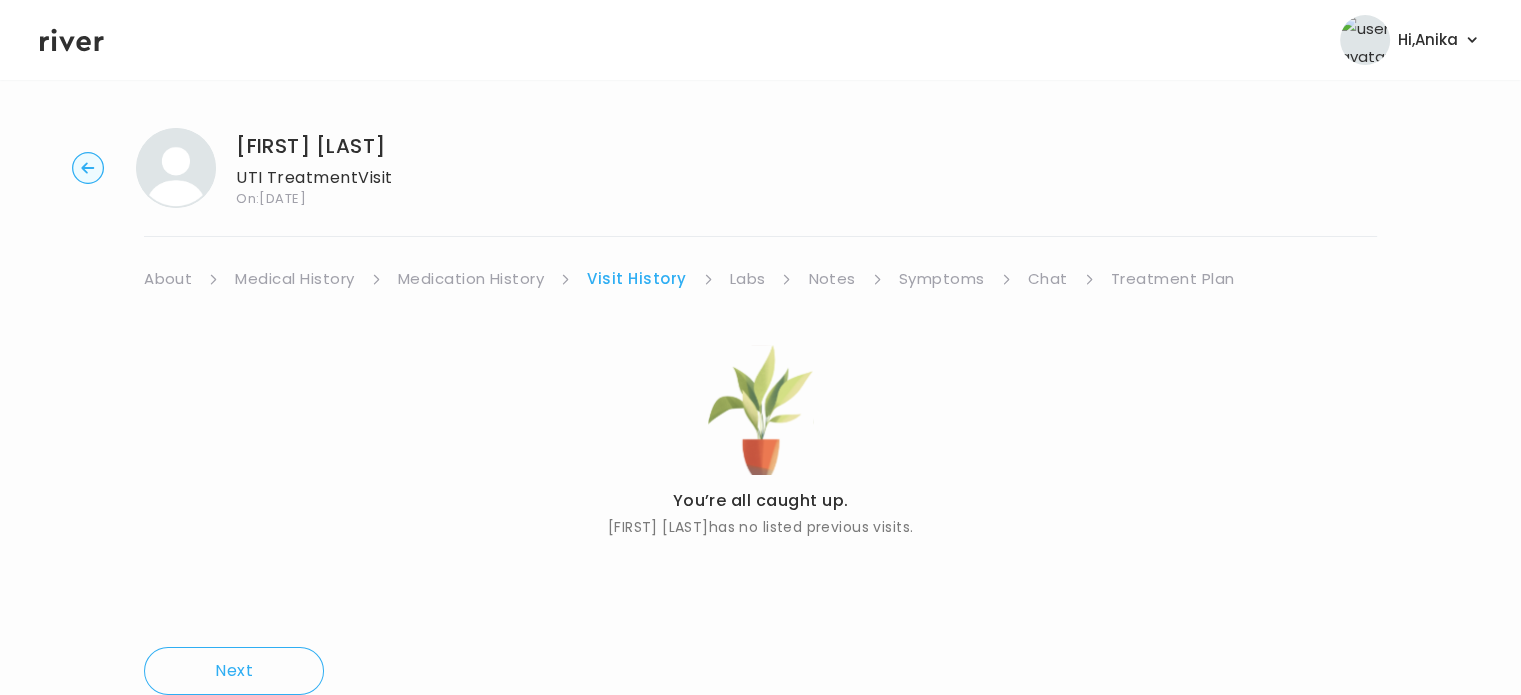 click on "Labs" at bounding box center [748, 279] 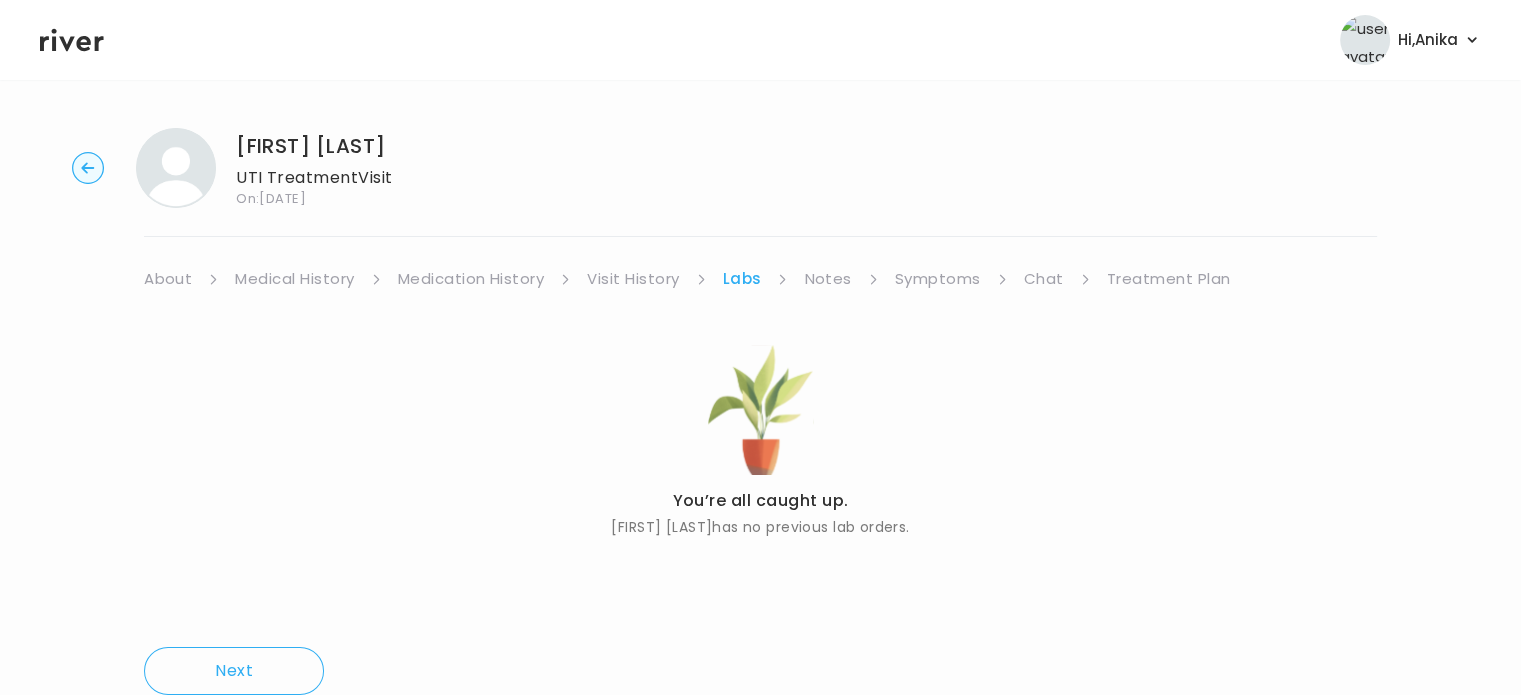 click on "Notes" at bounding box center (827, 279) 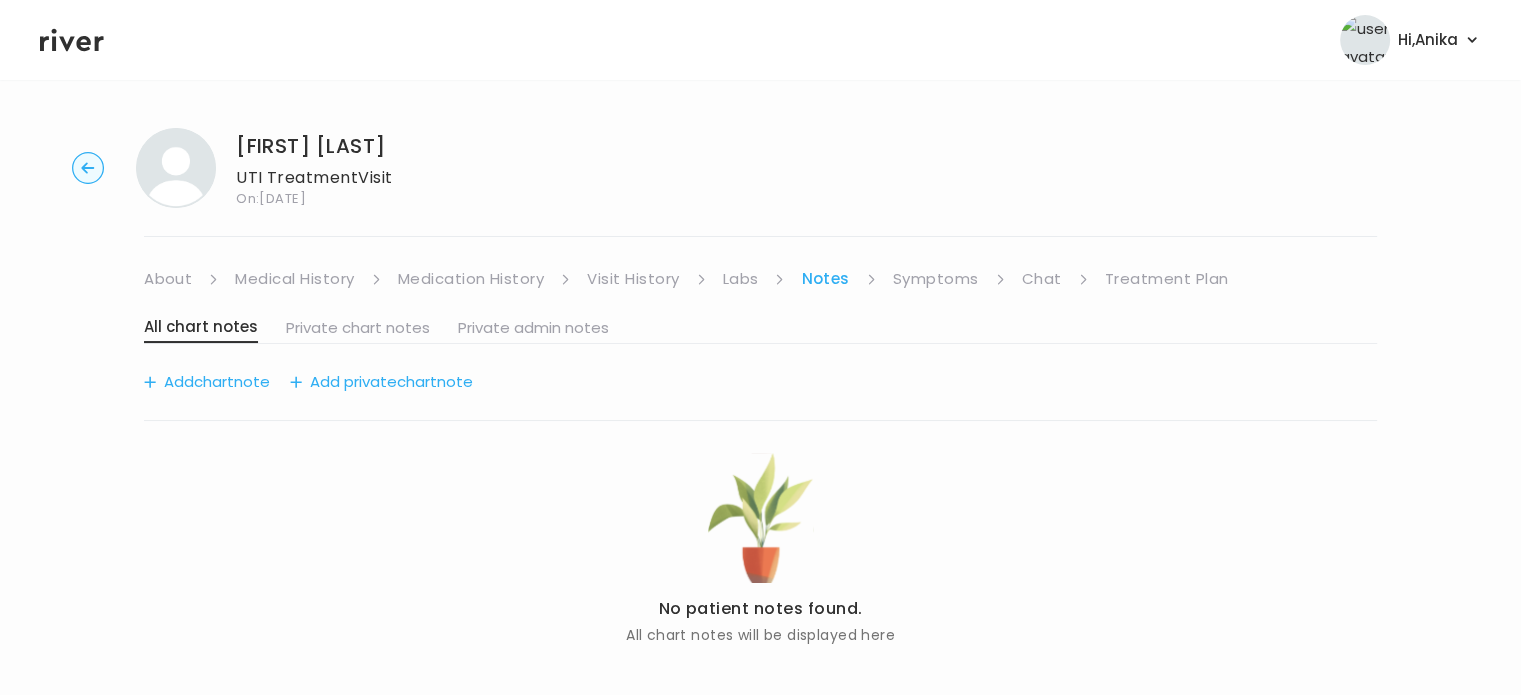 click on "Symptoms" at bounding box center [936, 279] 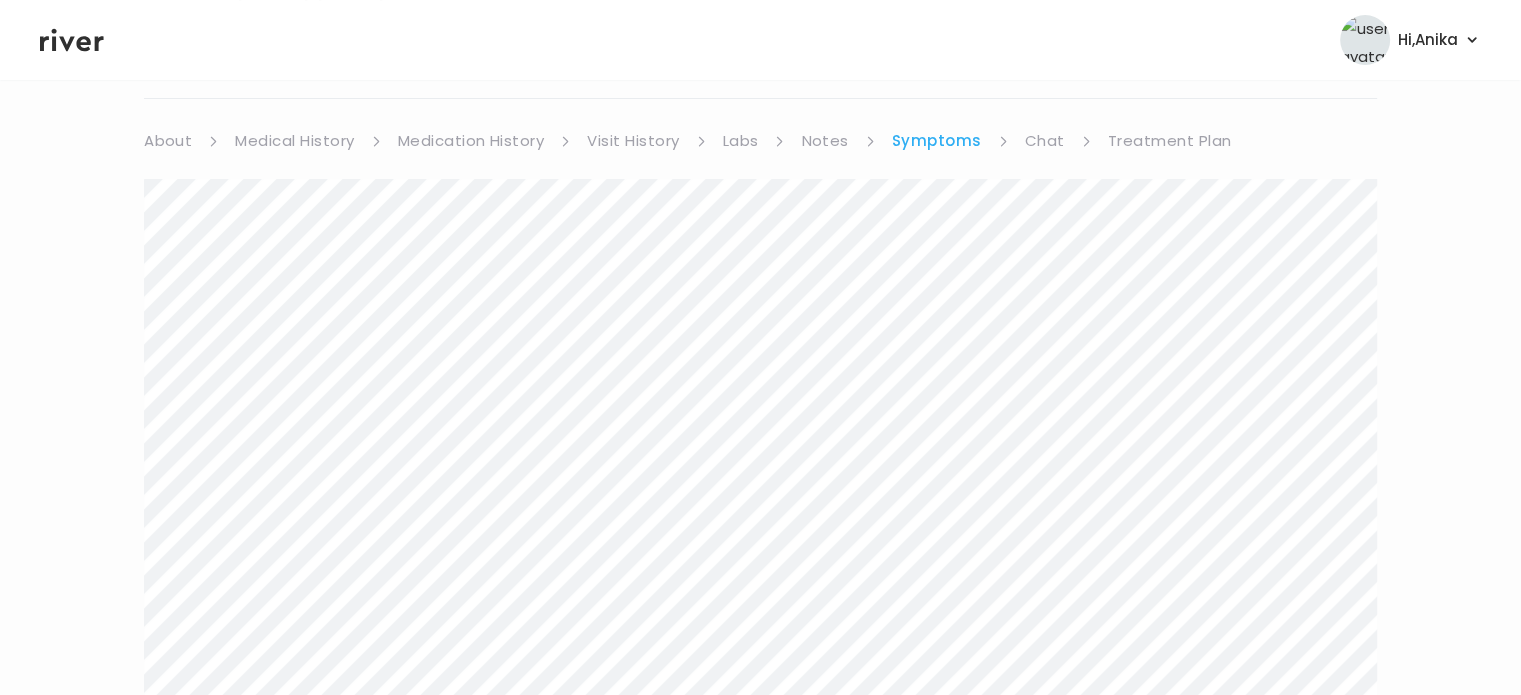 scroll, scrollTop: 135, scrollLeft: 0, axis: vertical 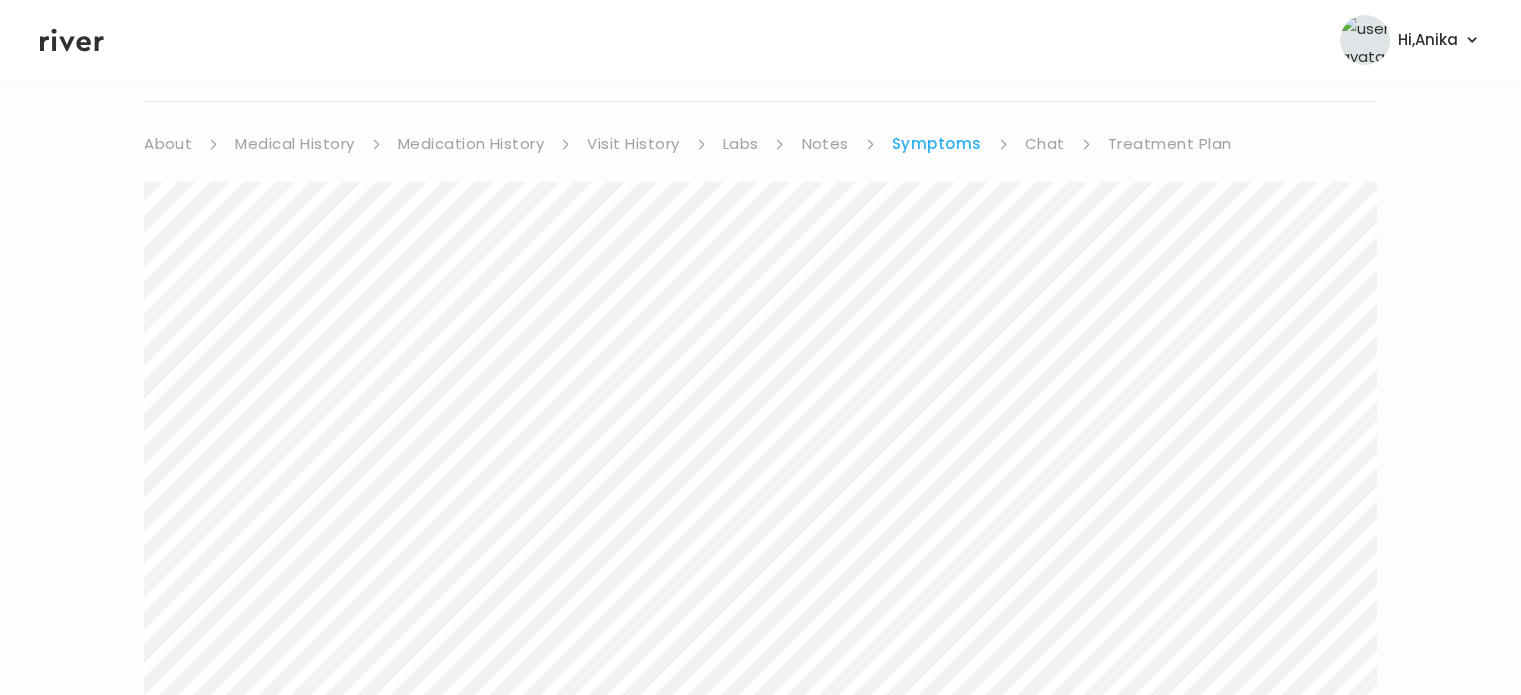 click on "Treatment Plan" at bounding box center (1170, 144) 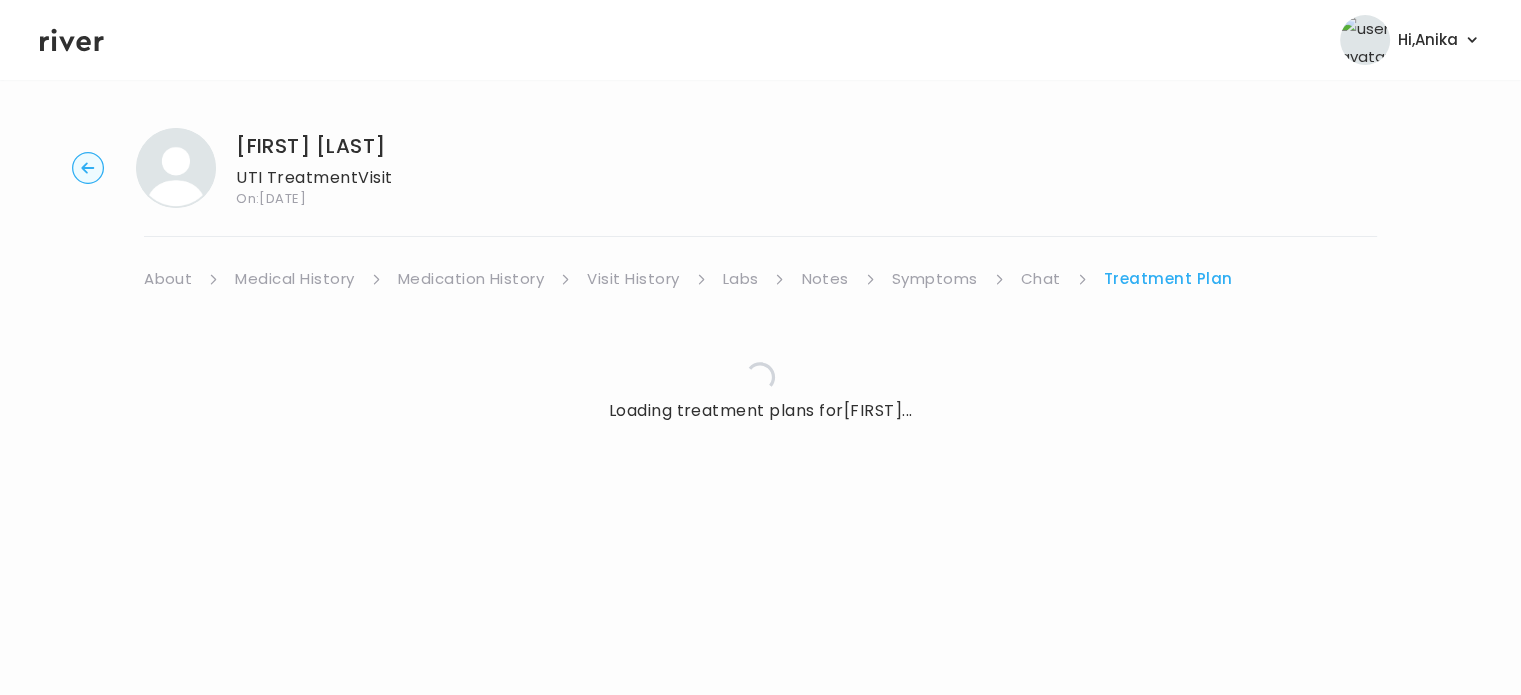 scroll, scrollTop: 0, scrollLeft: 0, axis: both 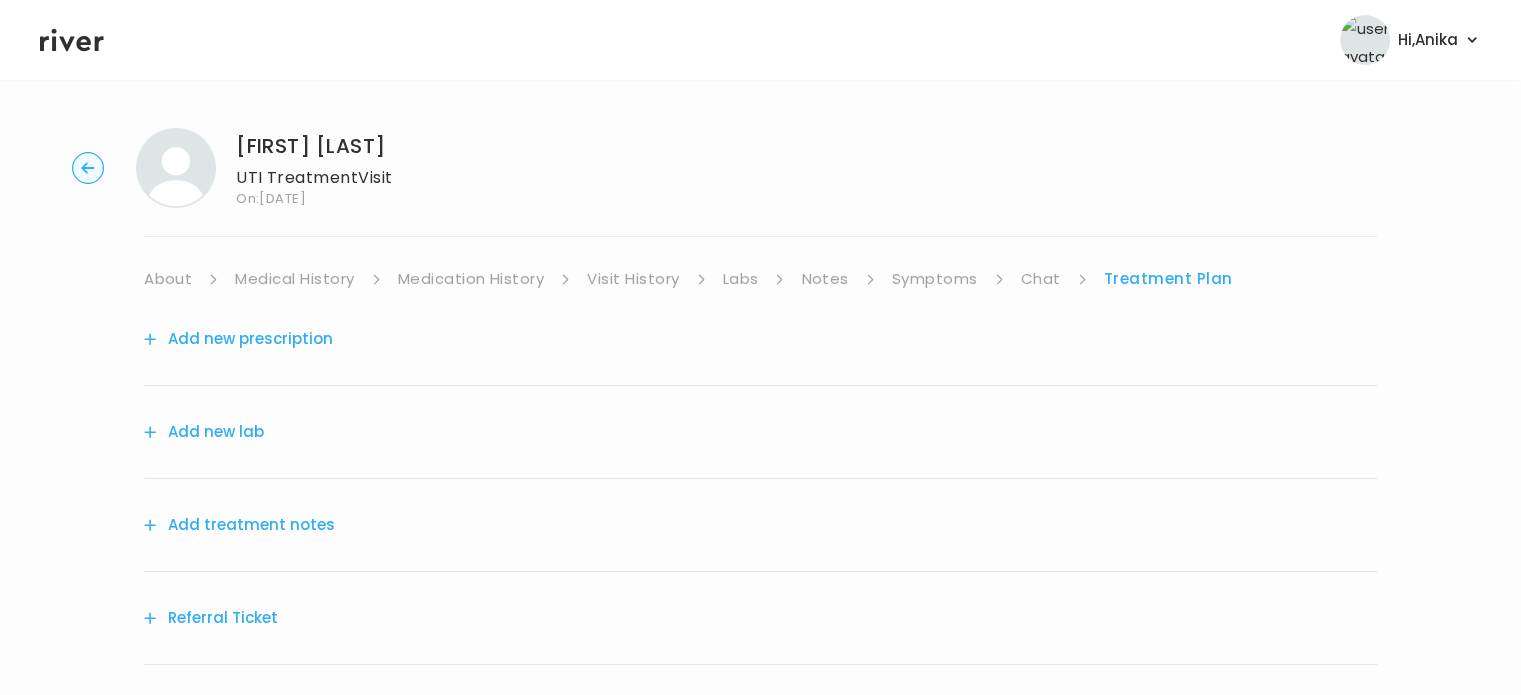 click on "Add treatment notes" at bounding box center (239, 525) 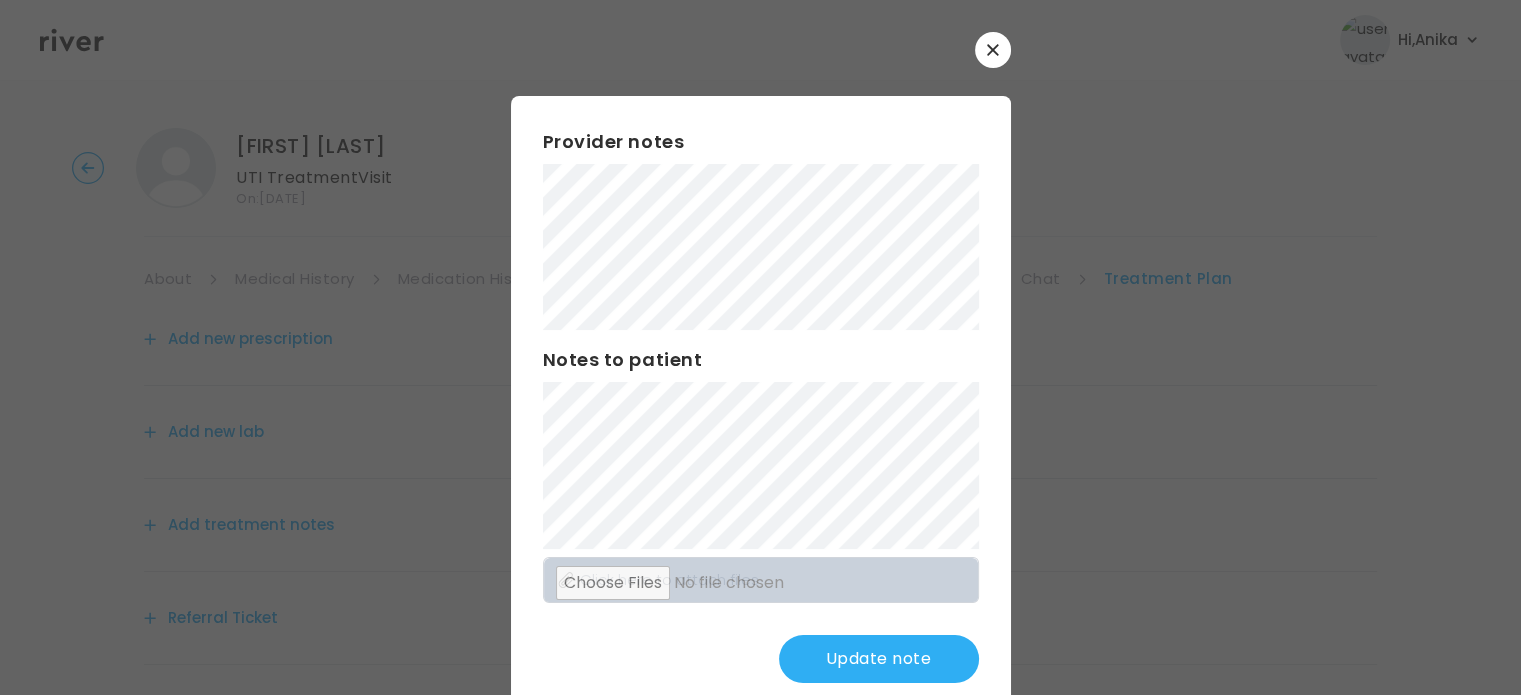 click on "Update note" at bounding box center [879, 659] 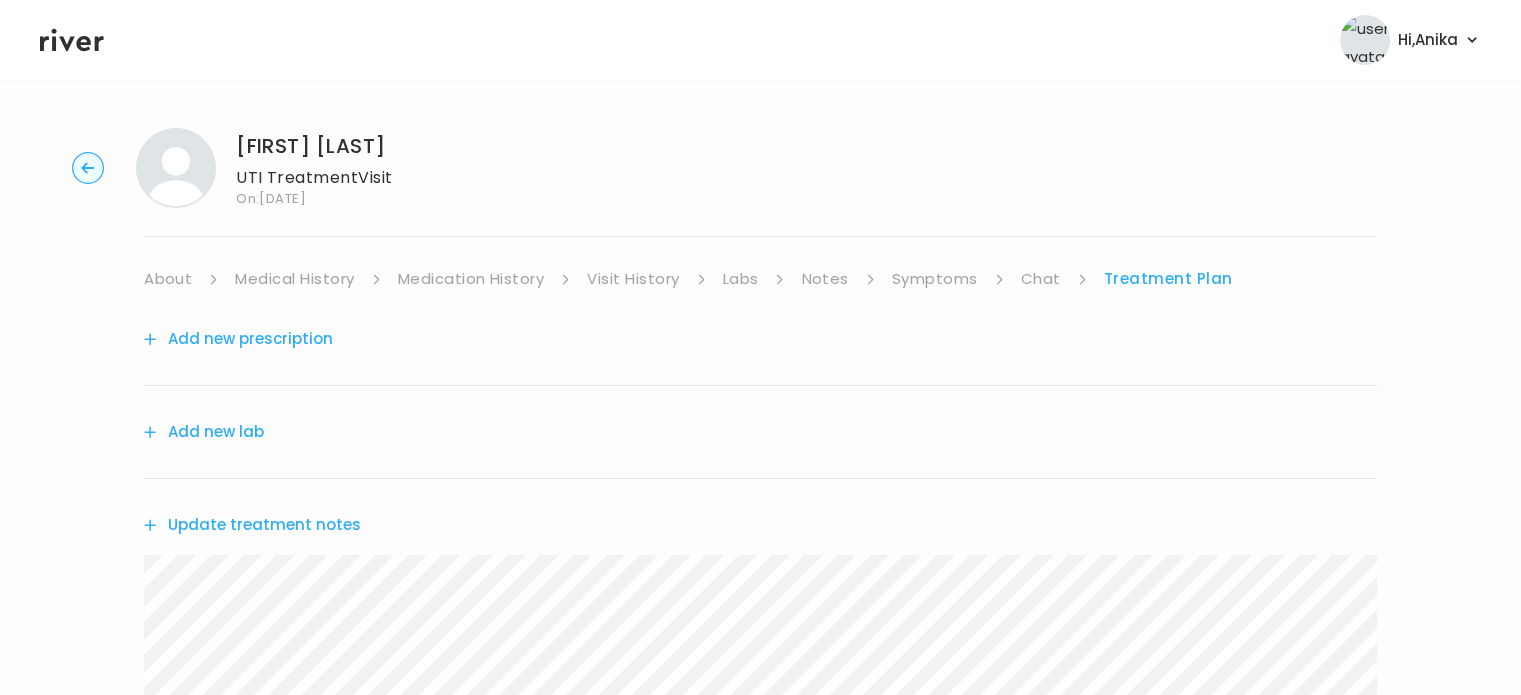 click on "Add new prescription" at bounding box center (238, 339) 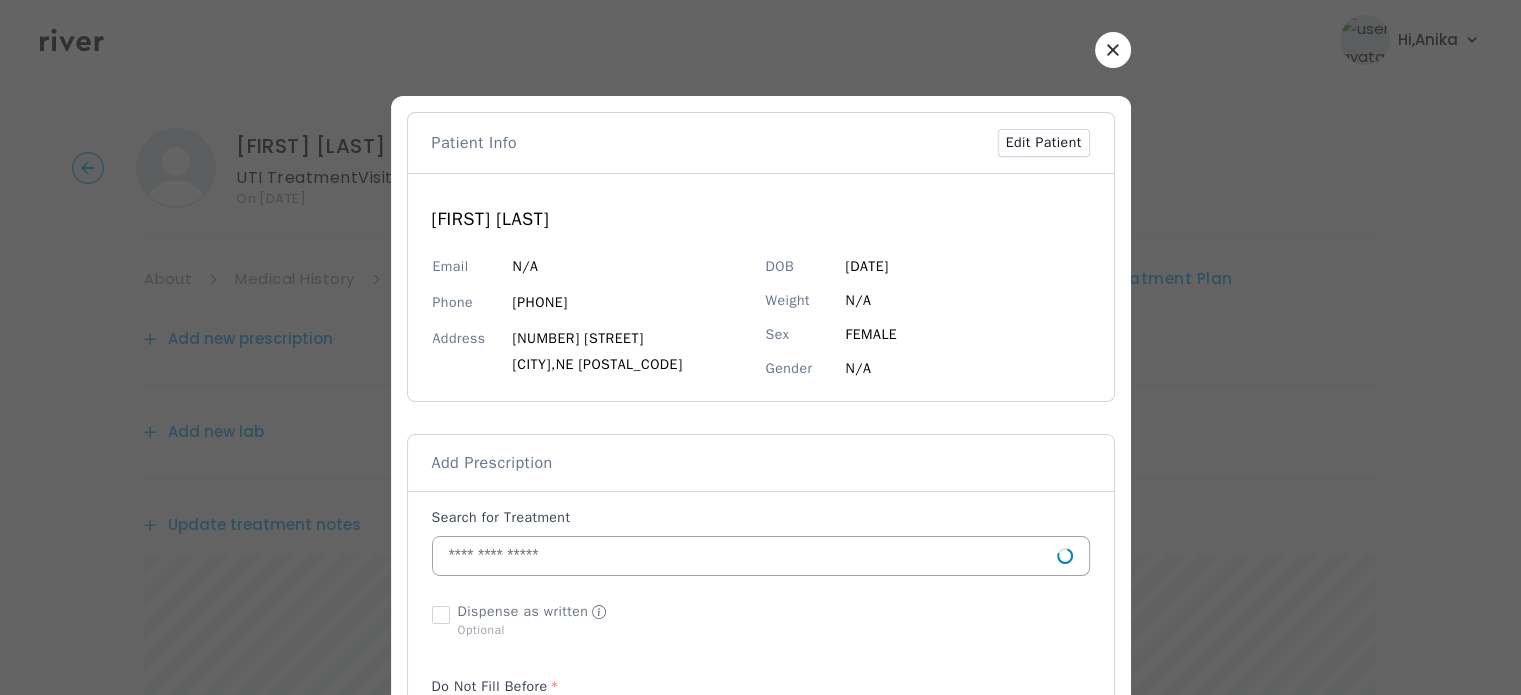 click at bounding box center (745, 556) 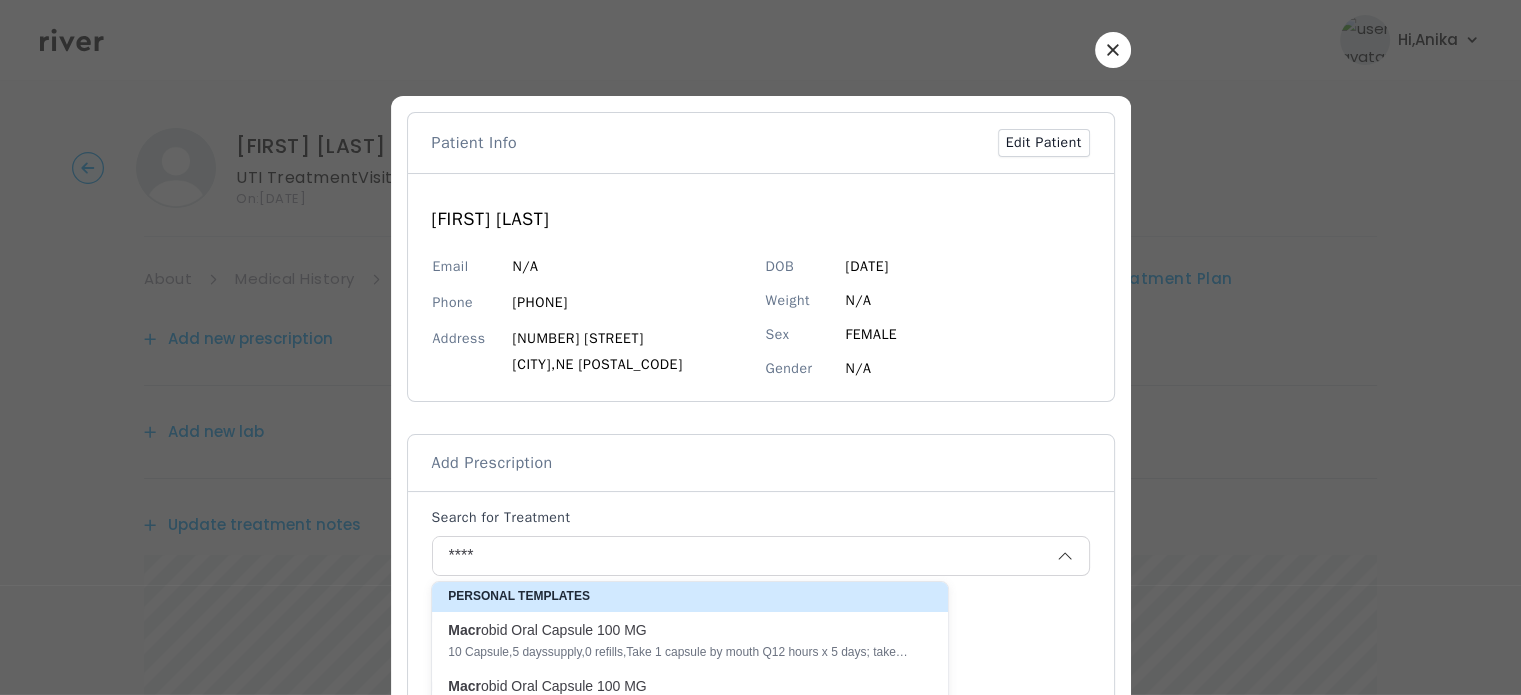 click on "10   Capsule ,  5   days  supply,  0   refills ,  Take 1 capsule by mouth Q12 hours x 5 days; take with food" at bounding box center (678, 652) 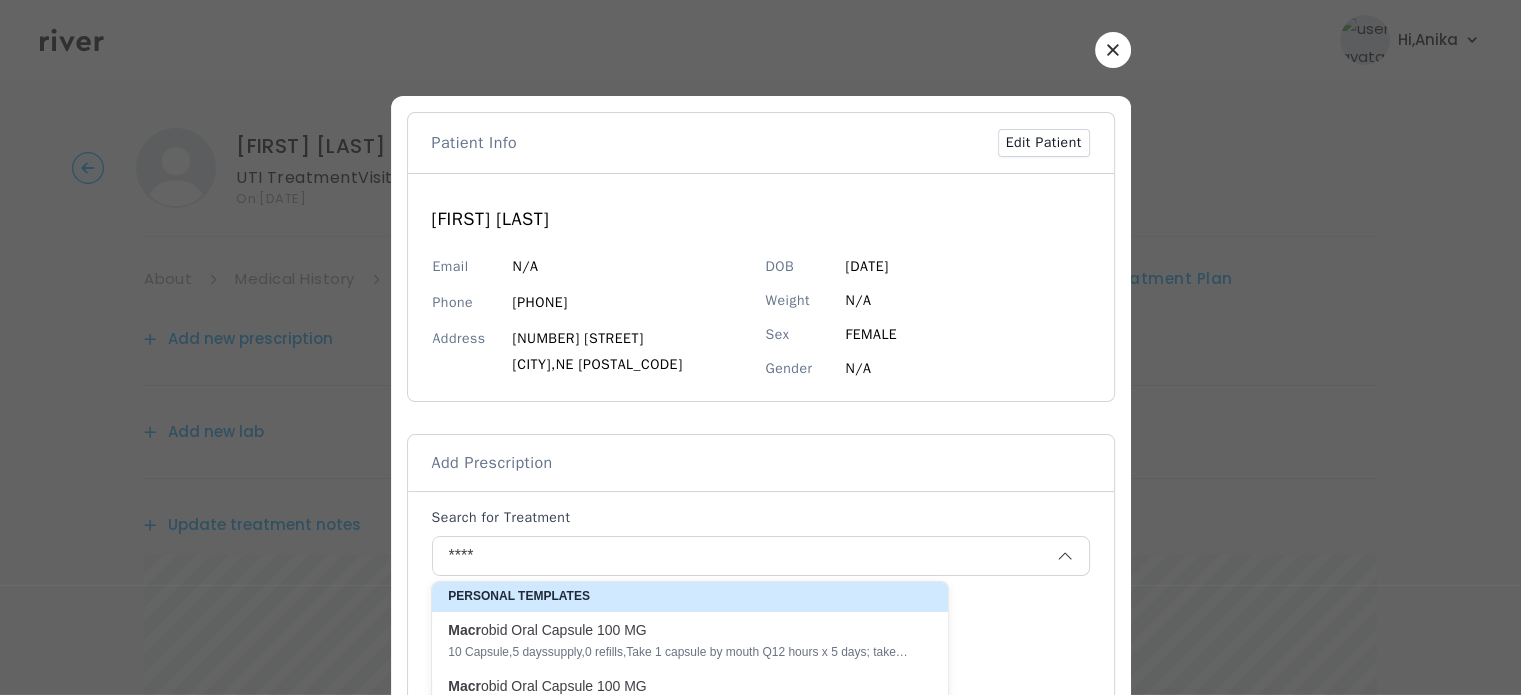 type on "**********" 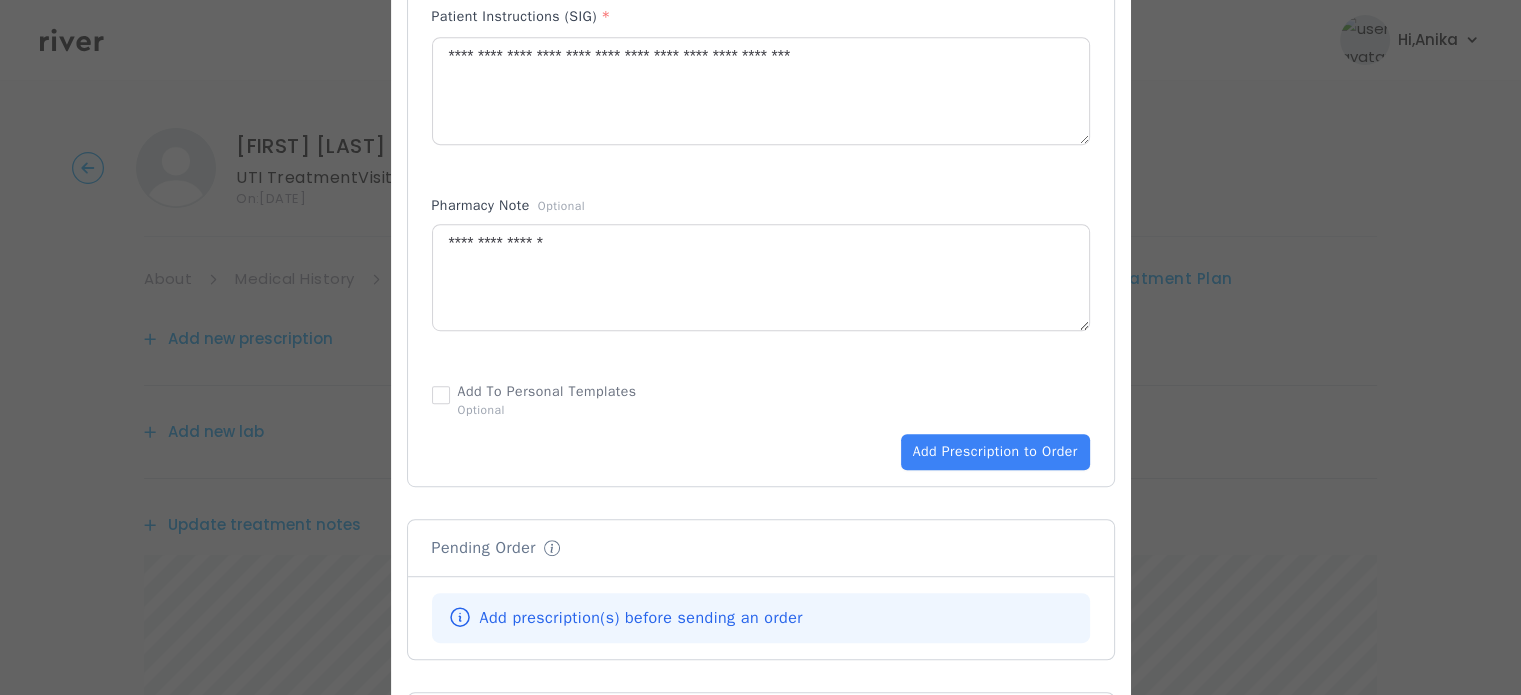 scroll, scrollTop: 1062, scrollLeft: 0, axis: vertical 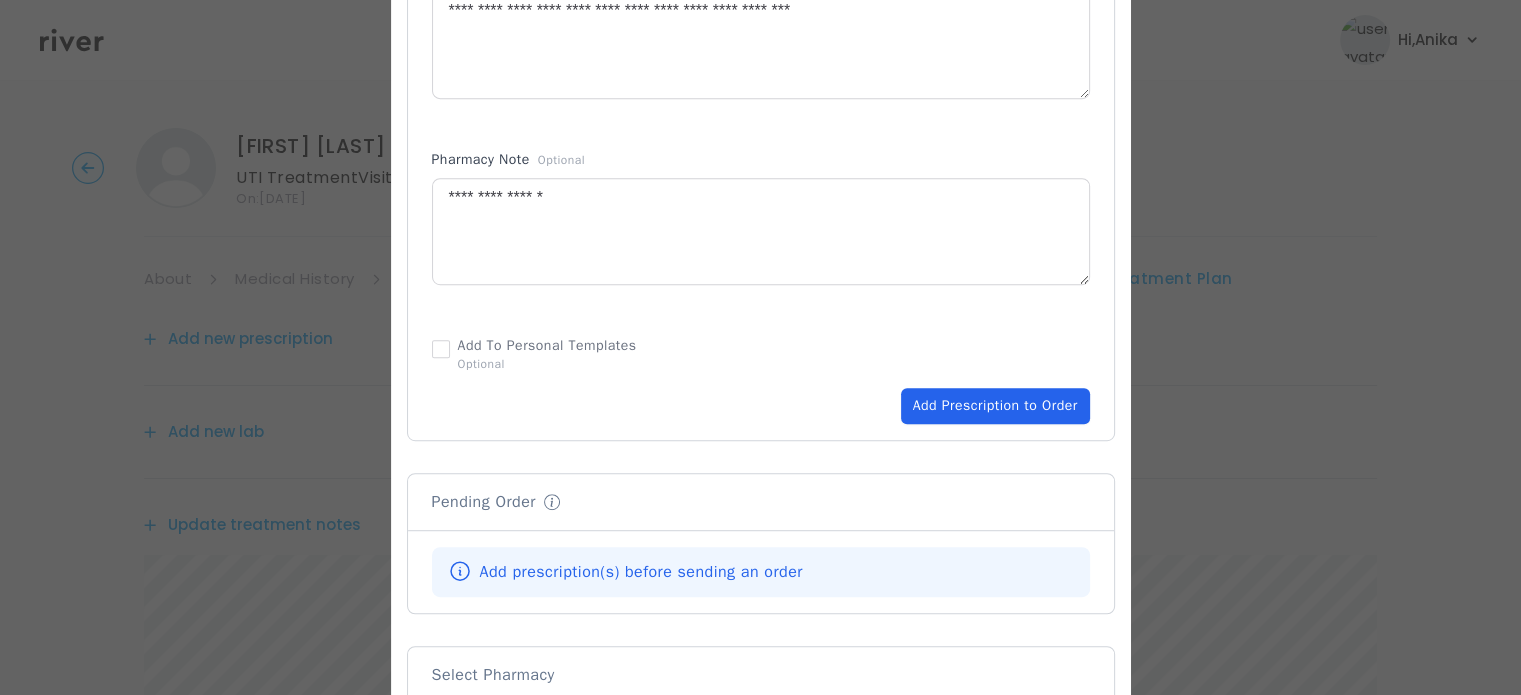 click on "Add Prescription to Order" at bounding box center (995, 406) 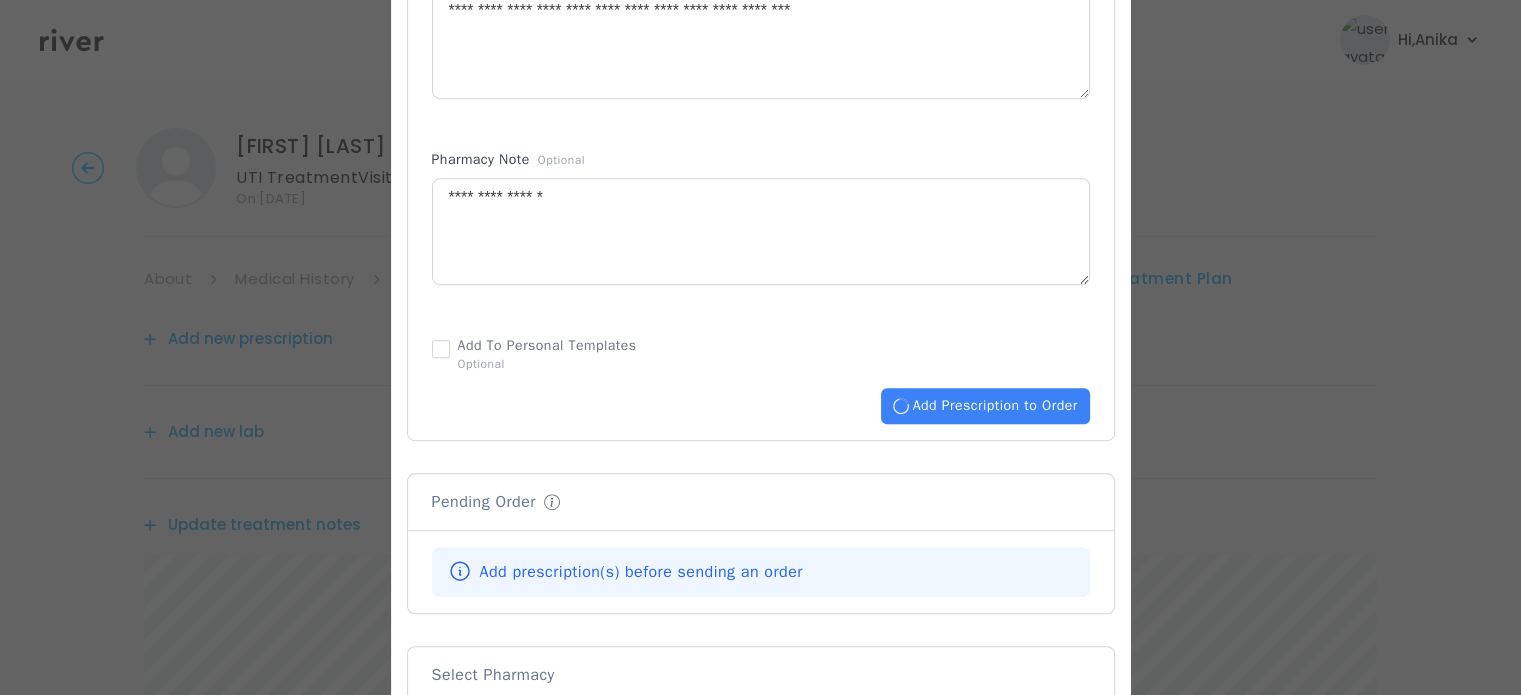 type 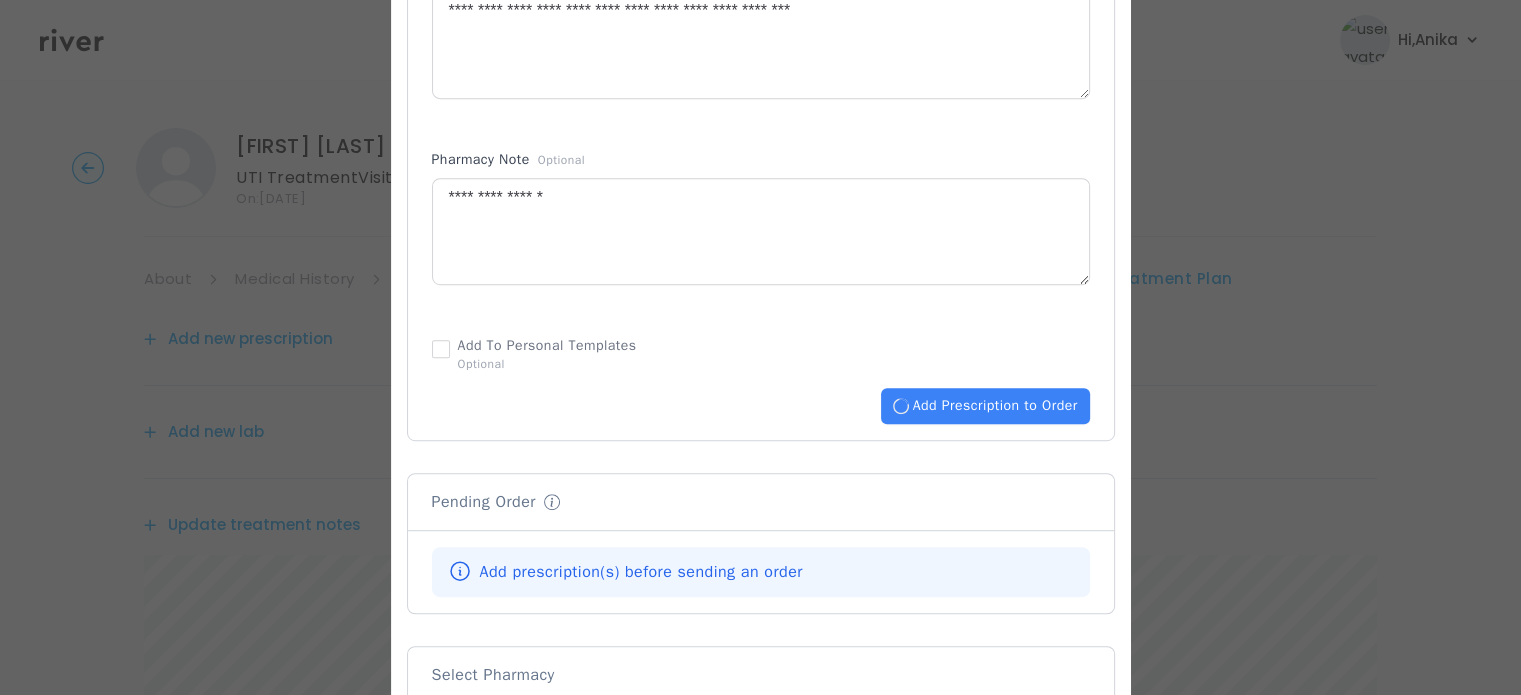 type 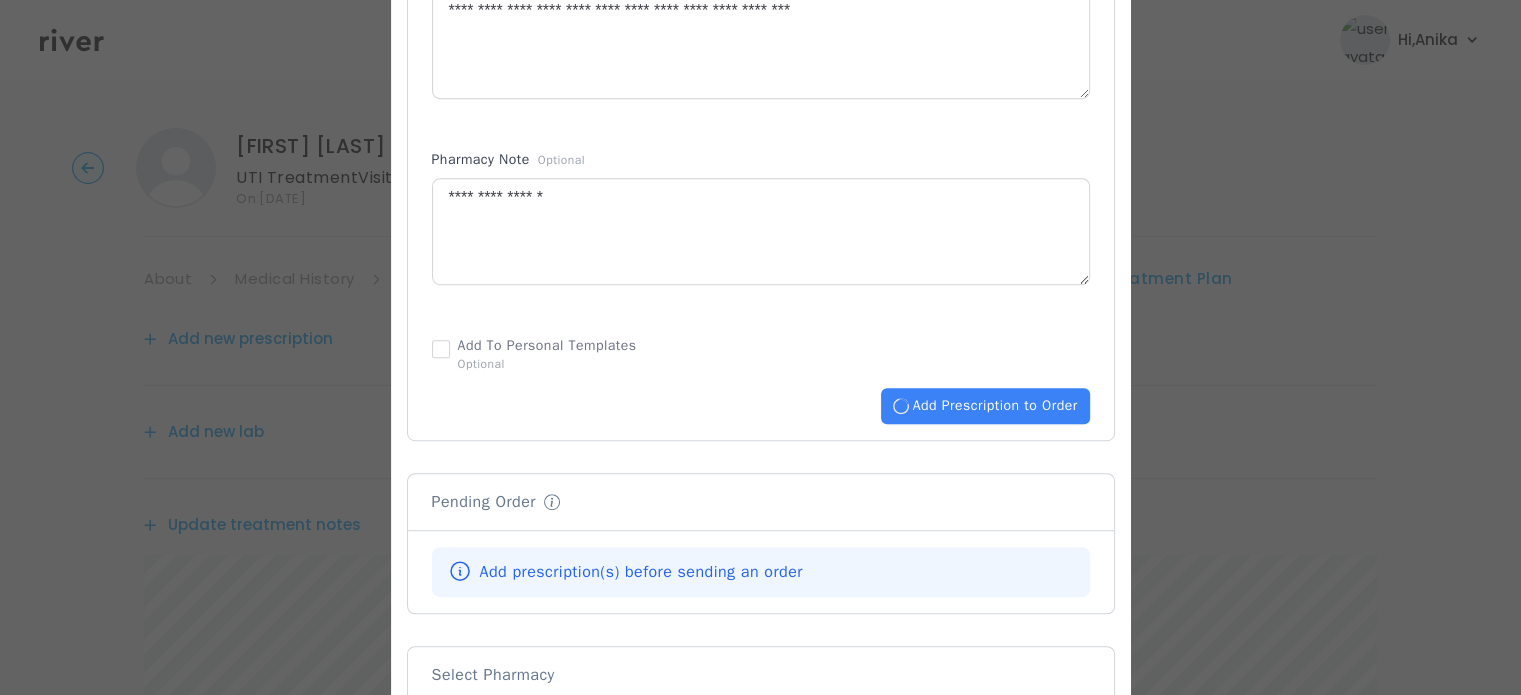 type 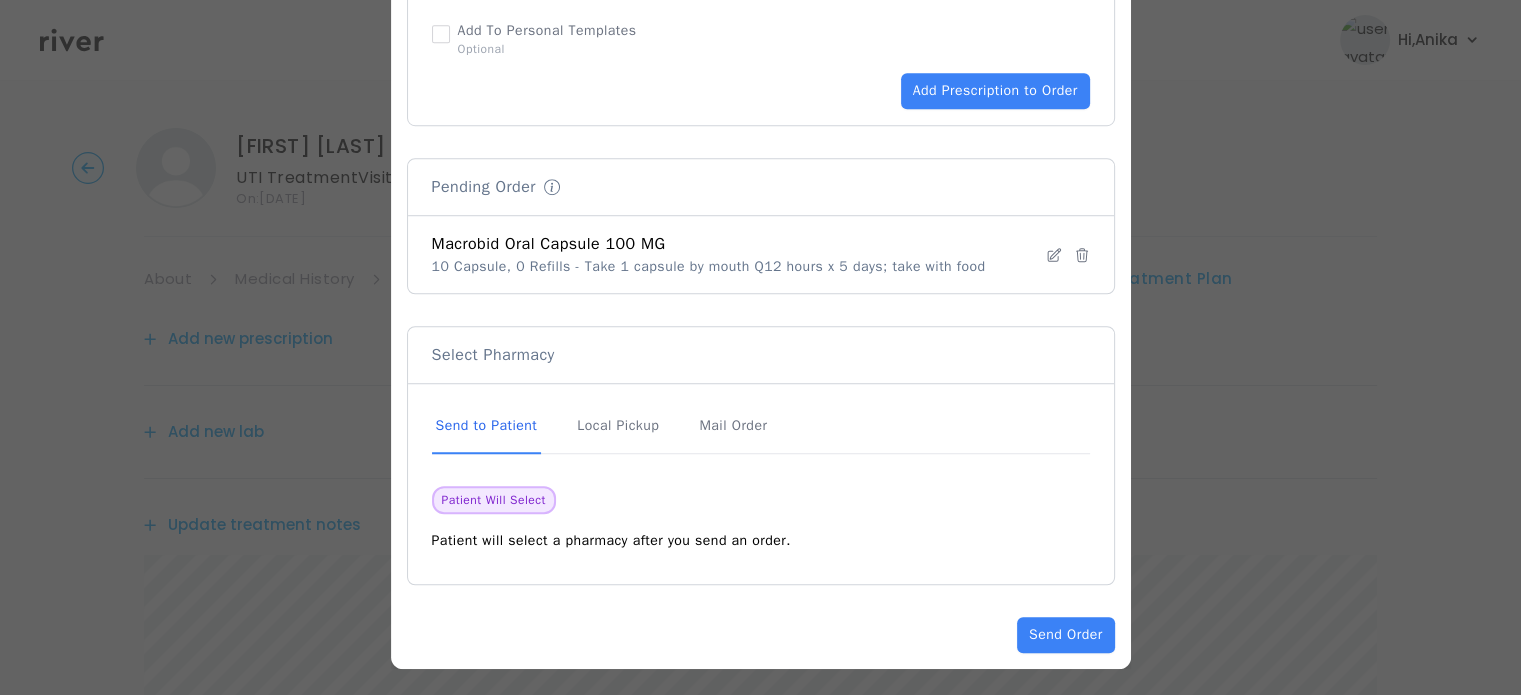 scroll, scrollTop: 1379, scrollLeft: 0, axis: vertical 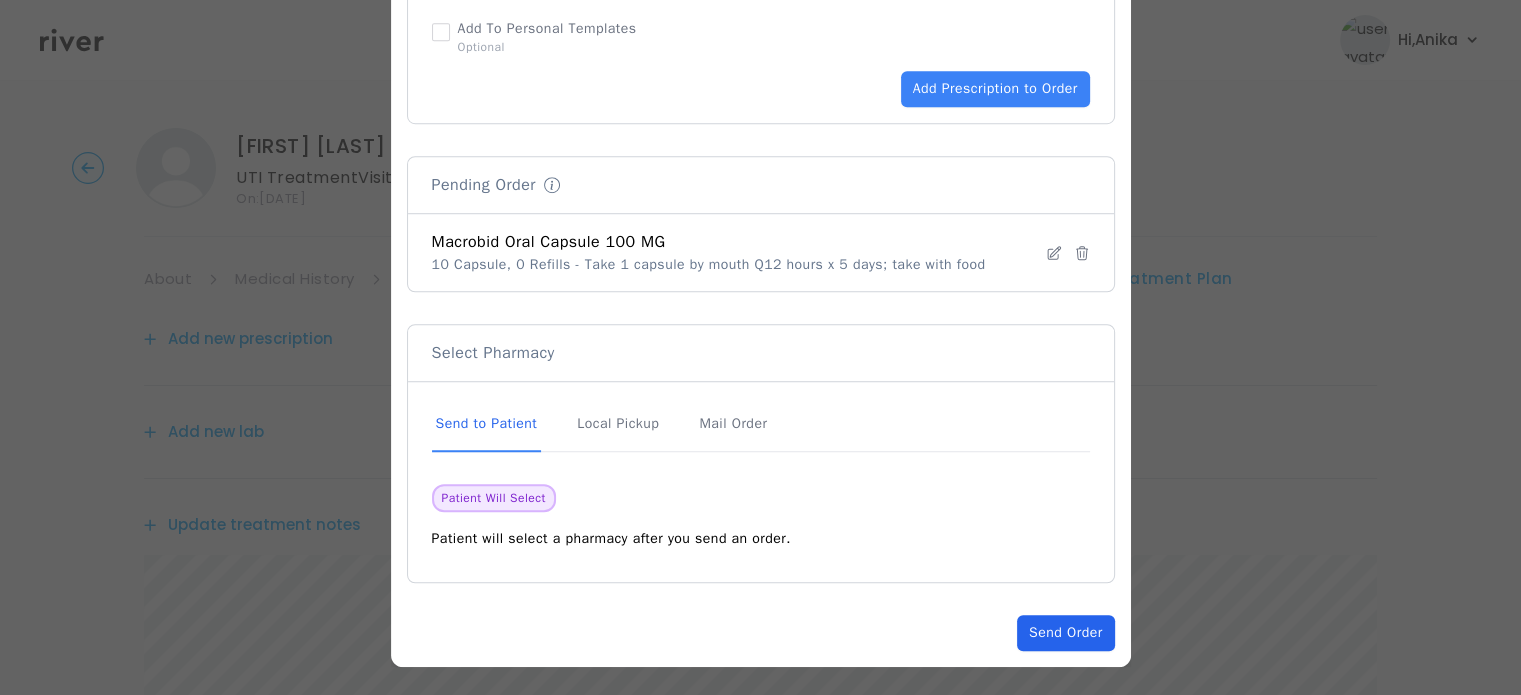 click on "Send Order" 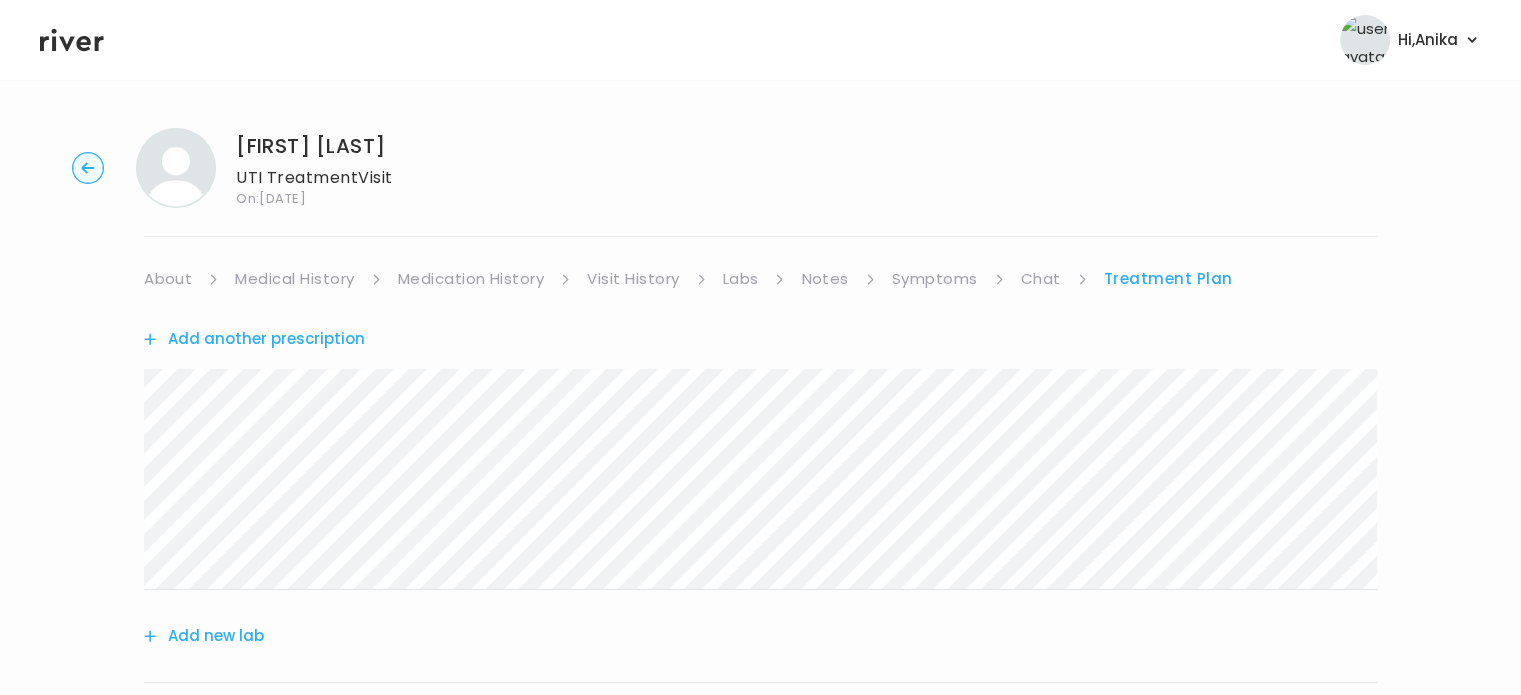click on "Medical History" at bounding box center [294, 279] 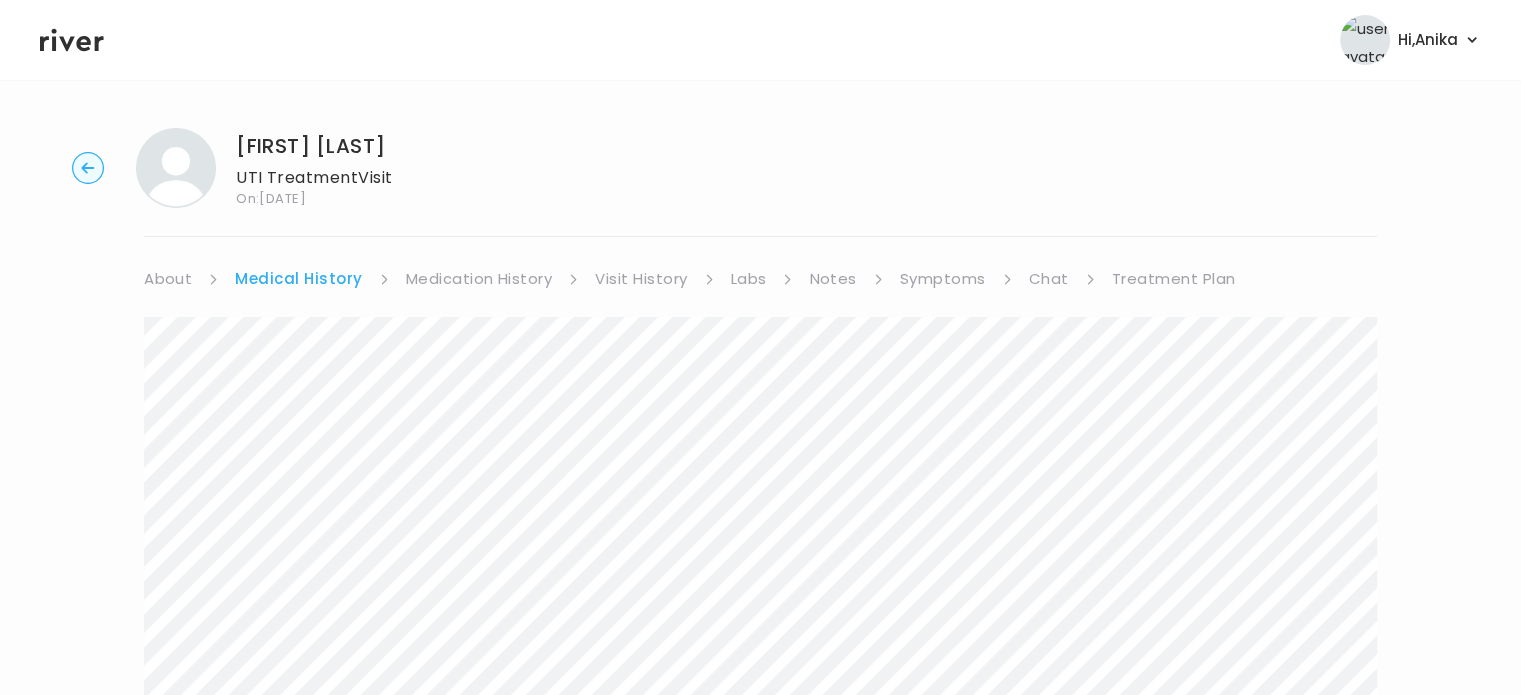 click on "Treatment Plan" at bounding box center (1174, 279) 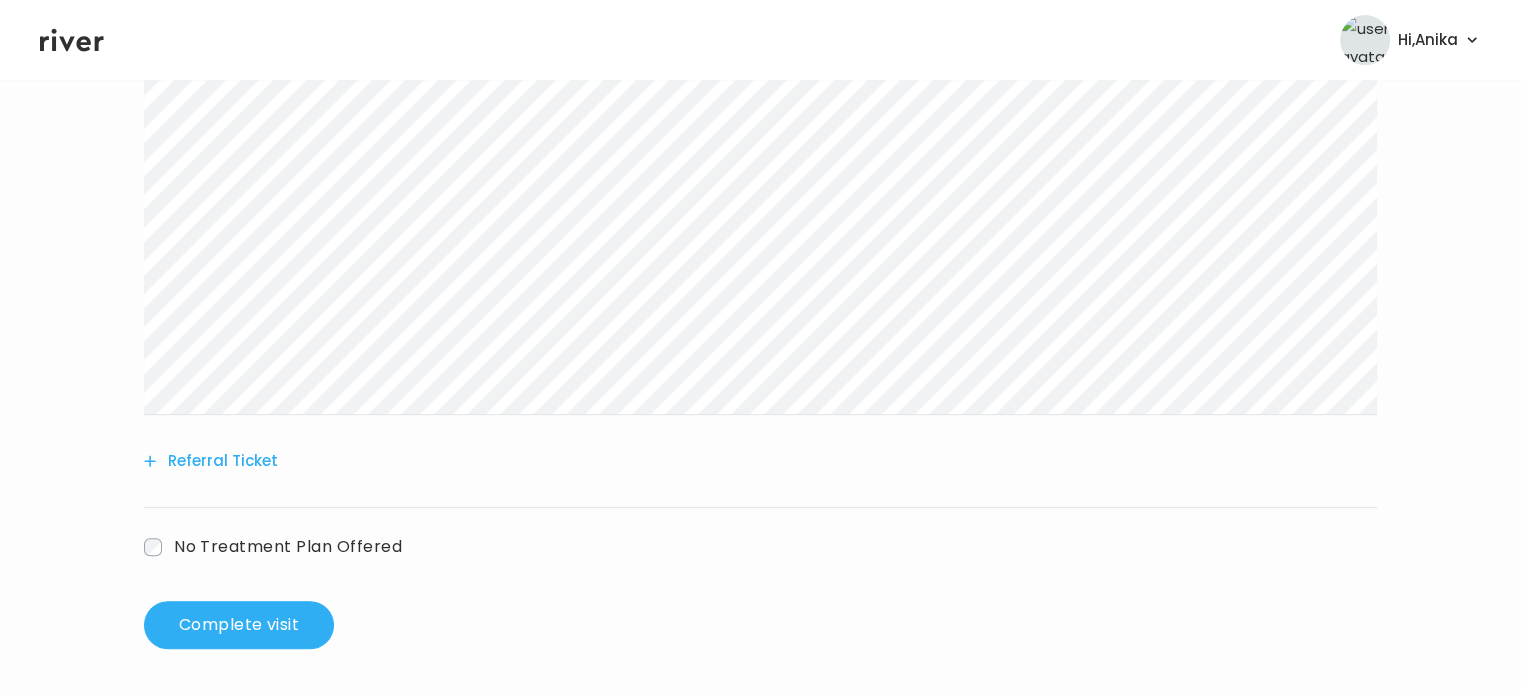 scroll, scrollTop: 716, scrollLeft: 0, axis: vertical 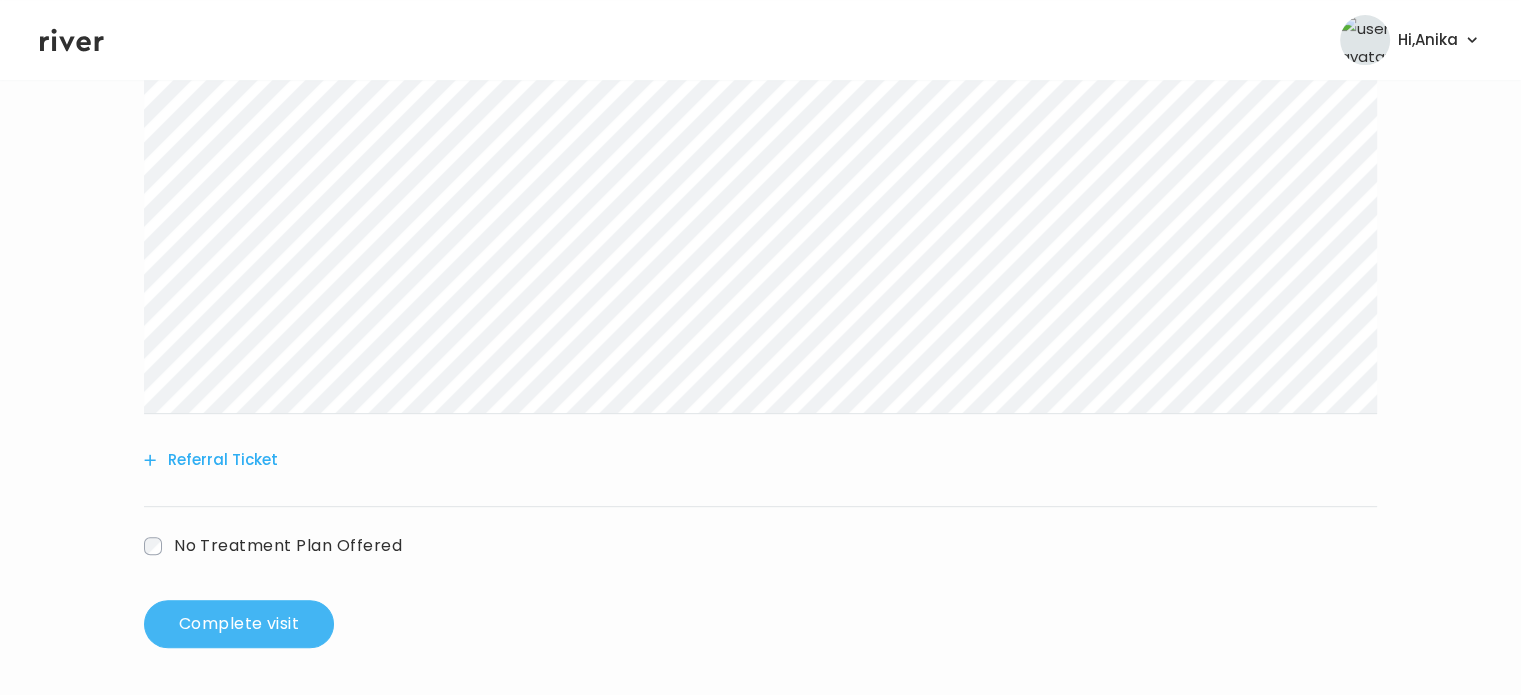 click on "Complete visit" at bounding box center [239, 624] 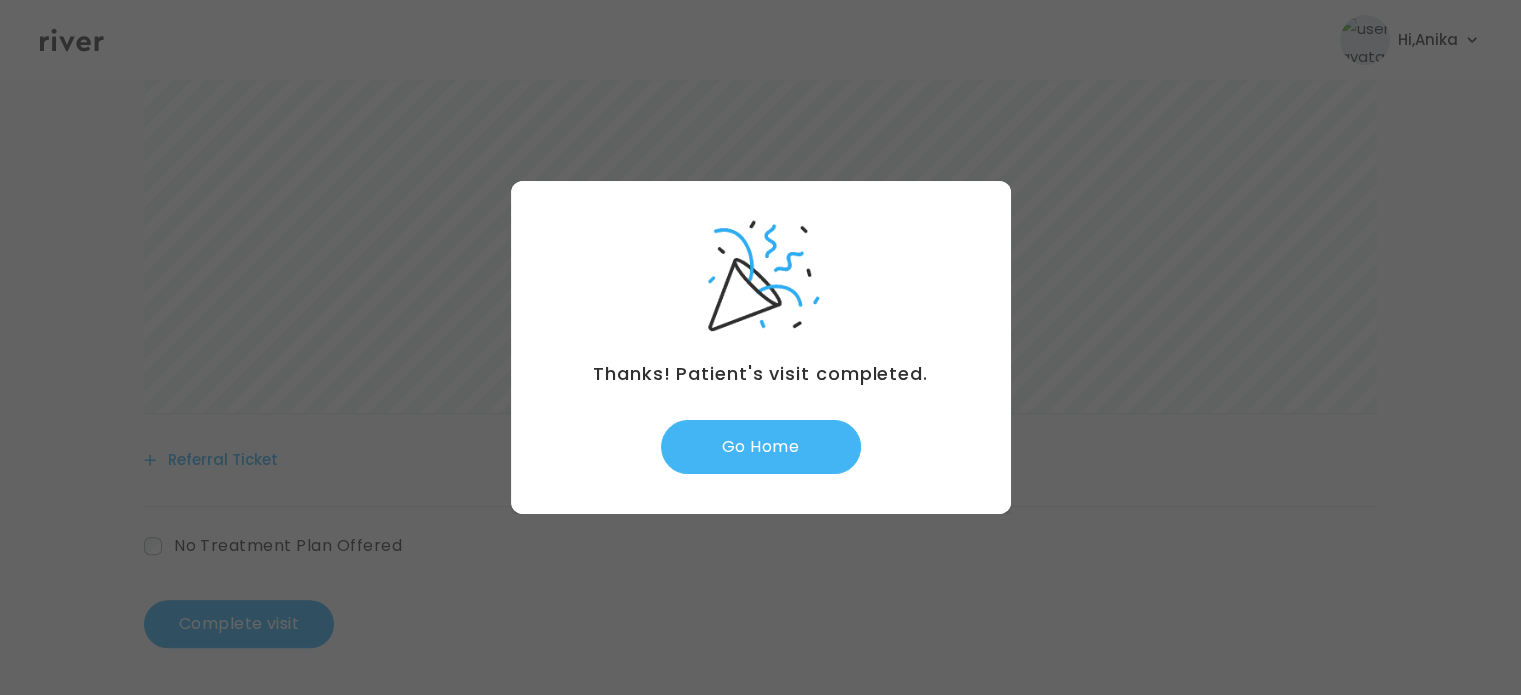 click on "Go Home" at bounding box center [761, 447] 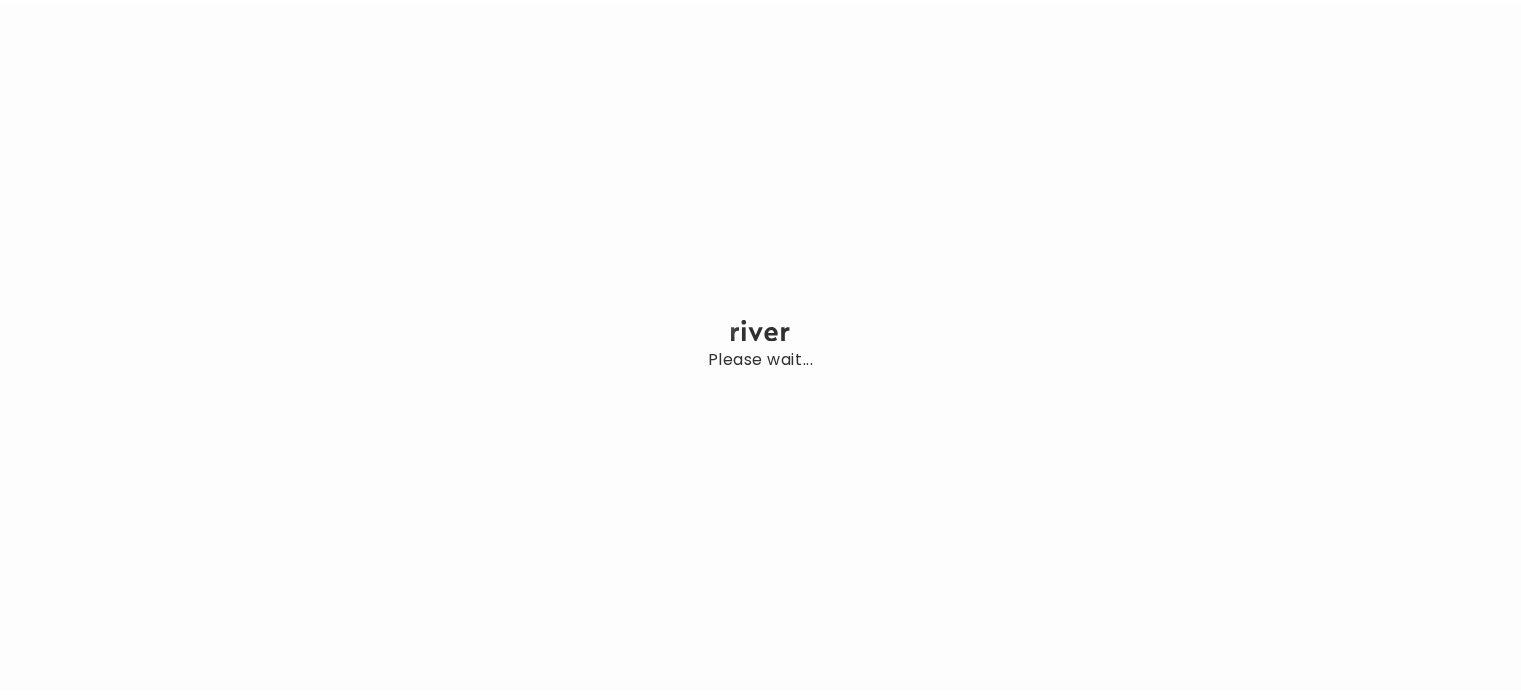 scroll, scrollTop: 0, scrollLeft: 0, axis: both 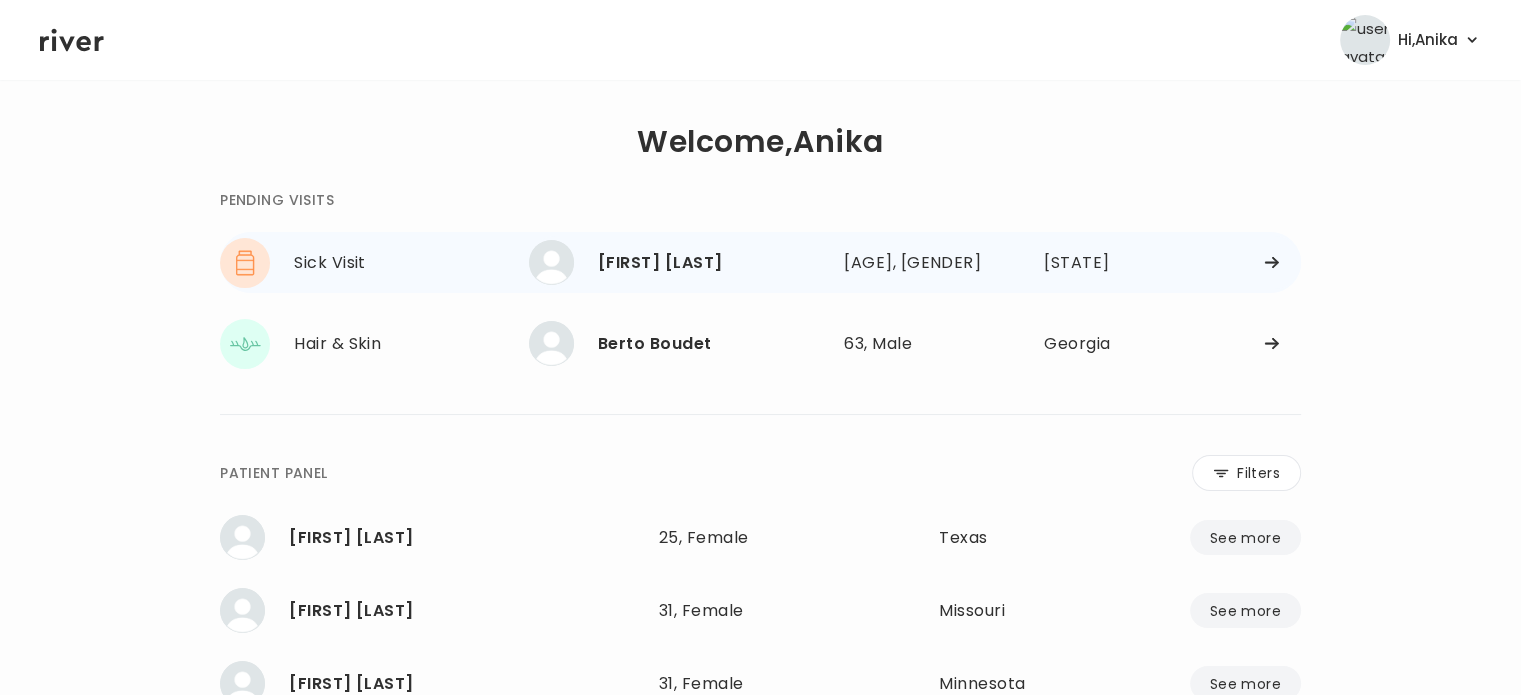 click on "[FIRST] [LAST]" at bounding box center [713, 263] 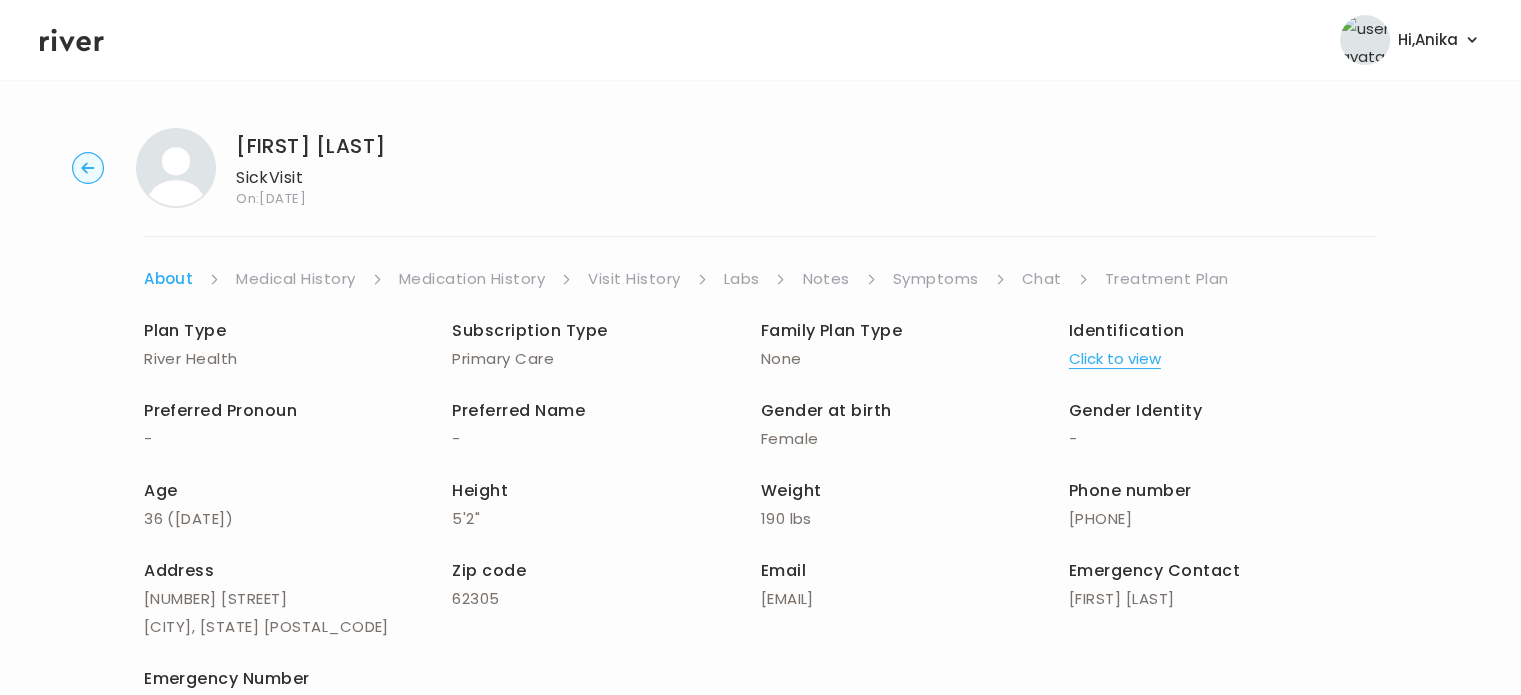 click on "Identification" at bounding box center [1127, 330] 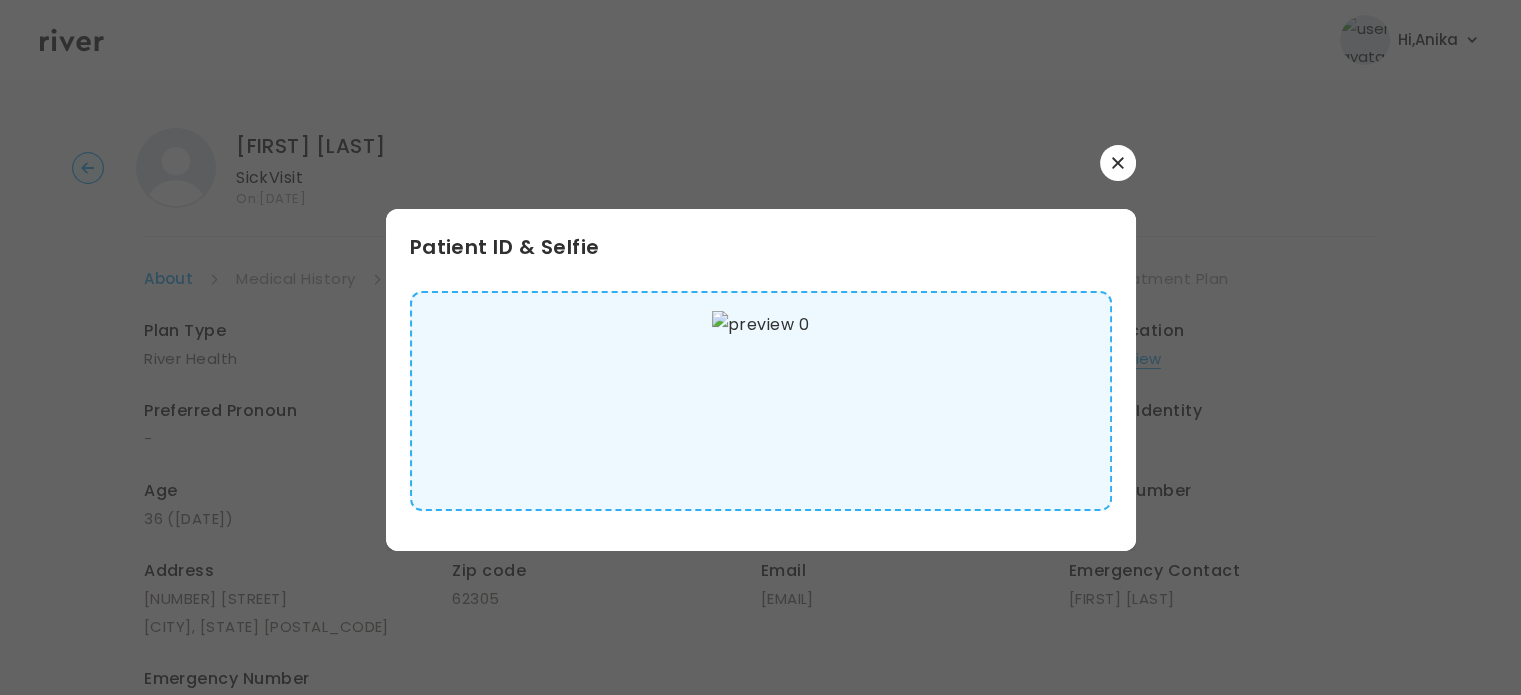 scroll, scrollTop: 5, scrollLeft: 0, axis: vertical 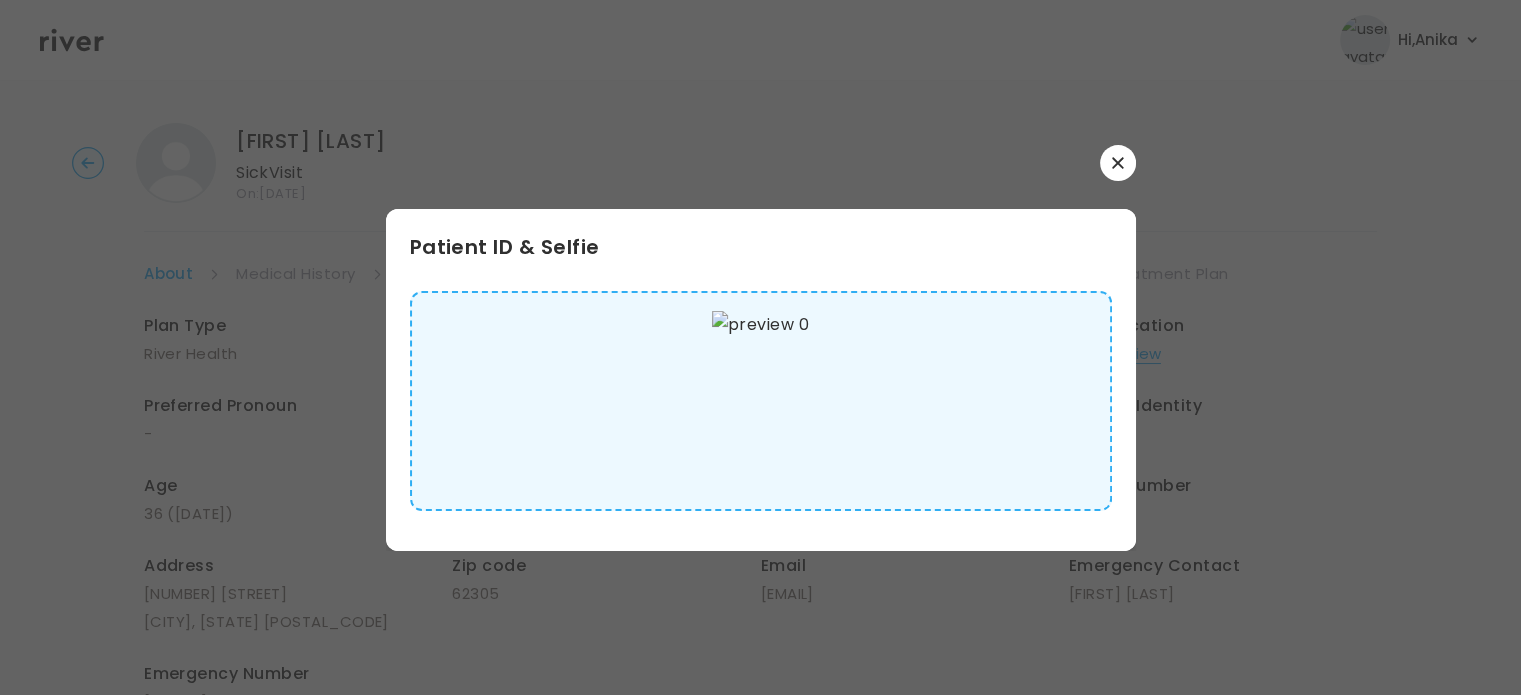 click at bounding box center (760, 347) 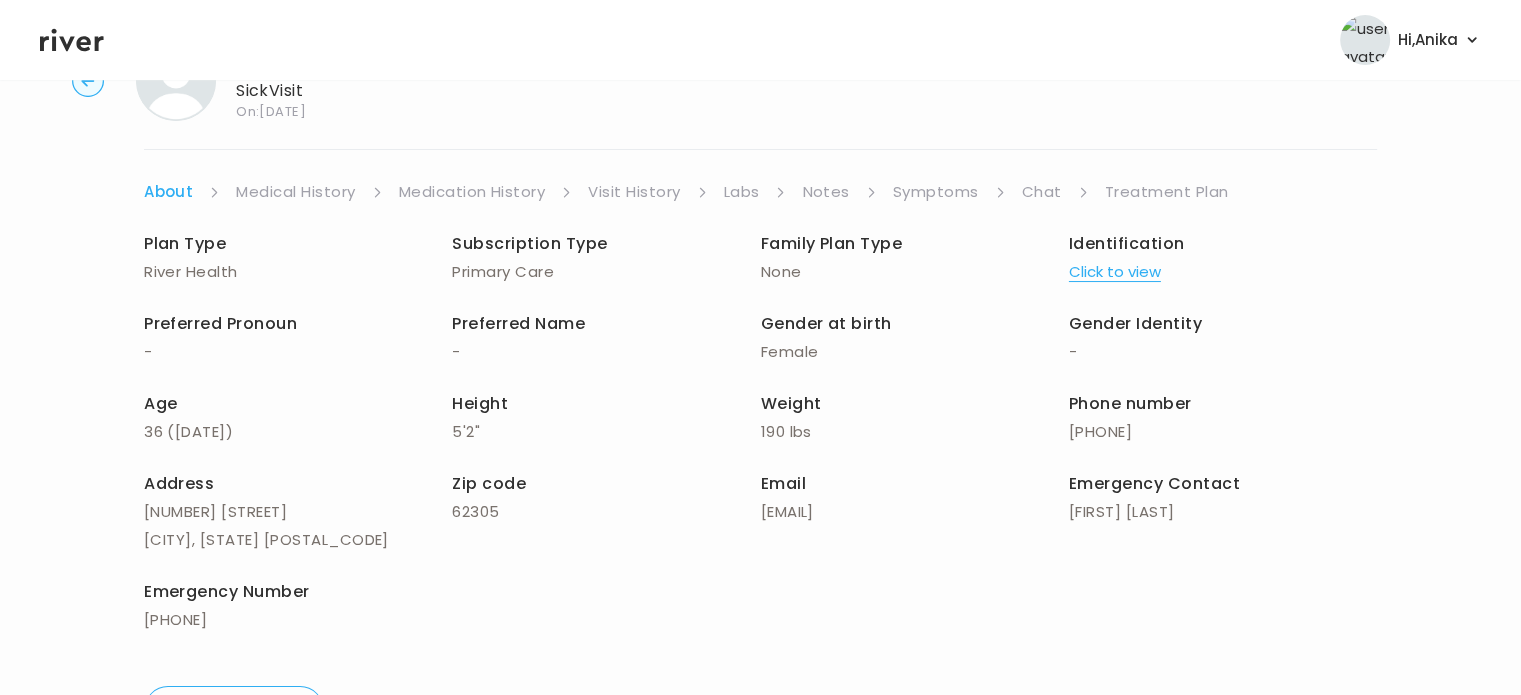 scroll, scrollTop: 0, scrollLeft: 0, axis: both 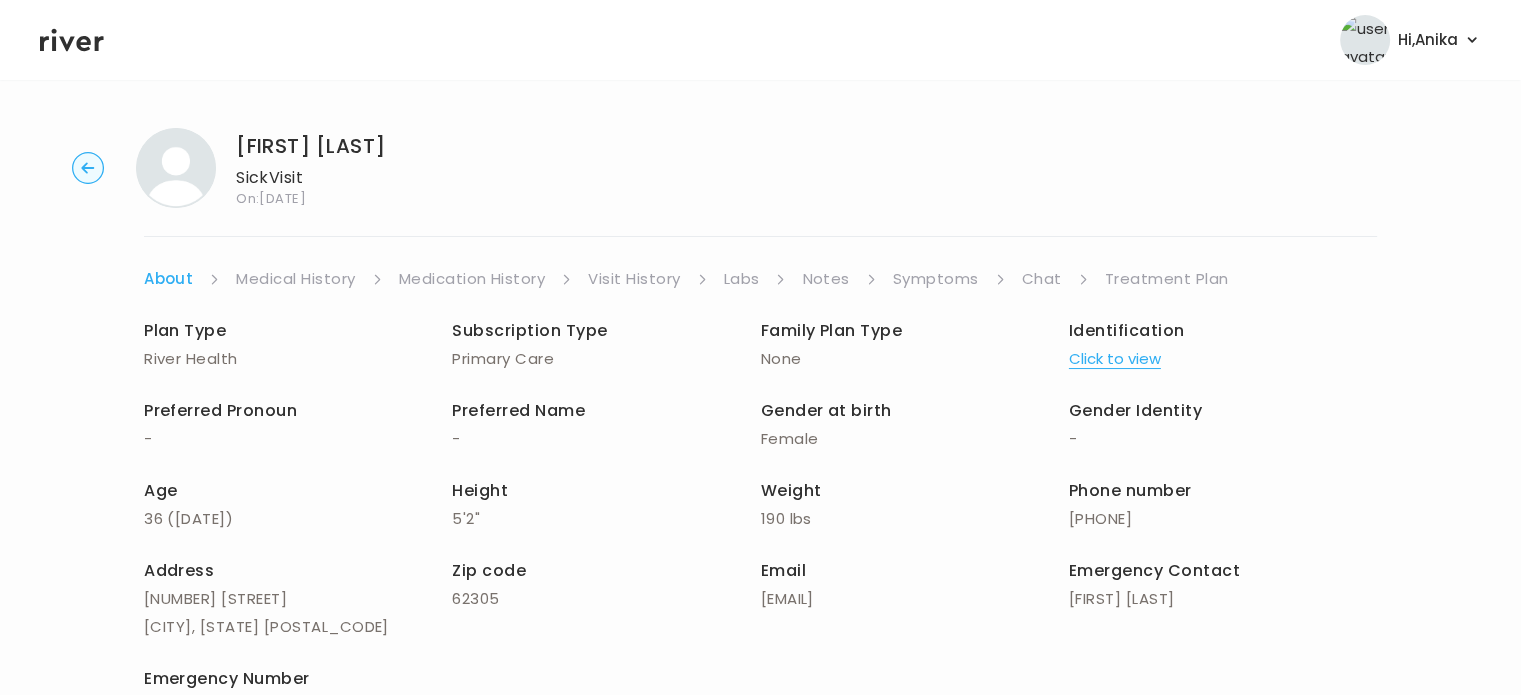 click on "[FIRST] [LAST] [CONDITION]  [VISIT_INFO] [ABOUT_INFO] [PREFERRED_PRONOUN] - [PREFERRED_NAME] - [GENDER_AT_BIRTH] [GENDER_IDENTITY] - [AGE]   ( [DATE] ) [HEIGHT] [WEIGHT] [PHONE_NUMBER] [ADDRESS]  [CITY], [STATE] [POSTAL_CODE] [ZIP_CODE] [EMAIL] [EMERGENCY_CONTACT] [FIRST] [LAST] [EMERGENCY_NUMBER] [PHONE] [IDENTIFICATION] [NEXT]" at bounding box center (760, 474) 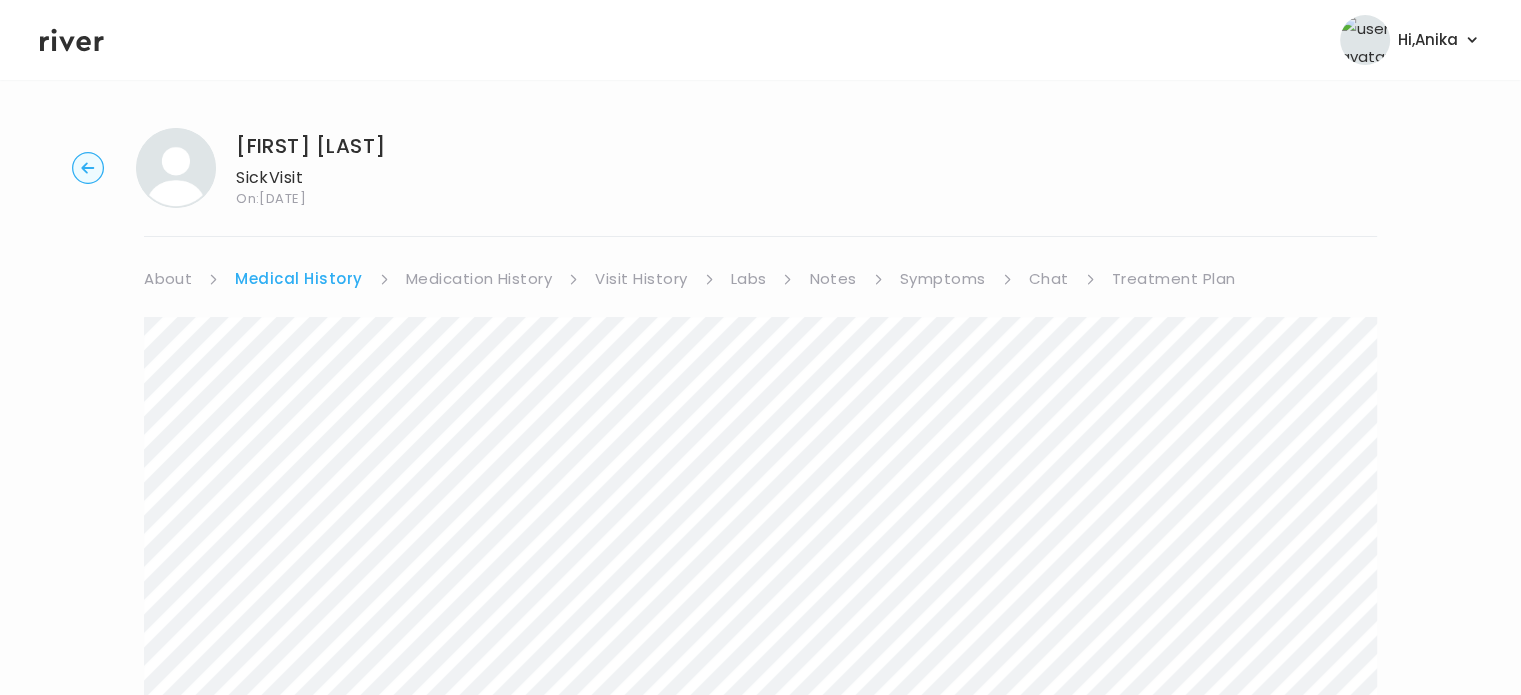 click on "Medical History" at bounding box center [298, 279] 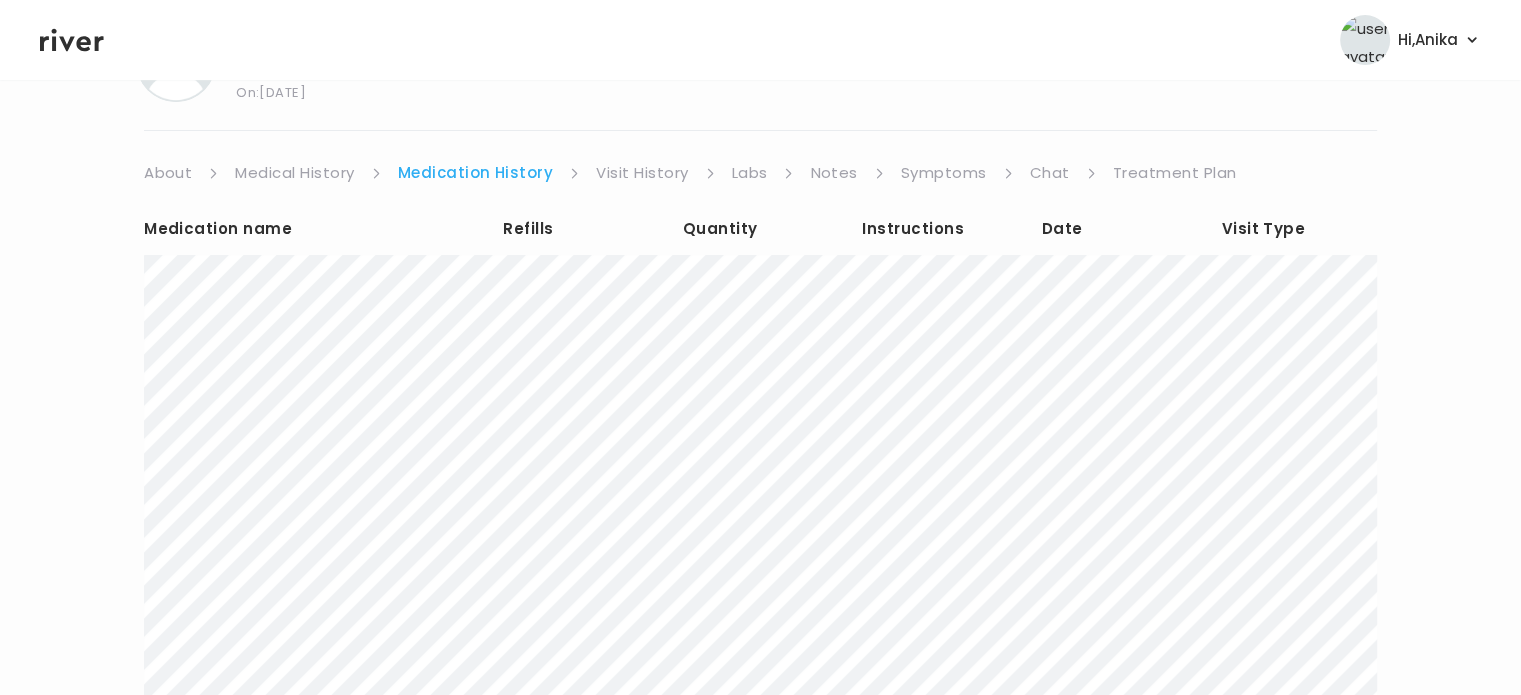 scroll, scrollTop: 107, scrollLeft: 0, axis: vertical 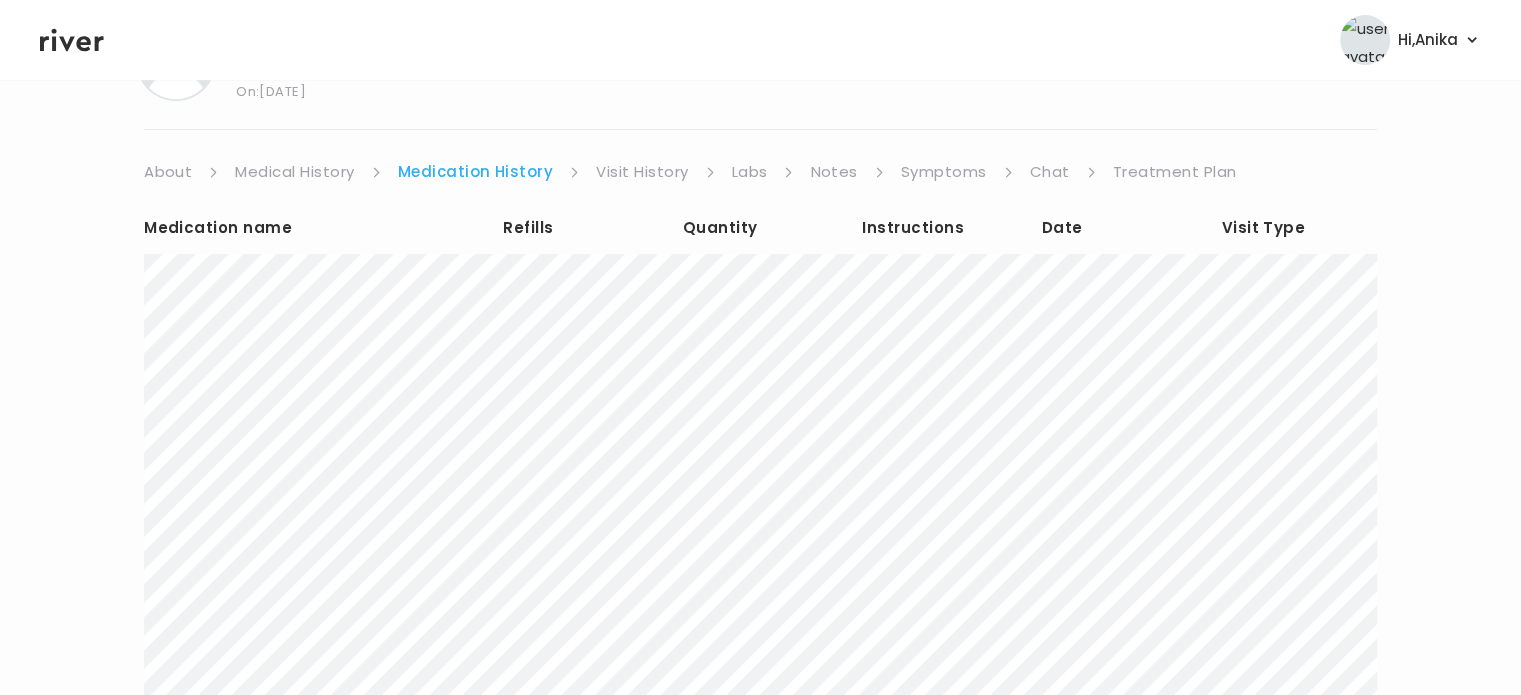 click on "Visit History" at bounding box center [642, 172] 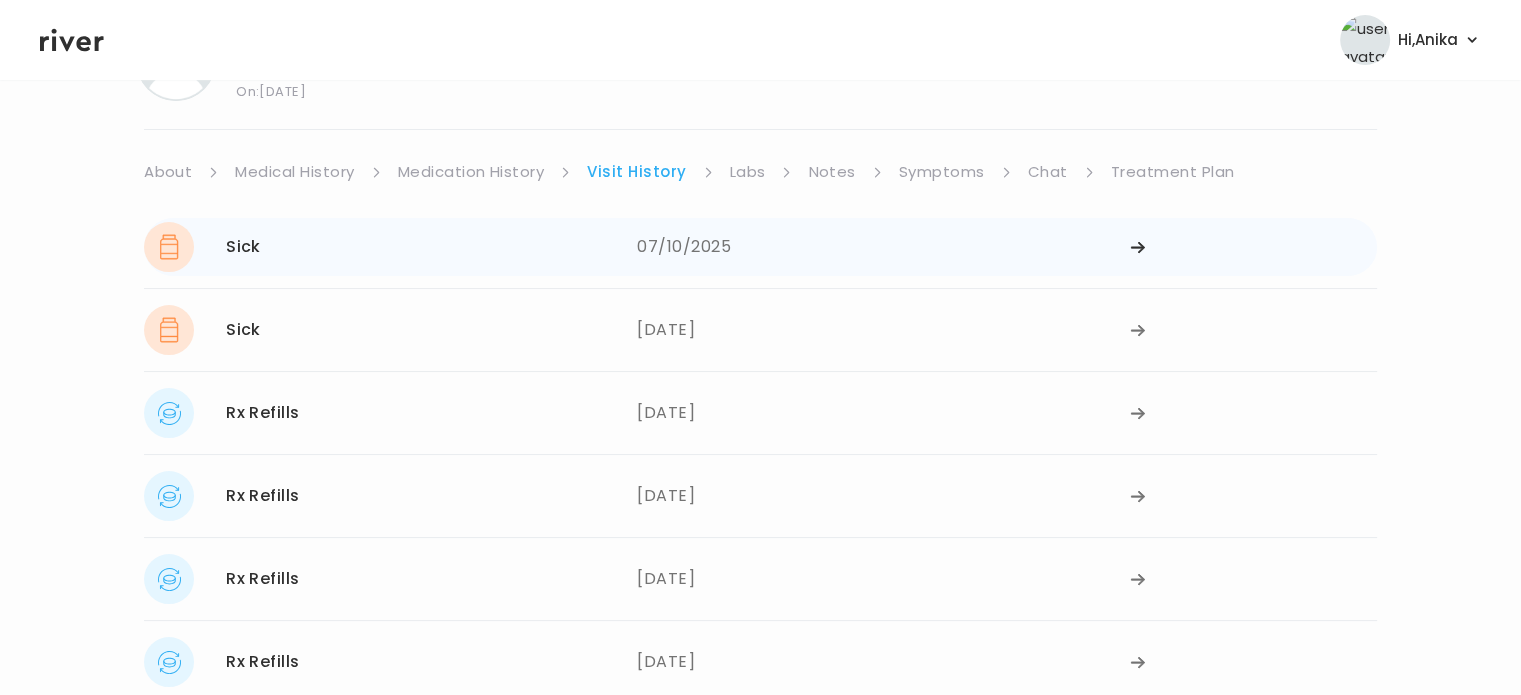 click on "07/10/2025" at bounding box center [883, 247] 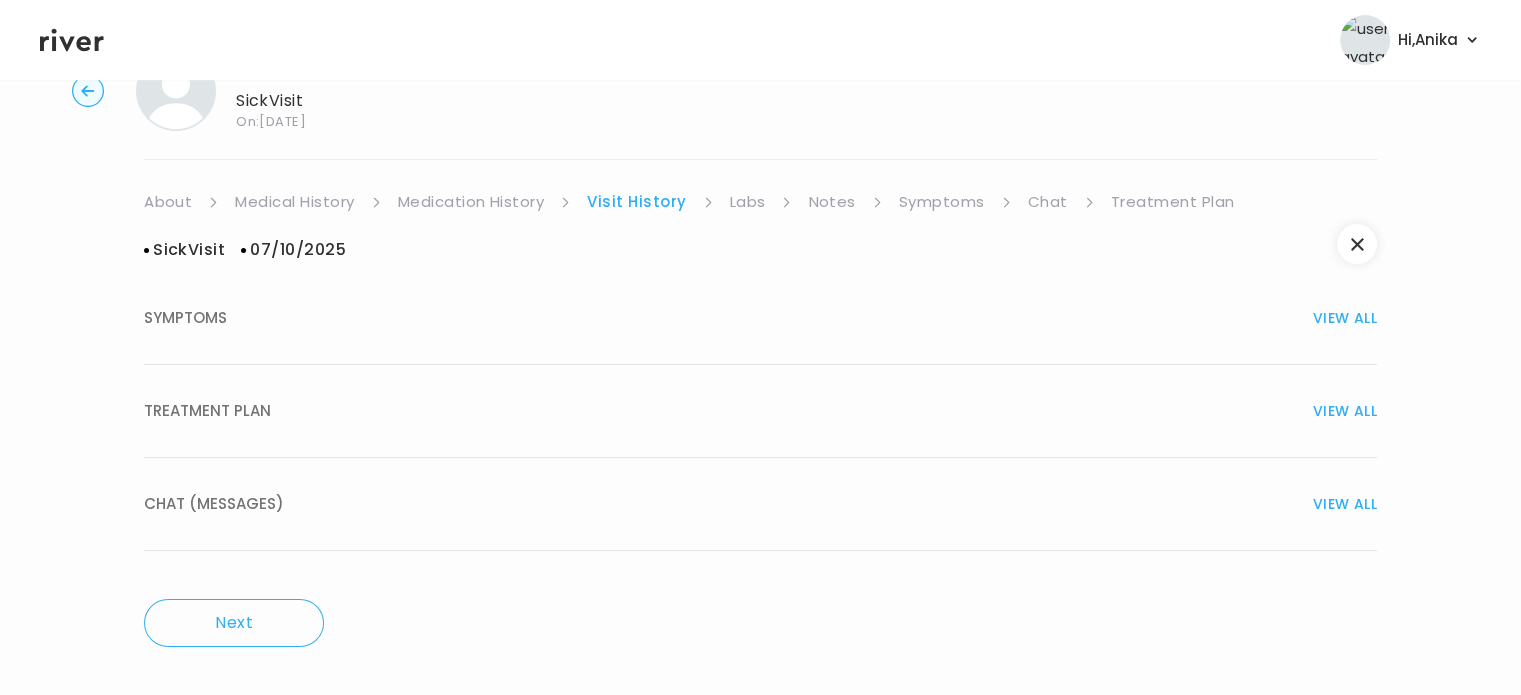 scroll, scrollTop: 0, scrollLeft: 0, axis: both 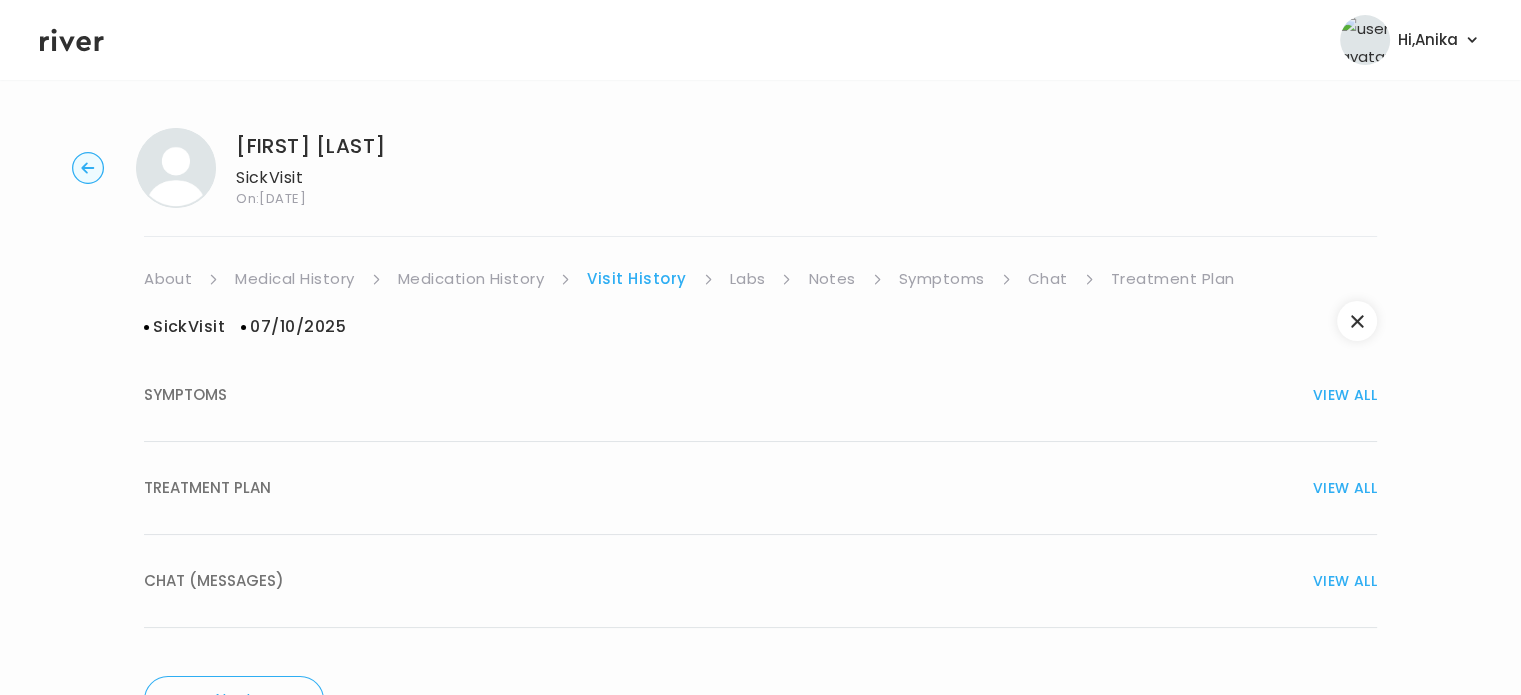 click on "TREATMENT PLAN VIEW ALL" at bounding box center [760, 488] 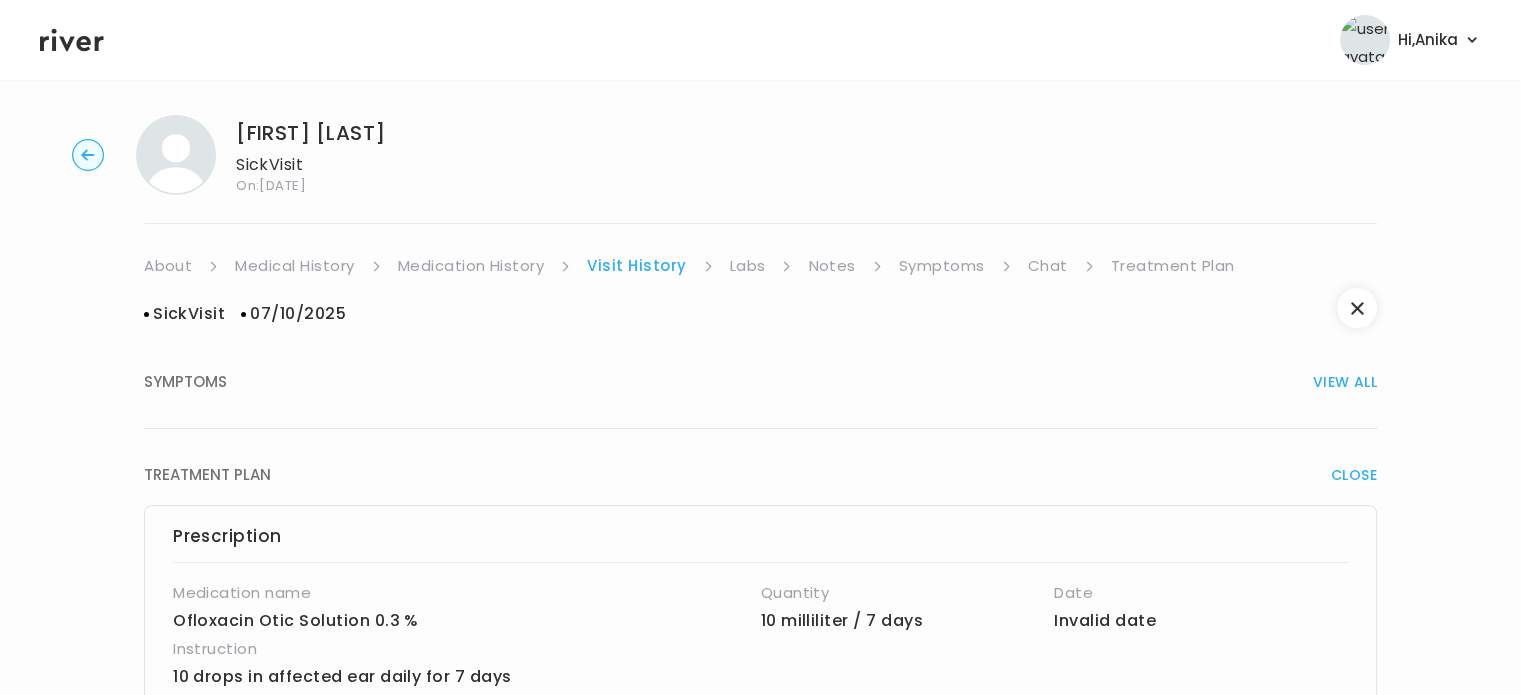 scroll, scrollTop: 0, scrollLeft: 0, axis: both 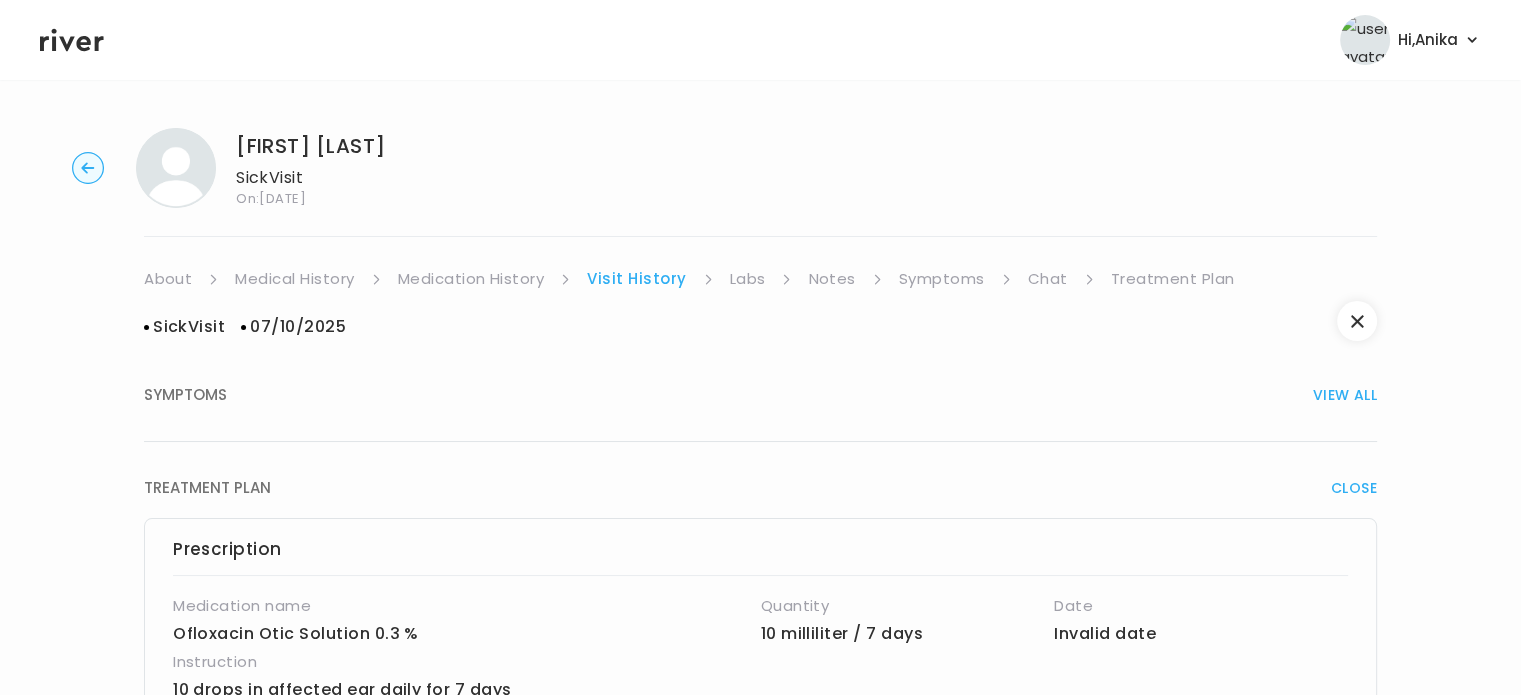 click on "Labs" at bounding box center (748, 279) 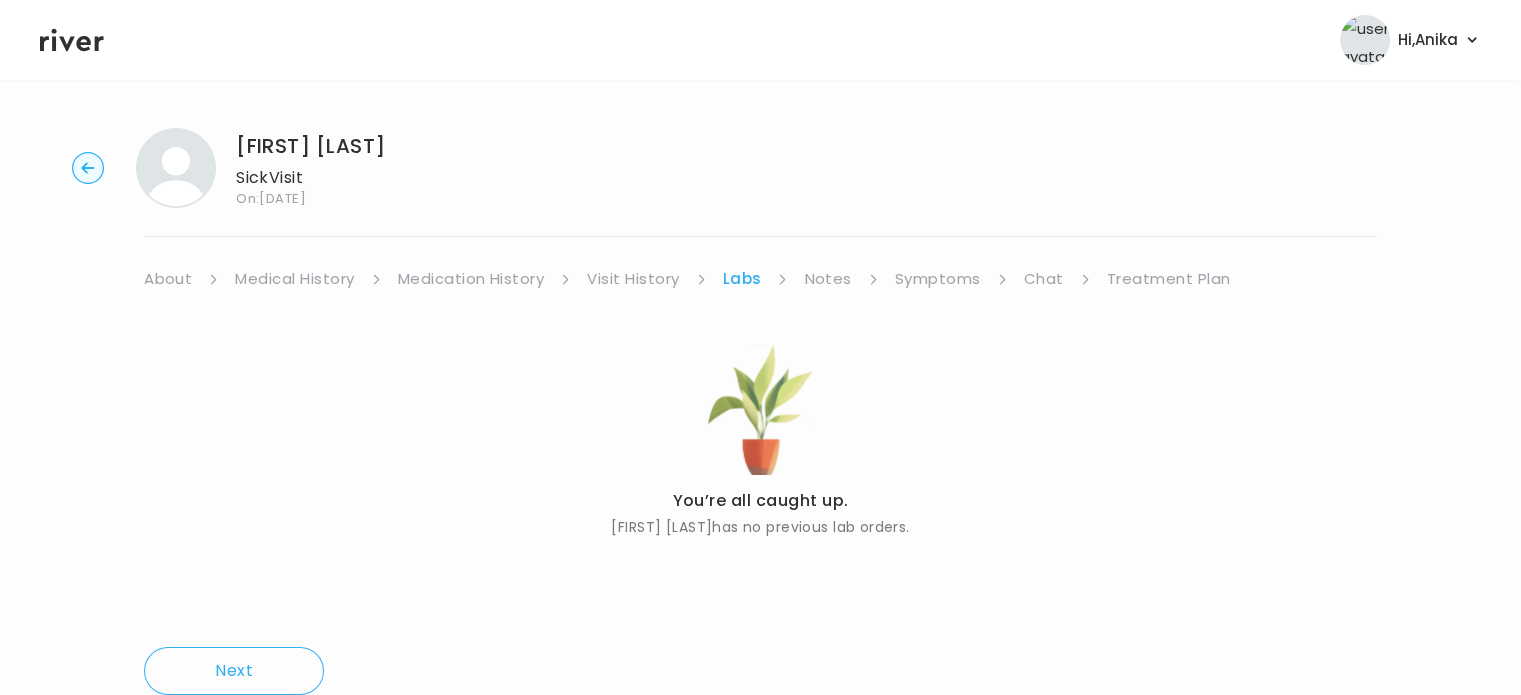 click on "Notes" at bounding box center [827, 279] 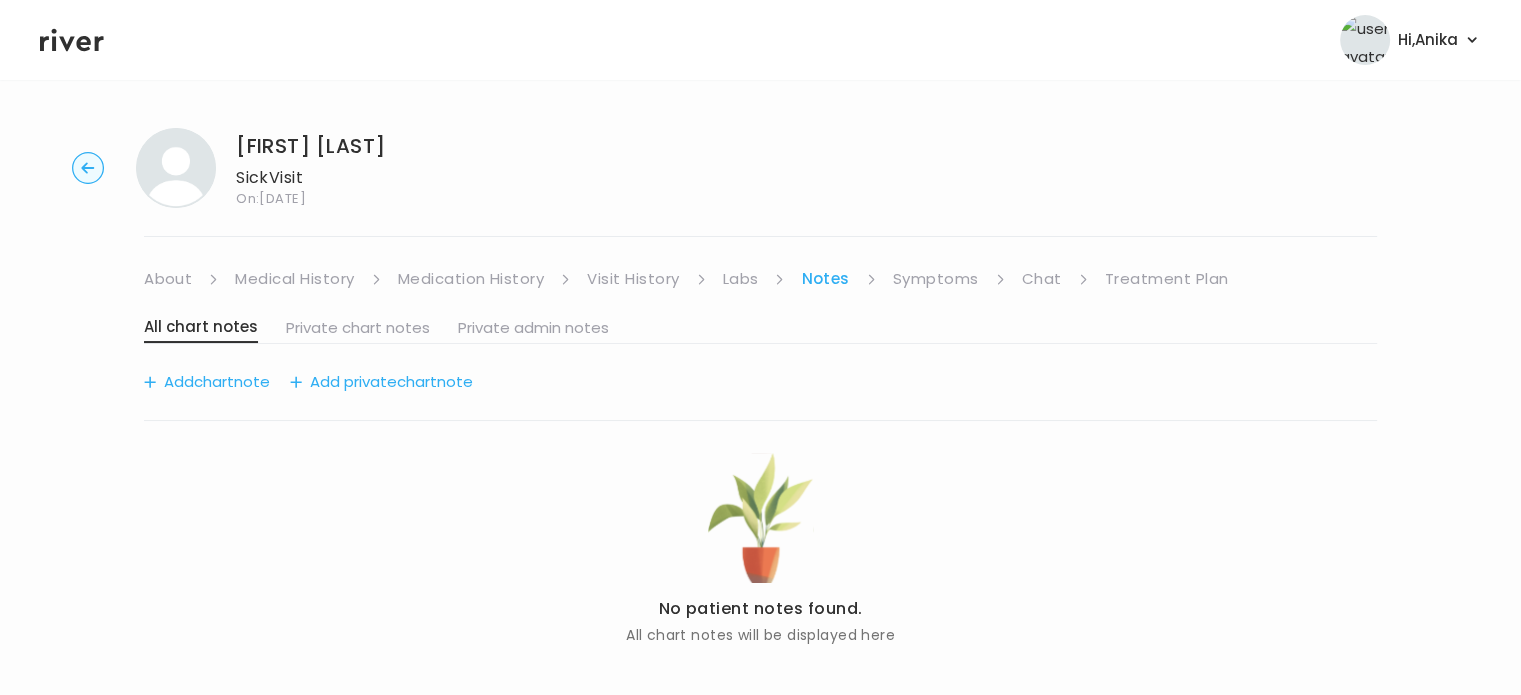 click on "Symptoms" at bounding box center [936, 279] 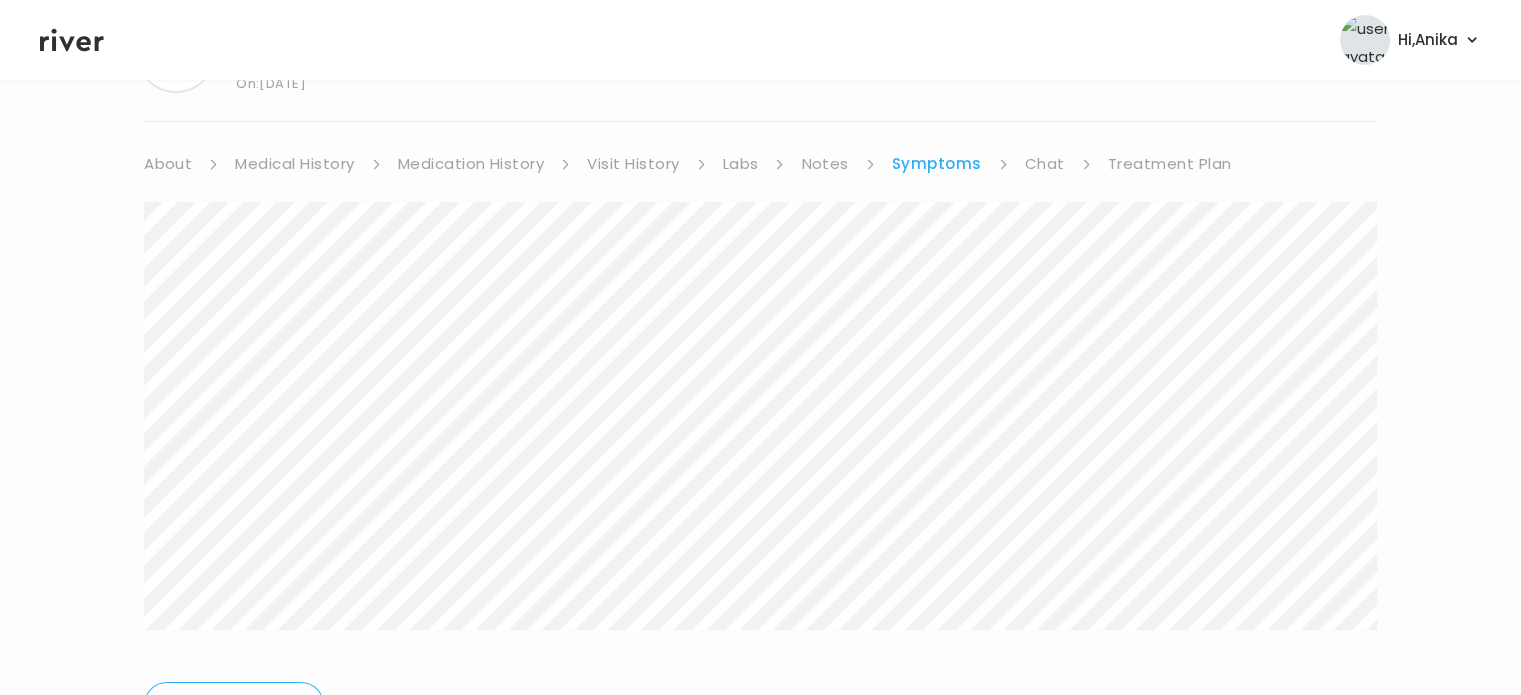 scroll, scrollTop: 118, scrollLeft: 0, axis: vertical 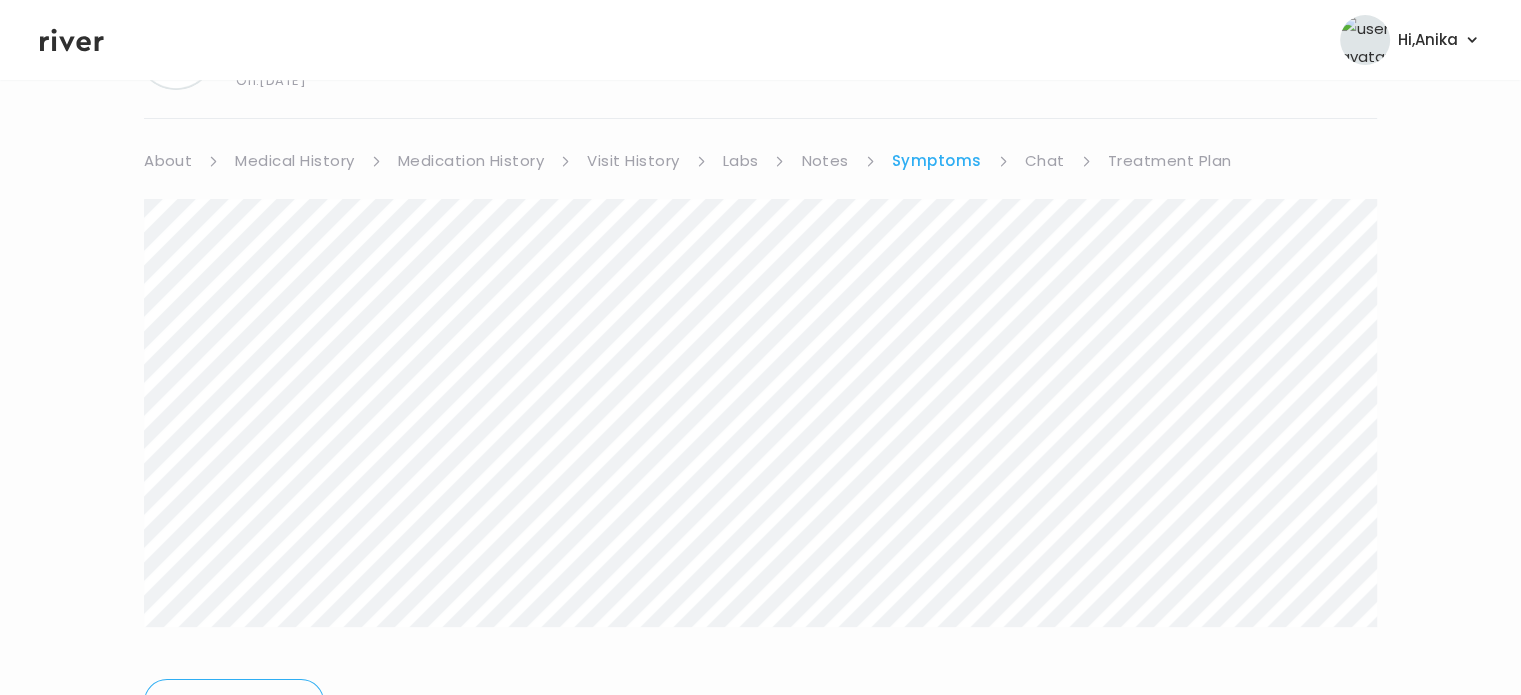 click on "Chat" at bounding box center (1045, 161) 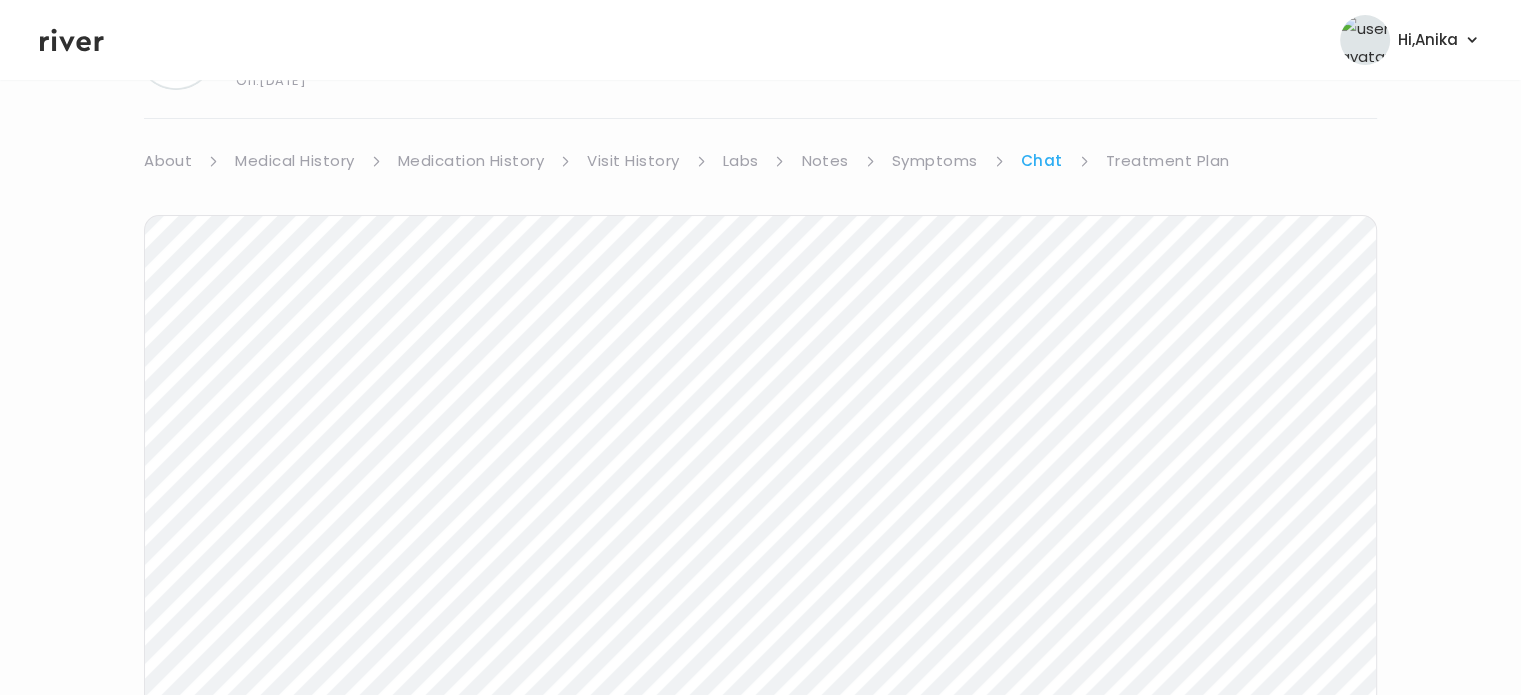 click on "Treatment Plan" at bounding box center [1168, 161] 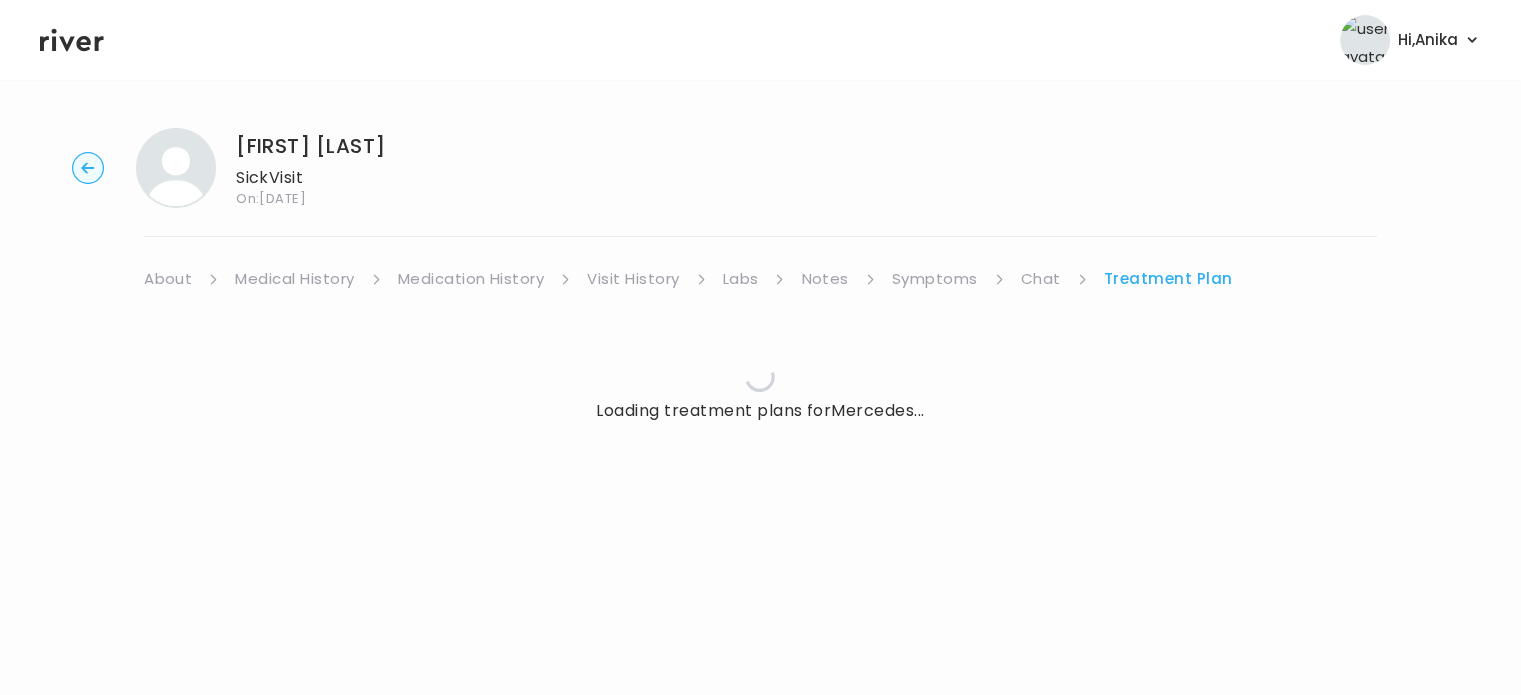 scroll, scrollTop: 0, scrollLeft: 0, axis: both 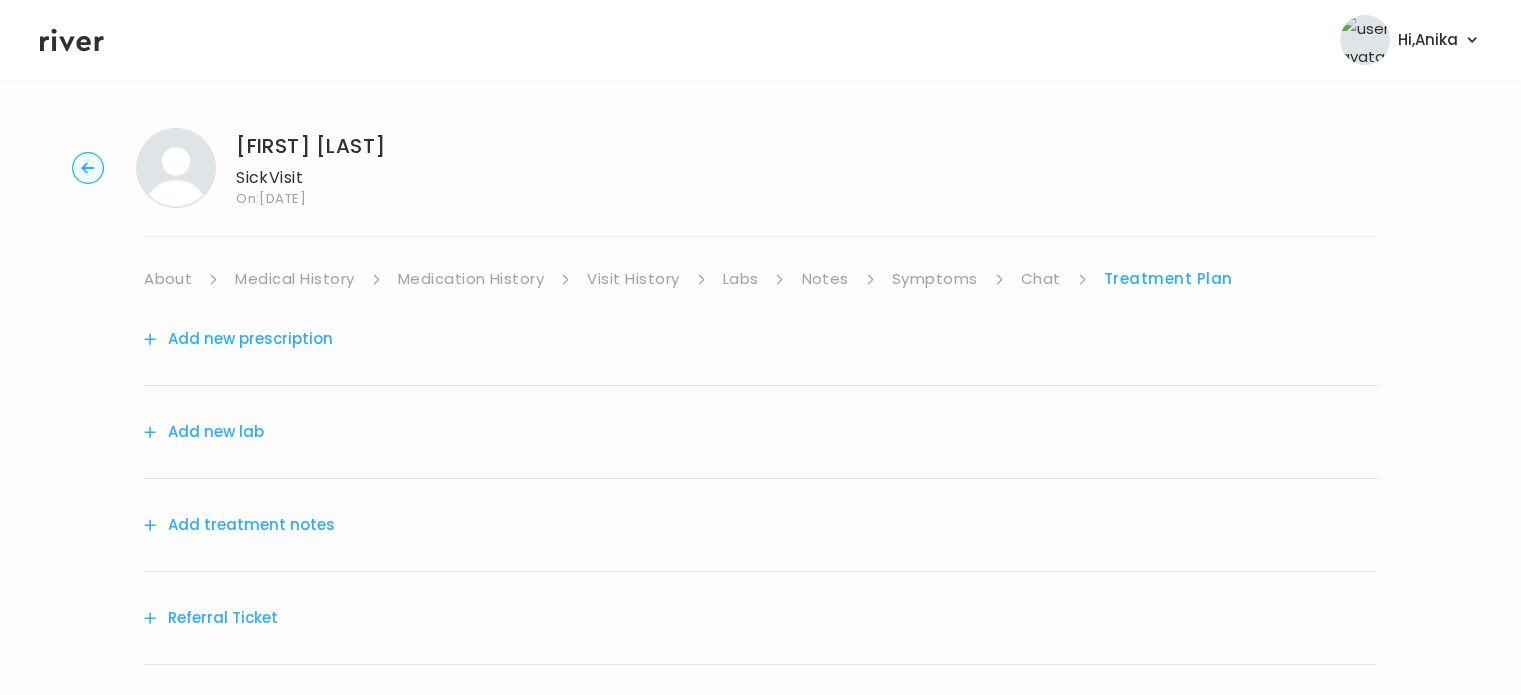 click on "Add treatment notes" at bounding box center [239, 525] 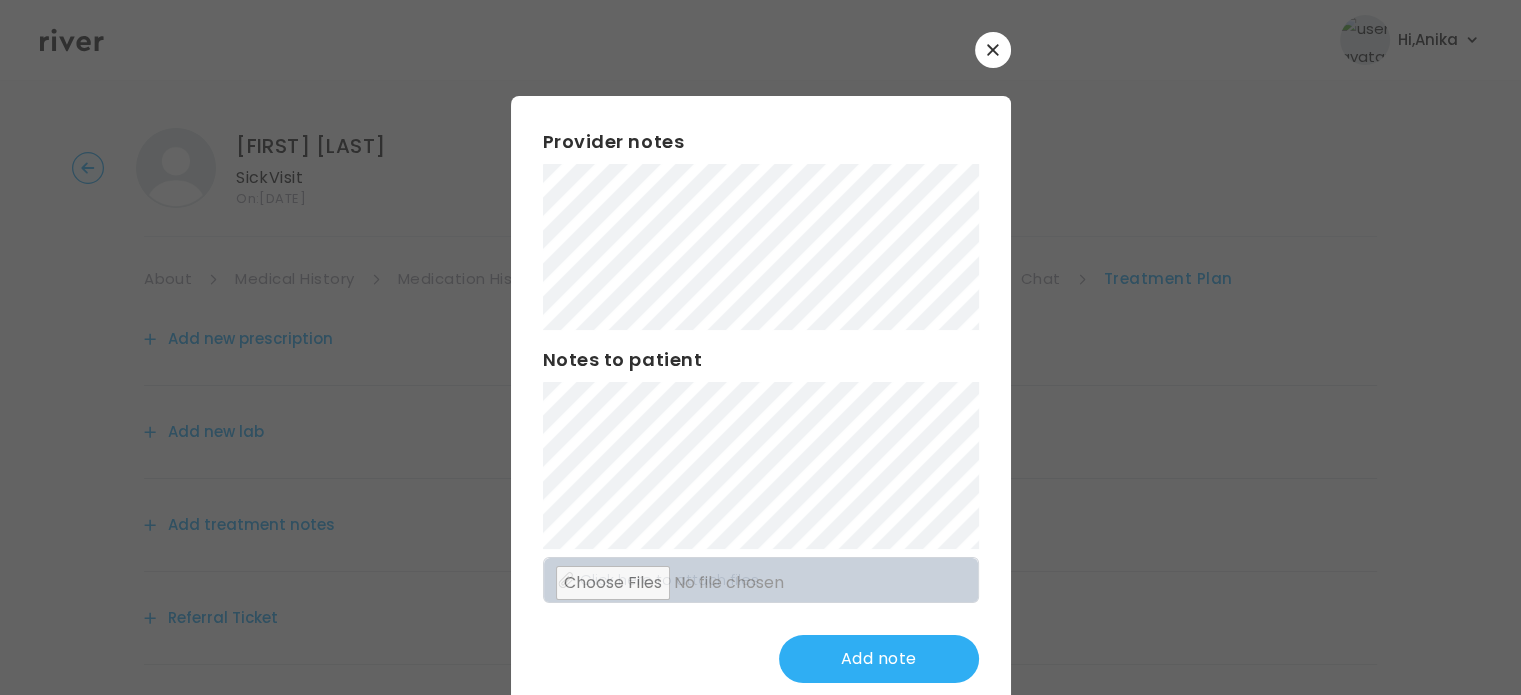 click at bounding box center (993, 50) 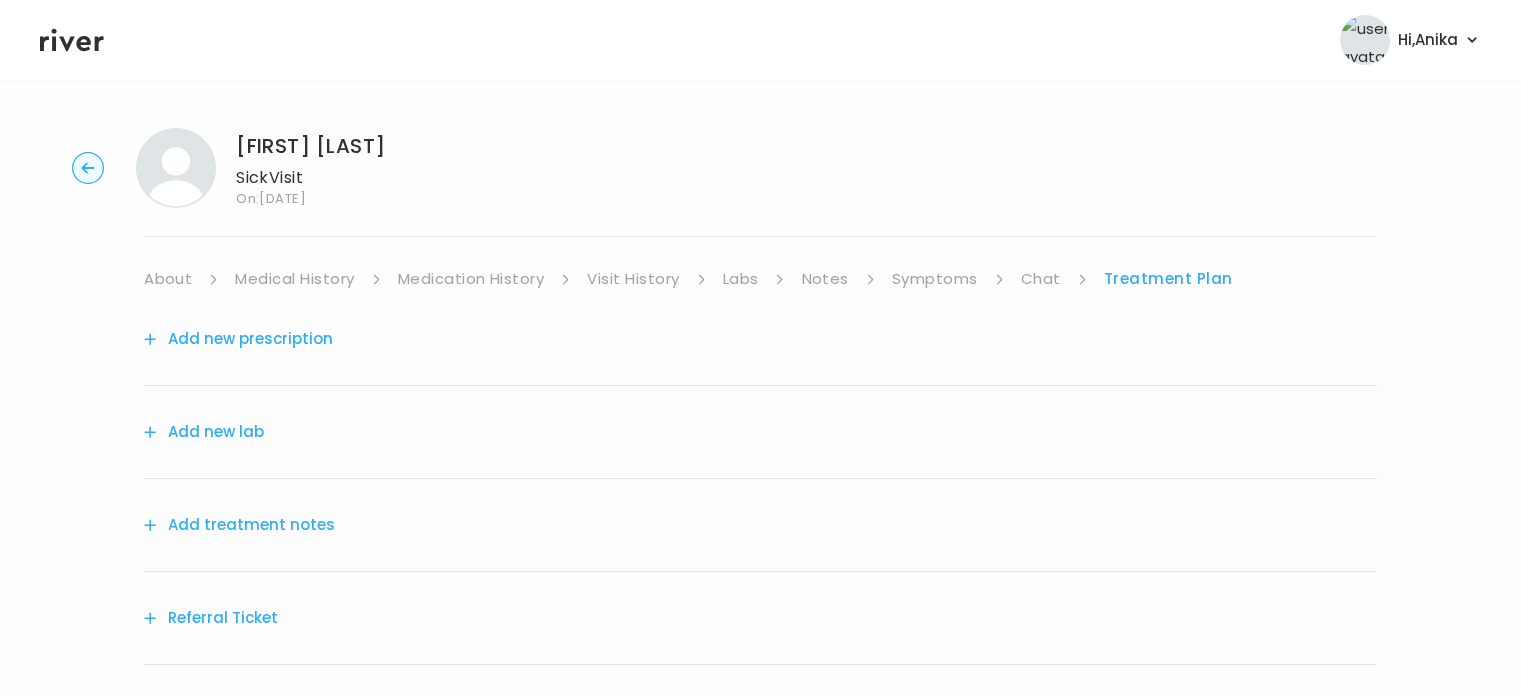 click on "Chat" at bounding box center [1041, 279] 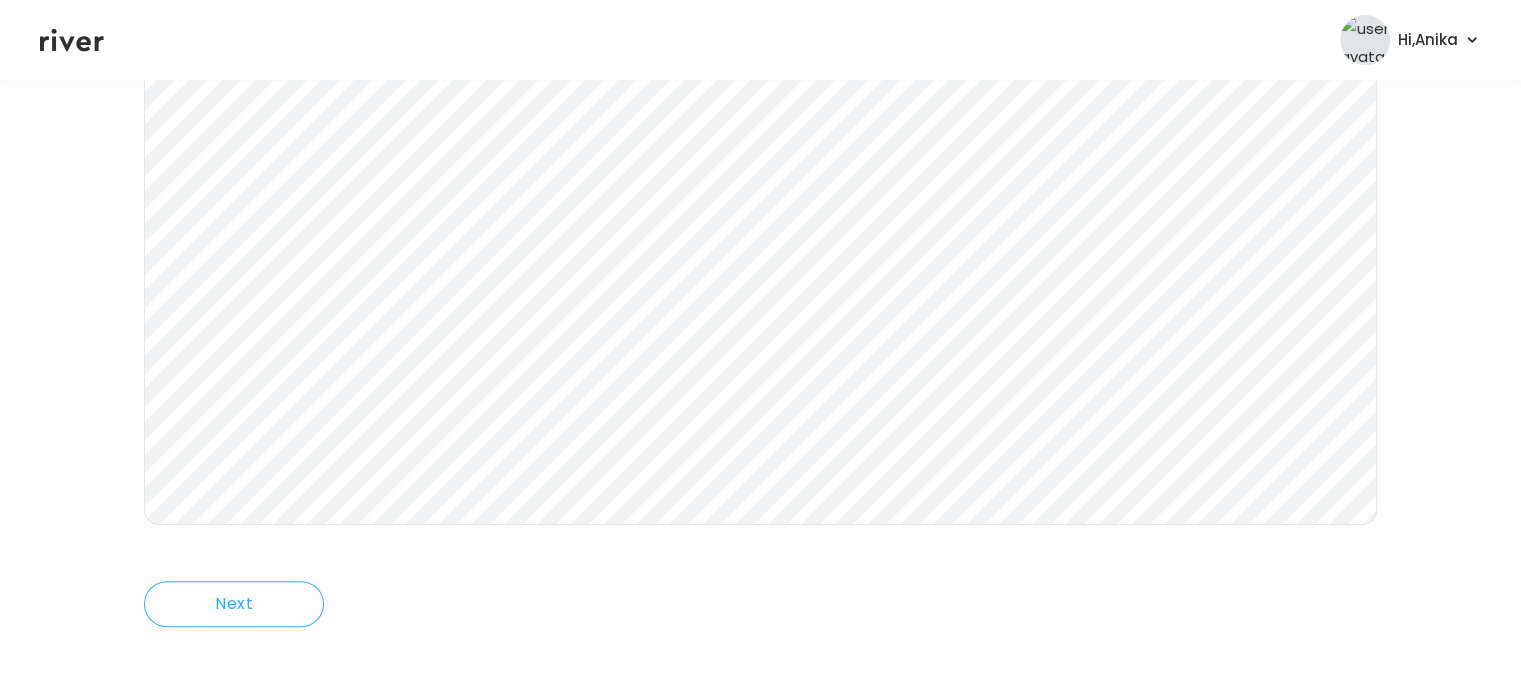 scroll, scrollTop: 415, scrollLeft: 0, axis: vertical 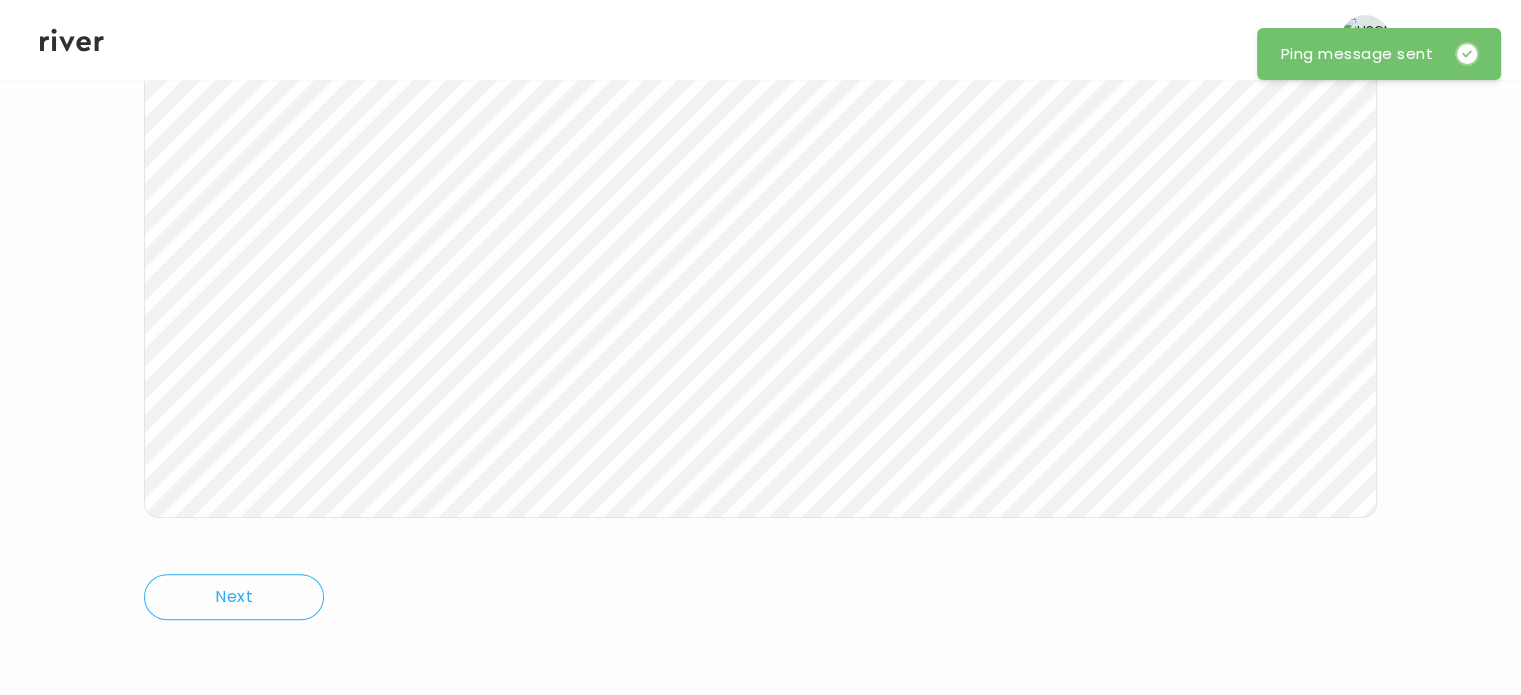 click 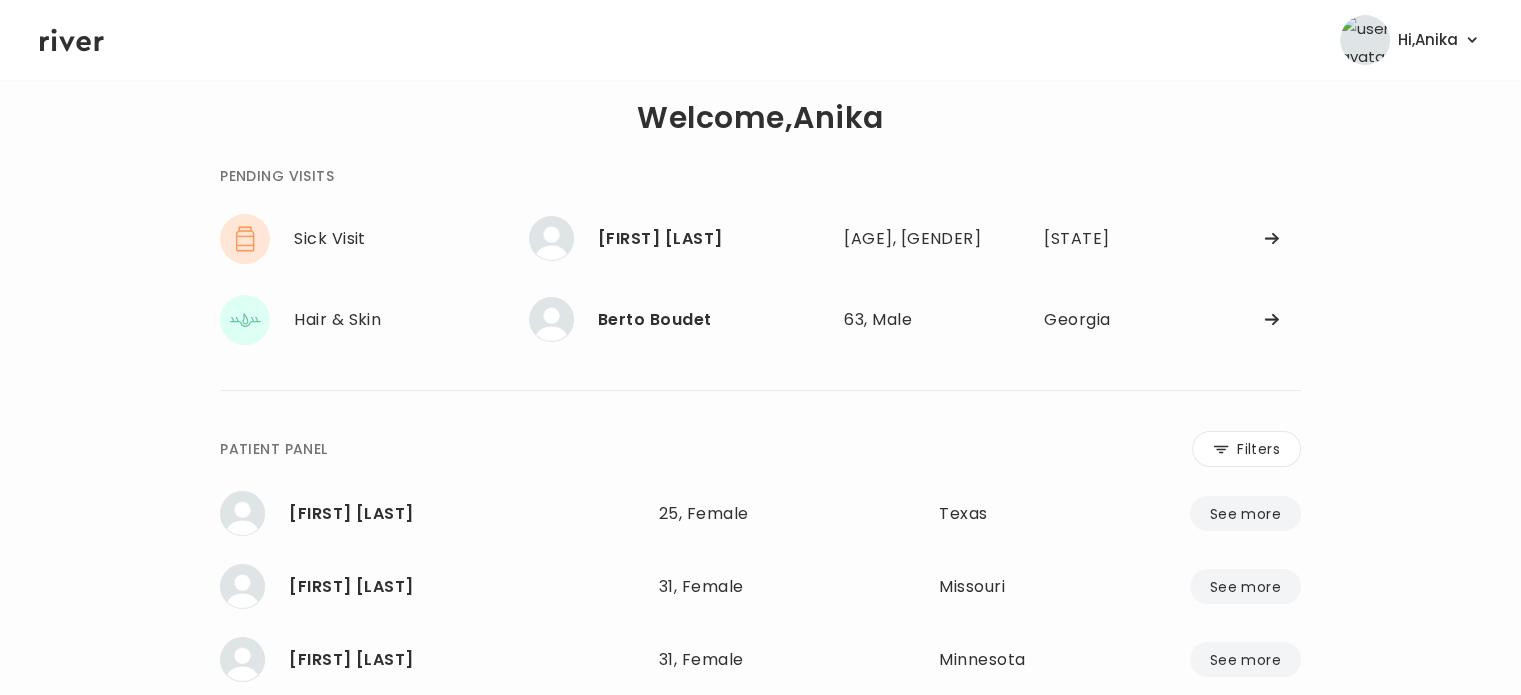scroll, scrollTop: 0, scrollLeft: 0, axis: both 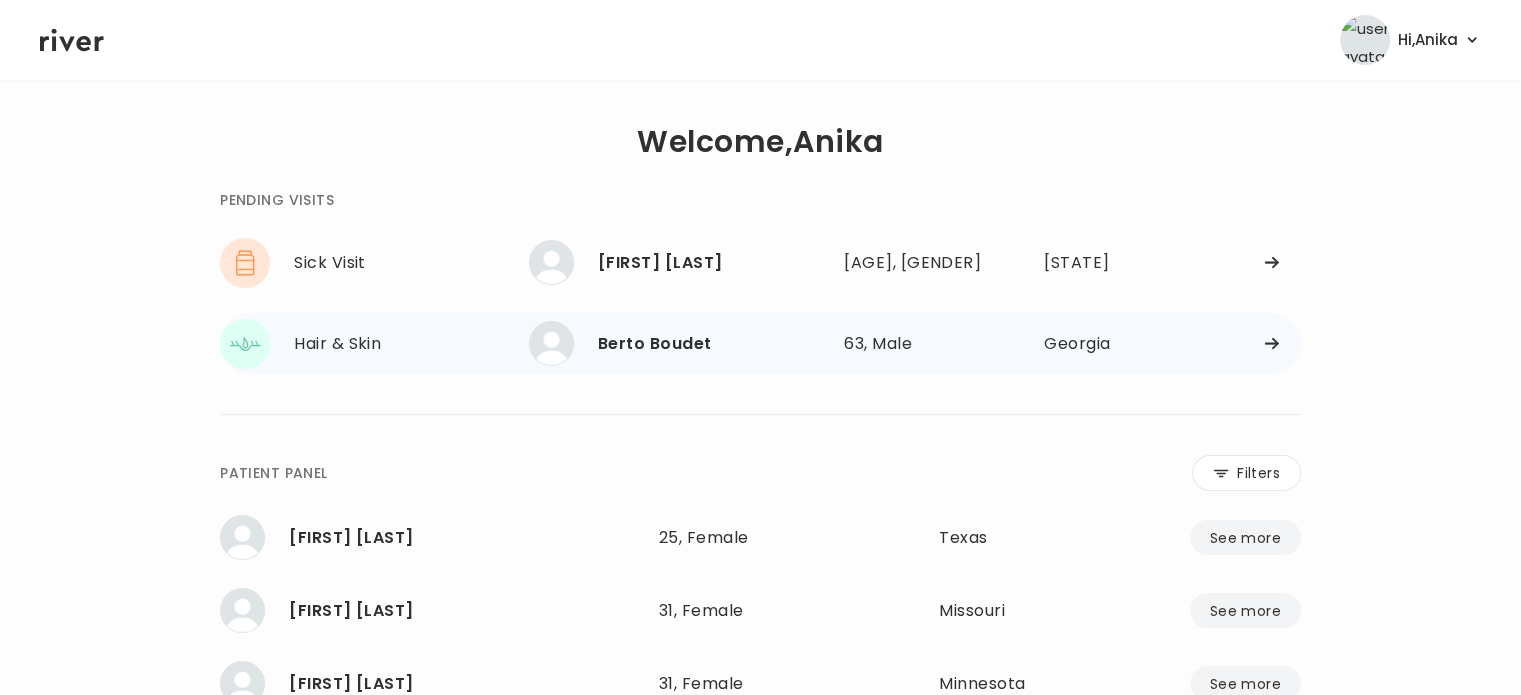 click on "Berto Boudet   63, Male See more" at bounding box center (678, 343) 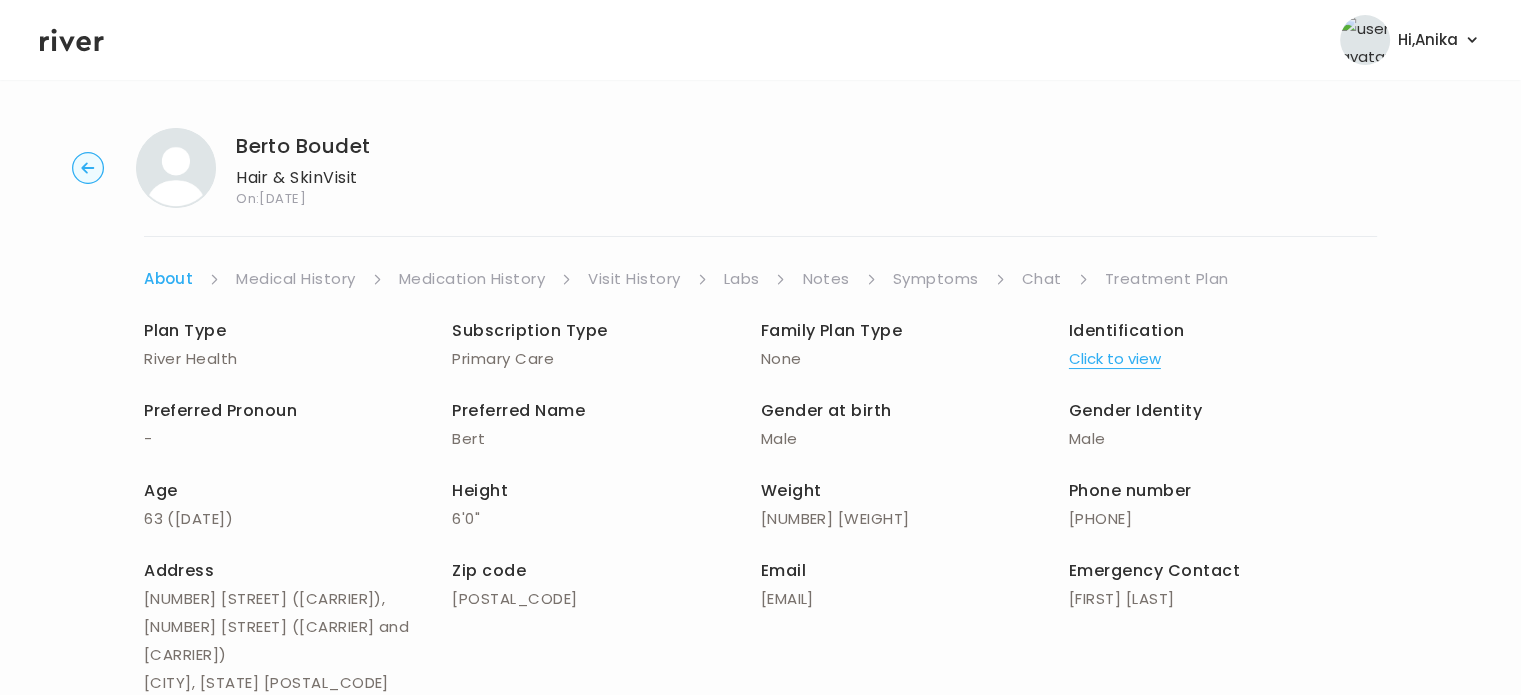 click on "Click to view" at bounding box center (1115, 359) 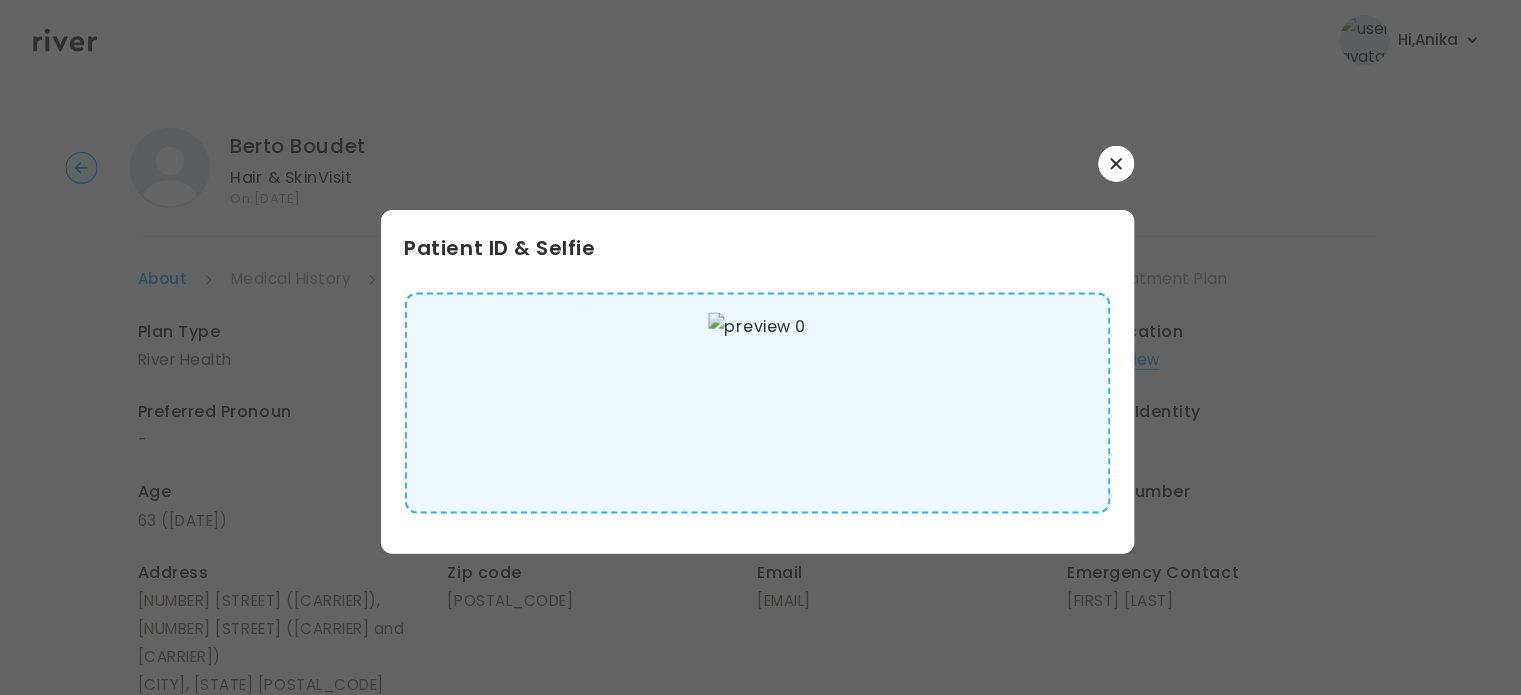 scroll, scrollTop: 2, scrollLeft: 0, axis: vertical 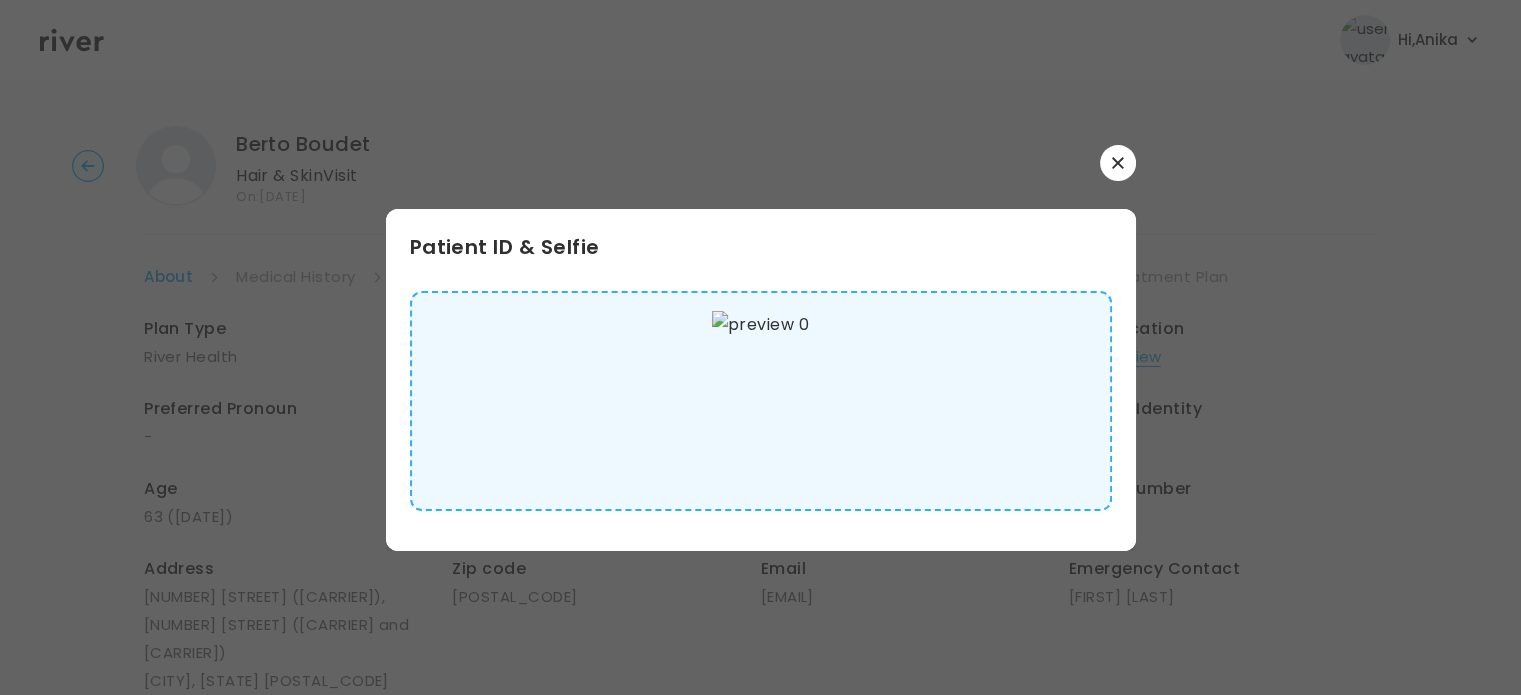 click at bounding box center [1118, 163] 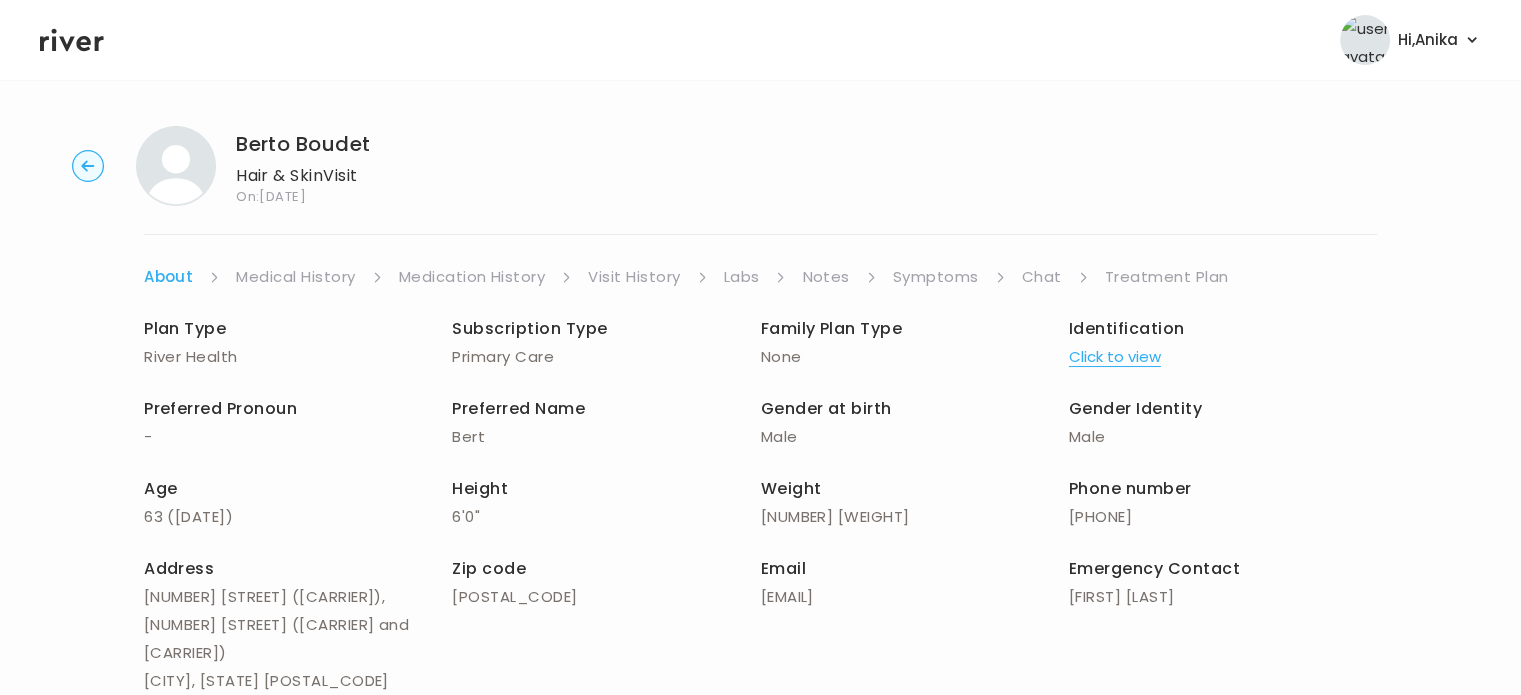 scroll, scrollTop: 12, scrollLeft: 0, axis: vertical 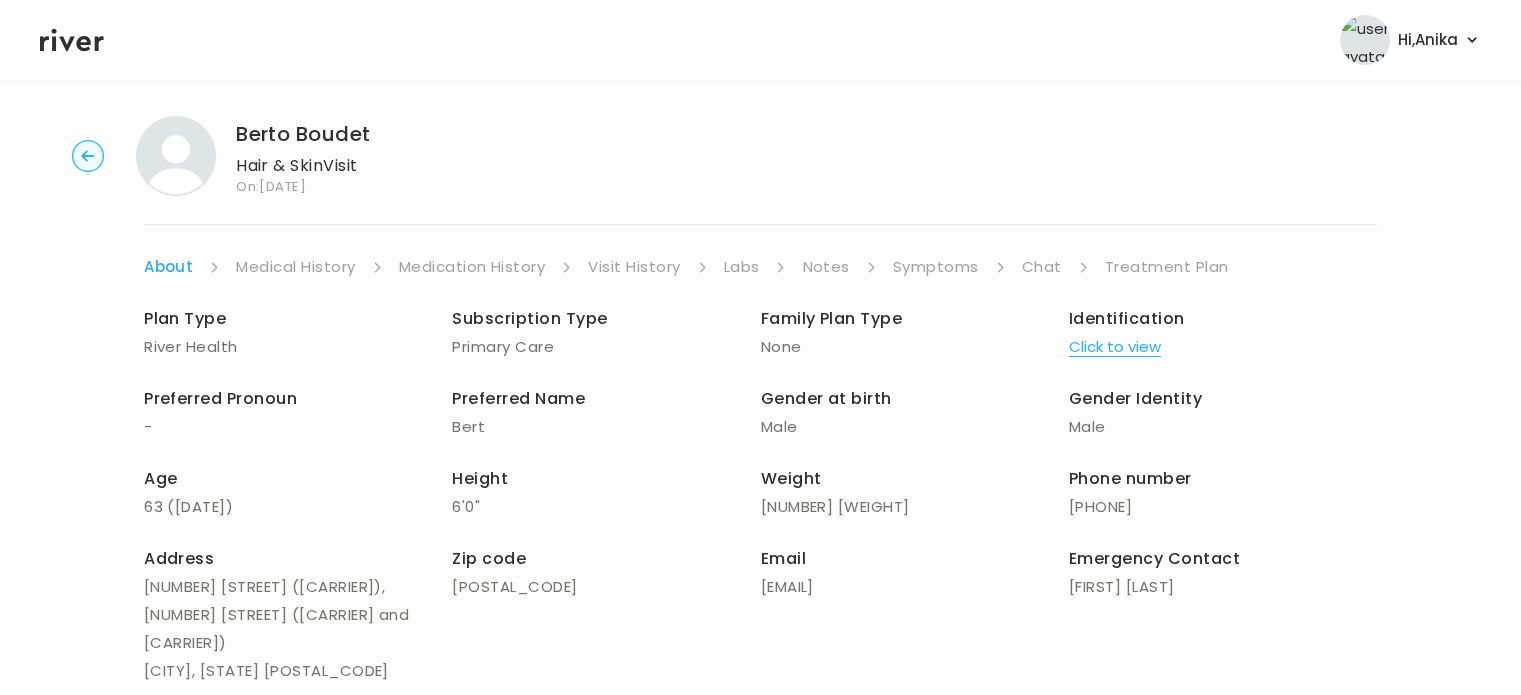 click on "Medical History" at bounding box center (295, 267) 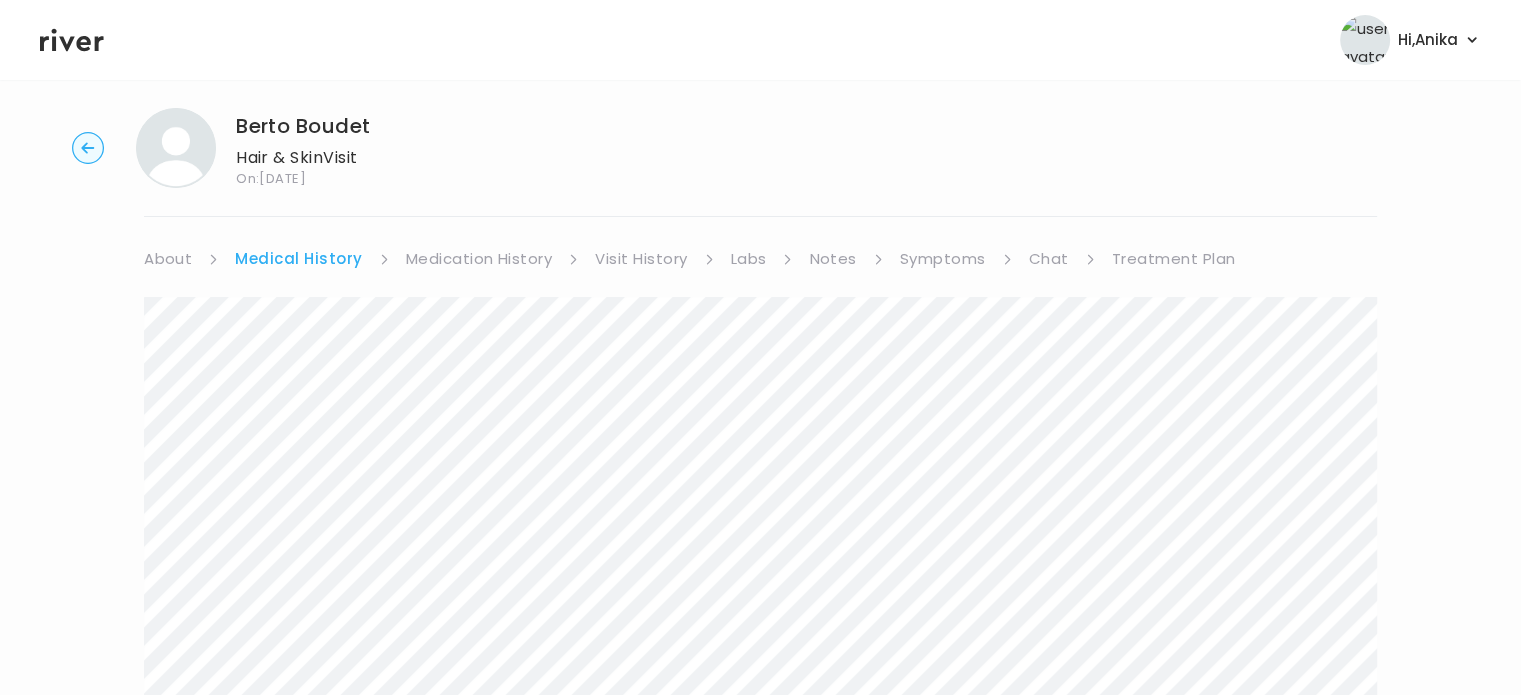 scroll, scrollTop: 0, scrollLeft: 0, axis: both 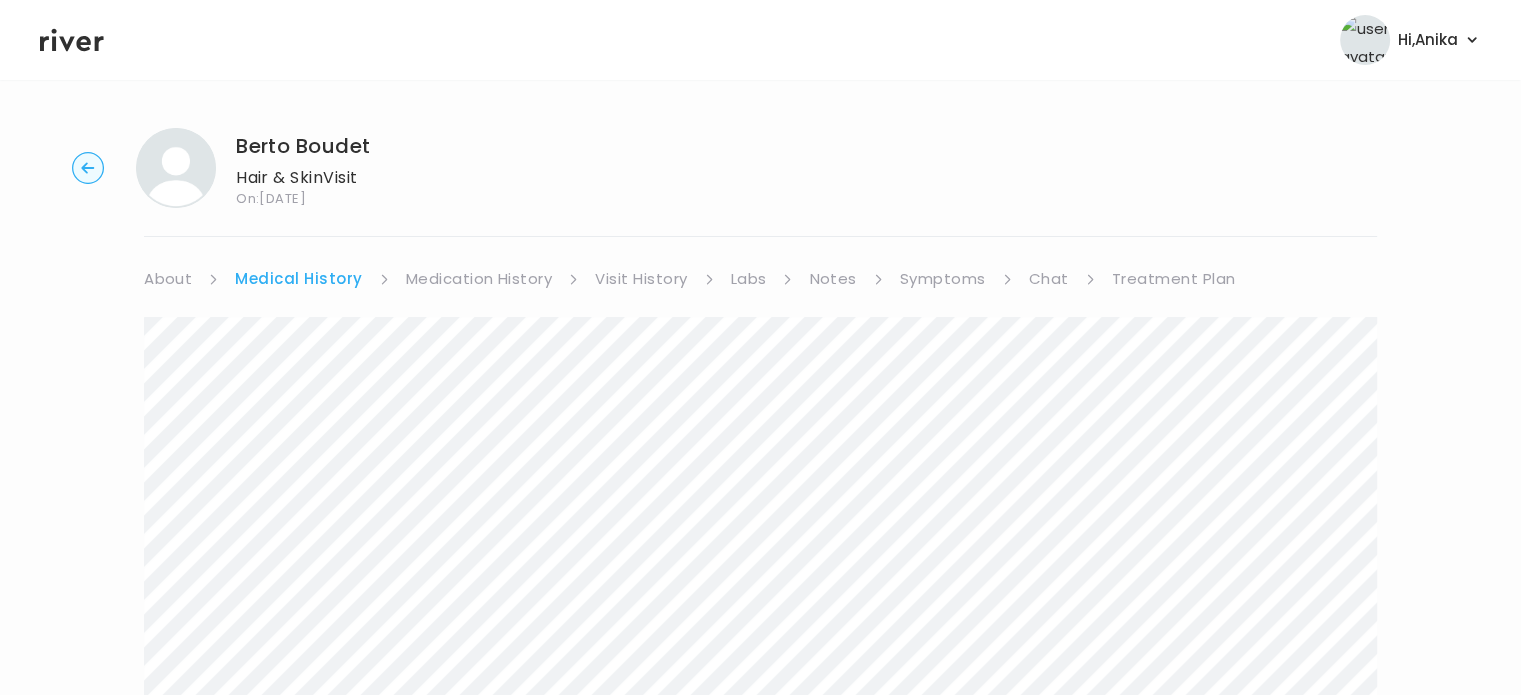 click on "Medication History" at bounding box center (479, 279) 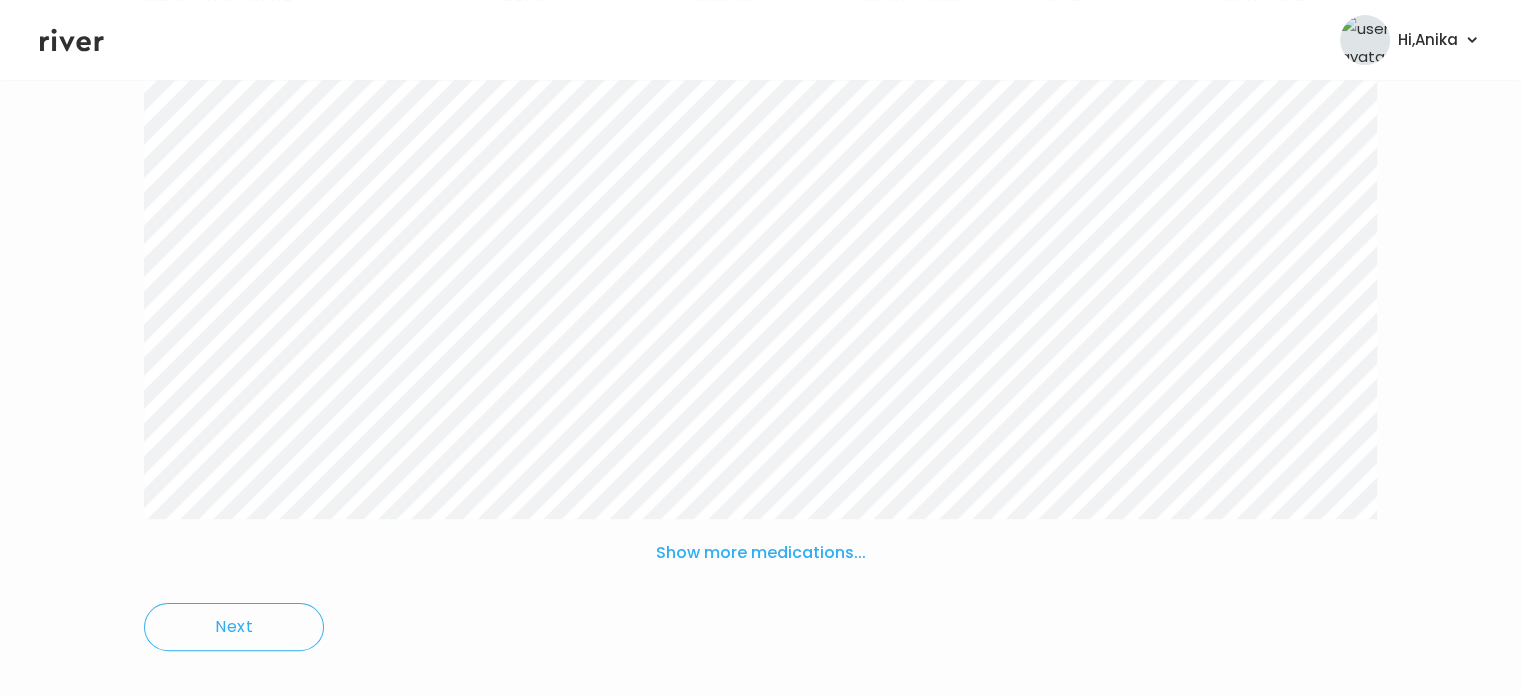 scroll, scrollTop: 329, scrollLeft: 0, axis: vertical 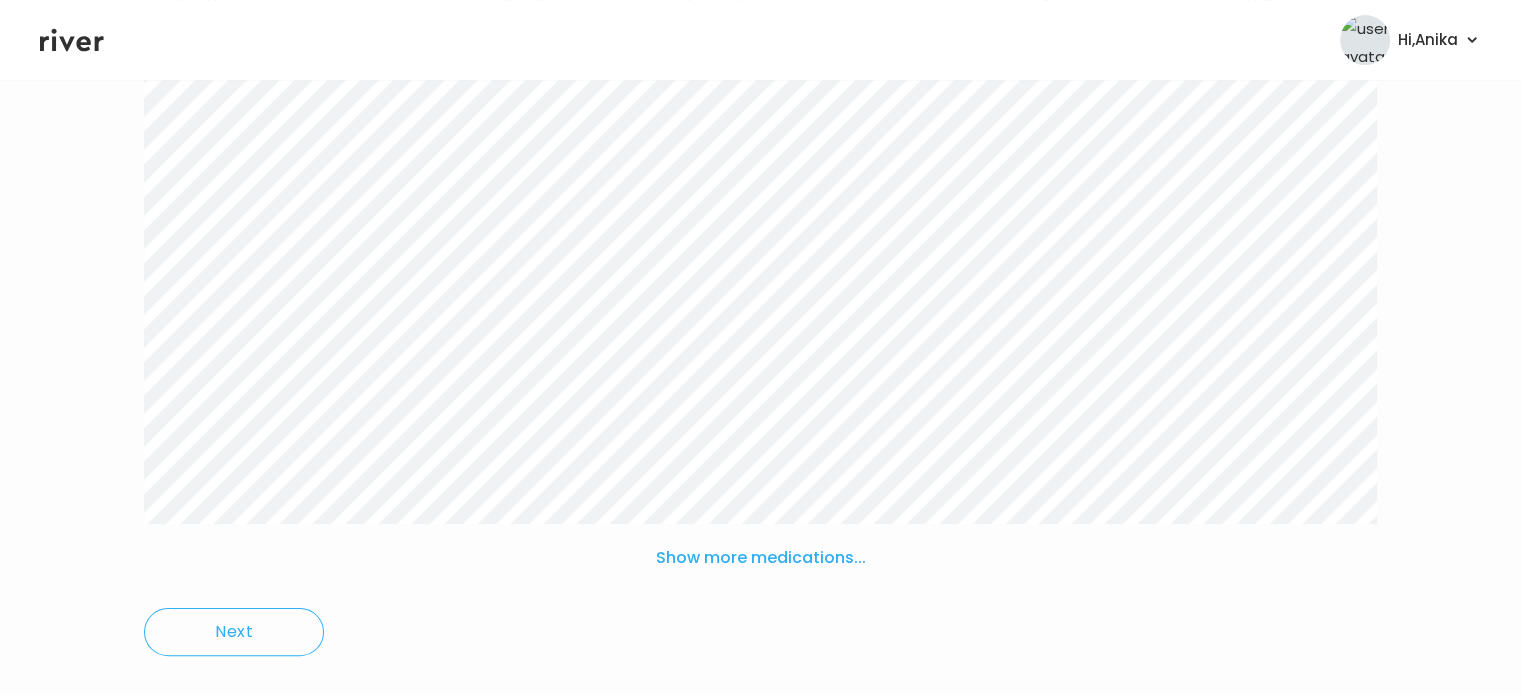 click on "Show more medications..." at bounding box center (761, 558) 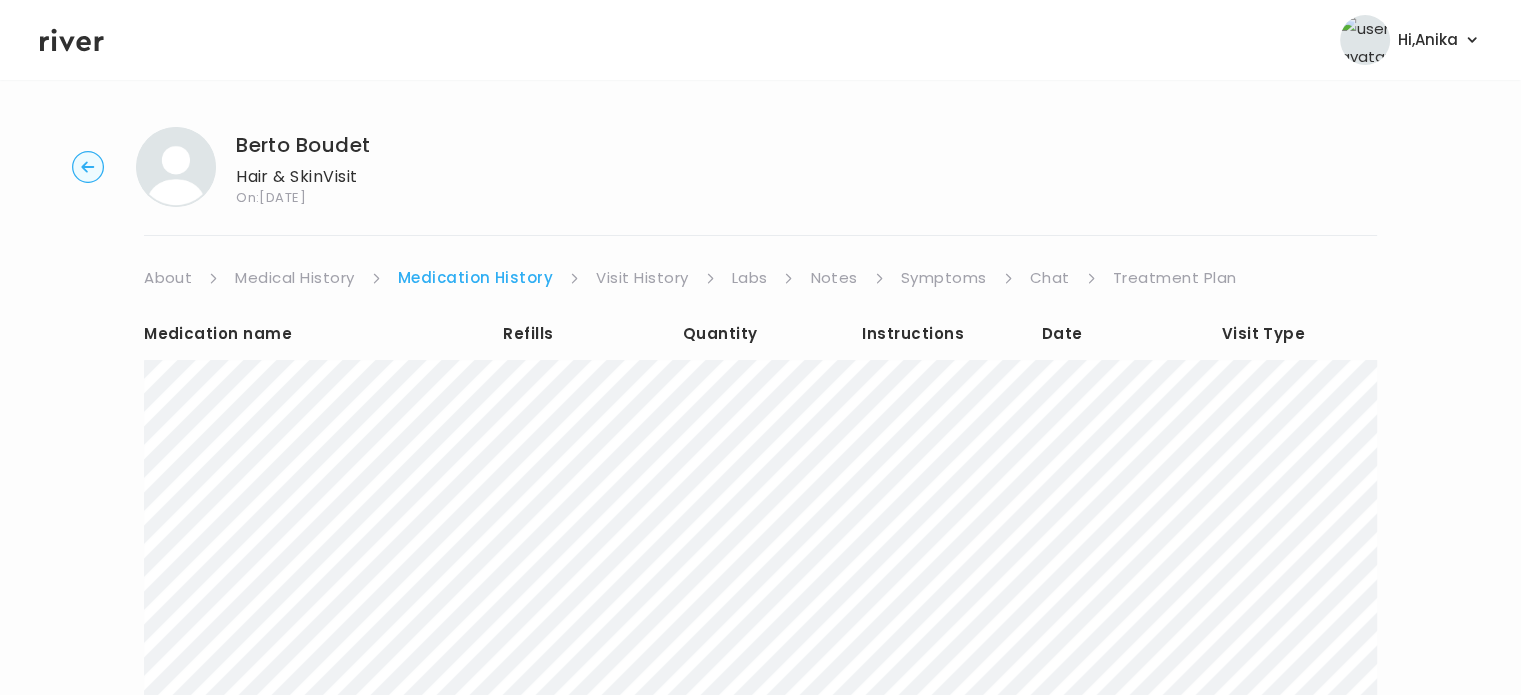scroll, scrollTop: 0, scrollLeft: 0, axis: both 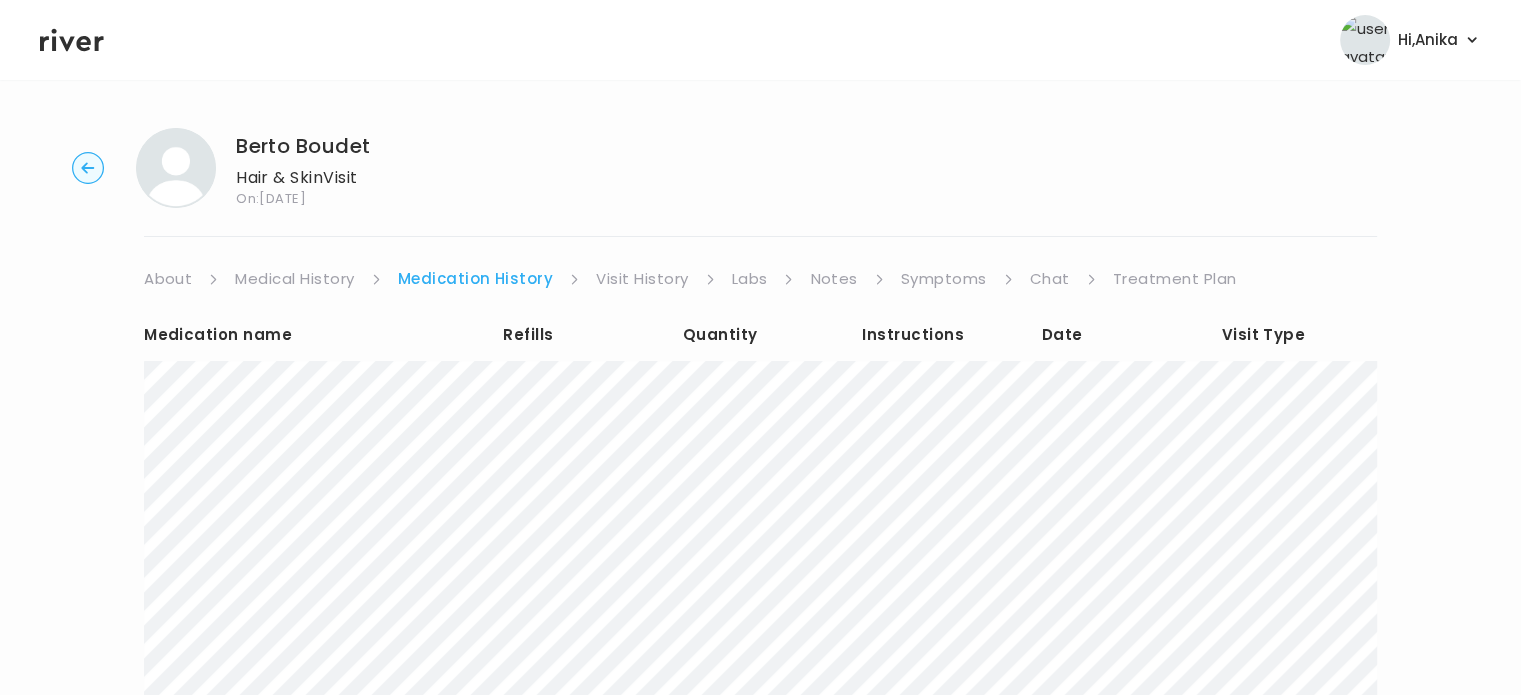 click on "Visit History" at bounding box center [642, 279] 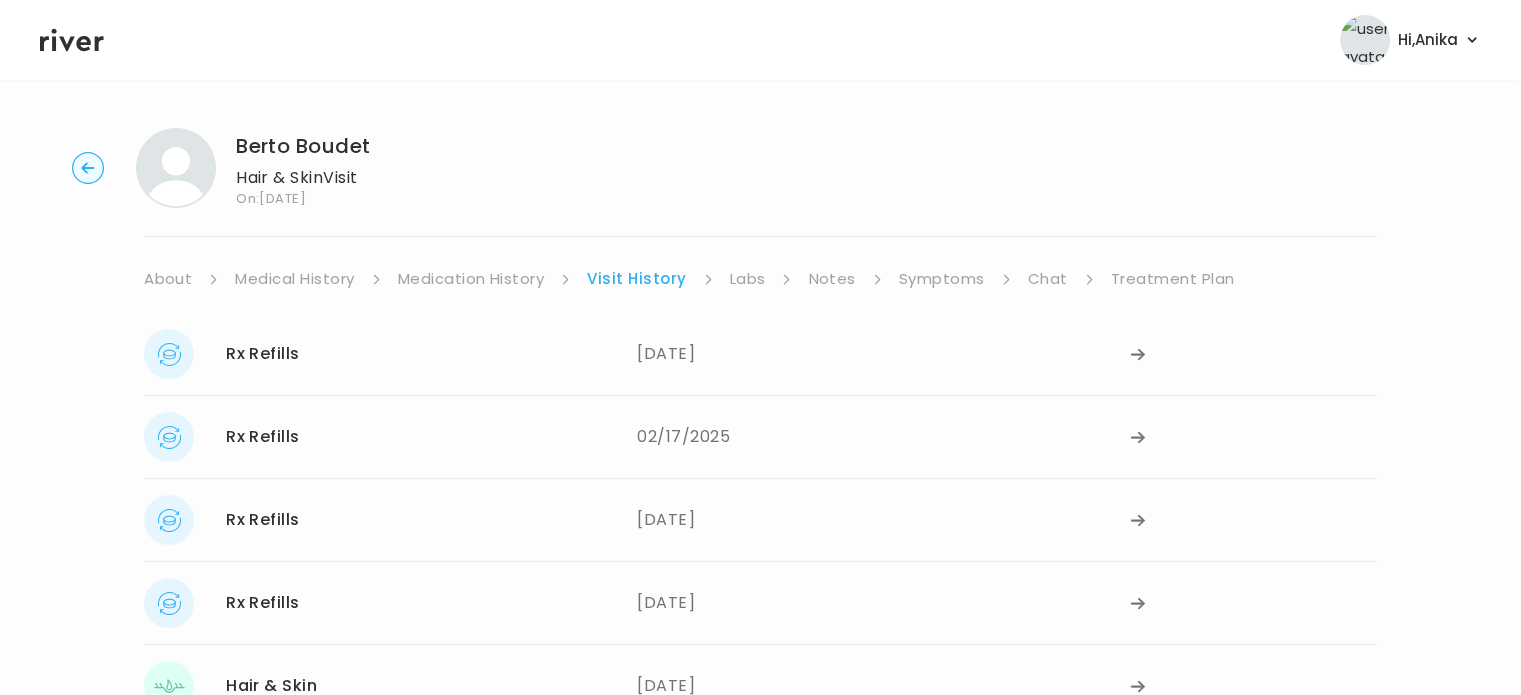 click on "Labs" at bounding box center (748, 279) 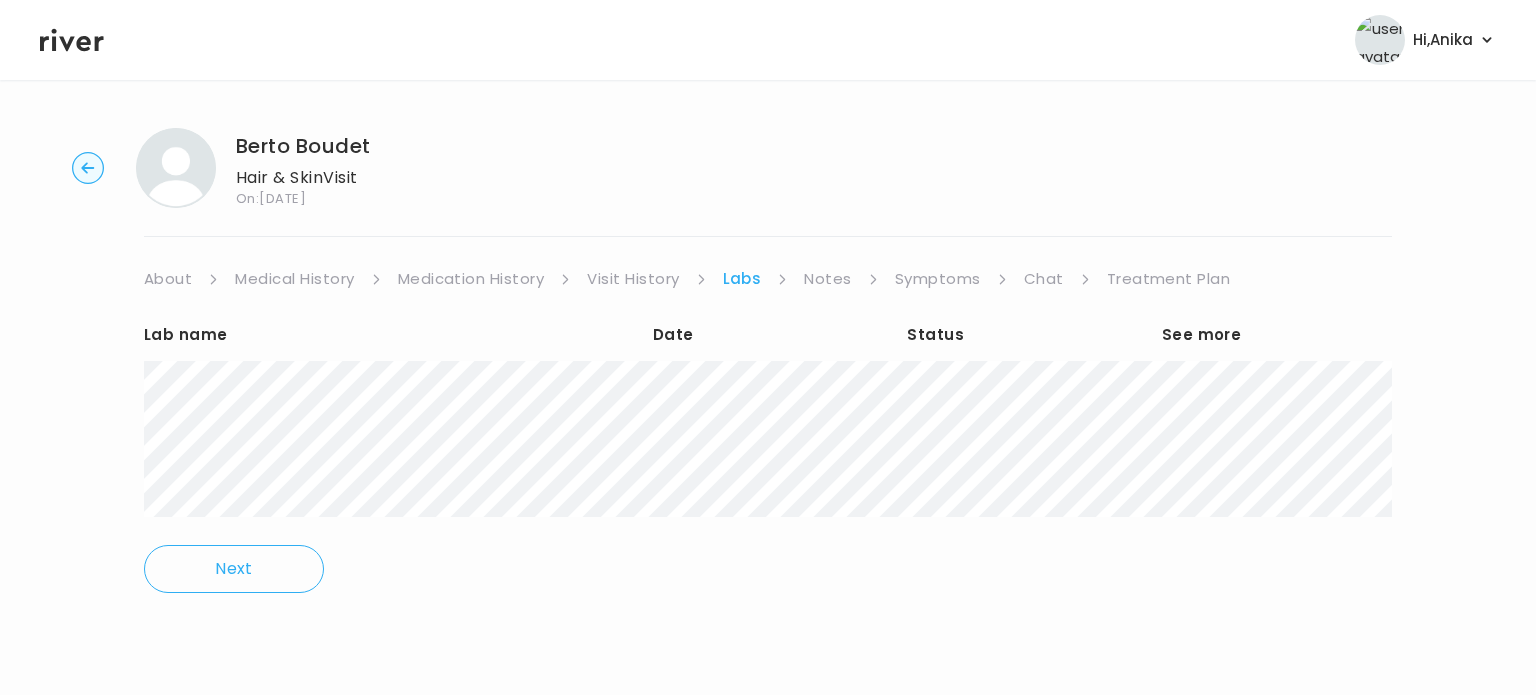 click on "Notes" at bounding box center [827, 279] 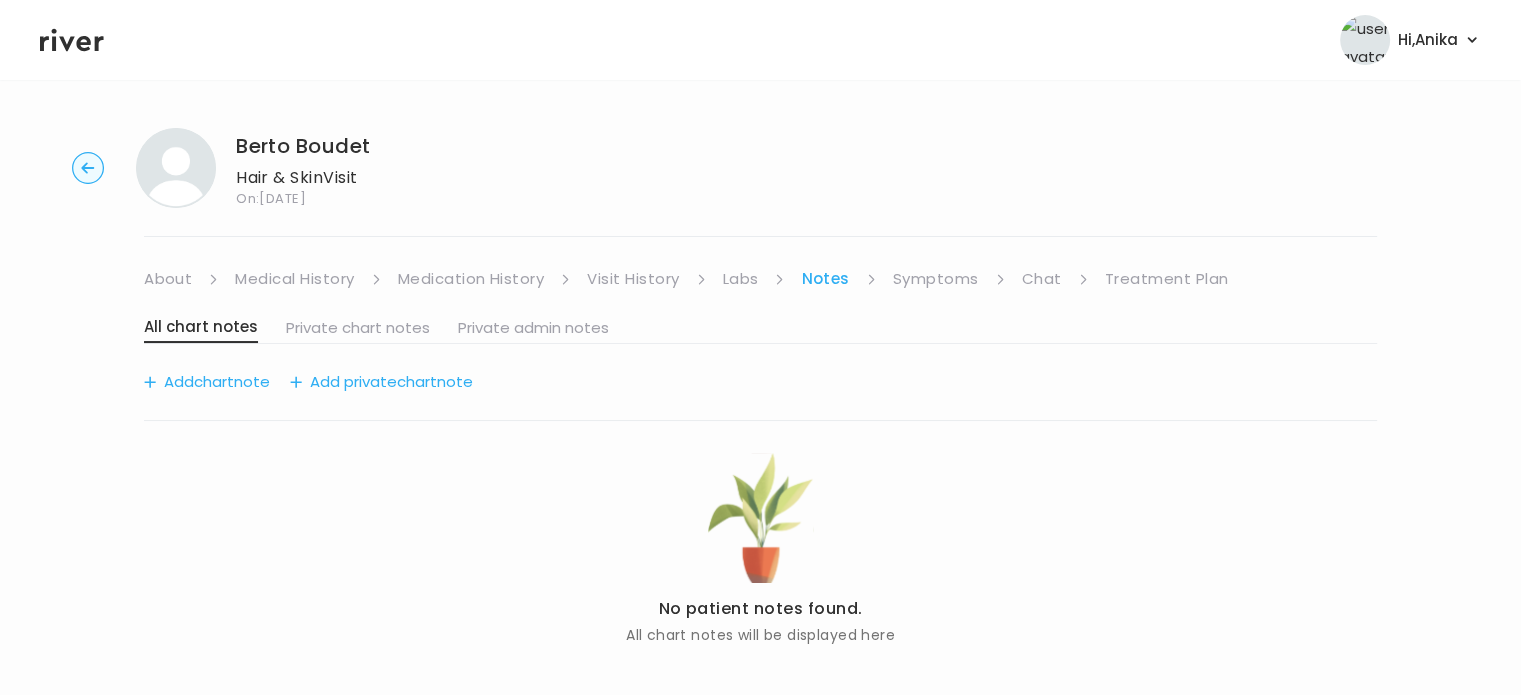 click on "Symptoms" at bounding box center (936, 279) 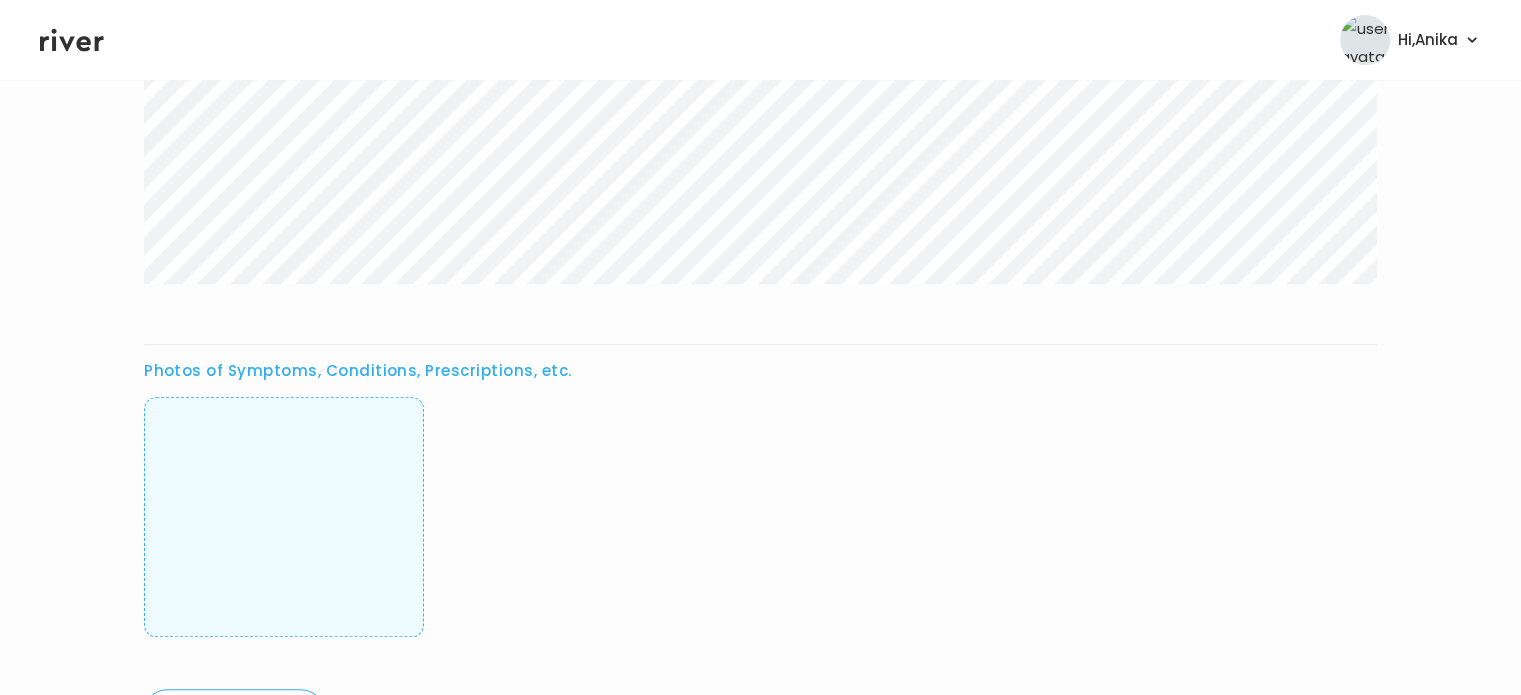 scroll, scrollTop: 656, scrollLeft: 0, axis: vertical 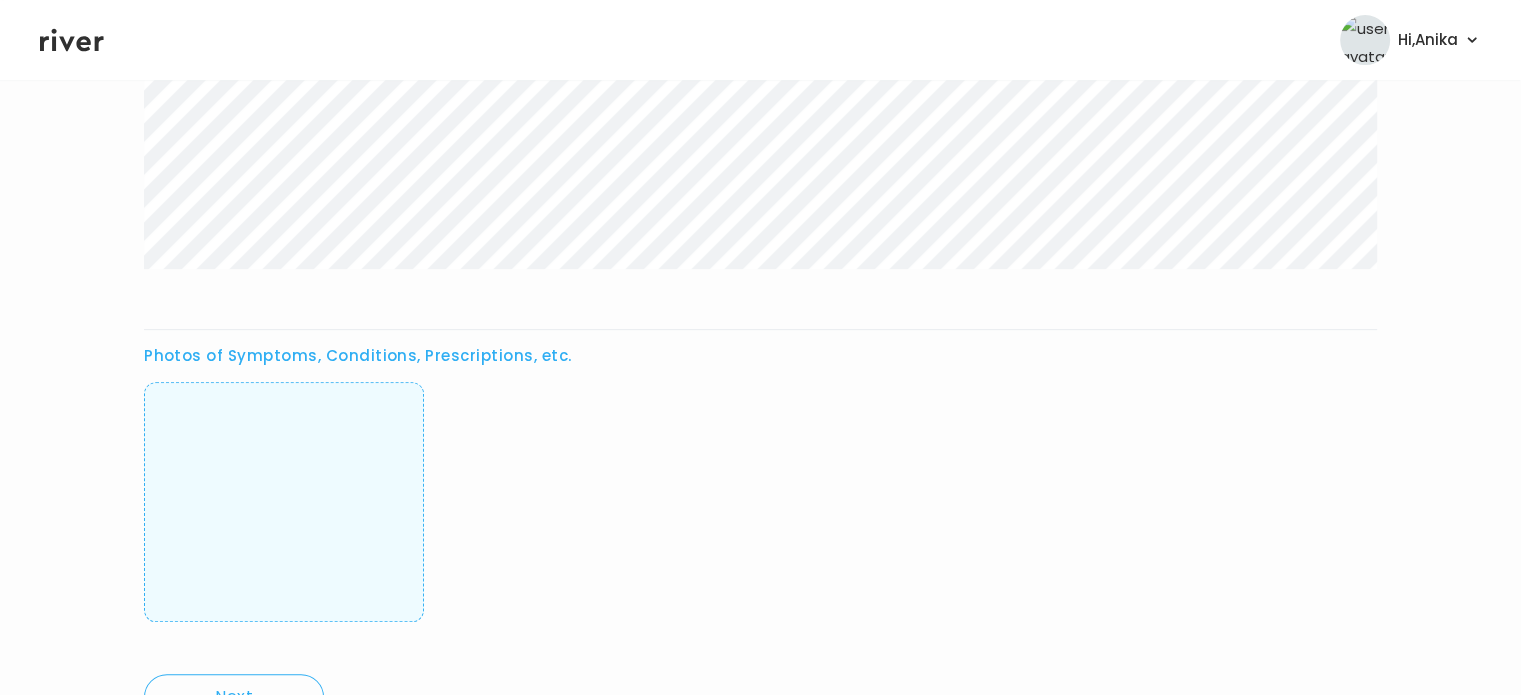 click at bounding box center [284, 502] 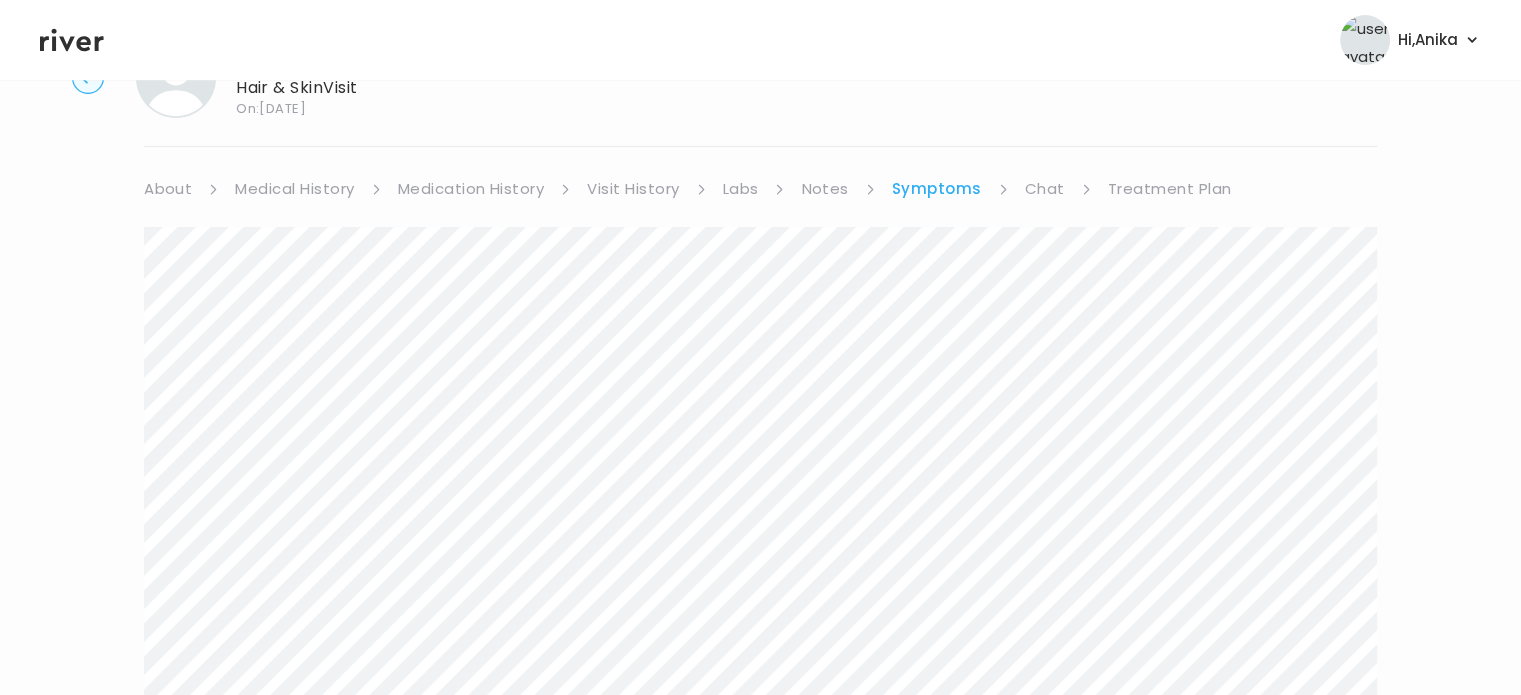 scroll, scrollTop: 0, scrollLeft: 0, axis: both 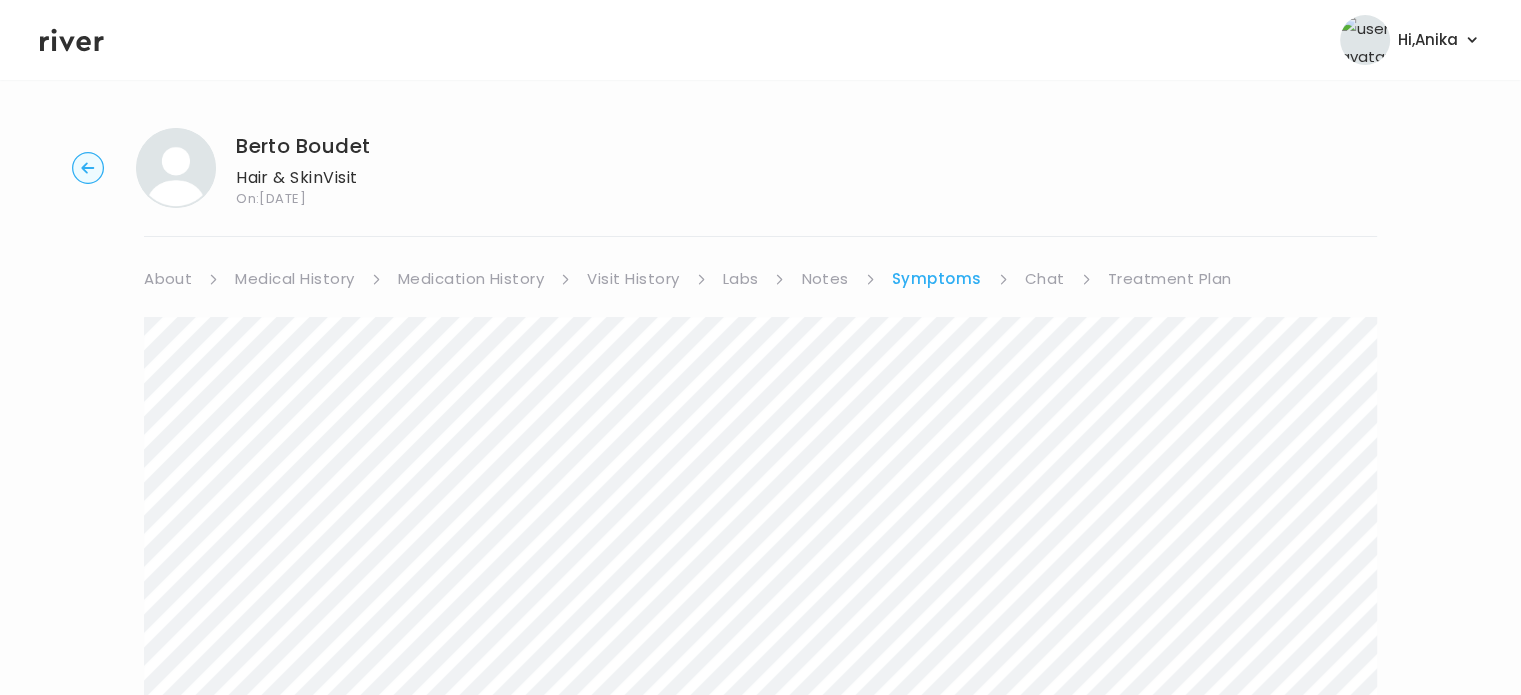 click on "Chat" at bounding box center [1045, 279] 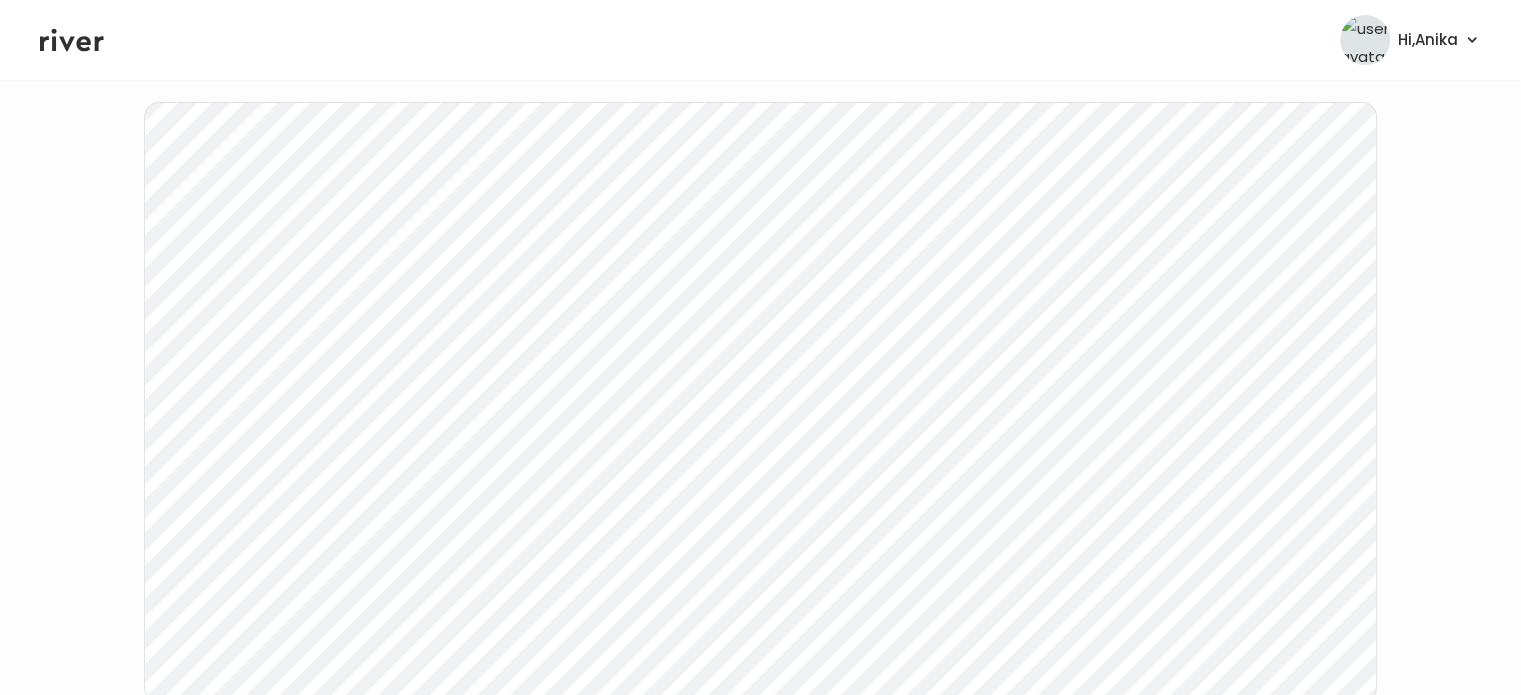 scroll, scrollTop: 0, scrollLeft: 0, axis: both 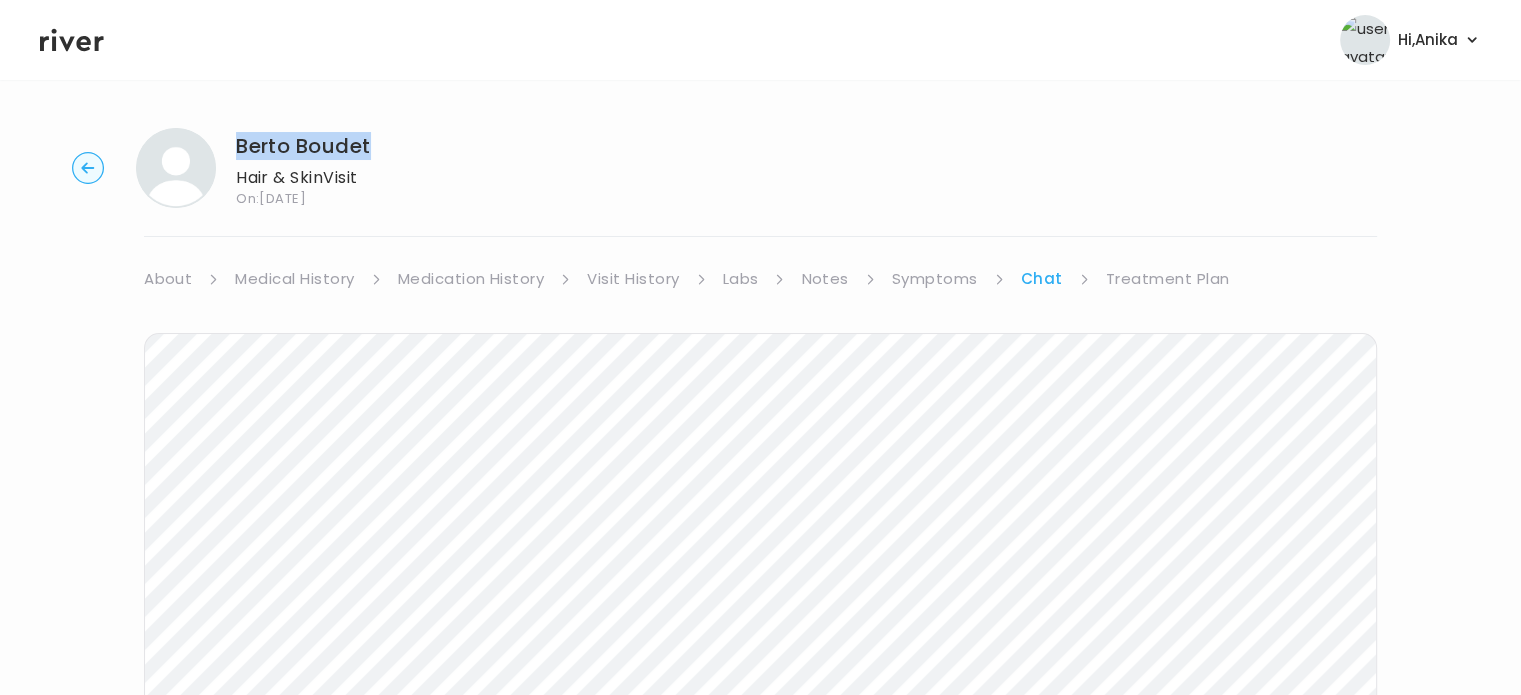 drag, startPoint x: 363, startPoint y: 140, endPoint x: 240, endPoint y: 150, distance: 123.40584 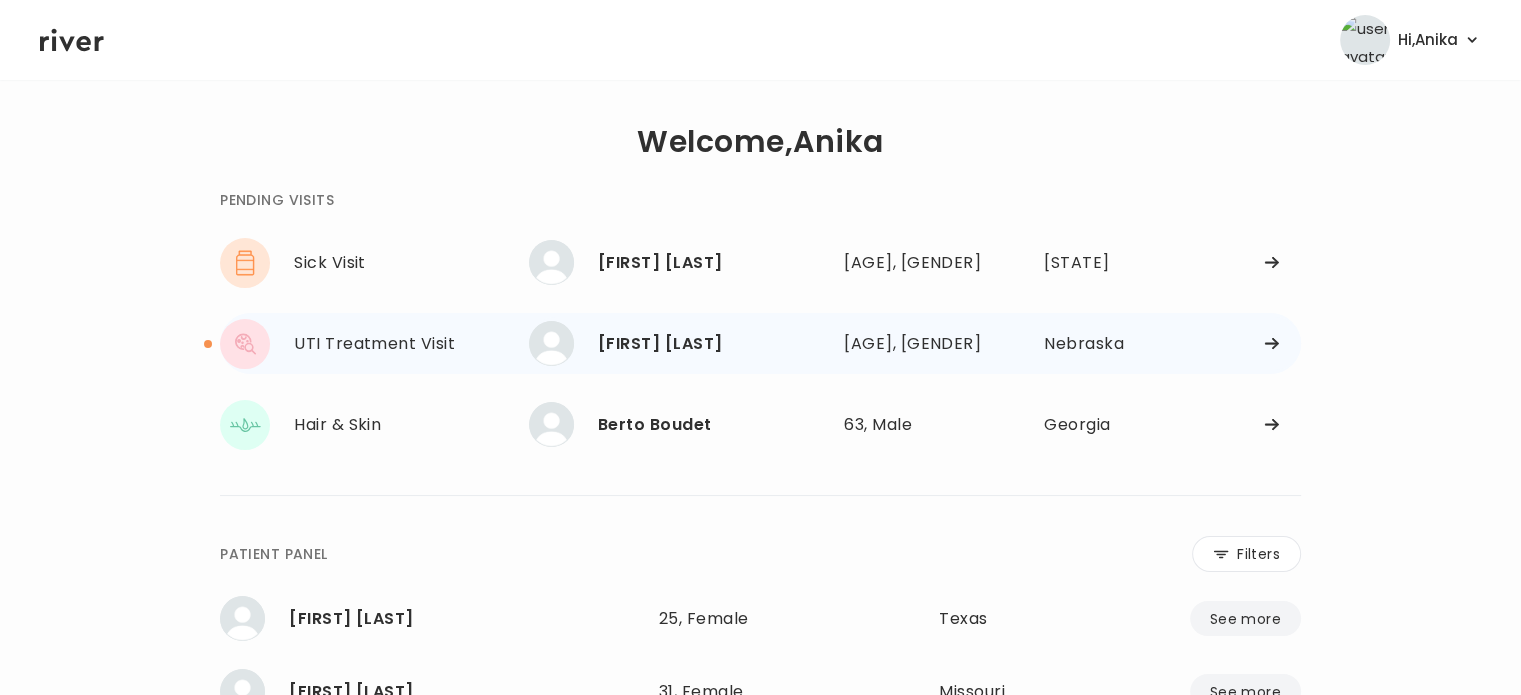 click on "CHRISTINA SALAZAR" at bounding box center (713, 344) 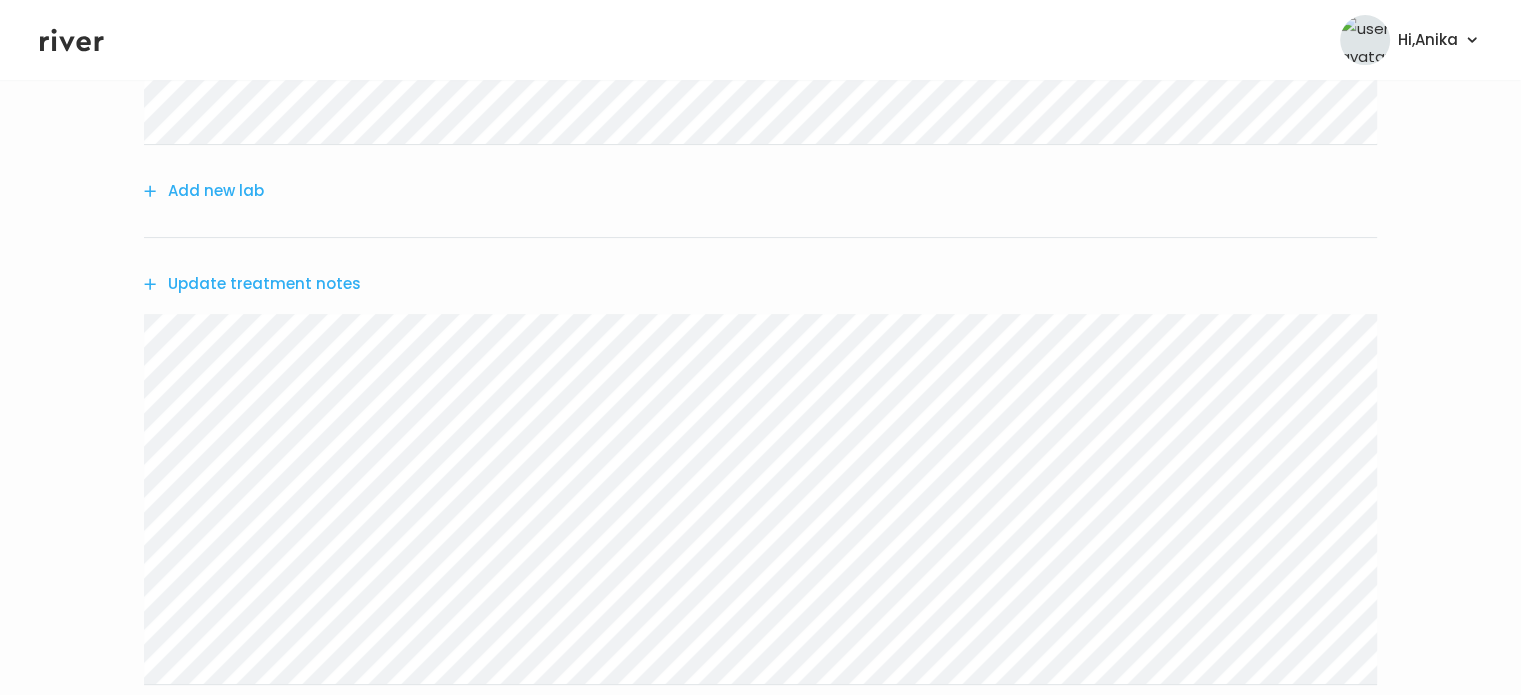 scroll, scrollTop: 438, scrollLeft: 0, axis: vertical 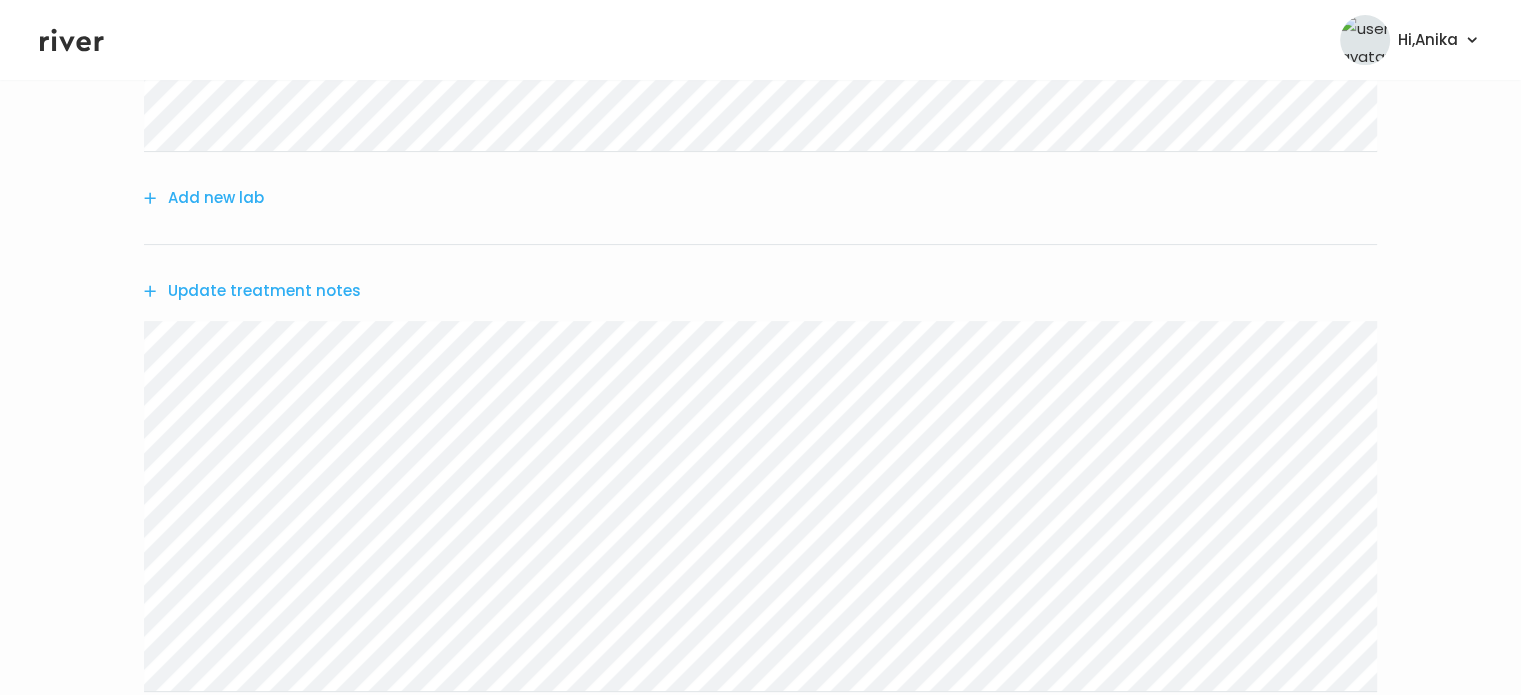 click on "Update treatment notes" at bounding box center (252, 291) 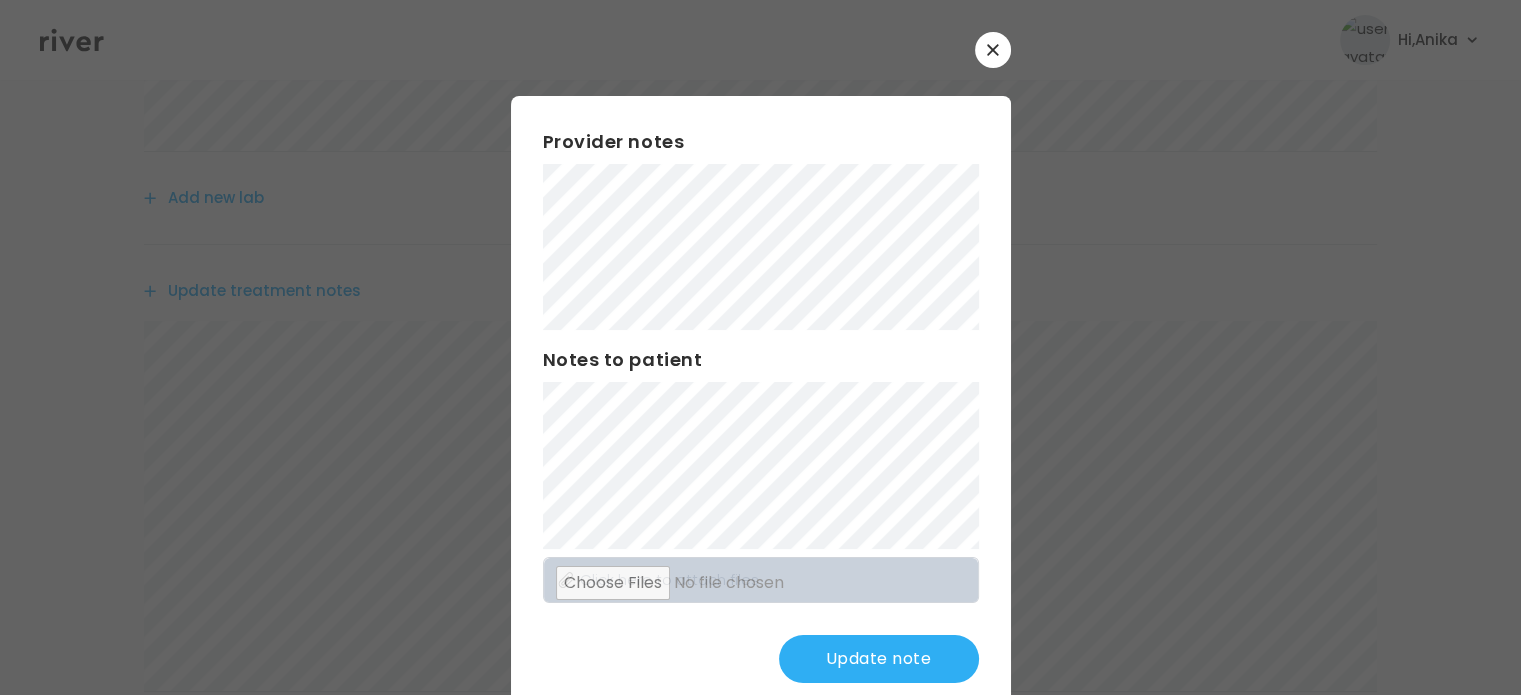 click on "Update note" at bounding box center (879, 659) 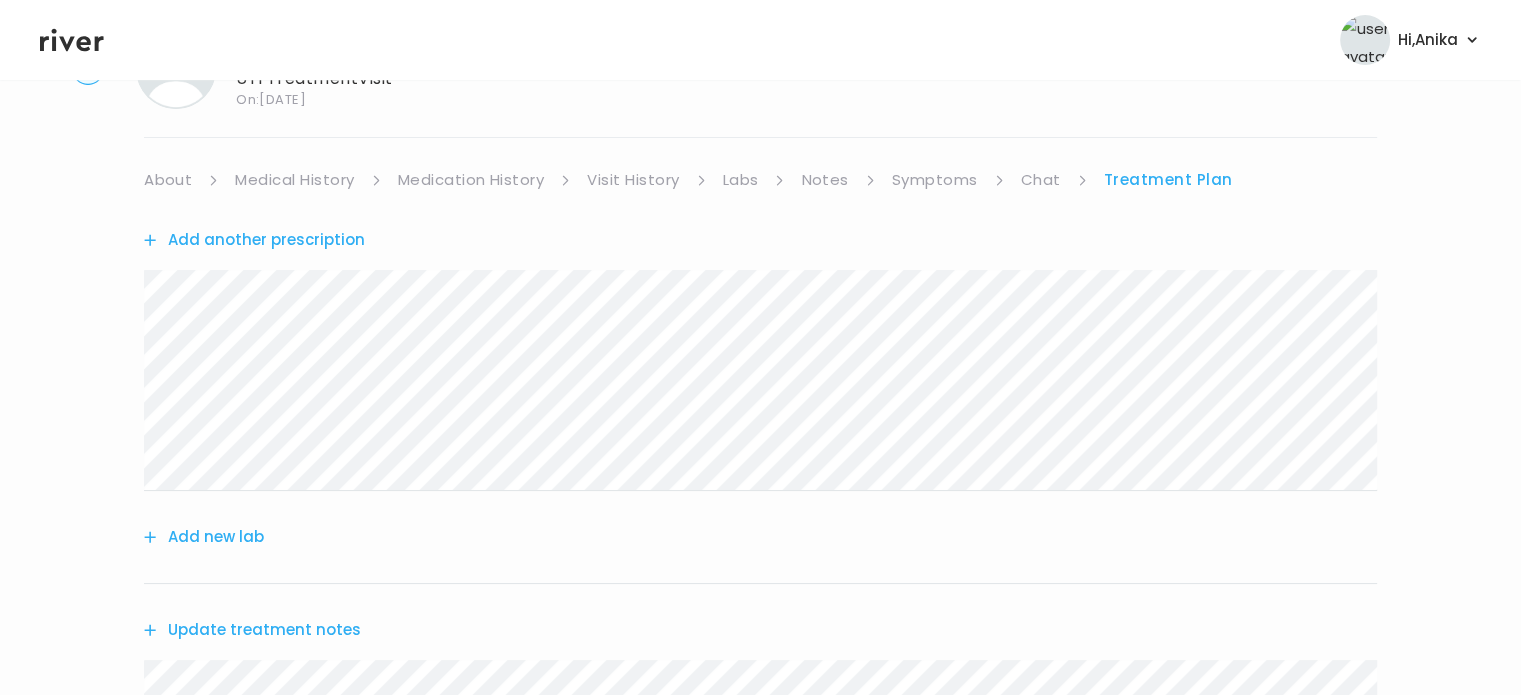 scroll, scrollTop: 0, scrollLeft: 0, axis: both 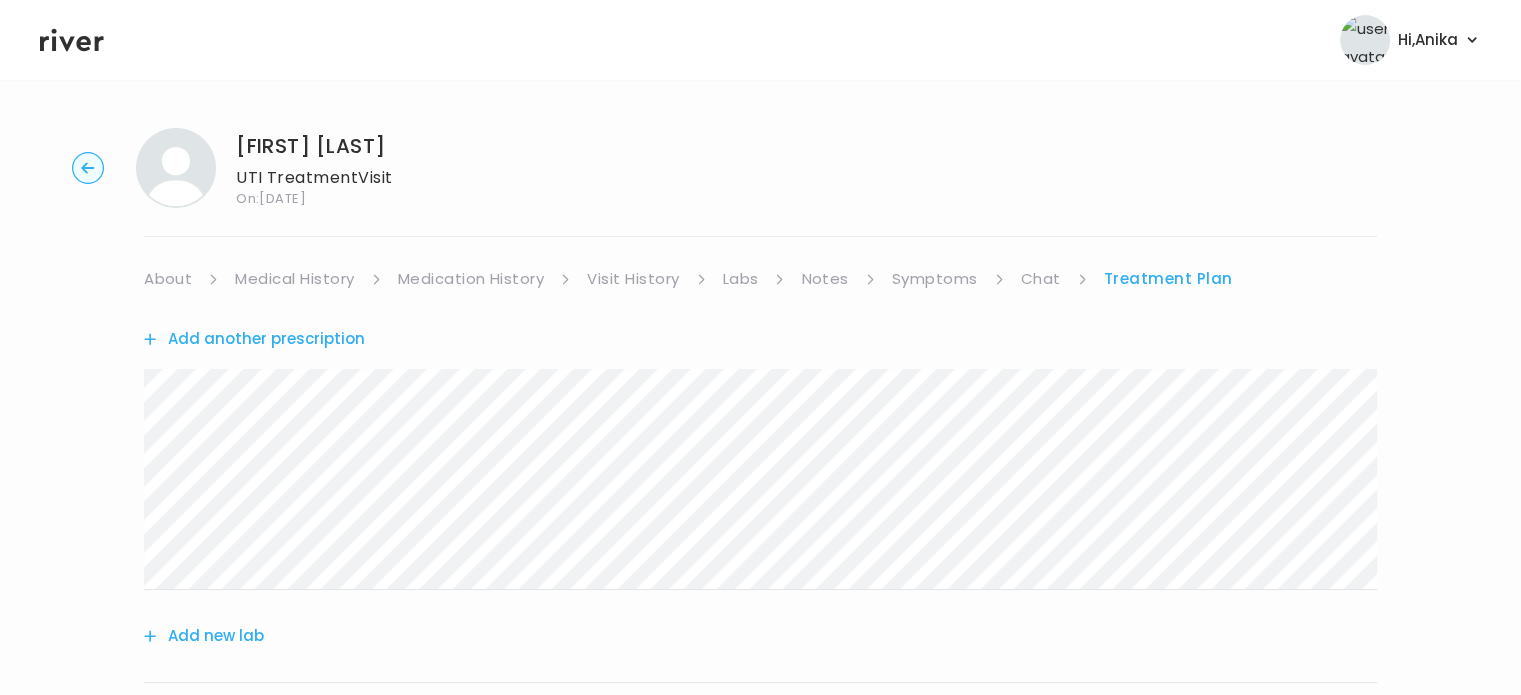 click on "Add another prescription" at bounding box center [254, 339] 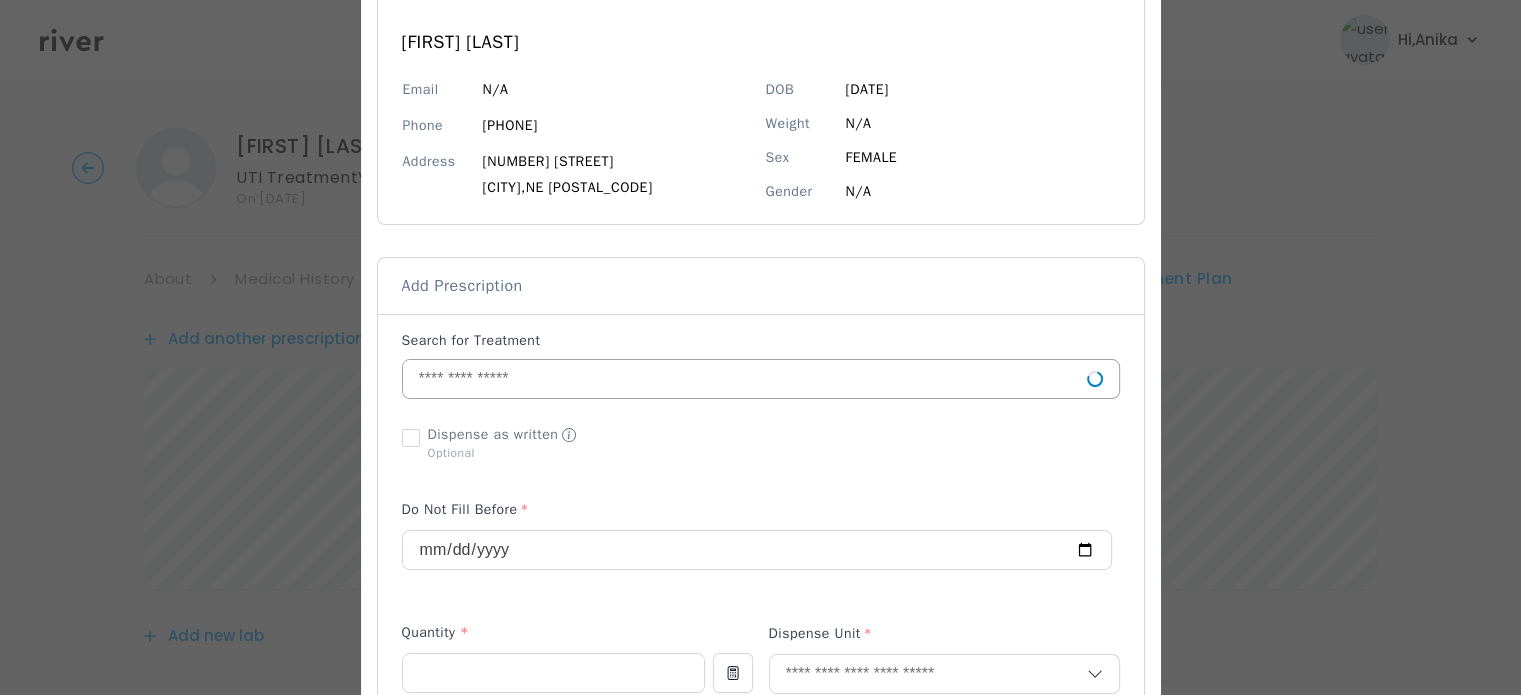 scroll, scrollTop: 195, scrollLeft: 0, axis: vertical 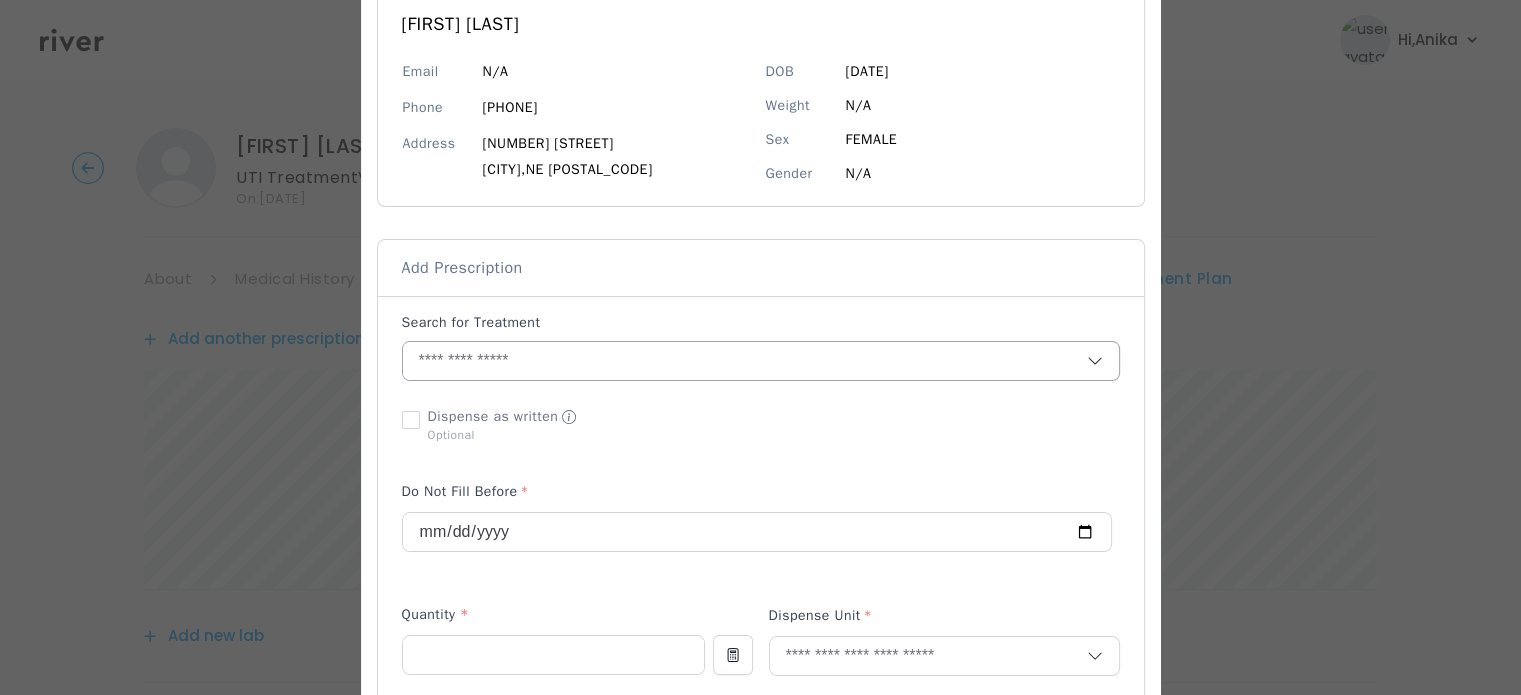 click at bounding box center (745, 361) 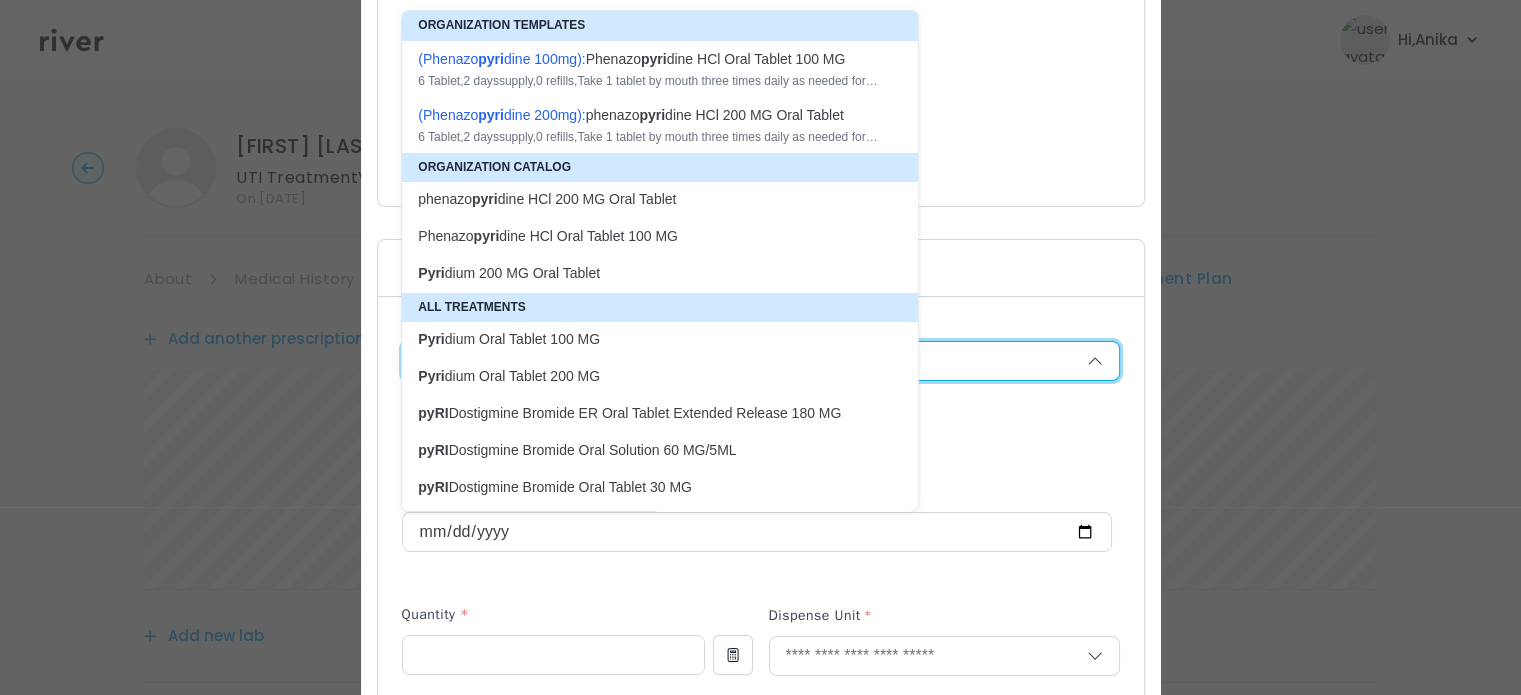 click on "6   Tablet ,  2   days  supply,  0   refills ,  Take 1 tablet by mouth three times daily as needed for urinary pain x 2 days; take after a meal" at bounding box center (648, 81) 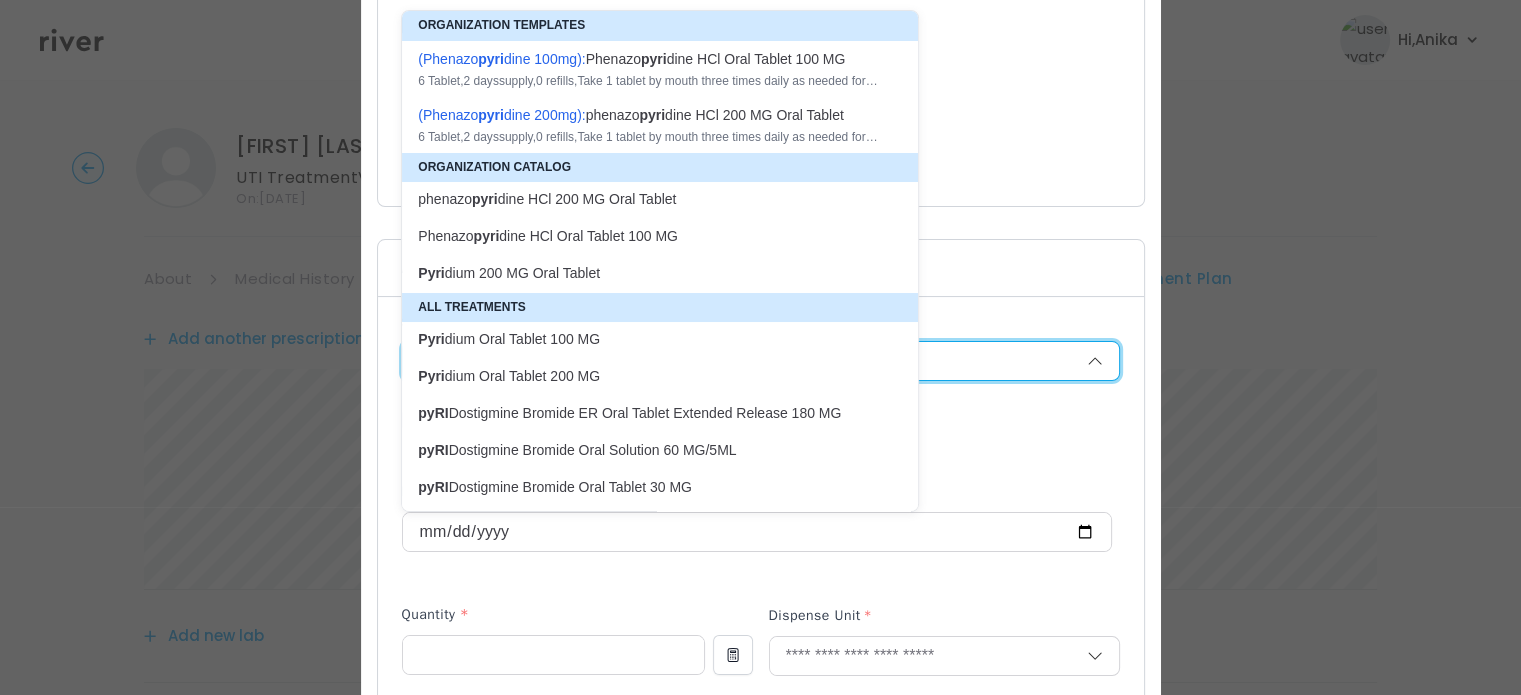 type on "*" 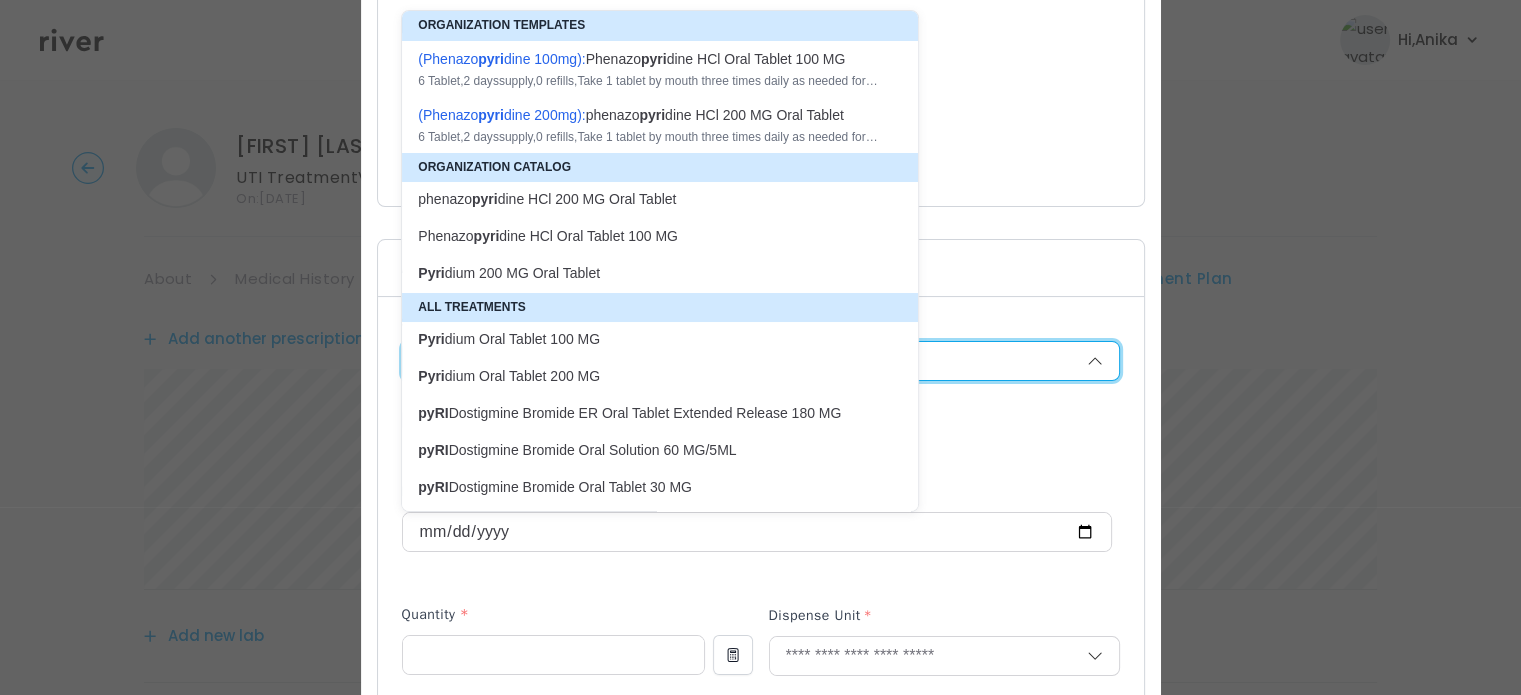 type on "*" 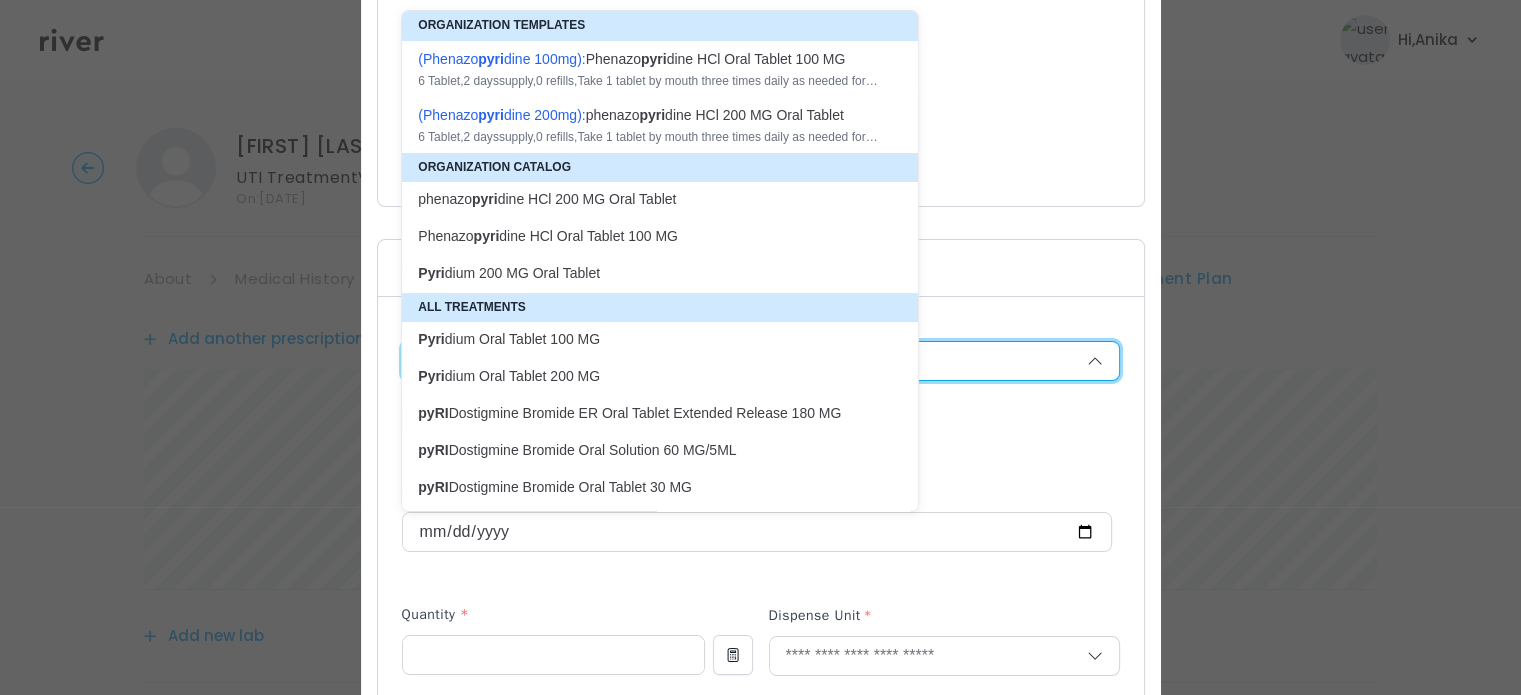 type on "**********" 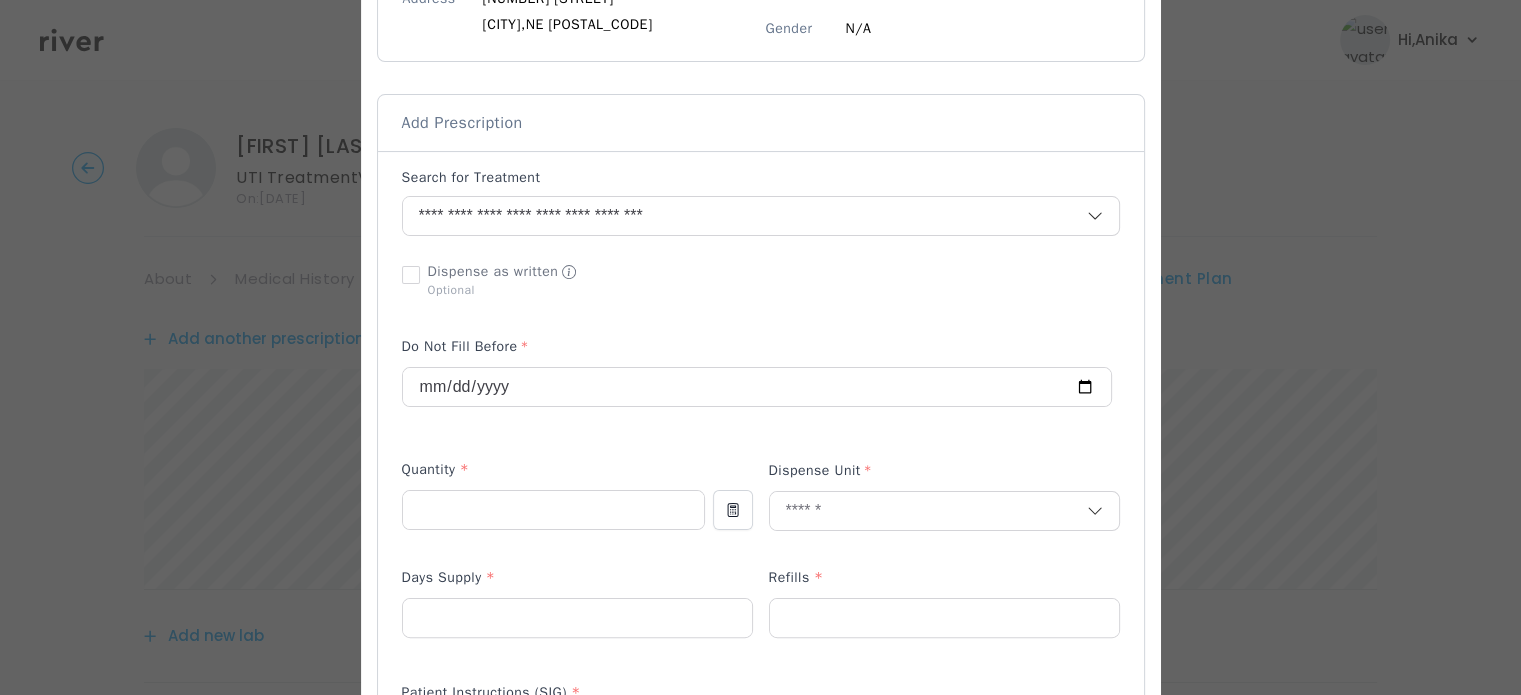 scroll, scrollTop: 352, scrollLeft: 0, axis: vertical 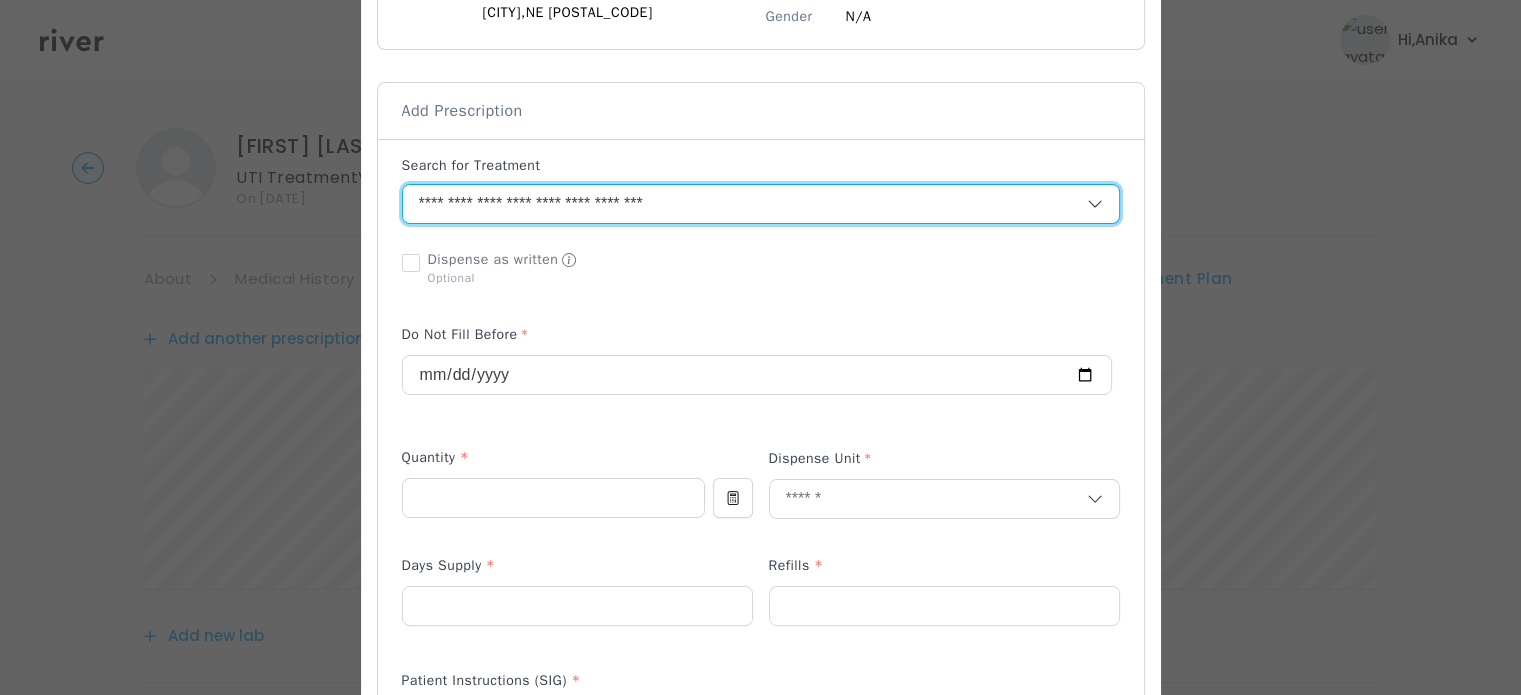 drag, startPoint x: 701, startPoint y: 203, endPoint x: 404, endPoint y: 203, distance: 297 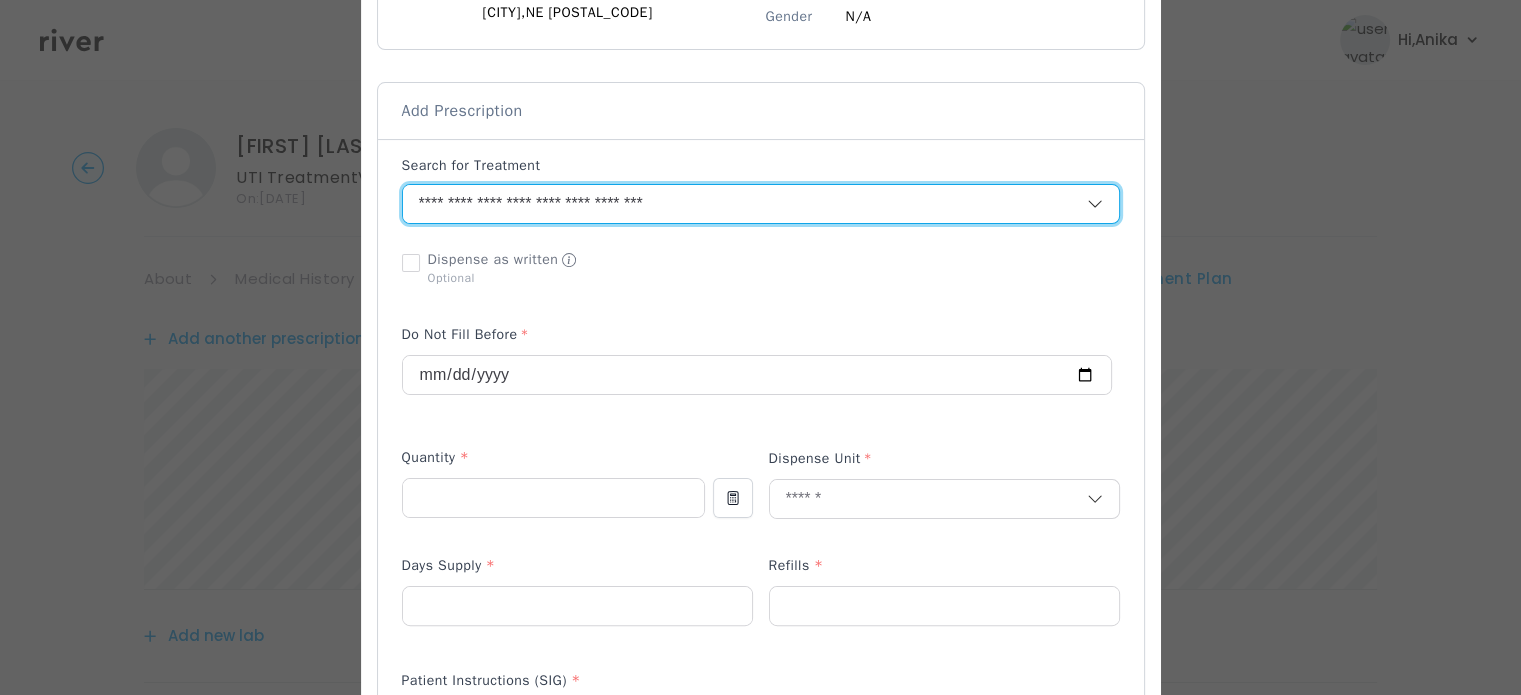 click on "**********" at bounding box center (721, 204) 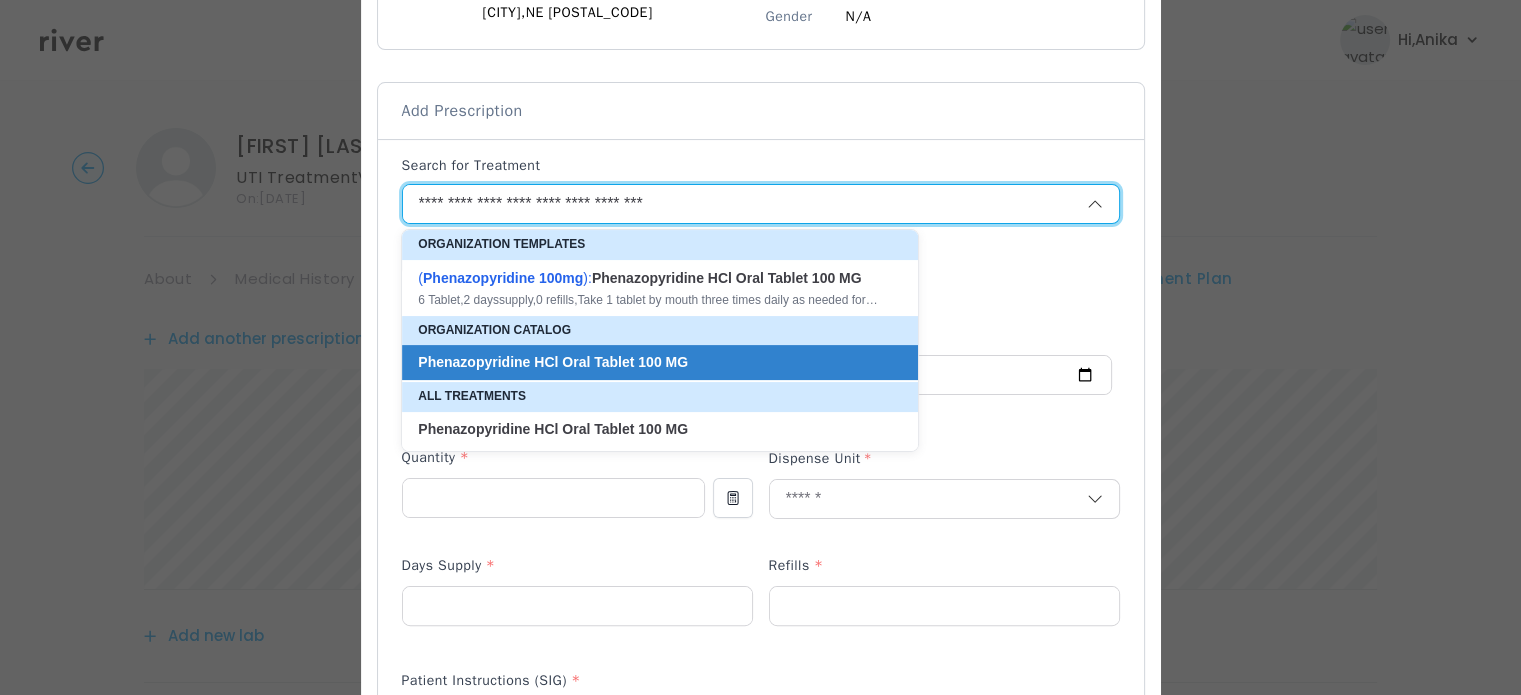 click on "Search for Treatment" at bounding box center [761, 170] 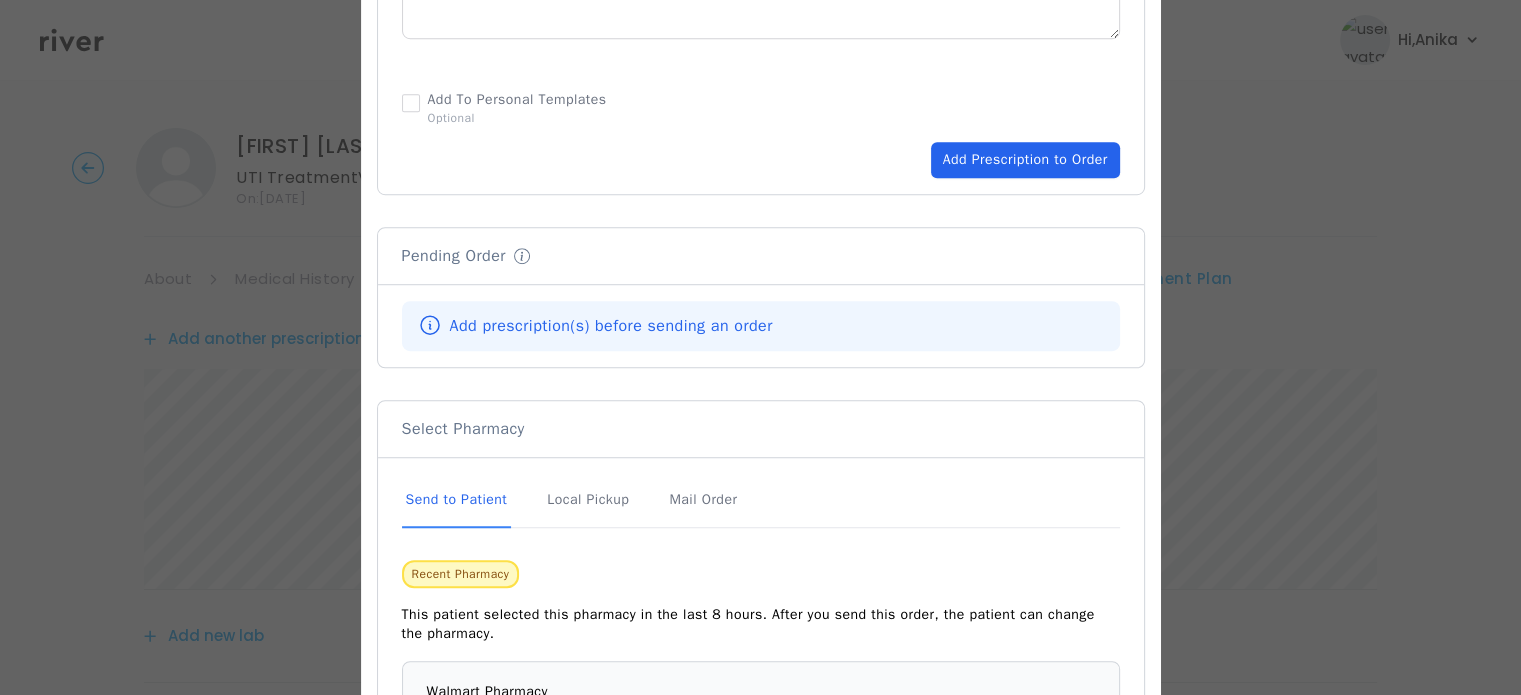 scroll, scrollTop: 1308, scrollLeft: 0, axis: vertical 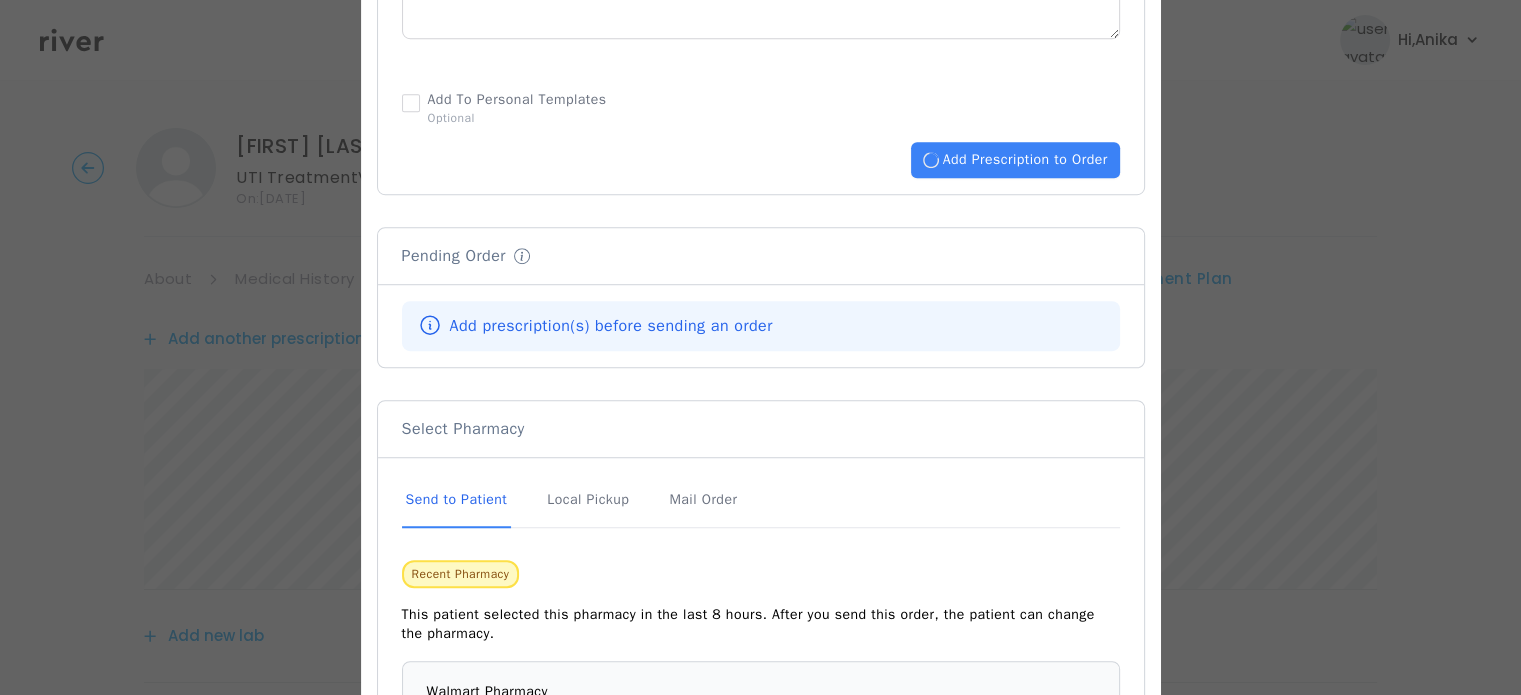 type 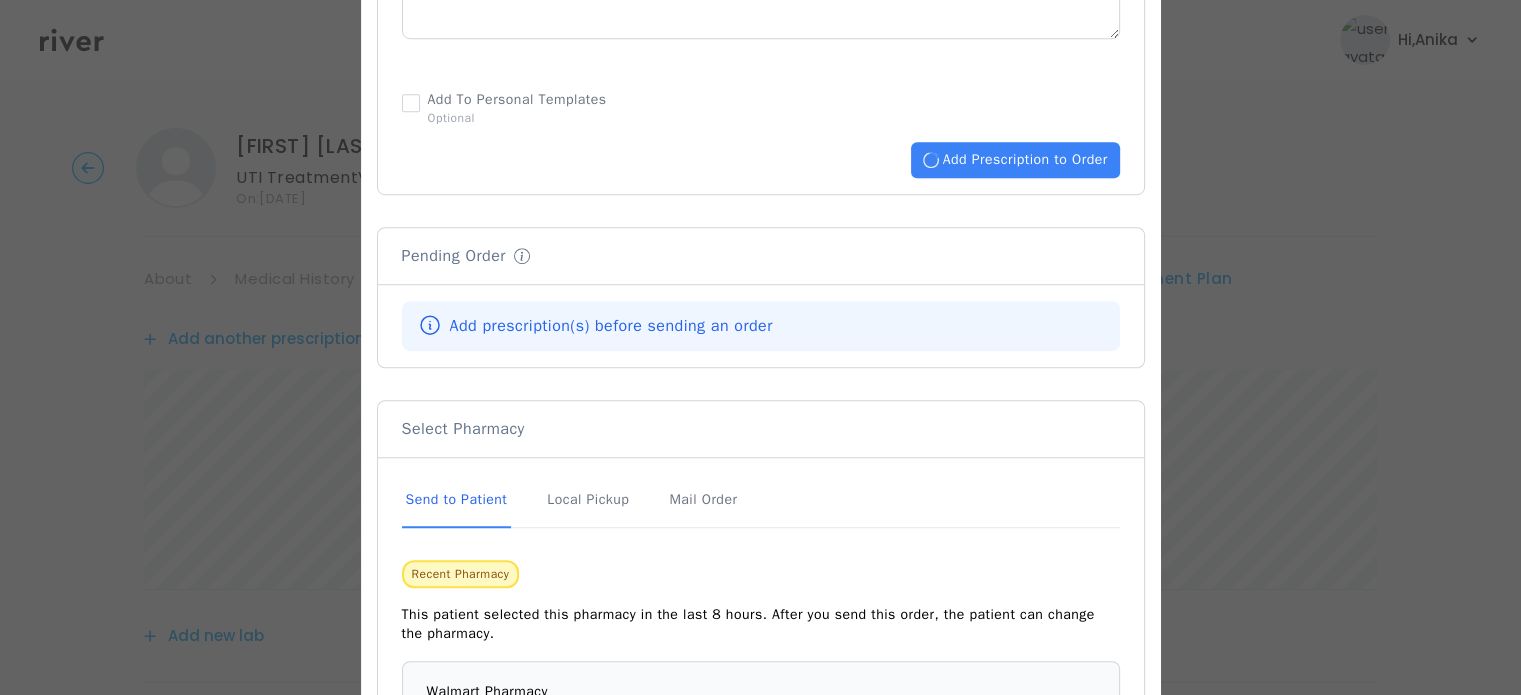 type 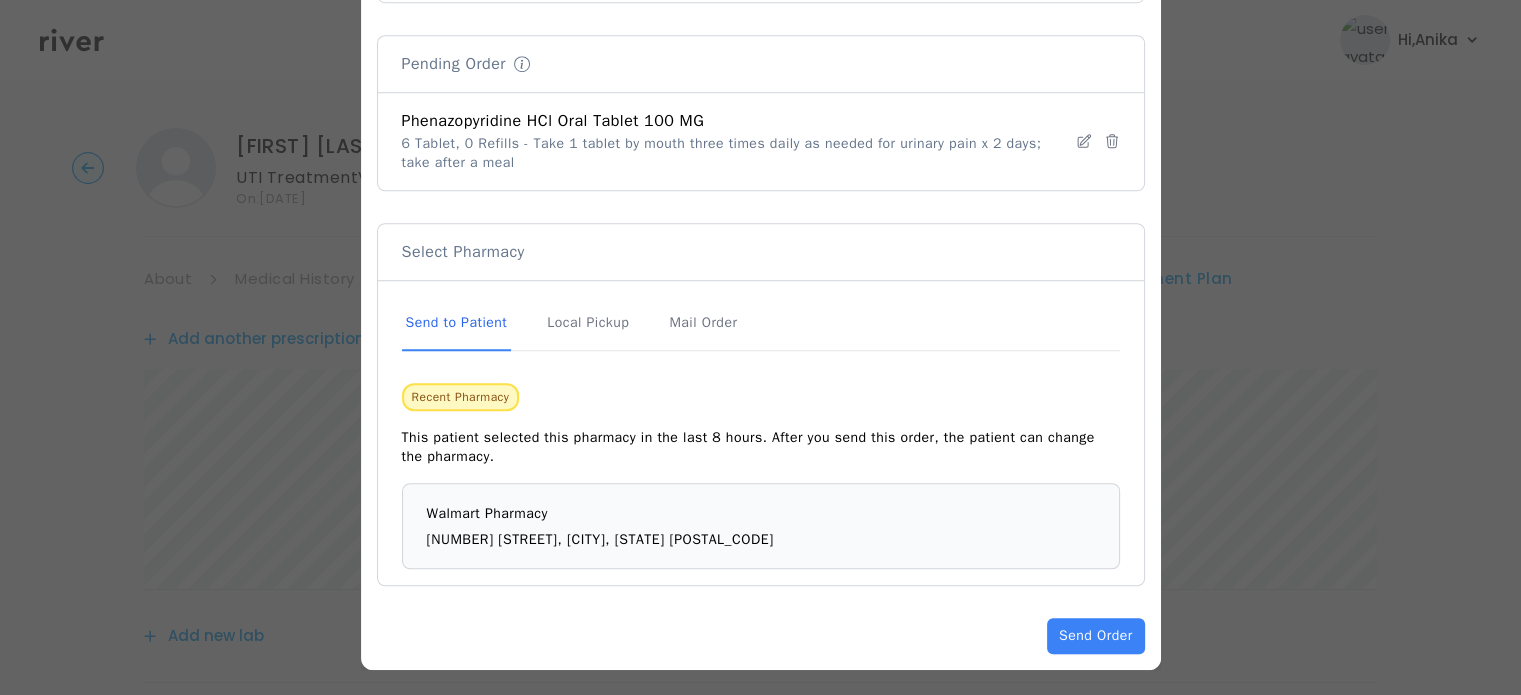 scroll, scrollTop: 1504, scrollLeft: 0, axis: vertical 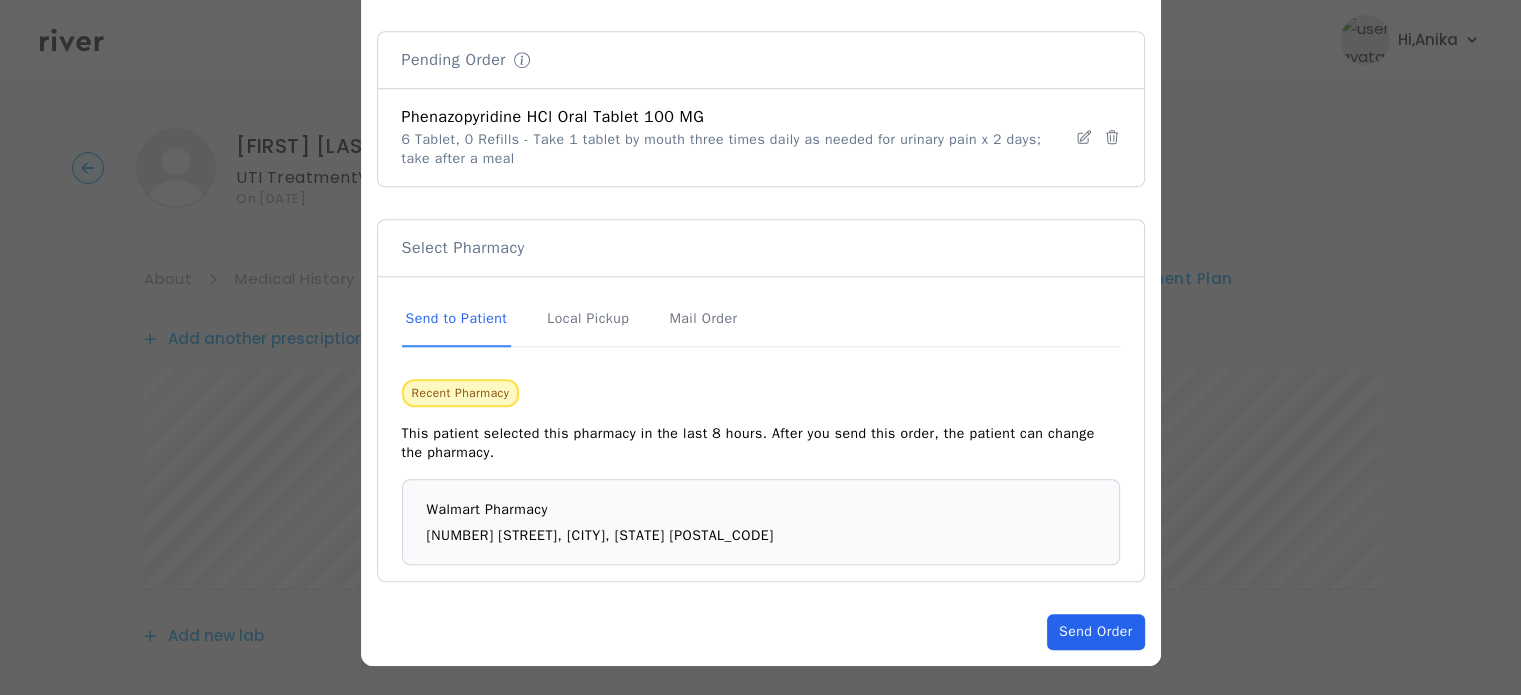click on "Send Order" 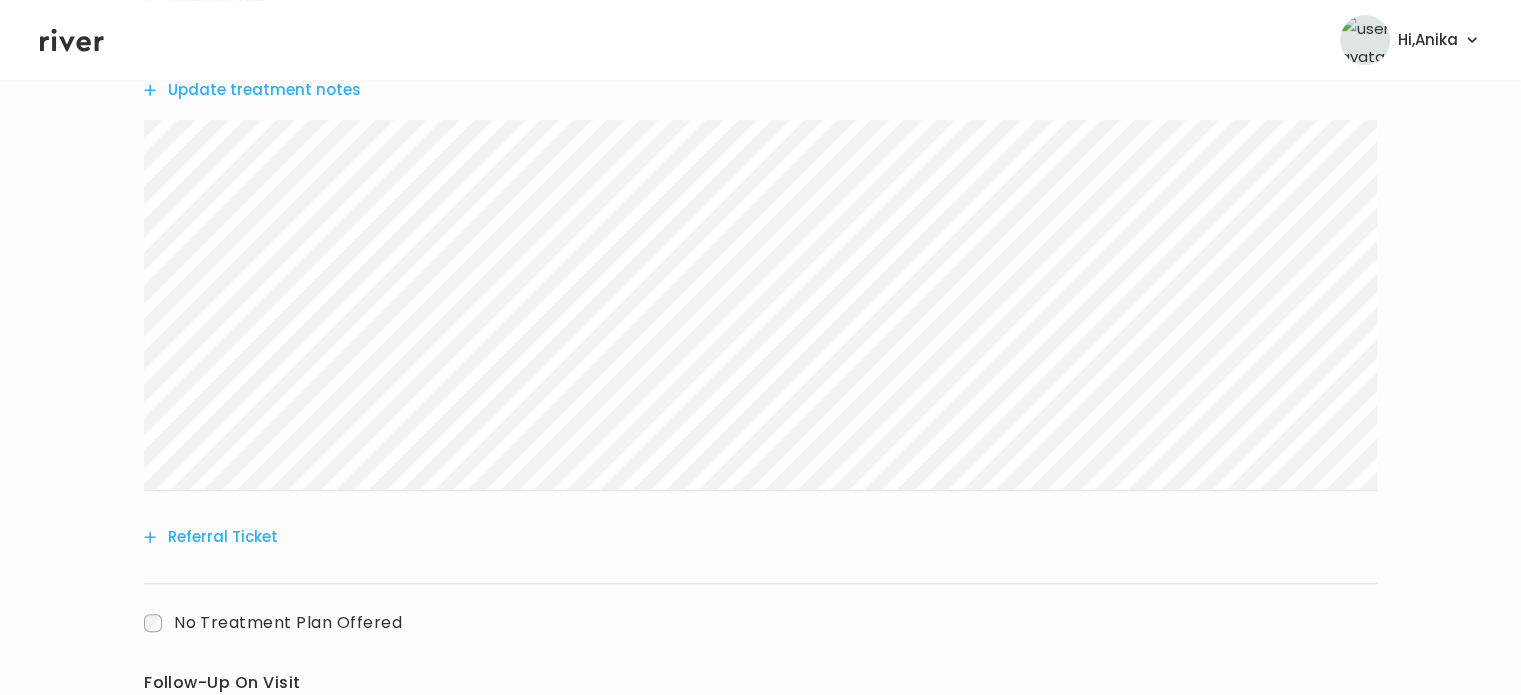 scroll, scrollTop: 843, scrollLeft: 0, axis: vertical 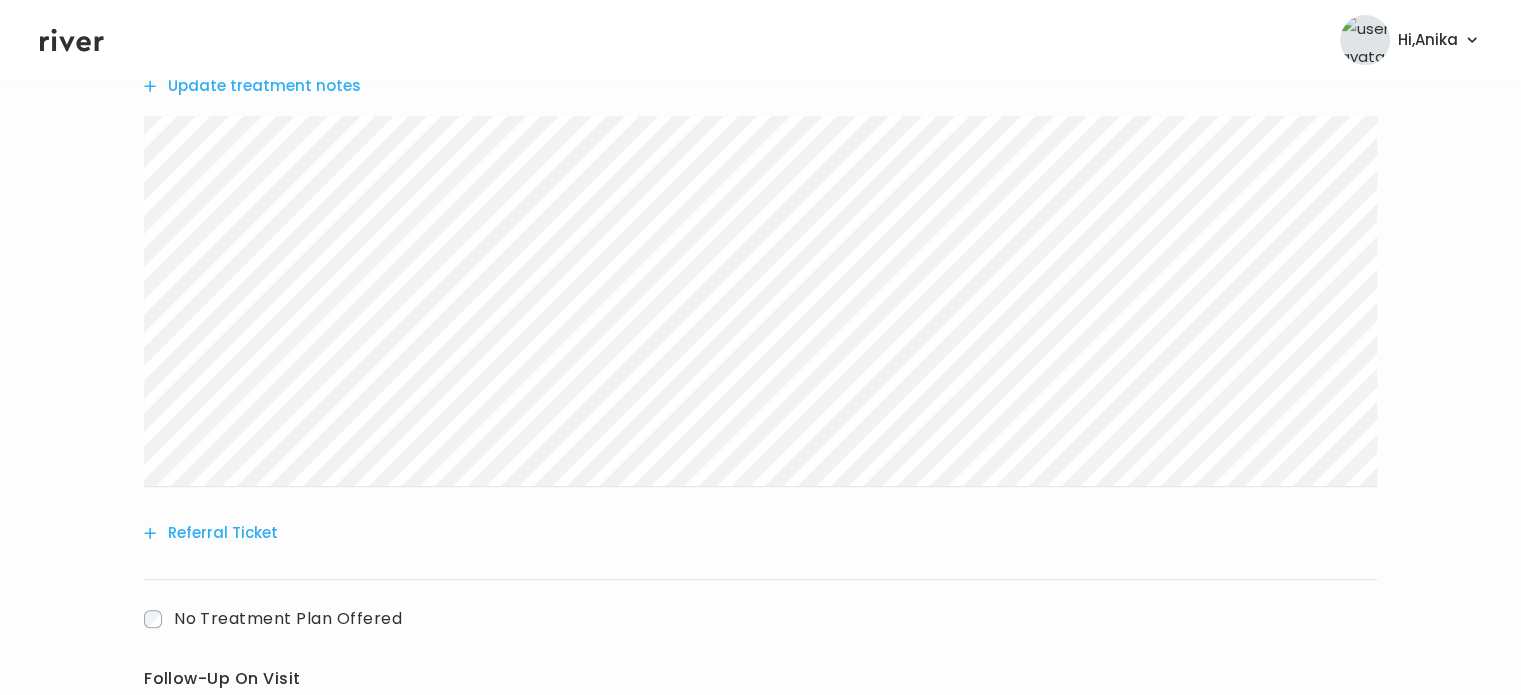 click on "Update treatment notes" at bounding box center (252, 86) 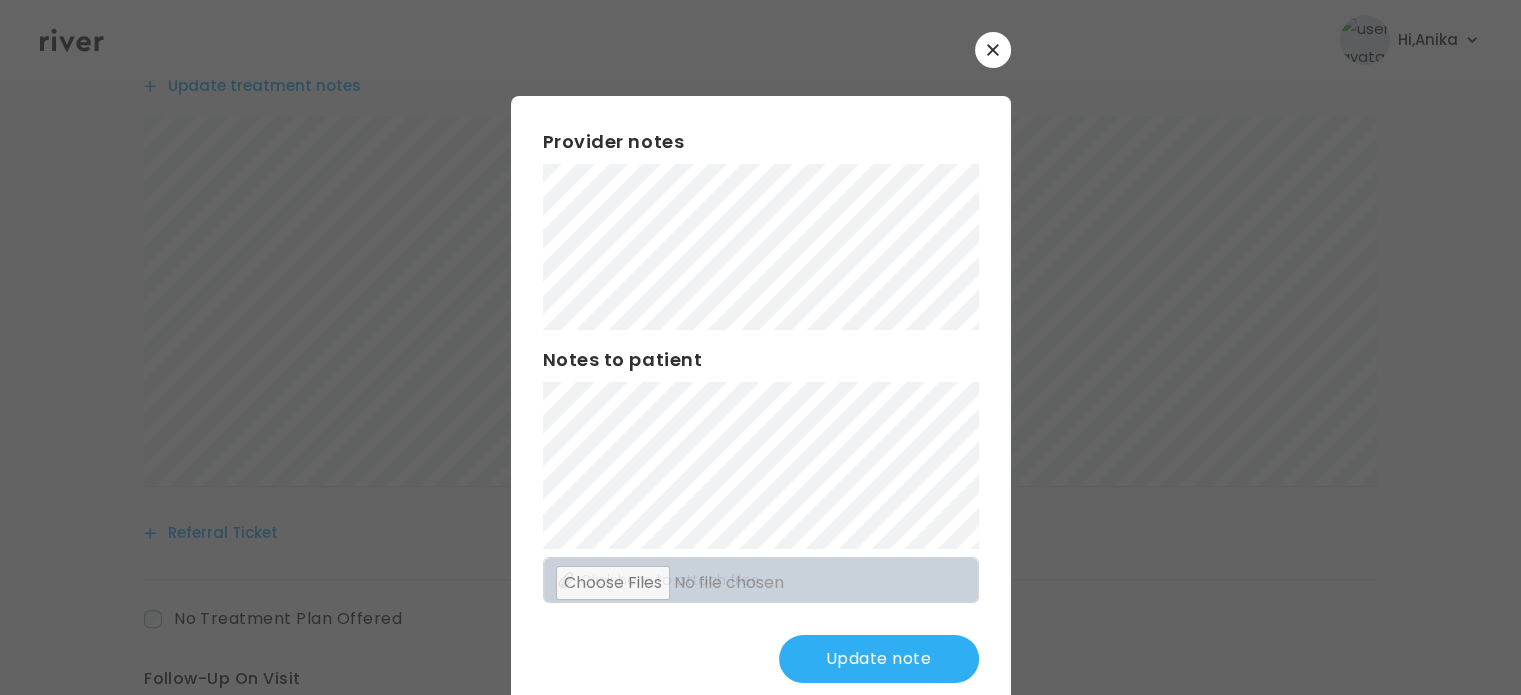 click on "Update note" at bounding box center (879, 659) 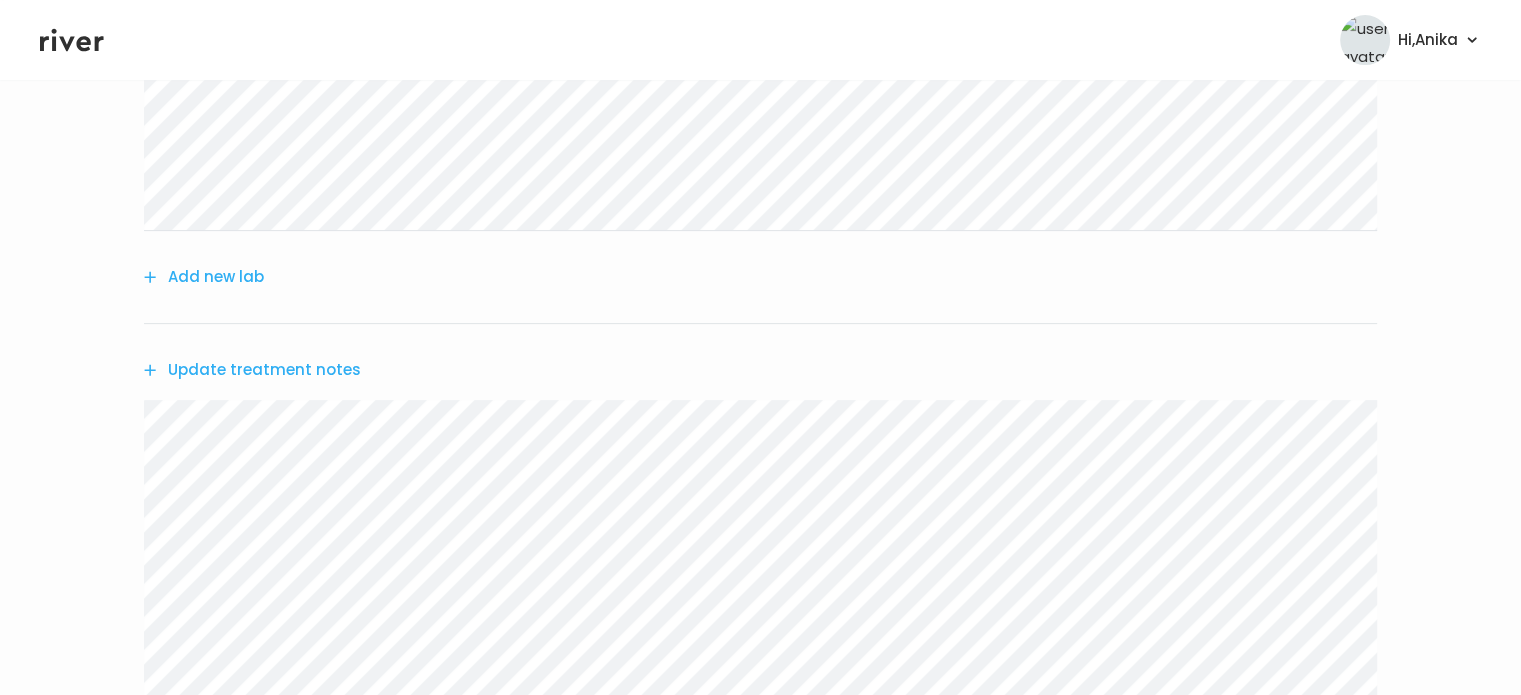 scroll, scrollTop: 562, scrollLeft: 0, axis: vertical 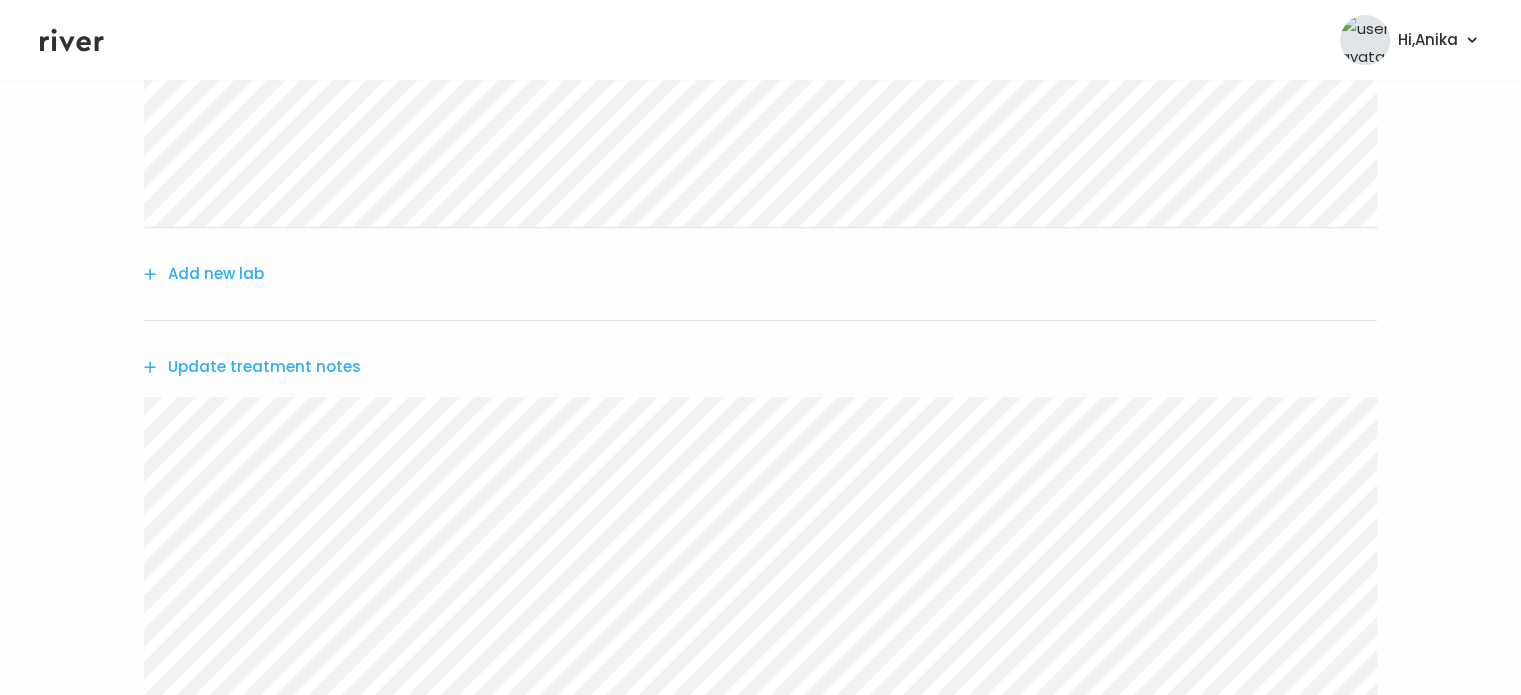 click on "Update treatment notes" at bounding box center (252, 367) 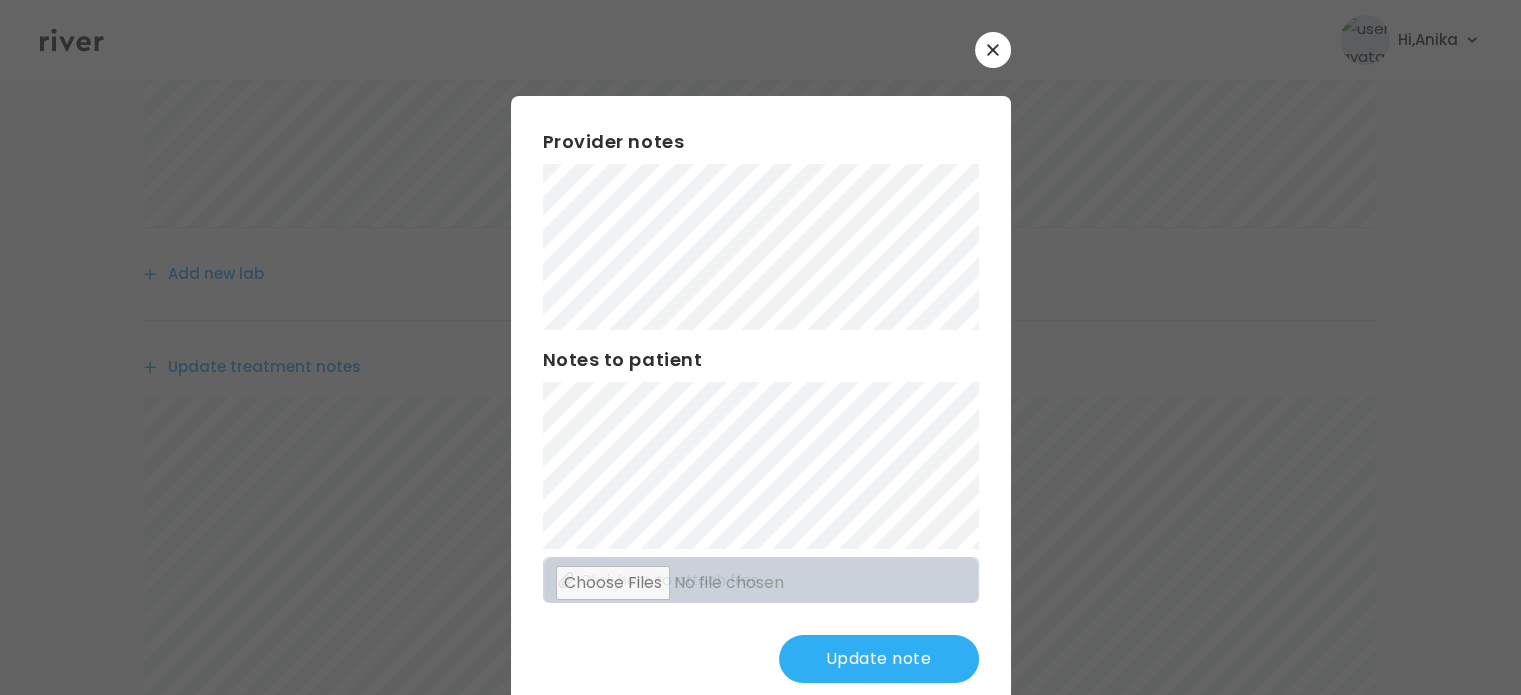 click on "Provider notes Notes to patient Click here to attach files Update note" at bounding box center [761, 405] 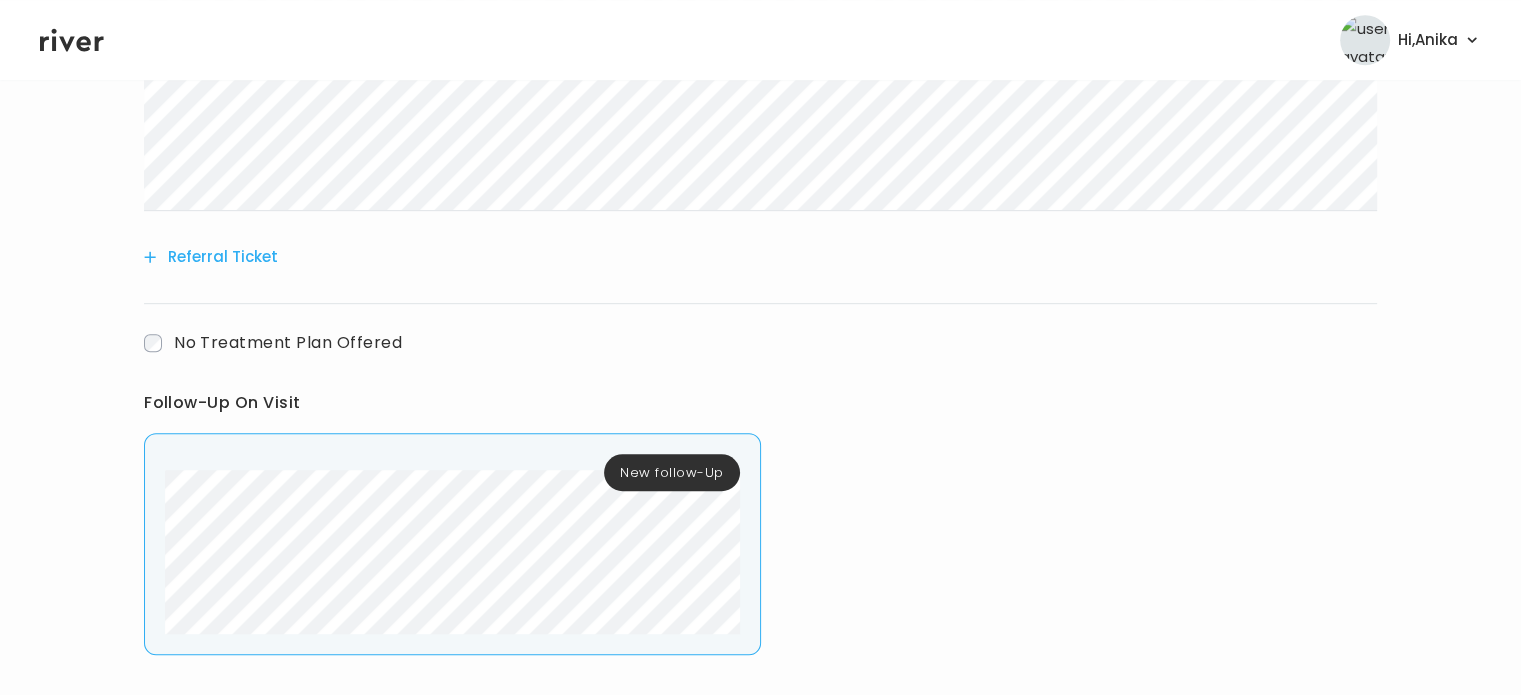 scroll, scrollTop: 1214, scrollLeft: 0, axis: vertical 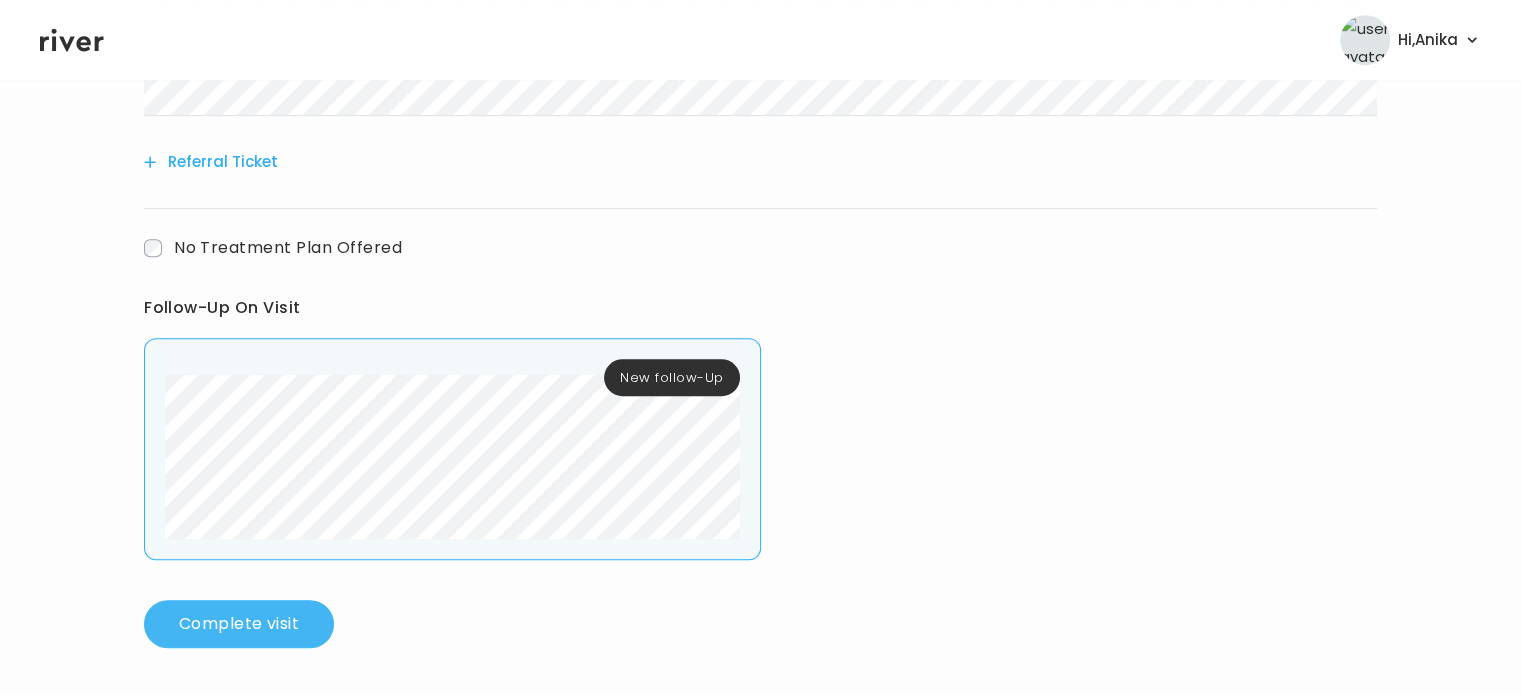click on "Complete visit" at bounding box center [239, 624] 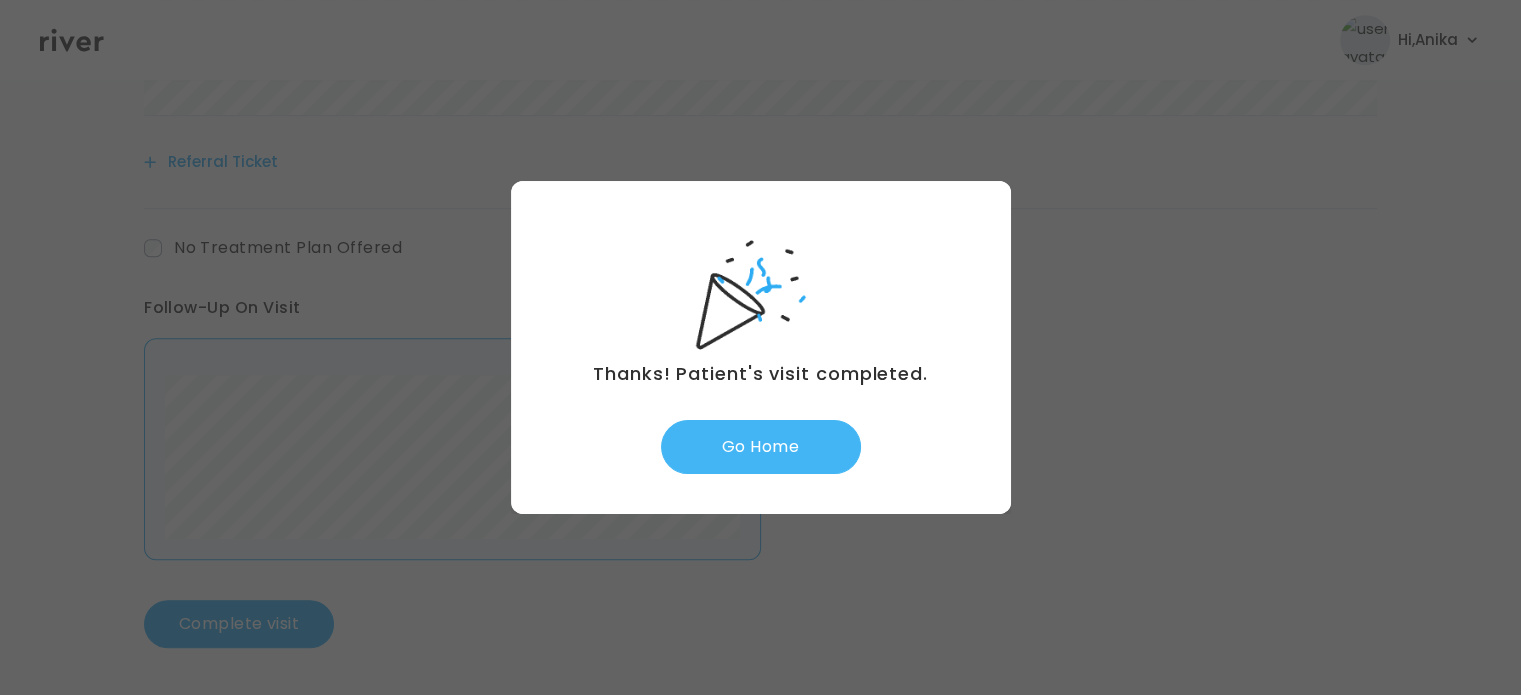 click on "Go Home" at bounding box center [761, 447] 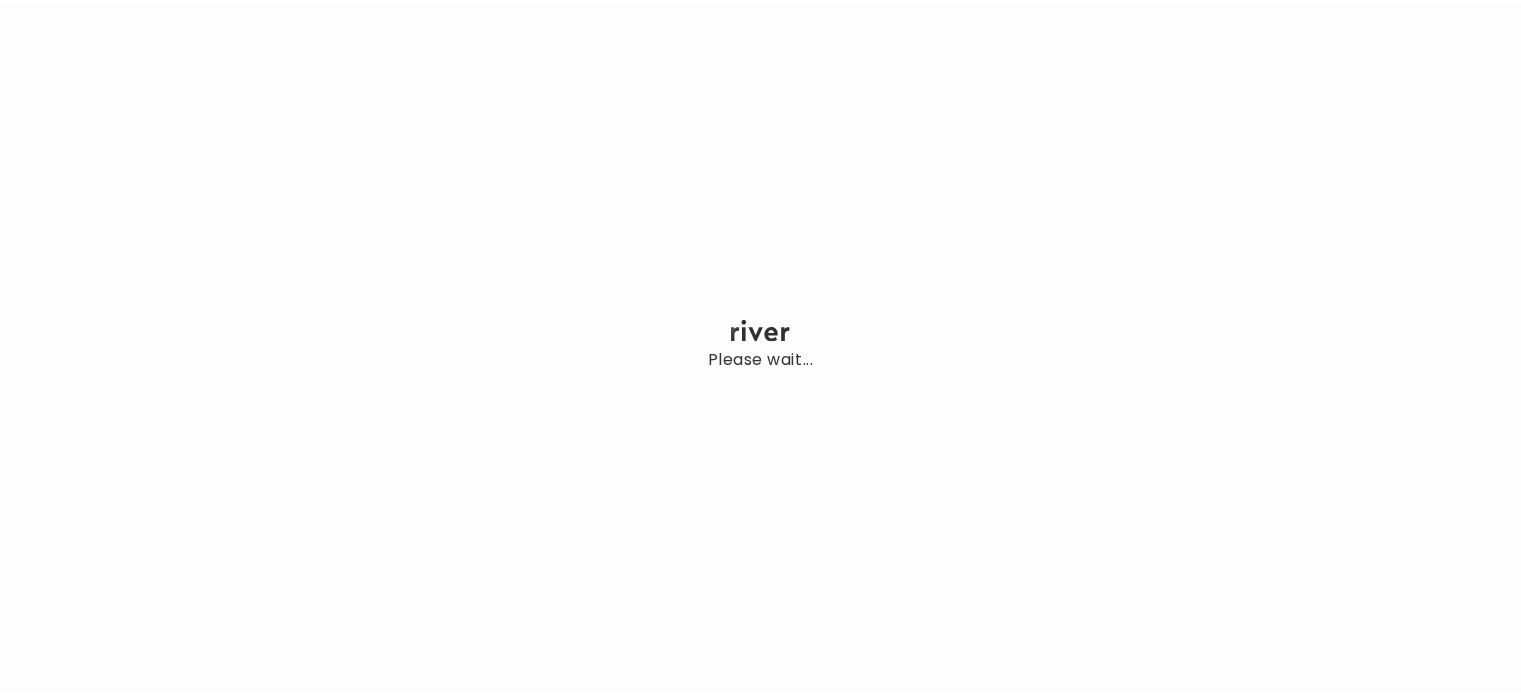 scroll, scrollTop: 0, scrollLeft: 0, axis: both 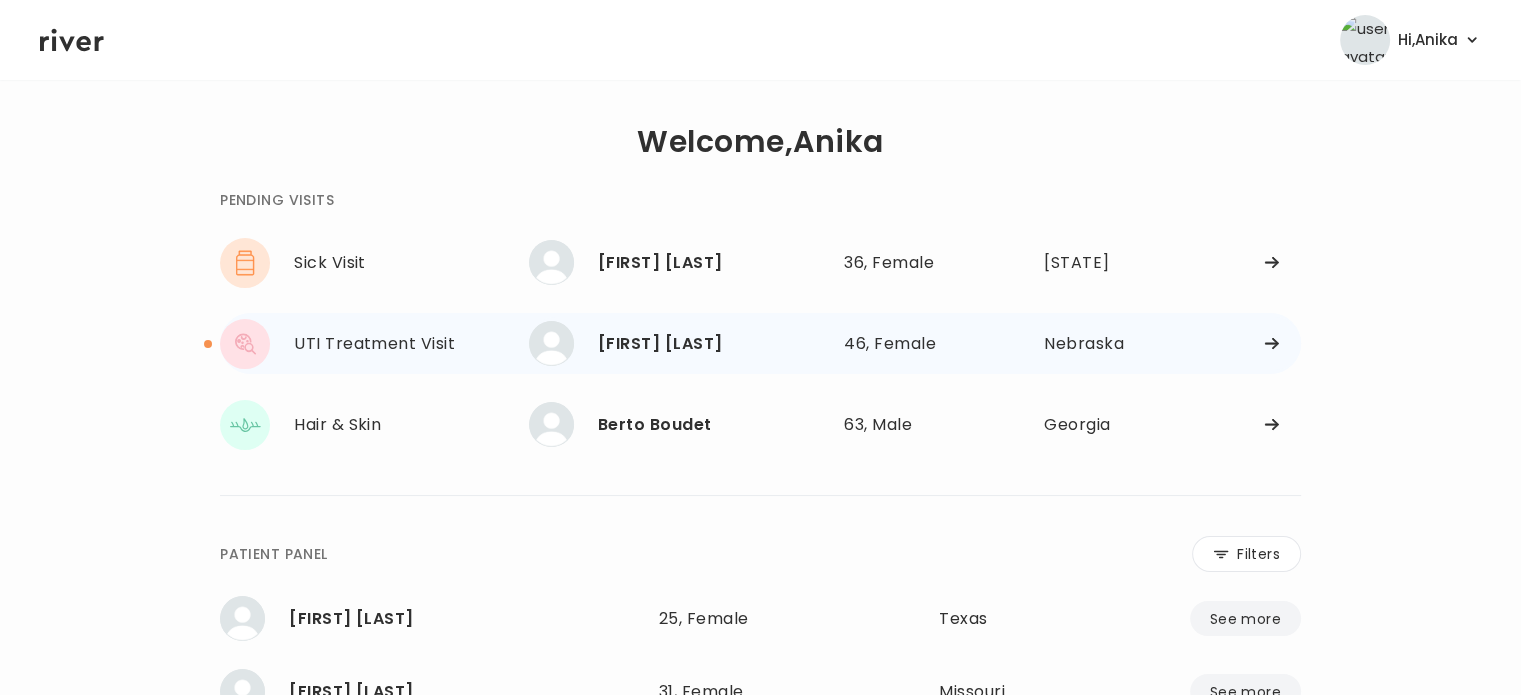 click on "[FIRST] [LAST]" at bounding box center [713, 344] 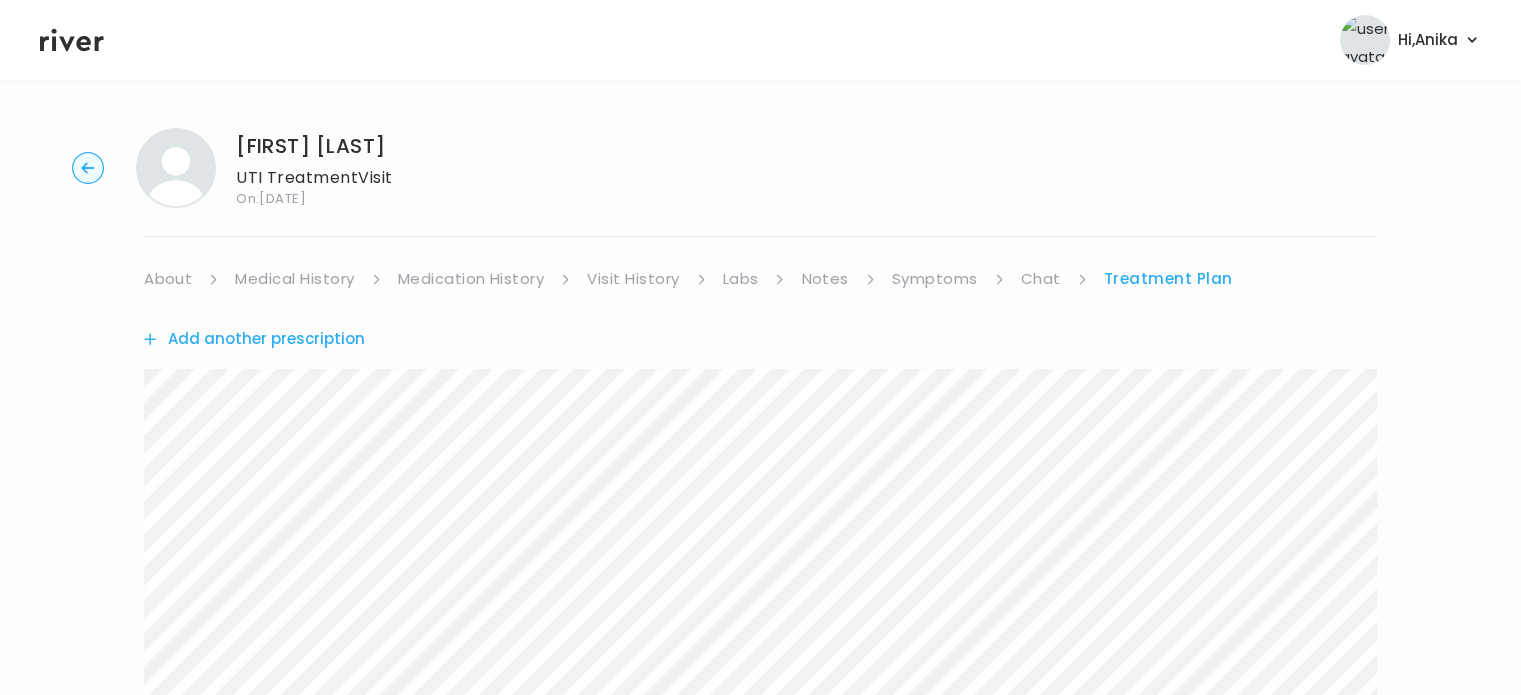 click on "About" at bounding box center (168, 279) 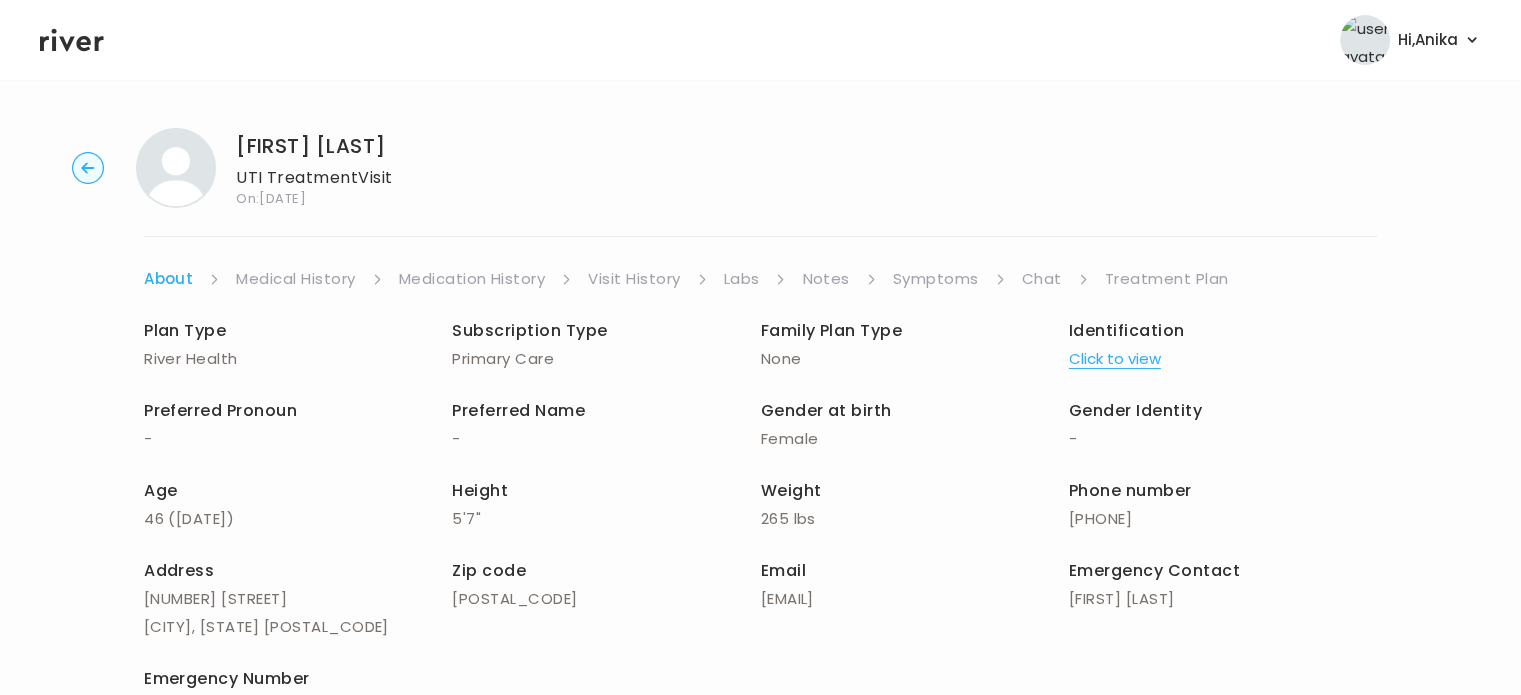click on "Medical History" at bounding box center (295, 279) 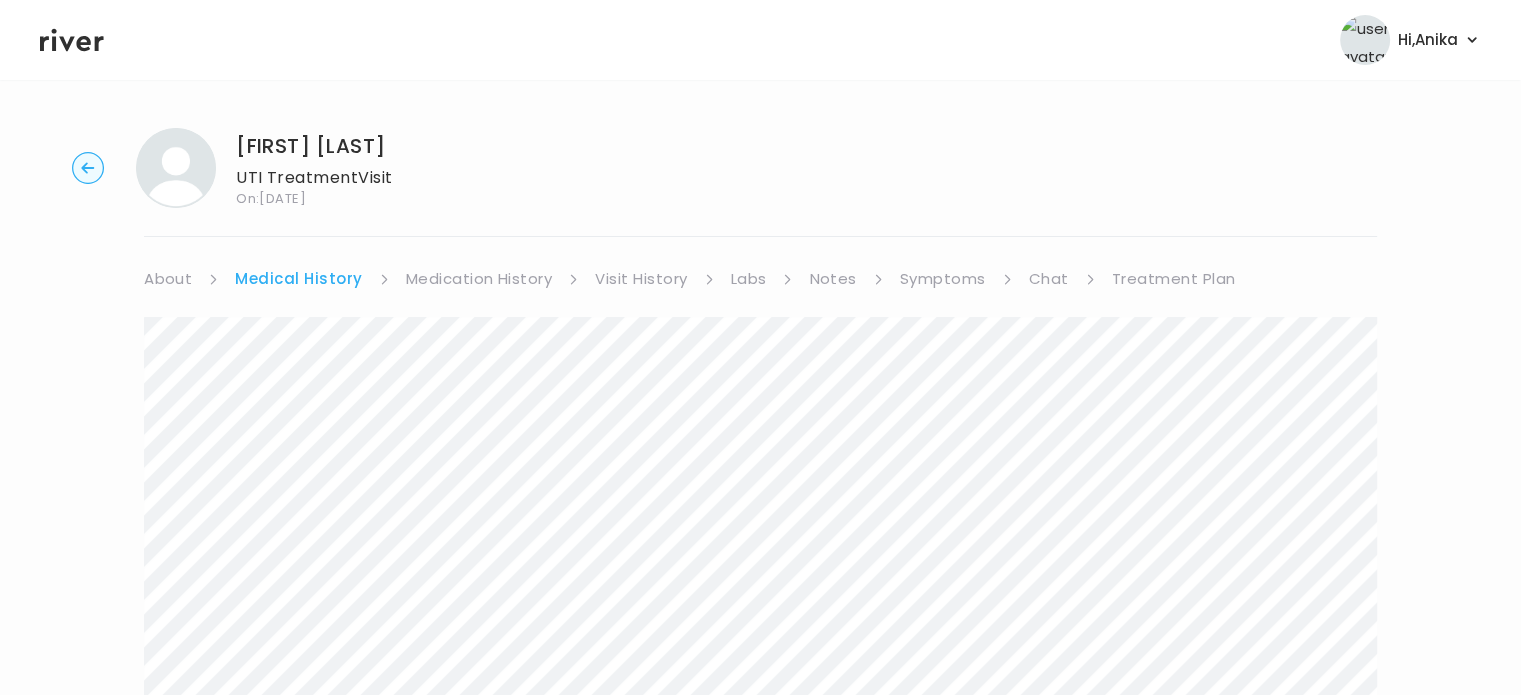 click on "Medication History" at bounding box center [479, 279] 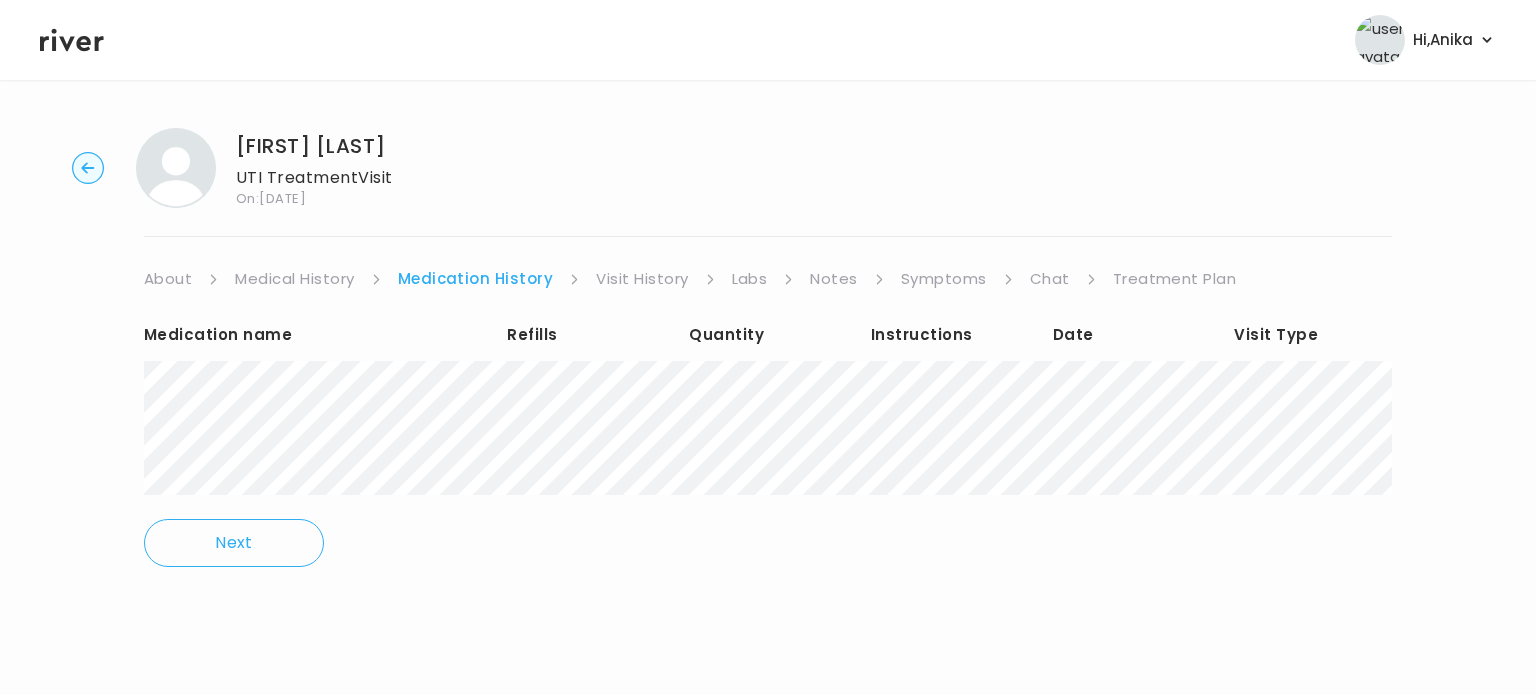 click on "Visit History" at bounding box center [642, 279] 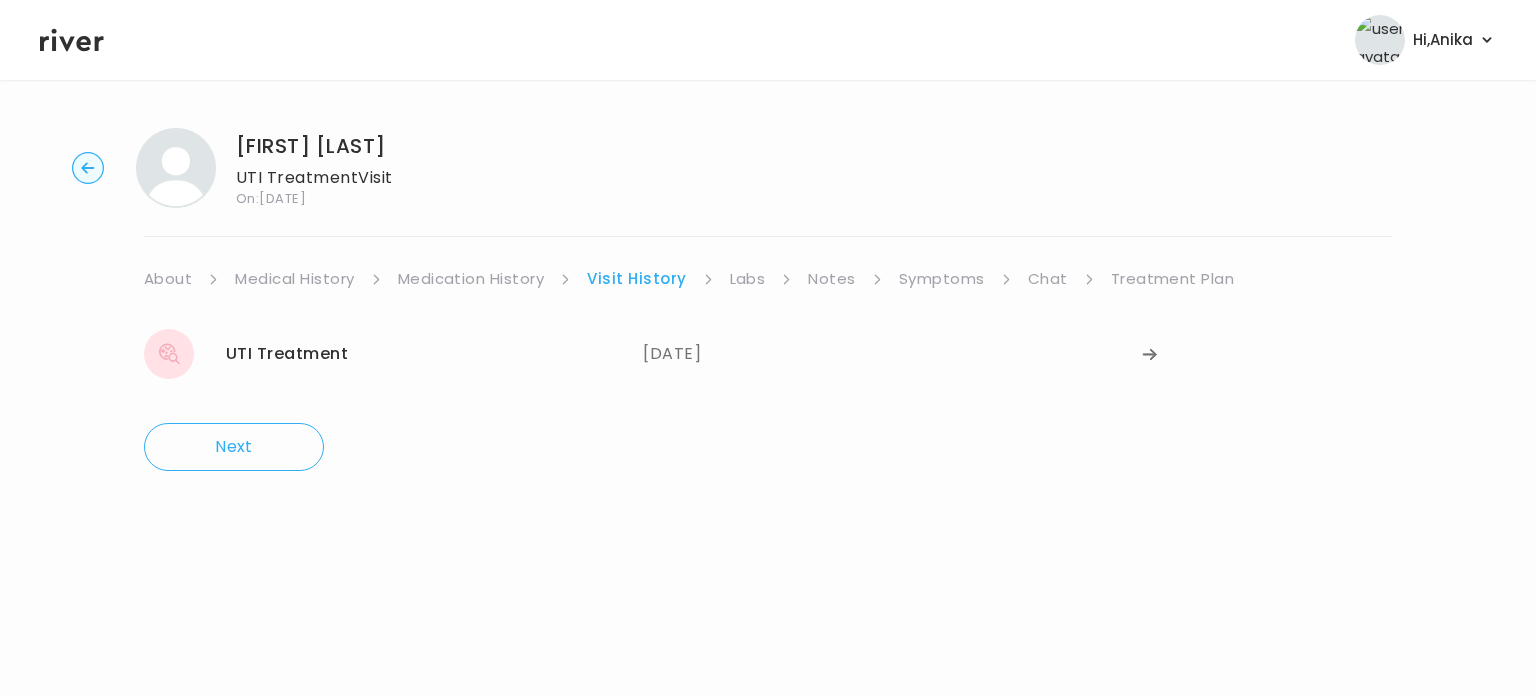 click on "Labs" at bounding box center (748, 279) 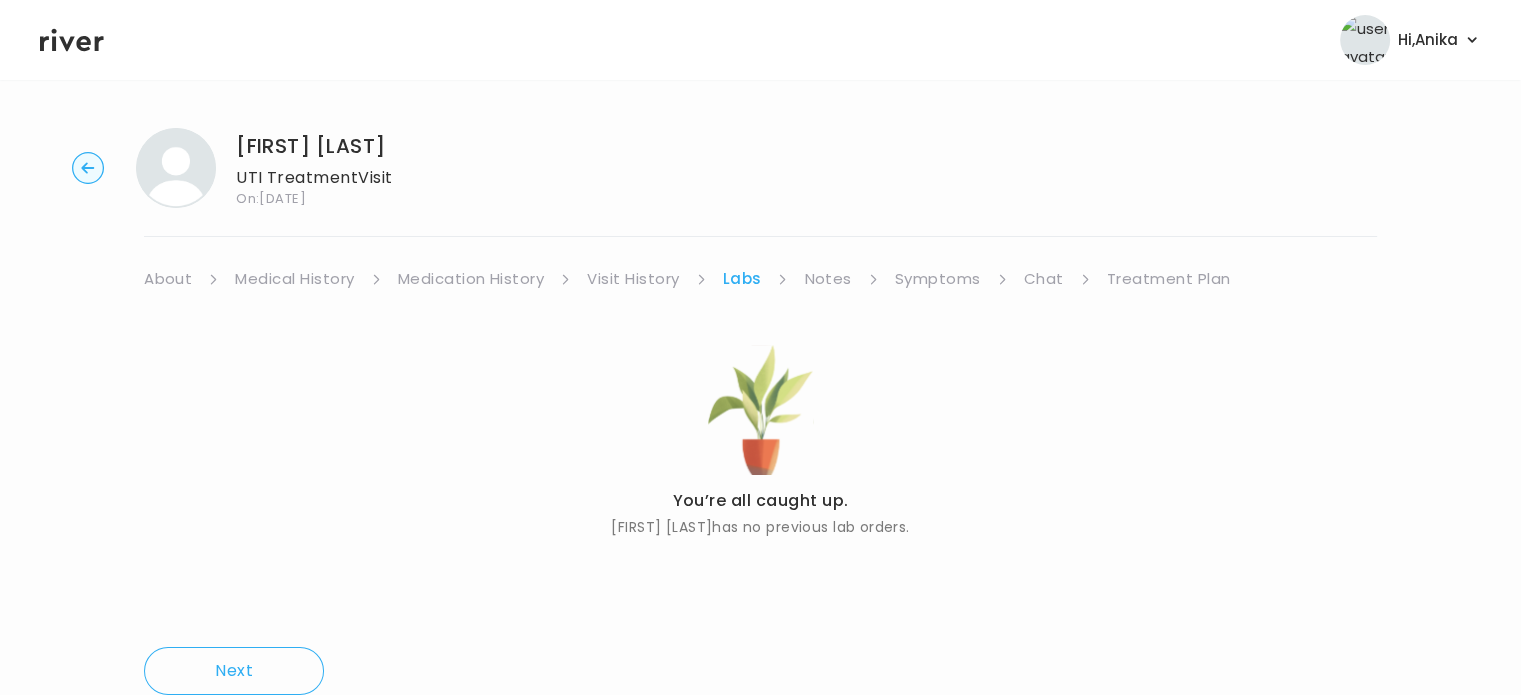 click on "Notes" at bounding box center [827, 279] 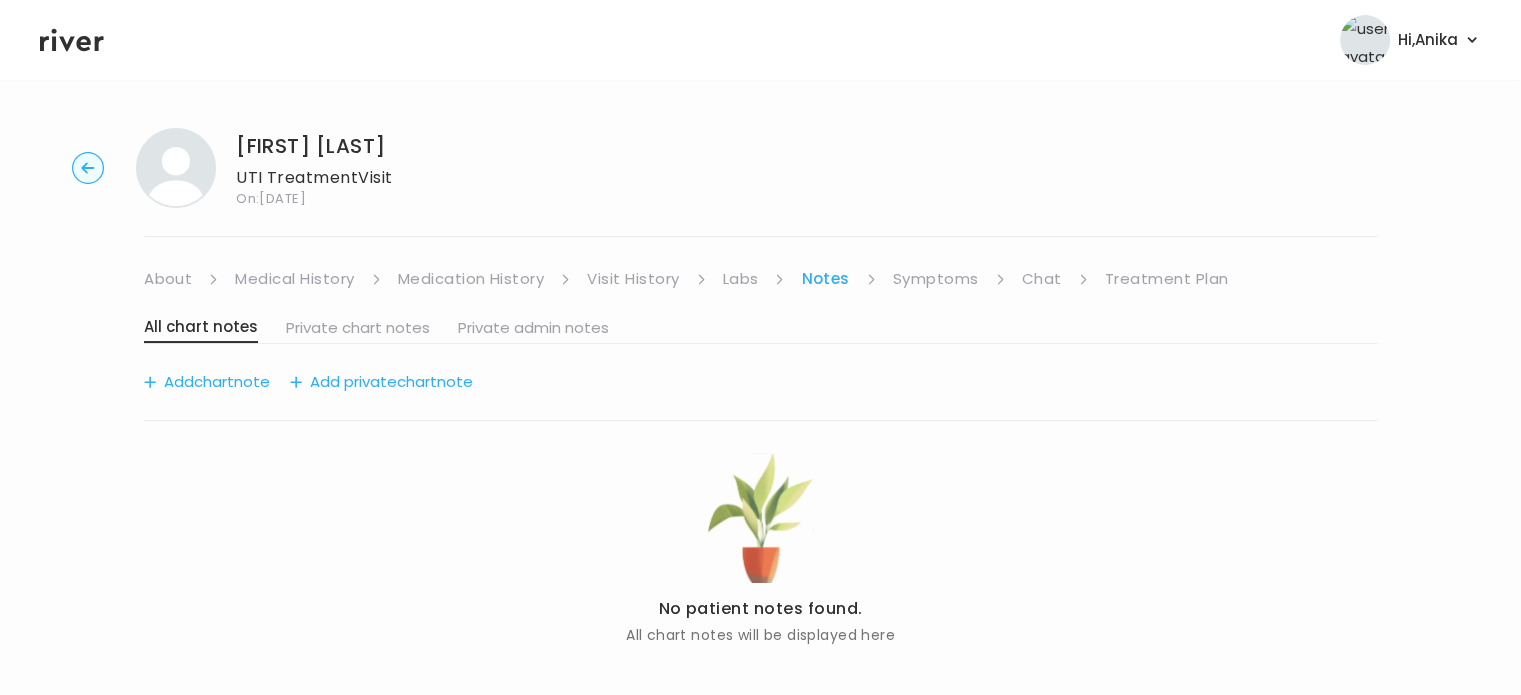 click on "[FIRST] [LAST] UTI Treatment Visit On: [DATE] About Medical History Medication History Visit History Labs Notes Symptoms Chat Treatment Plan All chart notes Private chart notes Private admin notes Add chart note Add private chart note No patient notes found. All chart notes will be displayed here" at bounding box center [760, 401] 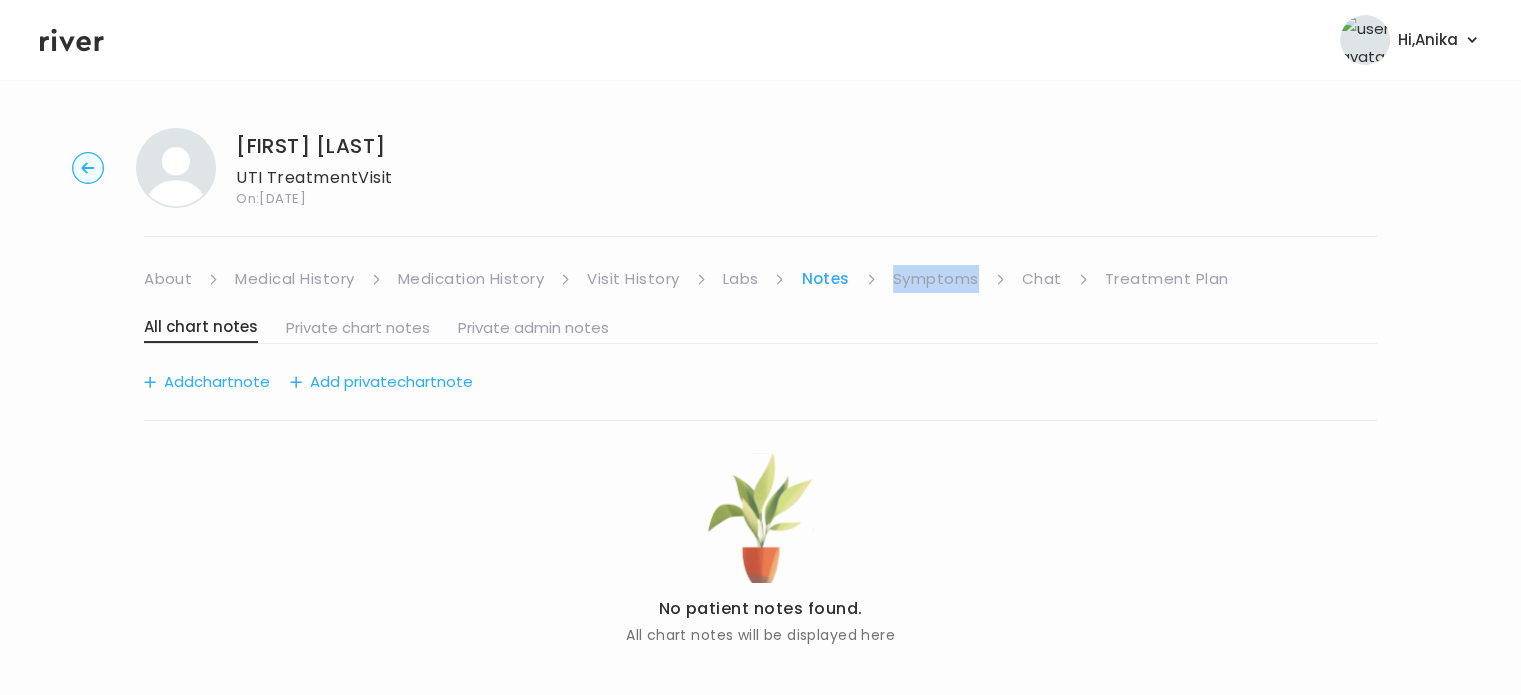 click on "[FIRST] [LAST] UTI Treatment Visit On: [DATE] About Medical History Medication History Visit History Labs Notes Symptoms Chat Treatment Plan All chart notes Private chart notes Private admin notes Add chart note Add private chart note No patient notes found. All chart notes will be displayed here" at bounding box center (760, 401) 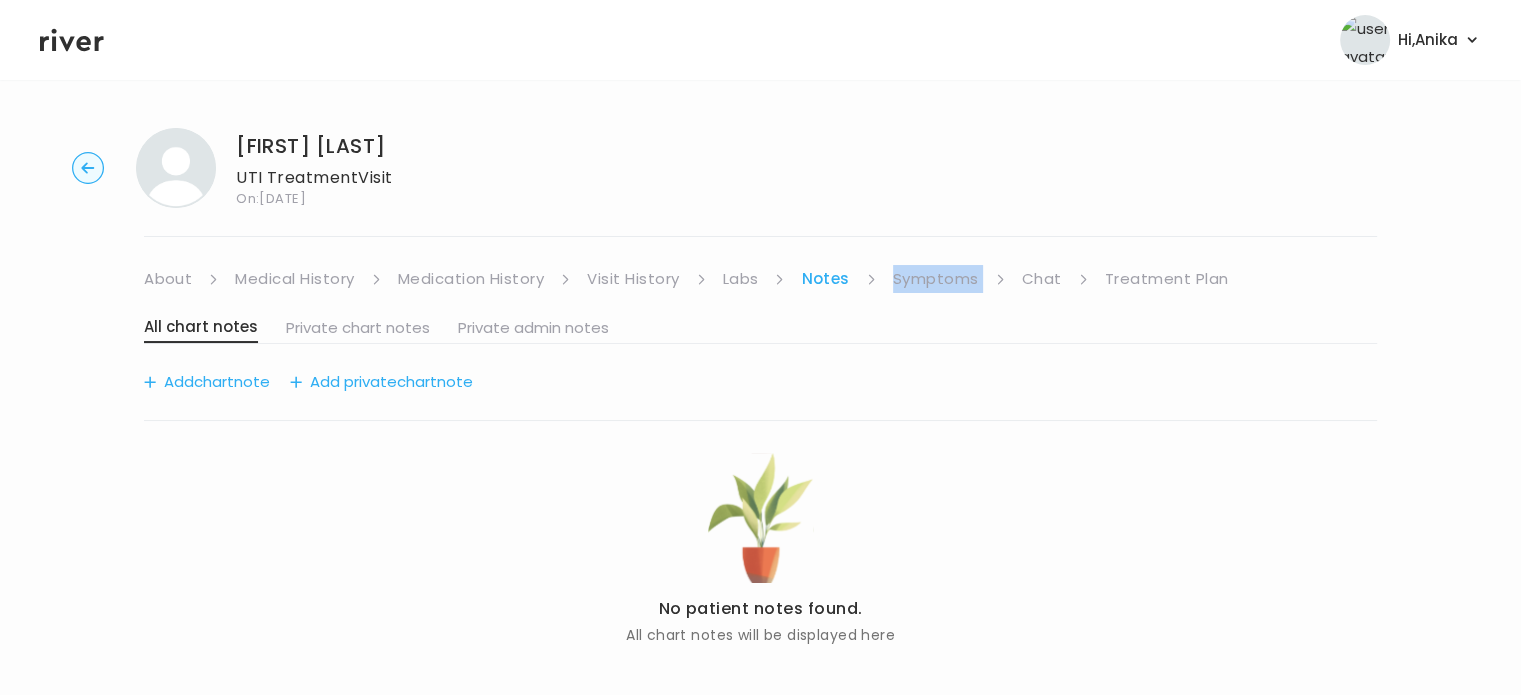 click on "Chat" at bounding box center [1042, 279] 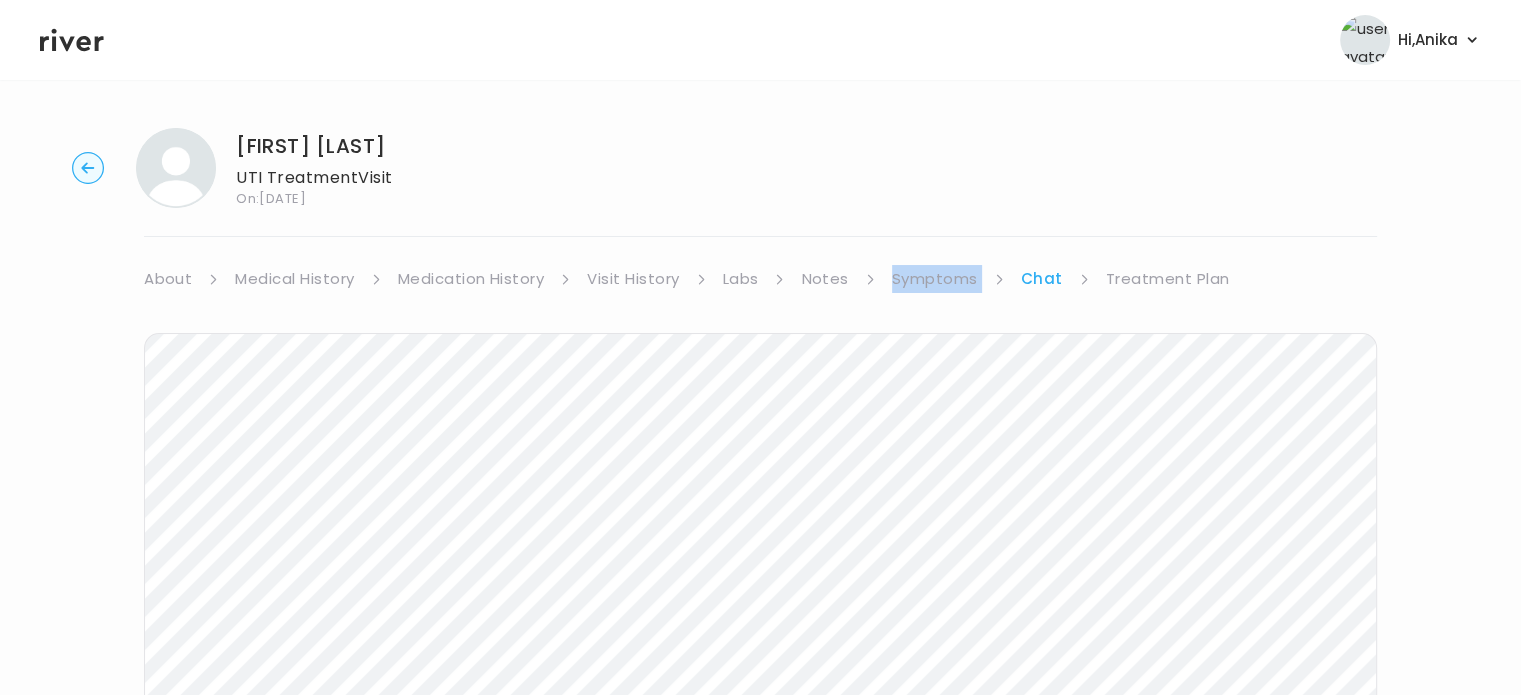 click on "Treatment Plan" at bounding box center (1168, 279) 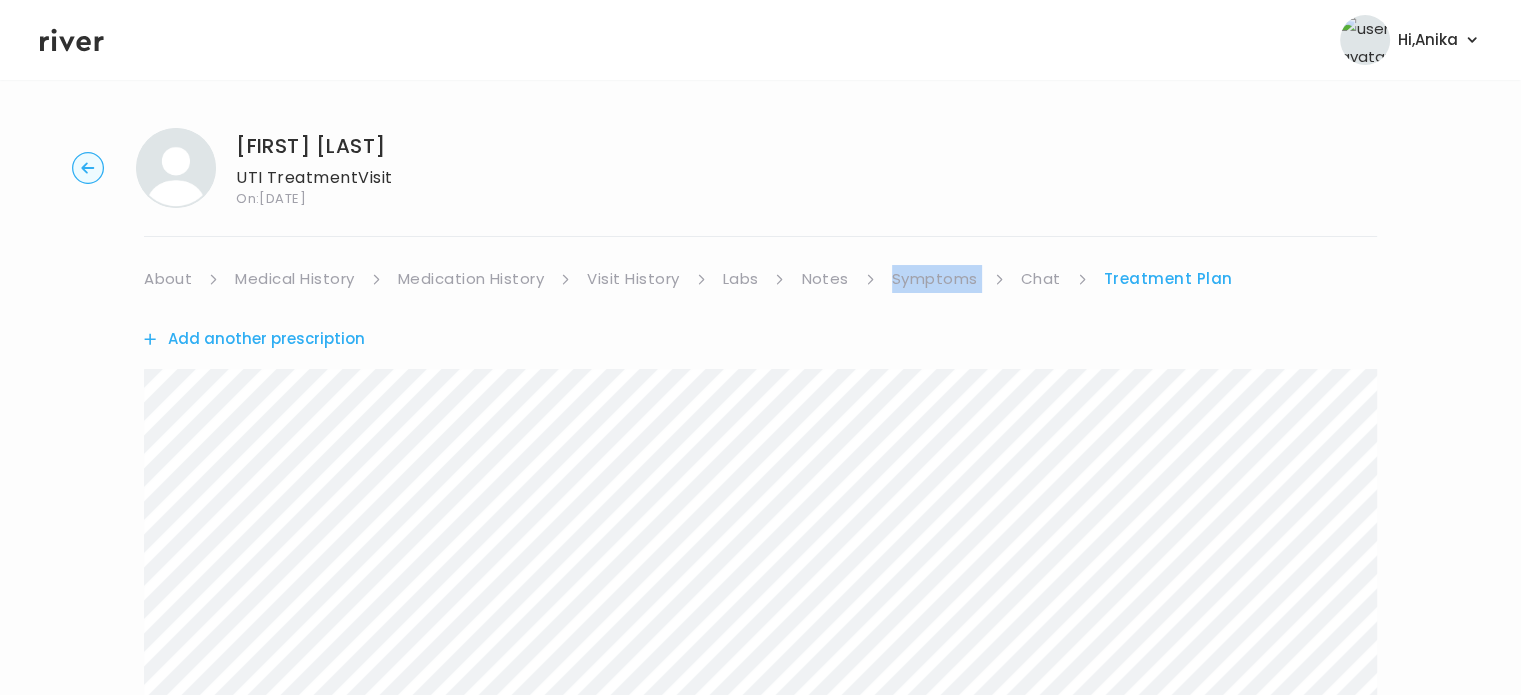 click on "About" at bounding box center (168, 279) 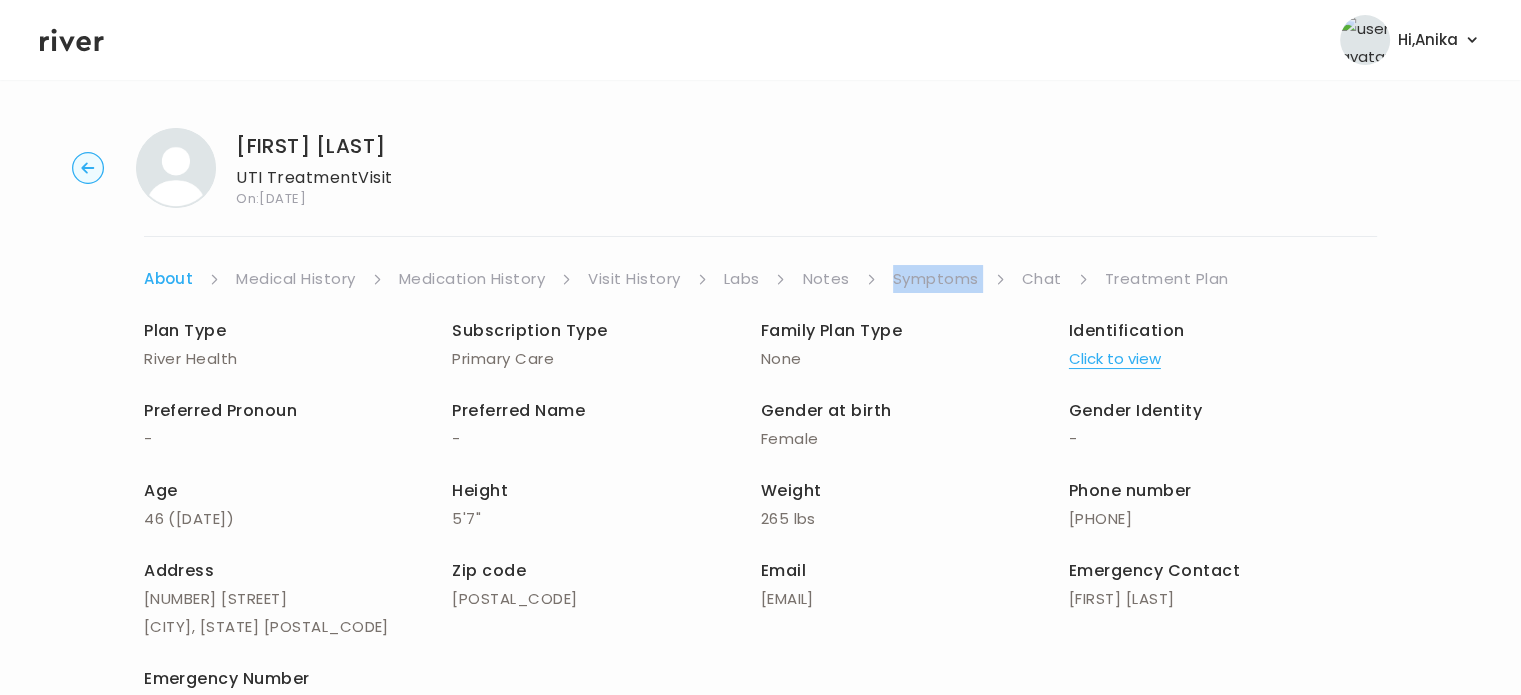 click on "Hi,  Anika Profile Logout" at bounding box center (760, 40) 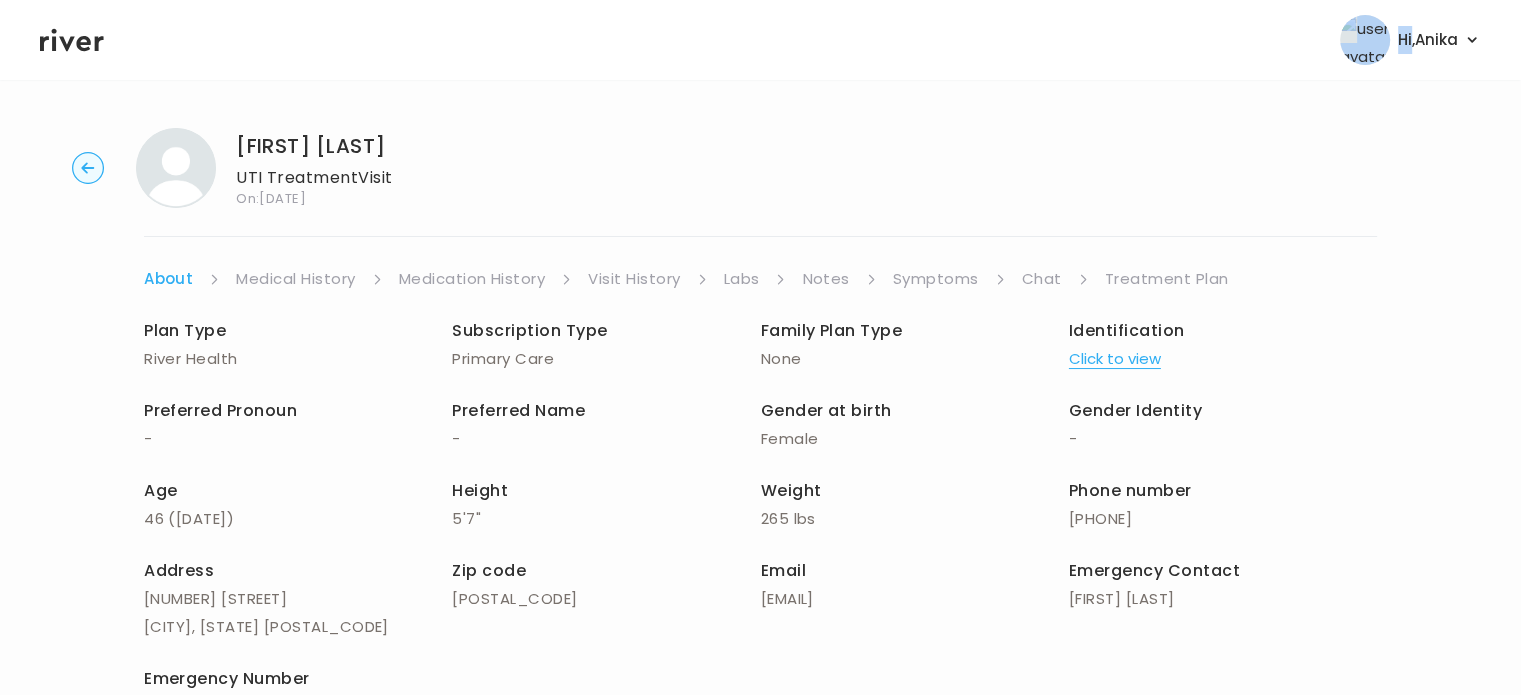 click on "Hi,  Anika Profile Logout" at bounding box center (760, 40) 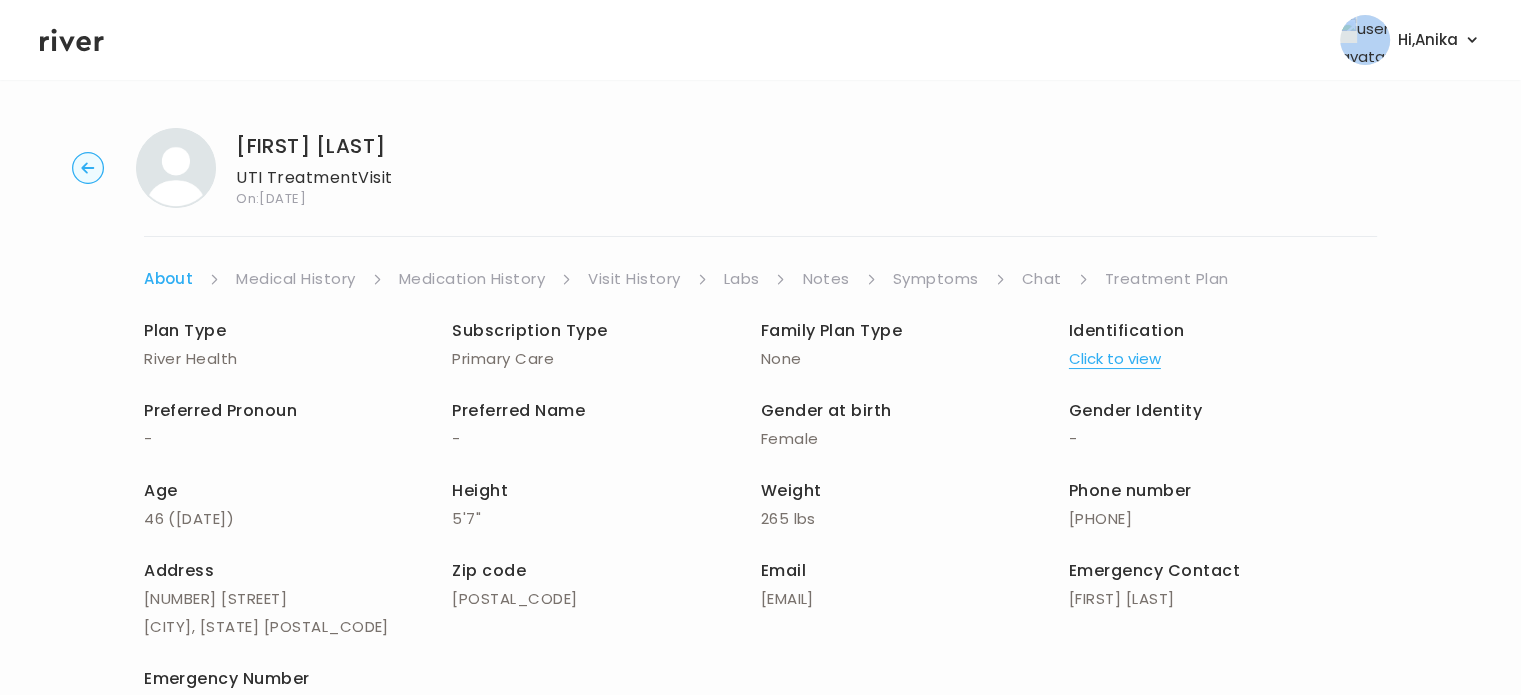 click 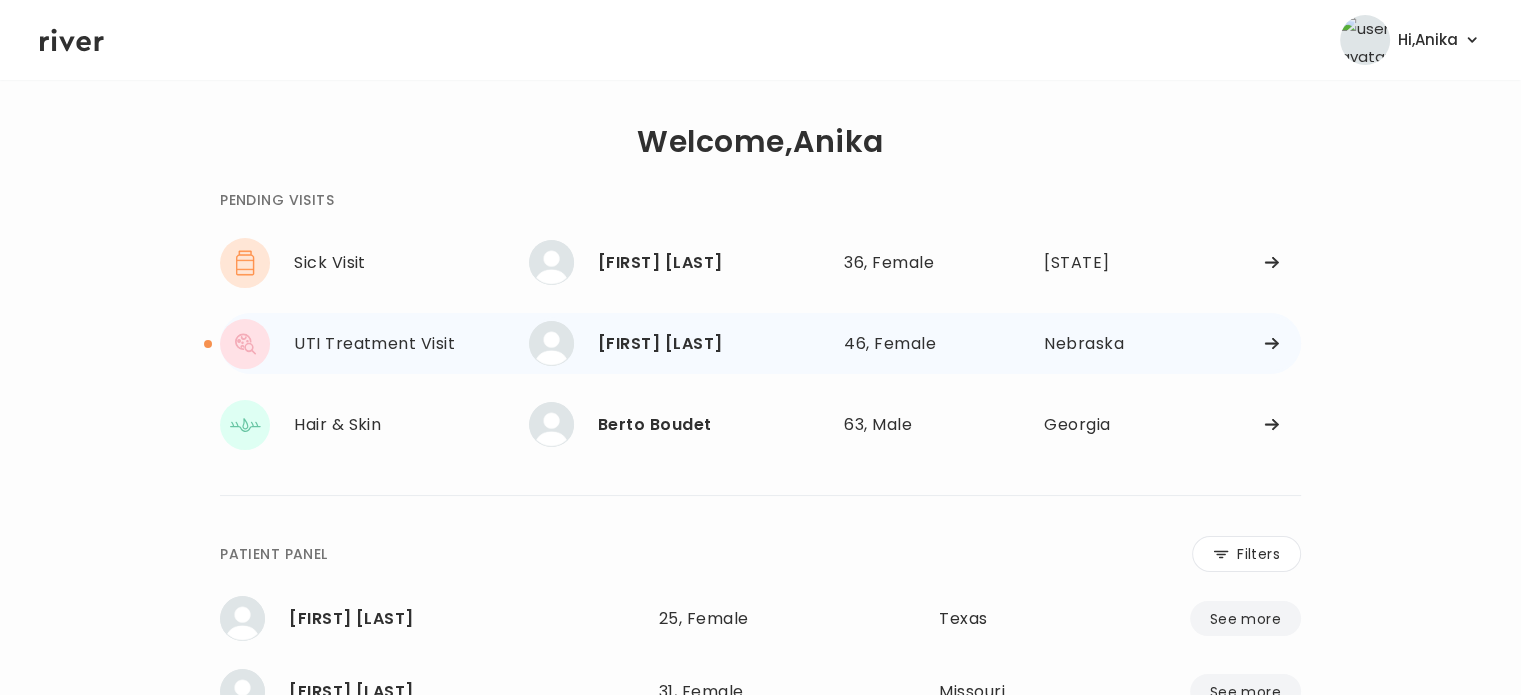 click on "CHRISTINA SALAZAR" at bounding box center [713, 344] 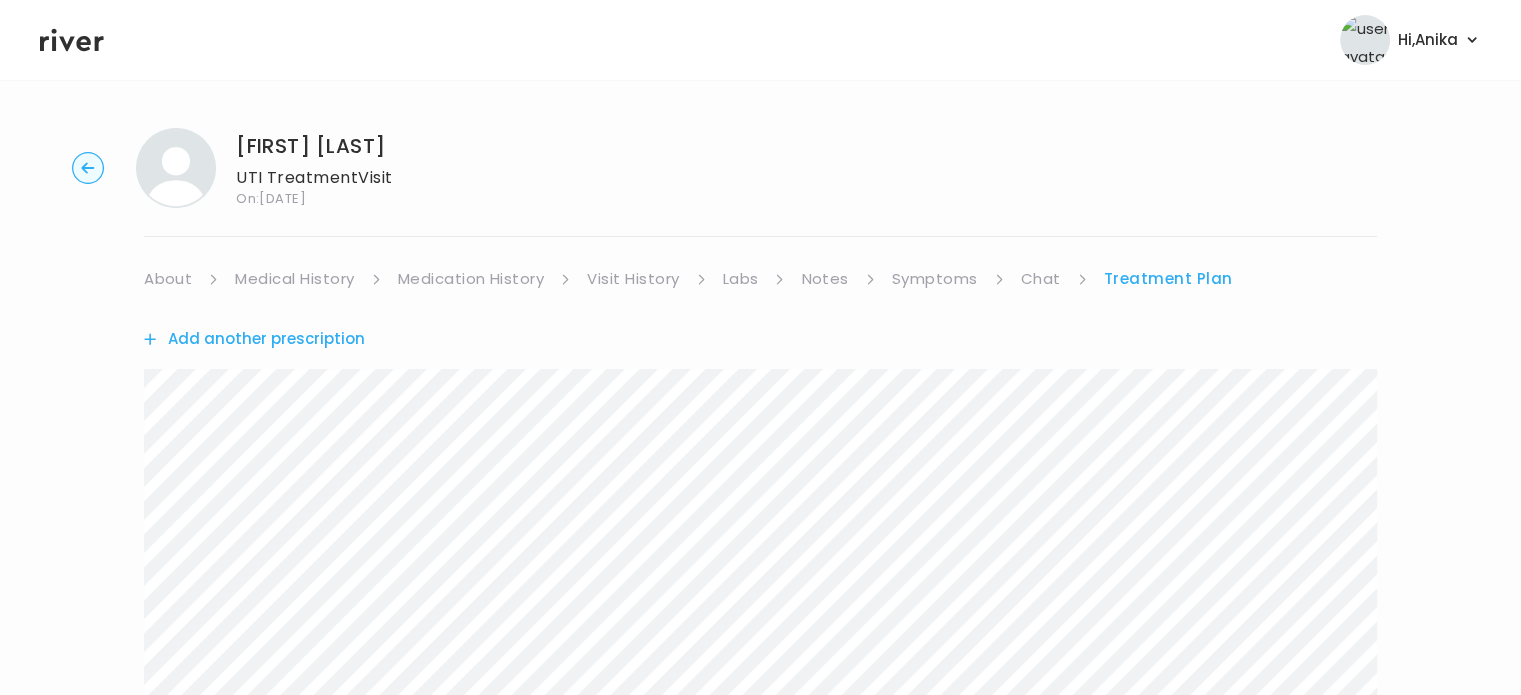 click on "About" at bounding box center (168, 279) 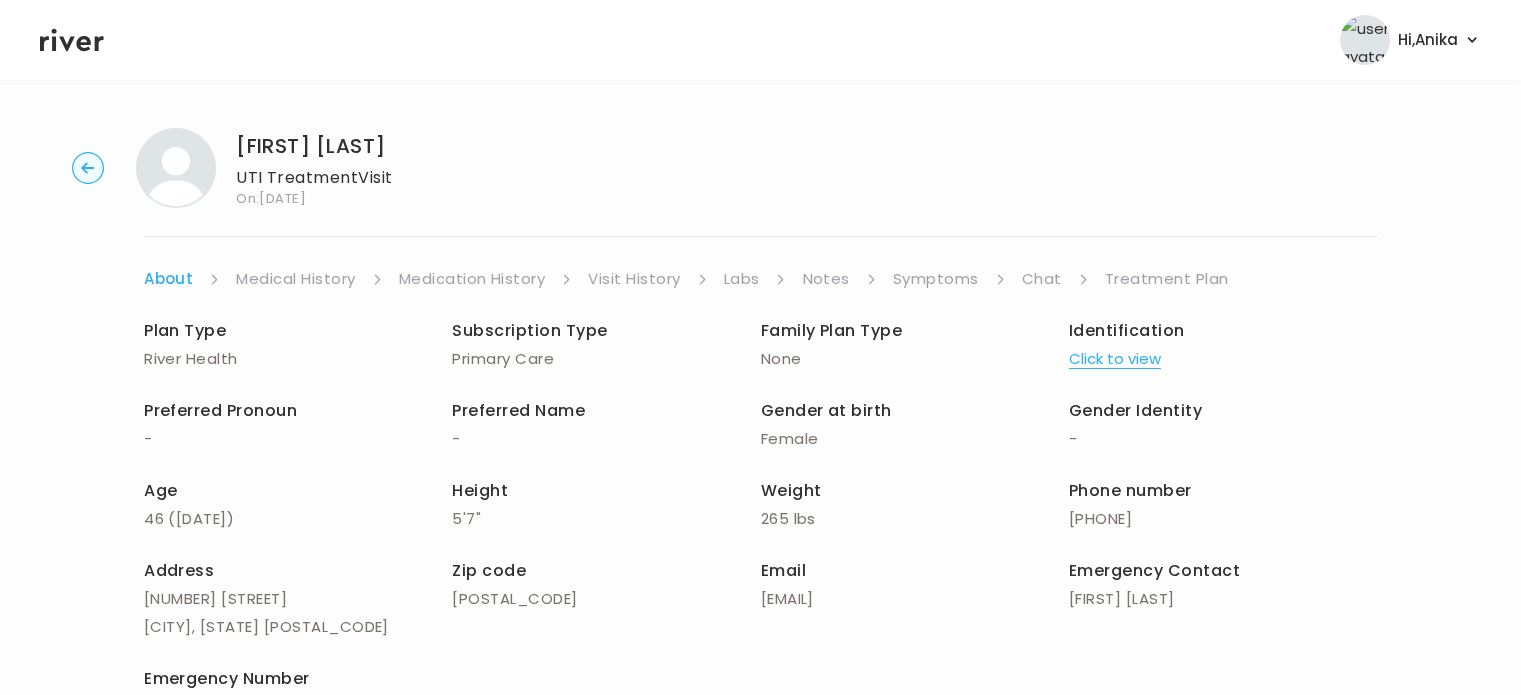 click on "Medical History" at bounding box center [295, 279] 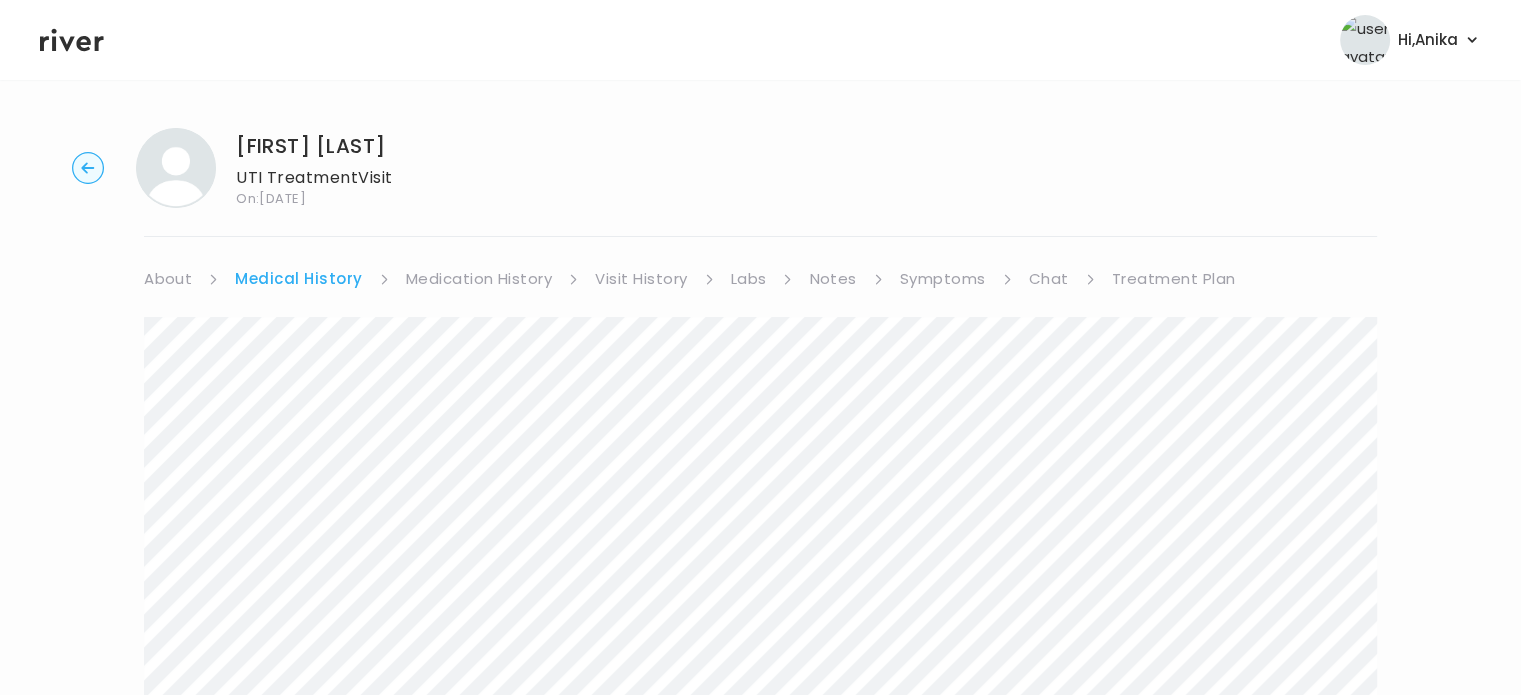 click on "Medication History" at bounding box center (479, 279) 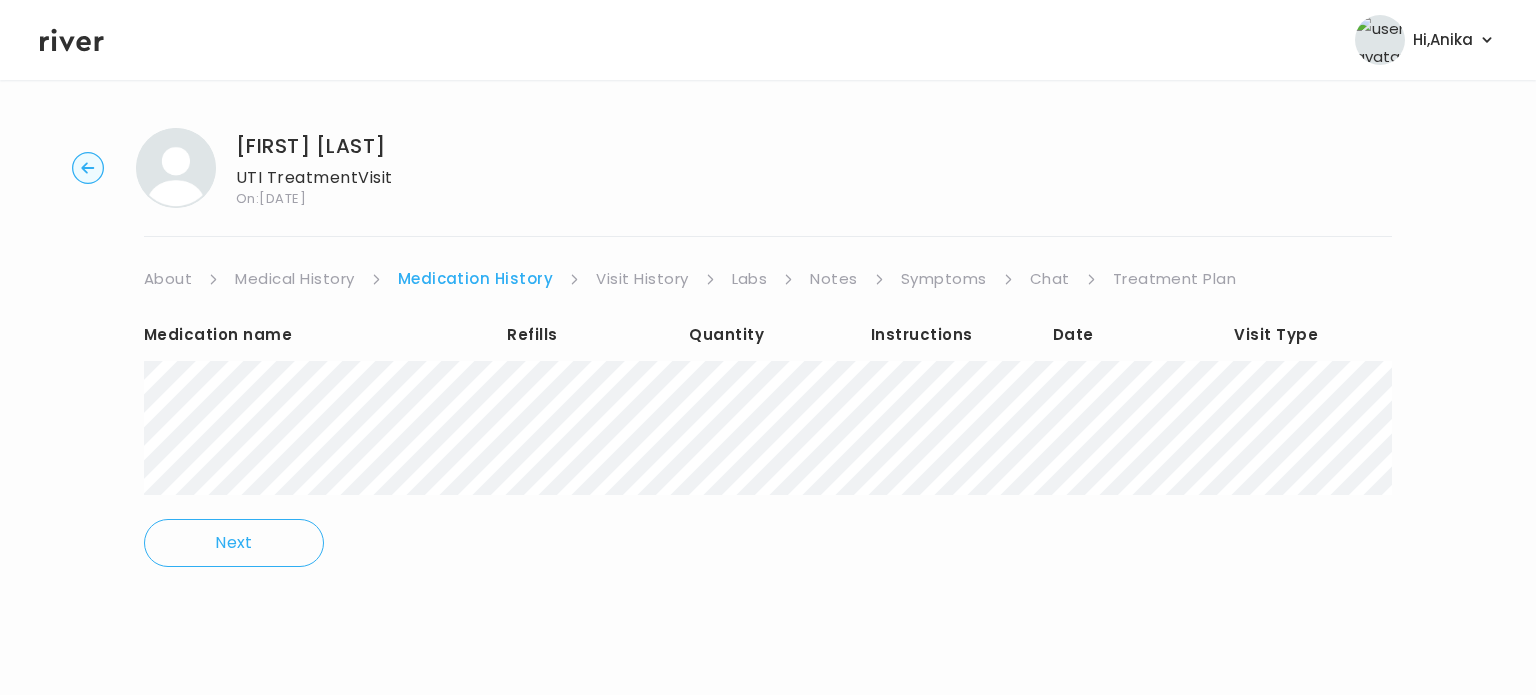 click on "Visit History" at bounding box center (642, 279) 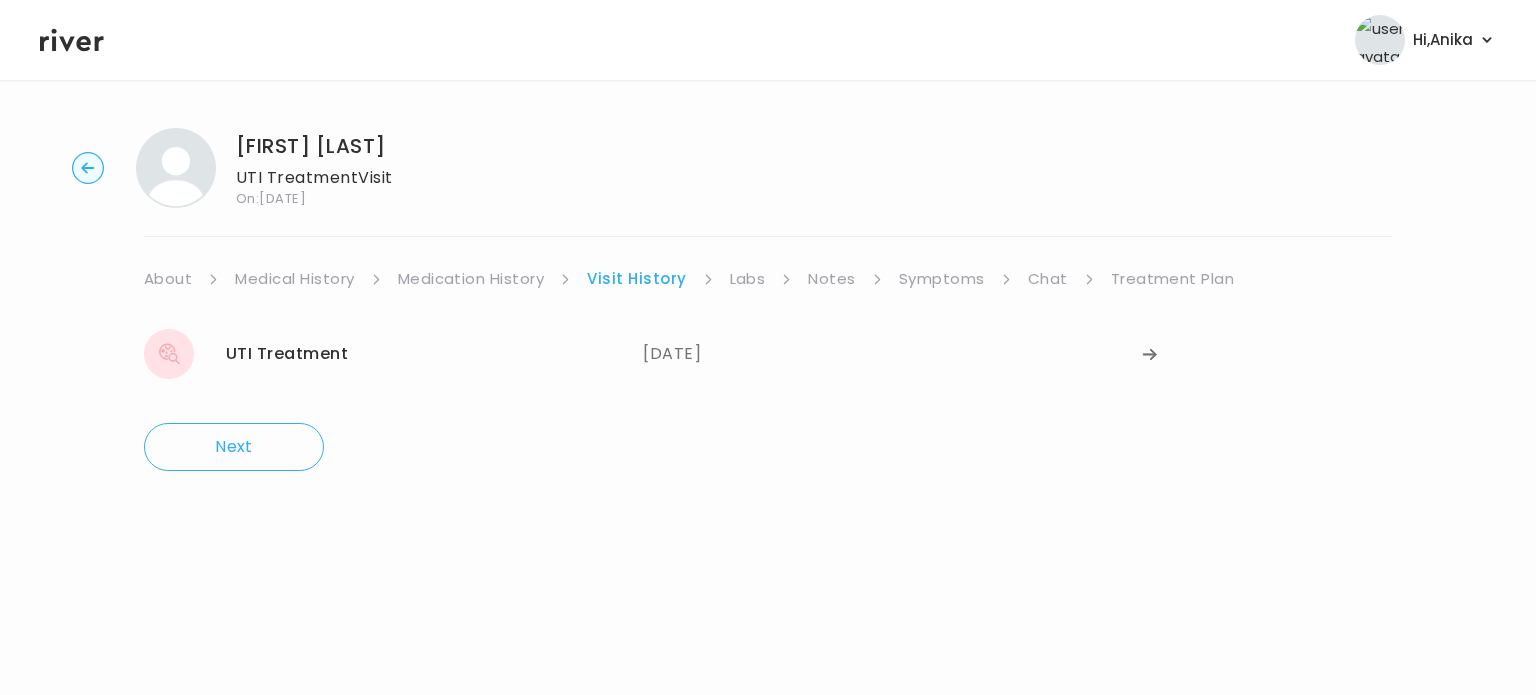 click on "Labs" at bounding box center (748, 279) 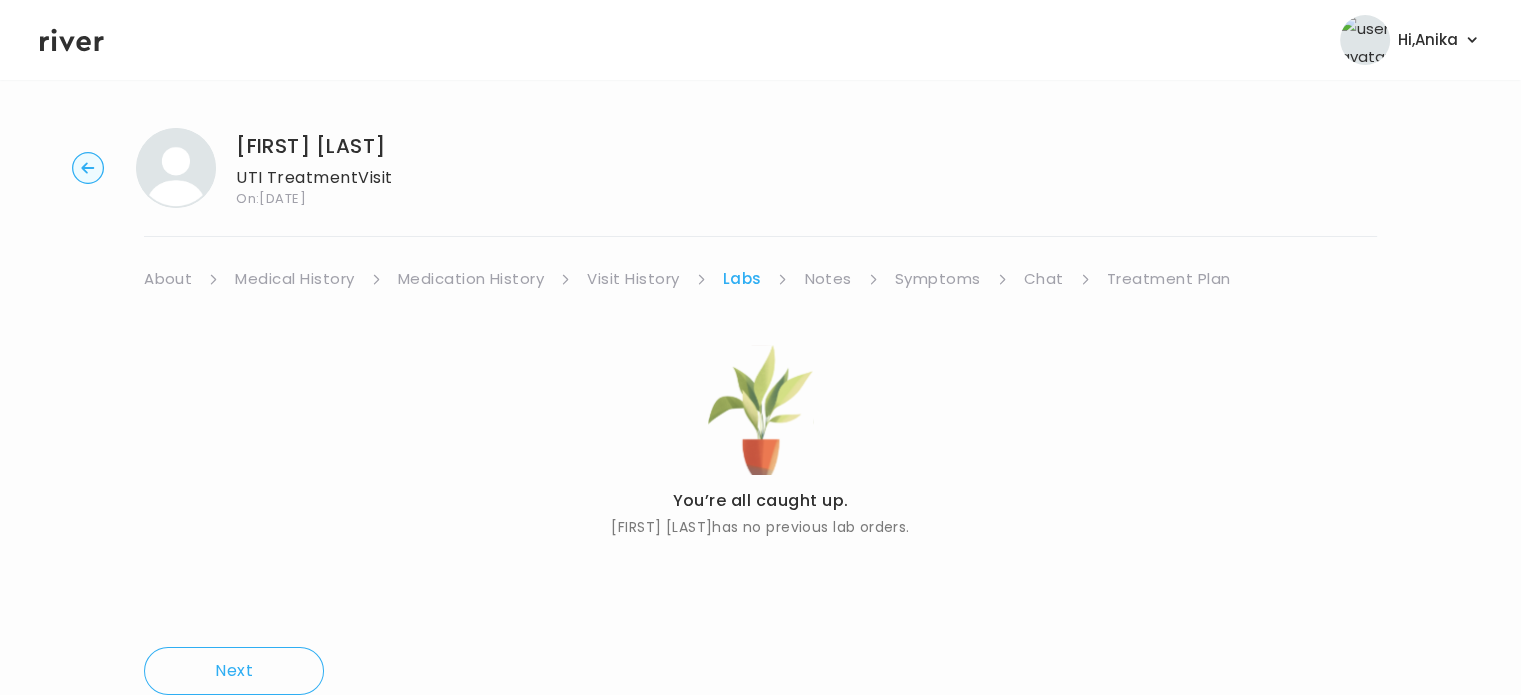 click on "Notes" at bounding box center [827, 279] 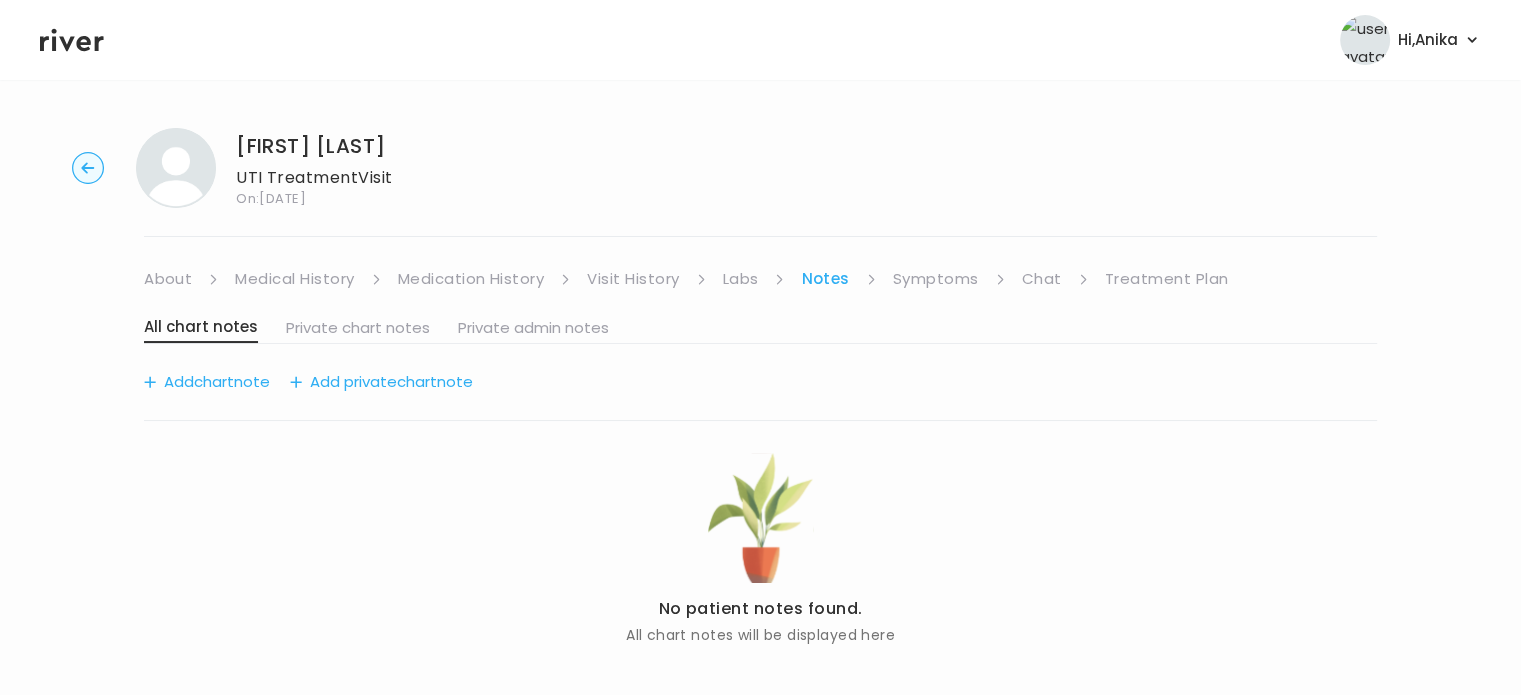 click on "Symptoms" at bounding box center (936, 279) 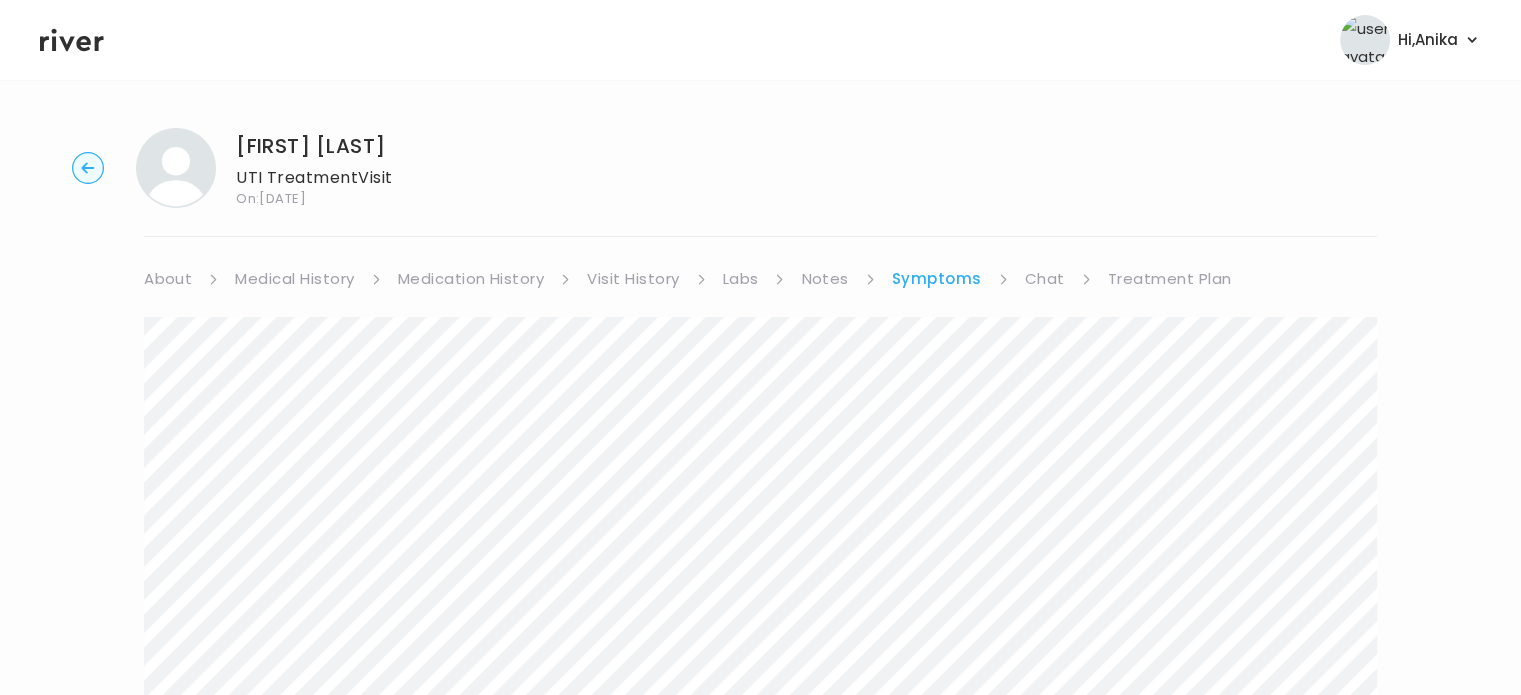 click on "Chat" at bounding box center [1045, 279] 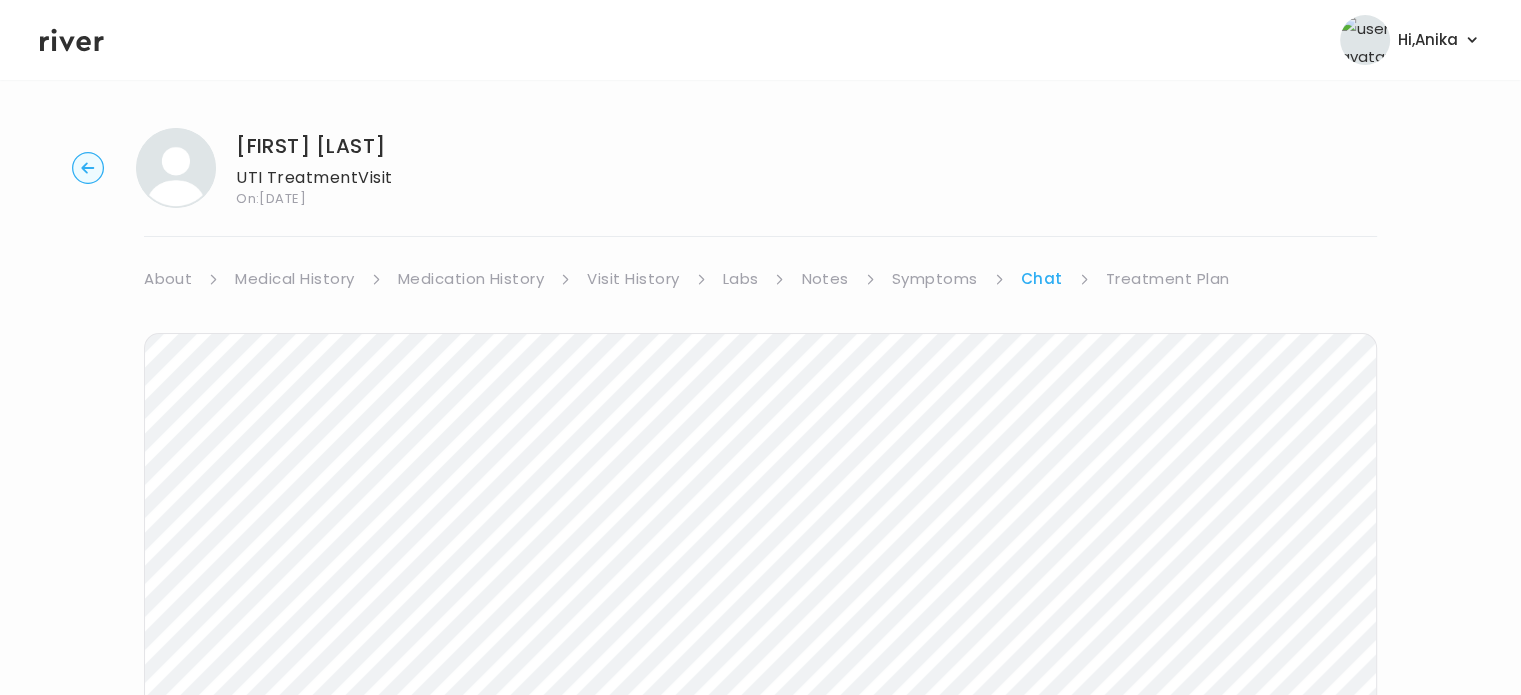 click on "Treatment Plan" at bounding box center [1168, 279] 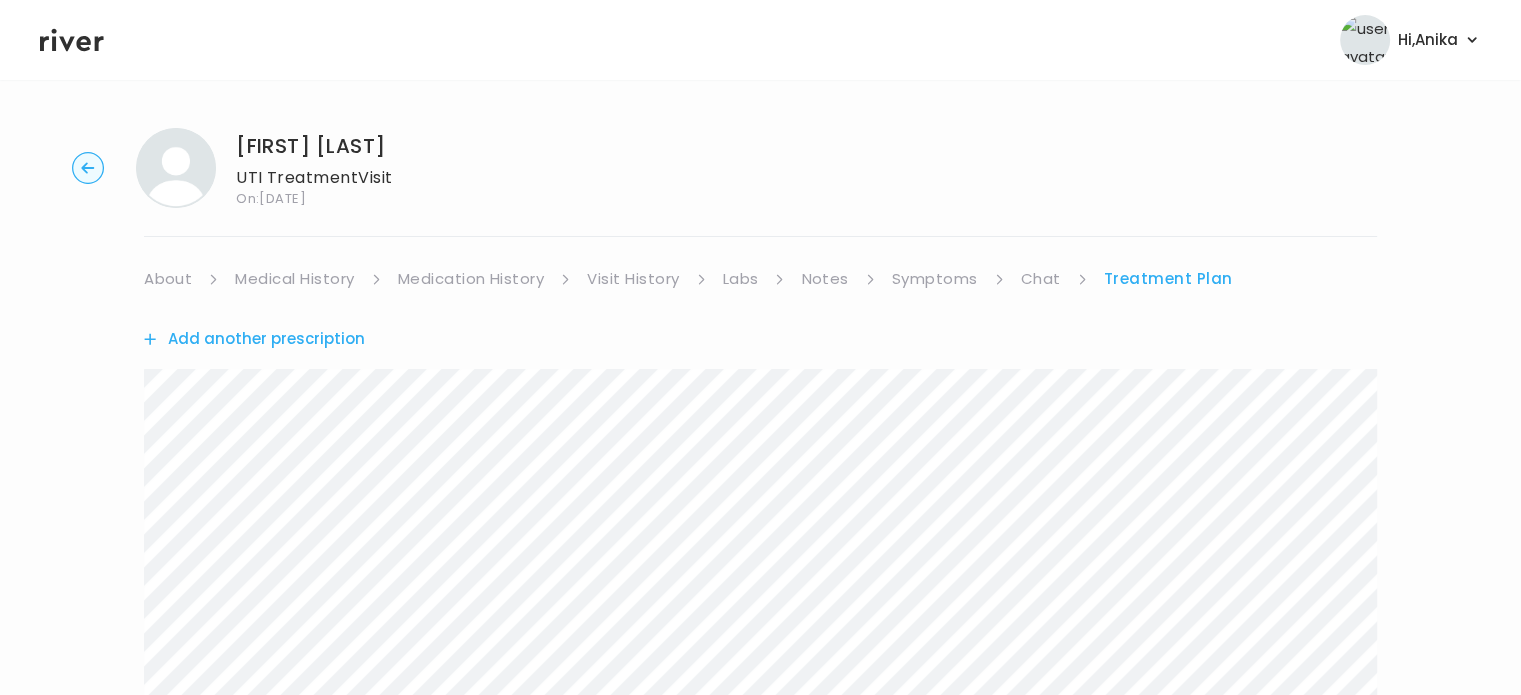 click 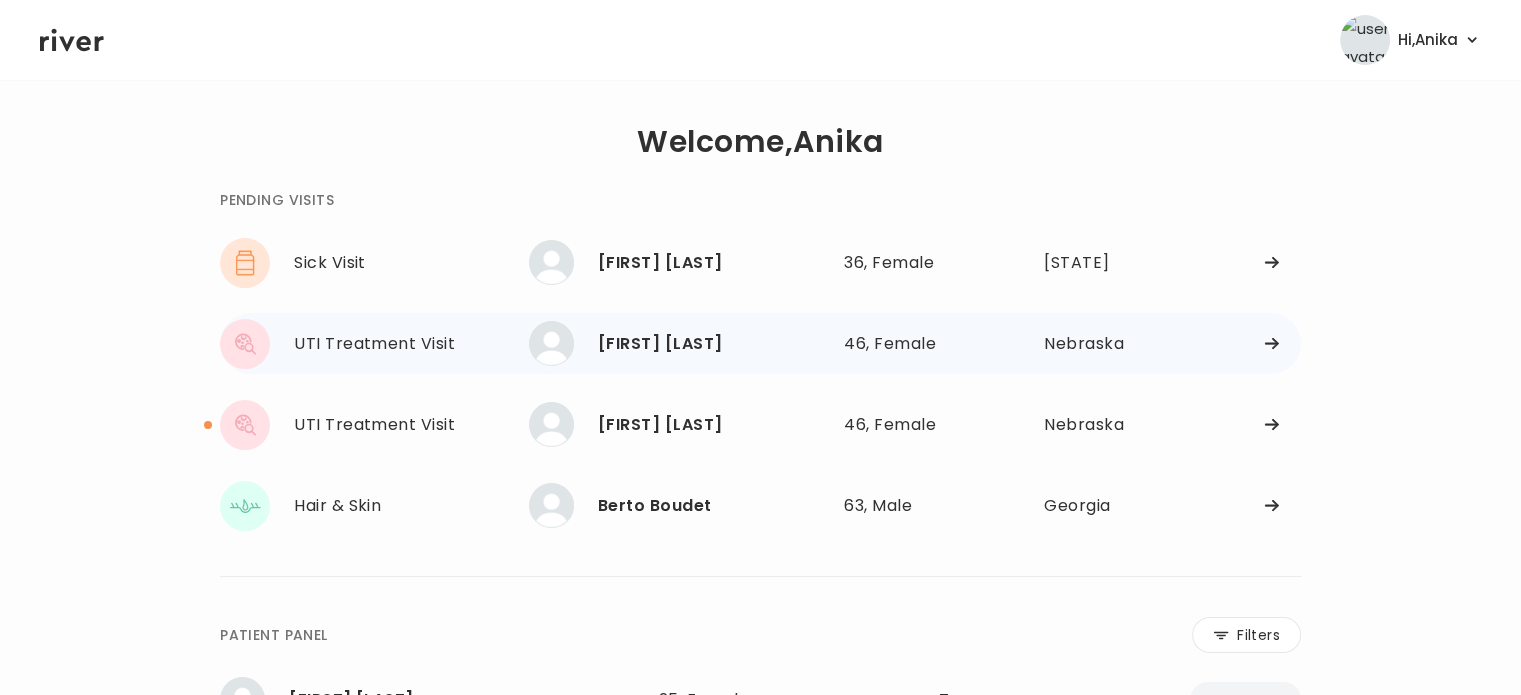 click on "CHRISTINA SALAZAR" at bounding box center [713, 344] 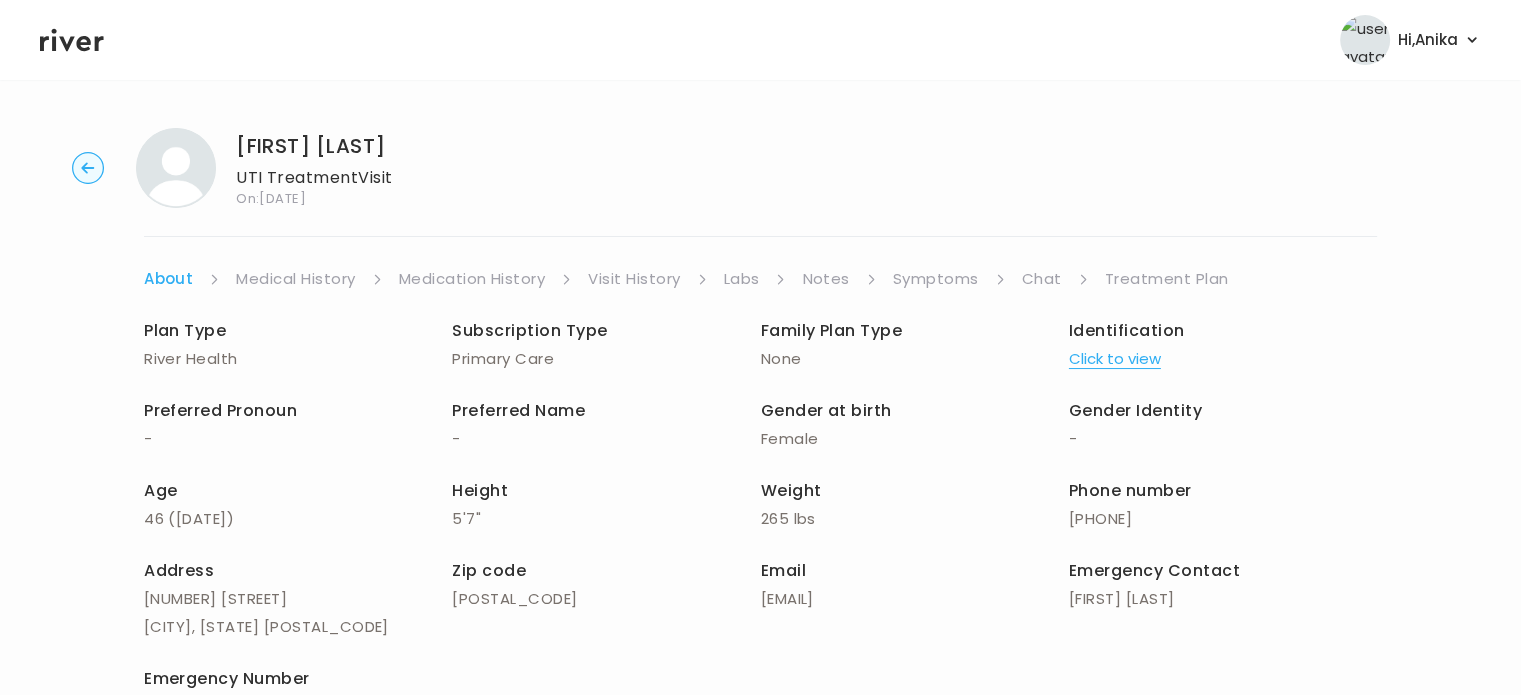 click on "Treatment Plan" at bounding box center (1167, 279) 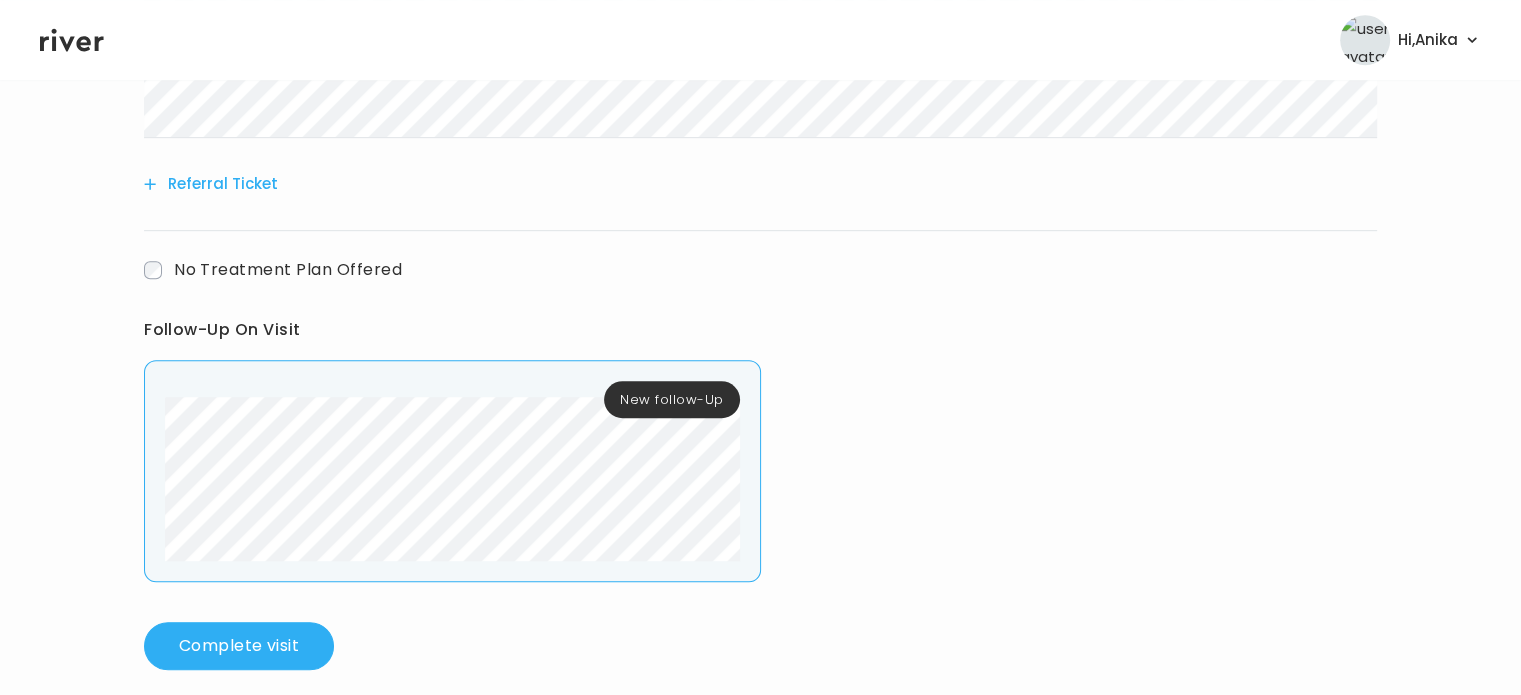 scroll, scrollTop: 1214, scrollLeft: 0, axis: vertical 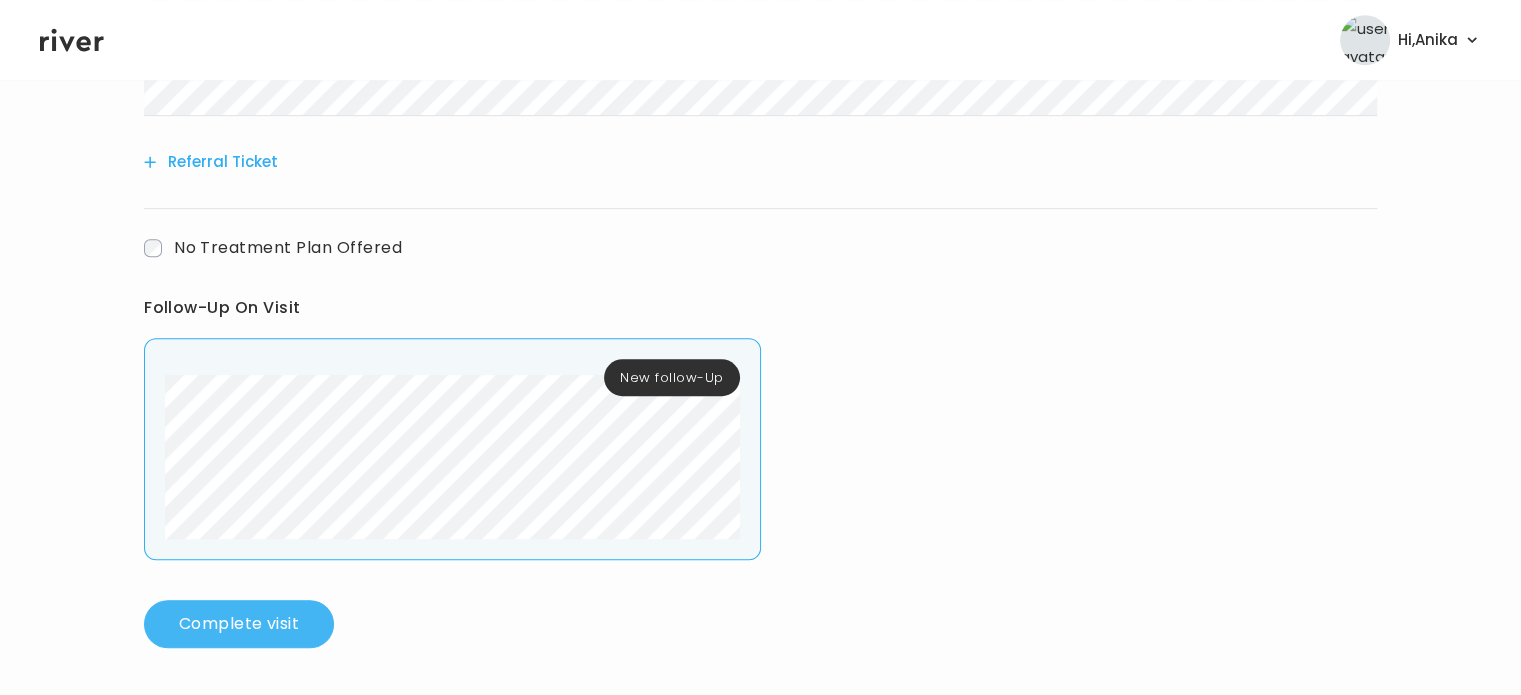click on "Complete visit" at bounding box center [239, 624] 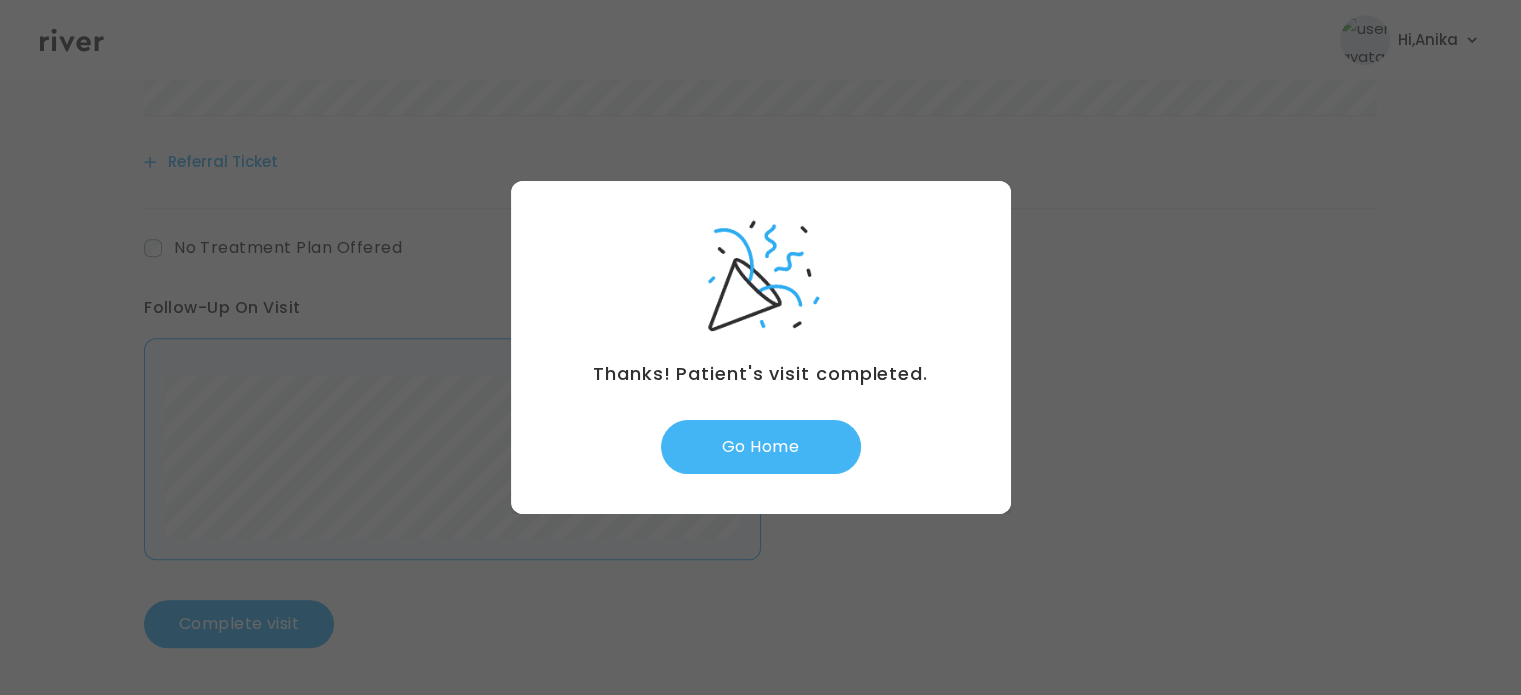 click on "Go Home" at bounding box center [761, 447] 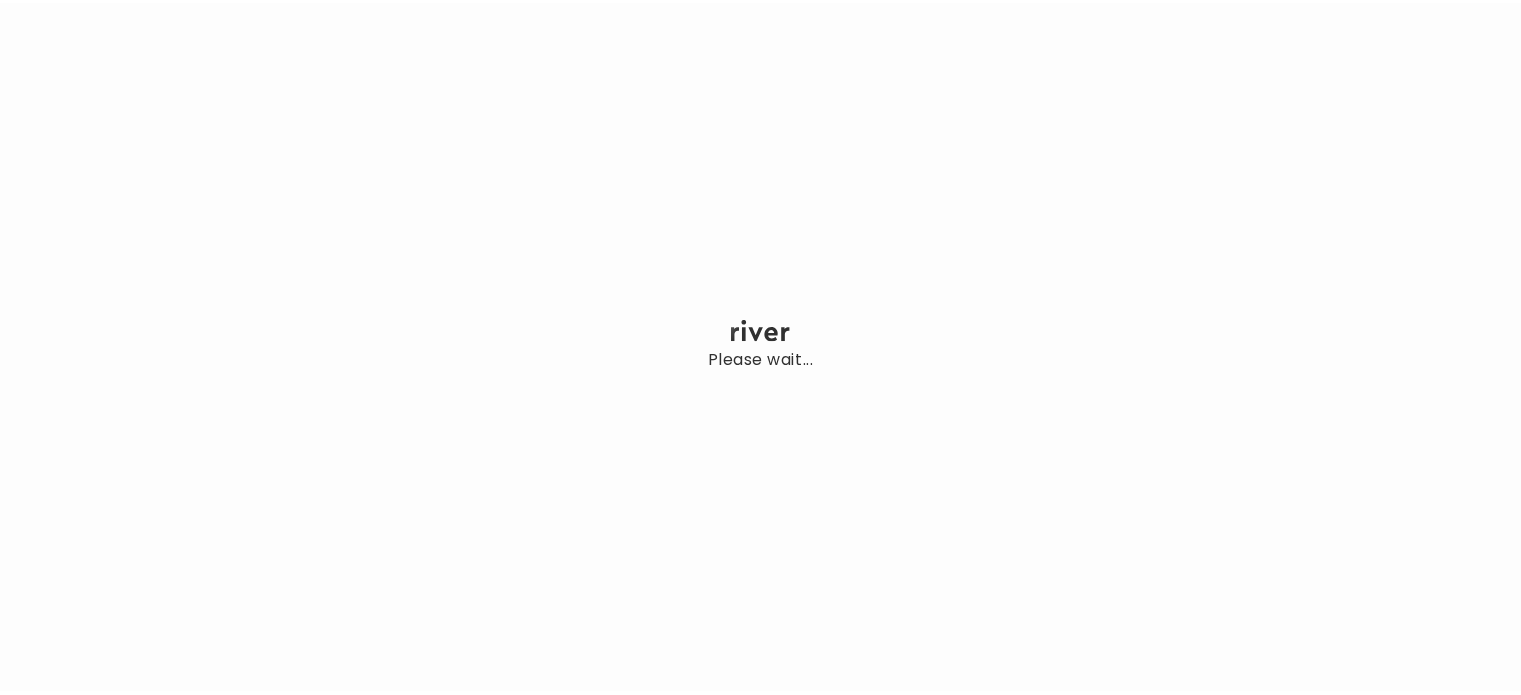 scroll, scrollTop: 0, scrollLeft: 0, axis: both 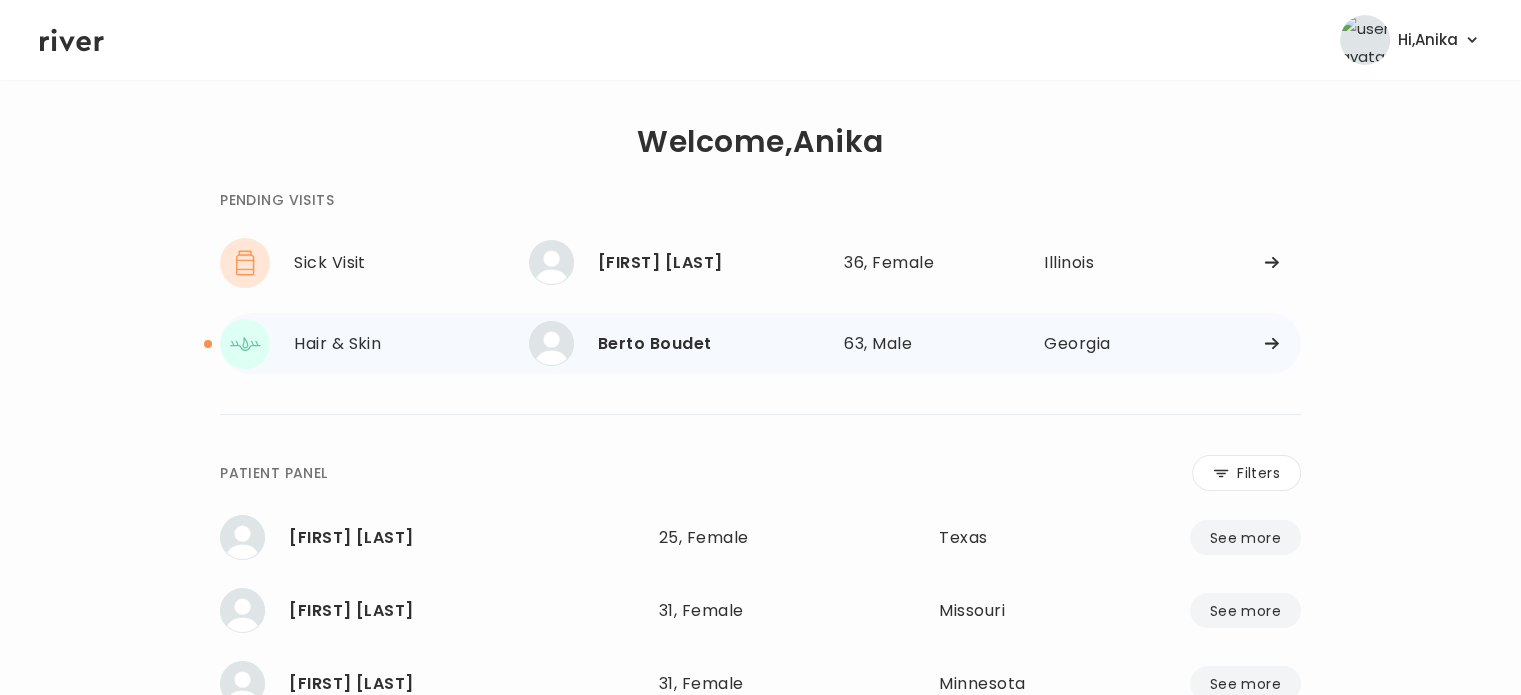 click on "Berto Boudet" at bounding box center [713, 344] 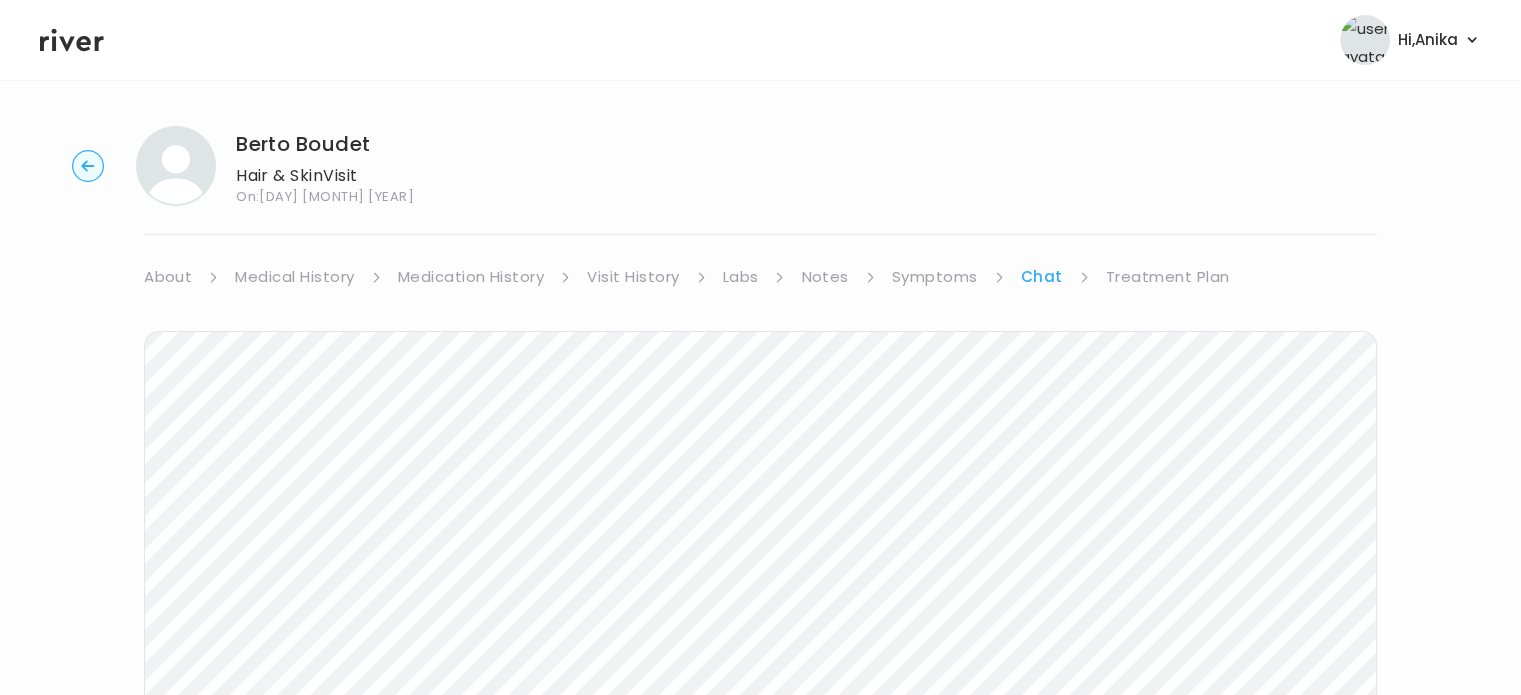 scroll, scrollTop: 0, scrollLeft: 0, axis: both 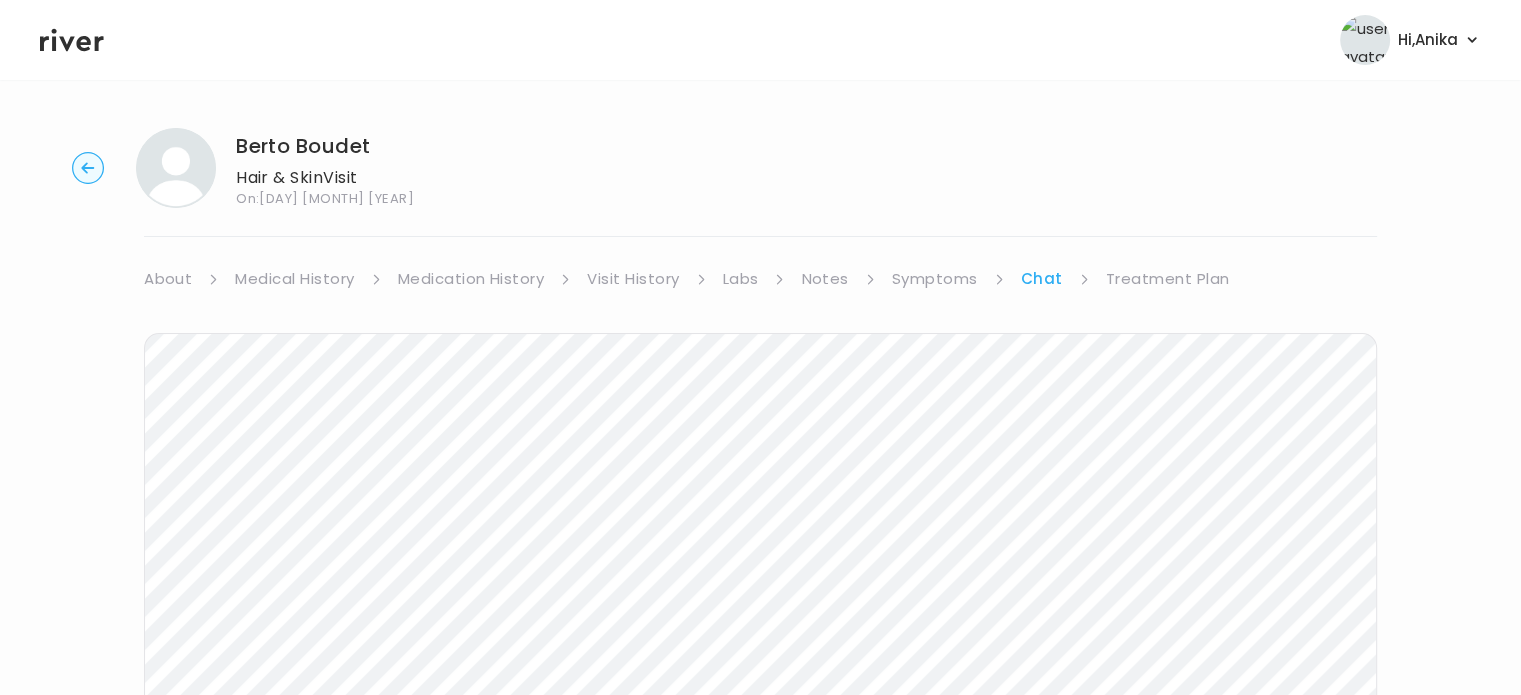 click 